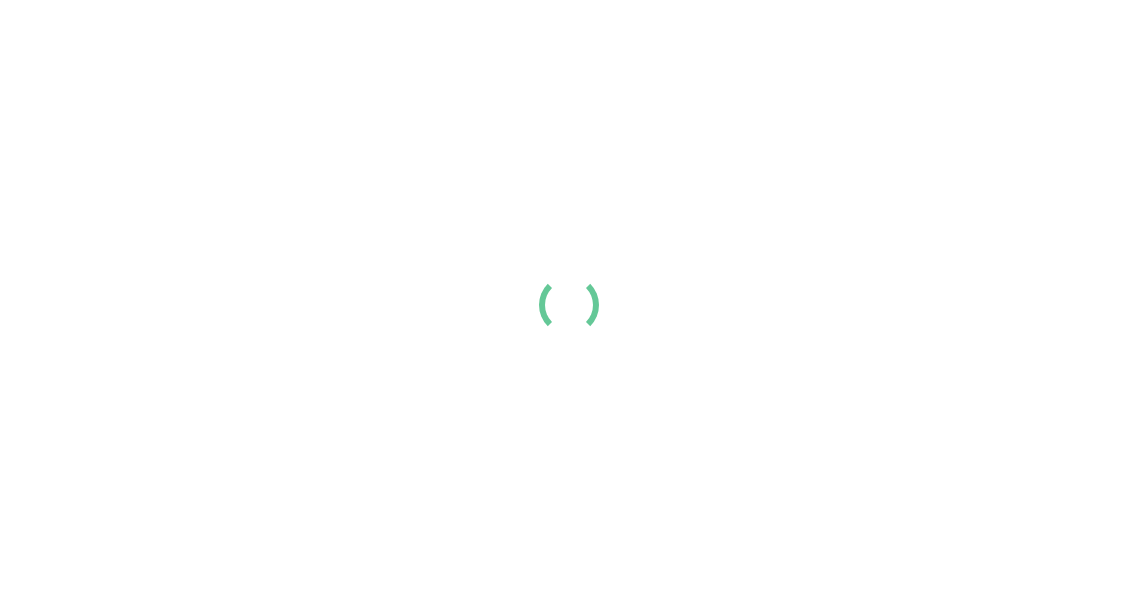 scroll, scrollTop: 0, scrollLeft: 0, axis: both 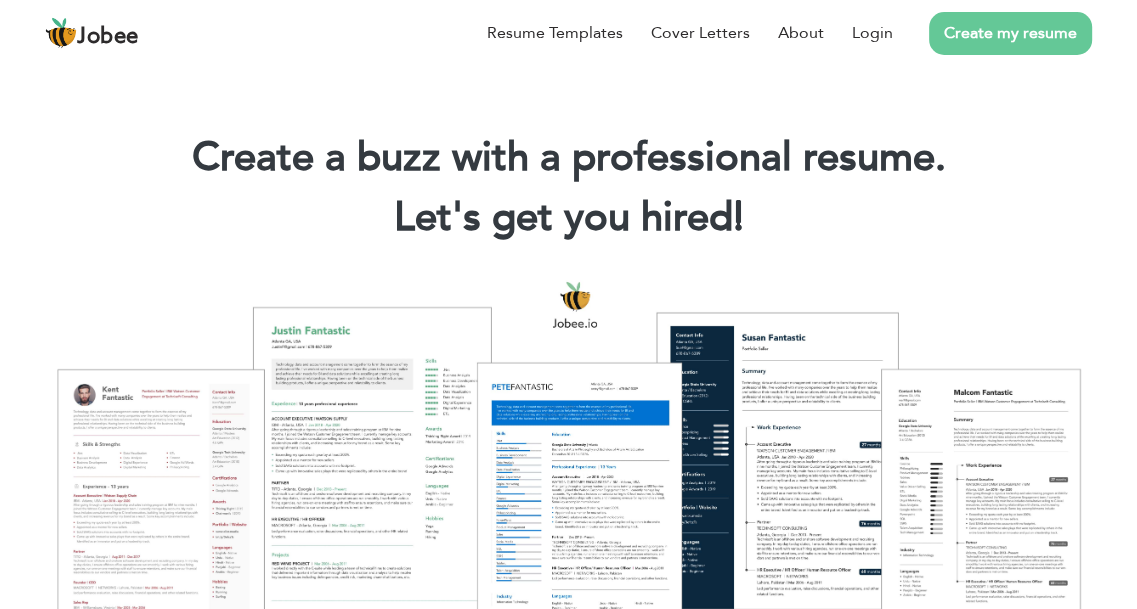 click on "Create my resume" at bounding box center (1010, 33) 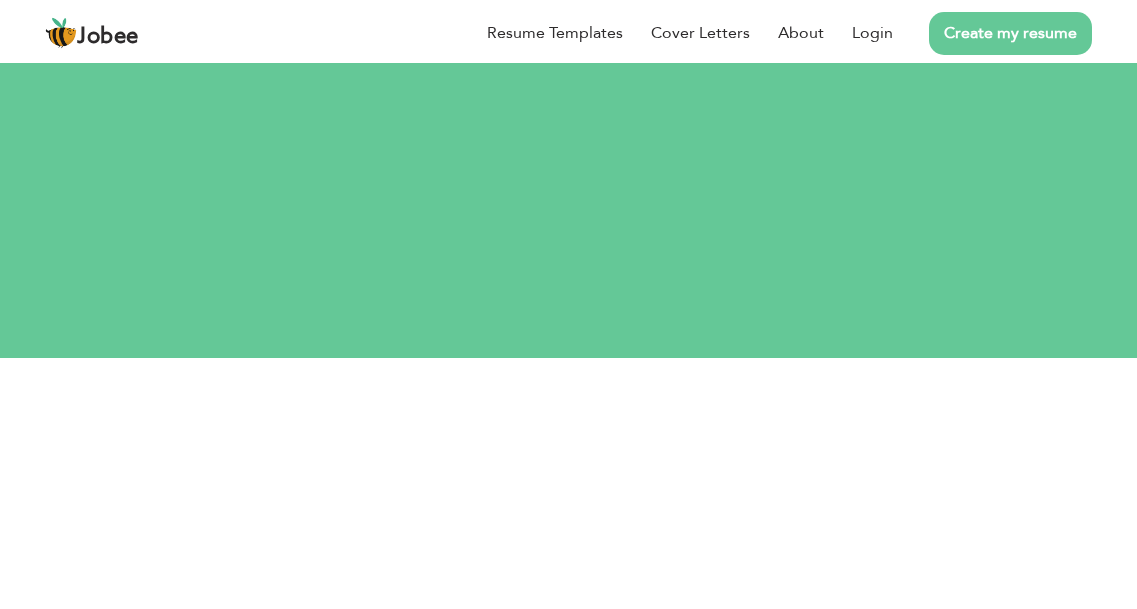 scroll, scrollTop: 0, scrollLeft: 0, axis: both 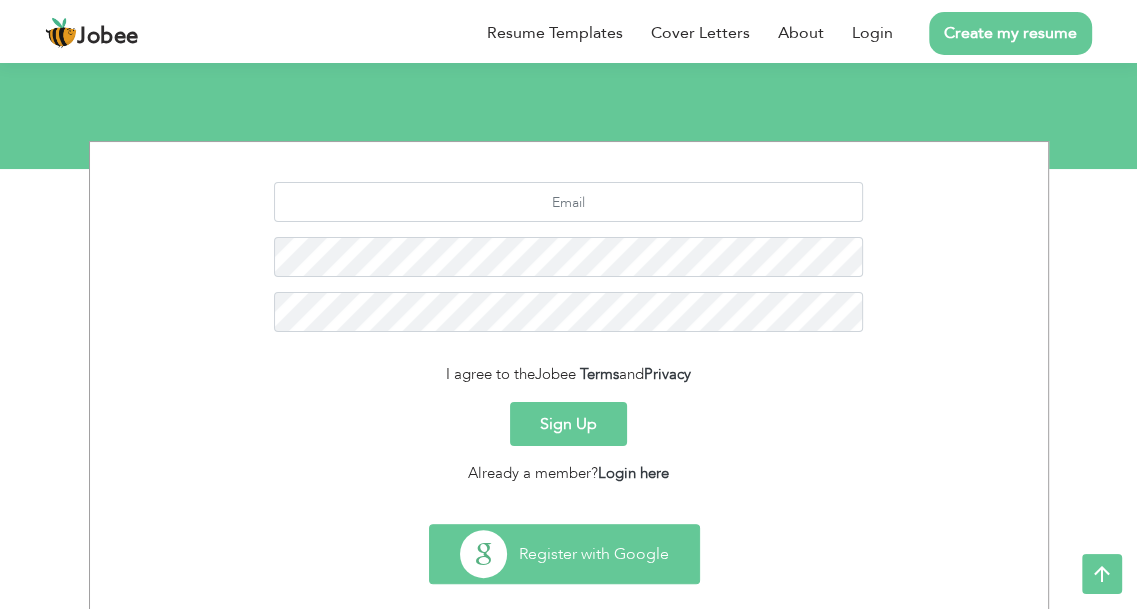 click on "Register with Google" at bounding box center [564, 554] 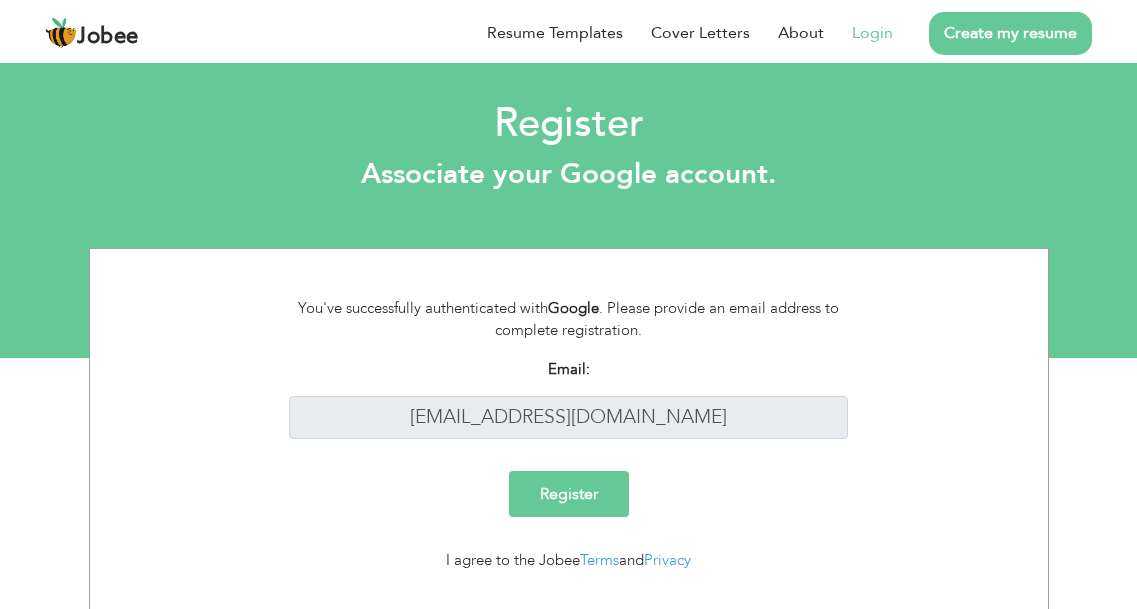 scroll, scrollTop: 0, scrollLeft: 0, axis: both 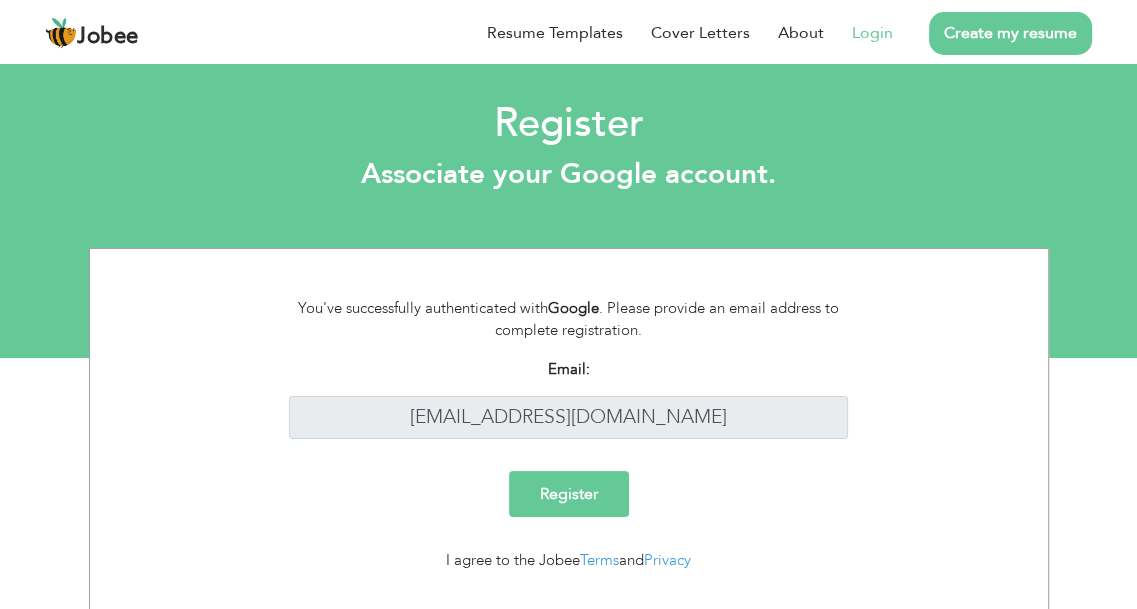 click on "Register" at bounding box center (569, 494) 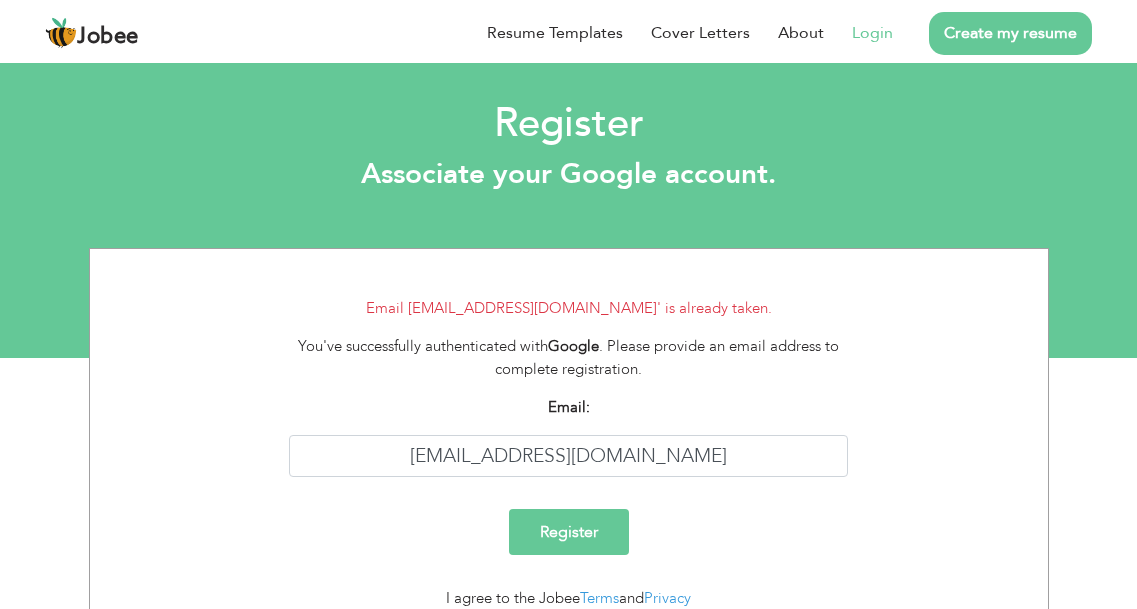 scroll, scrollTop: 0, scrollLeft: 0, axis: both 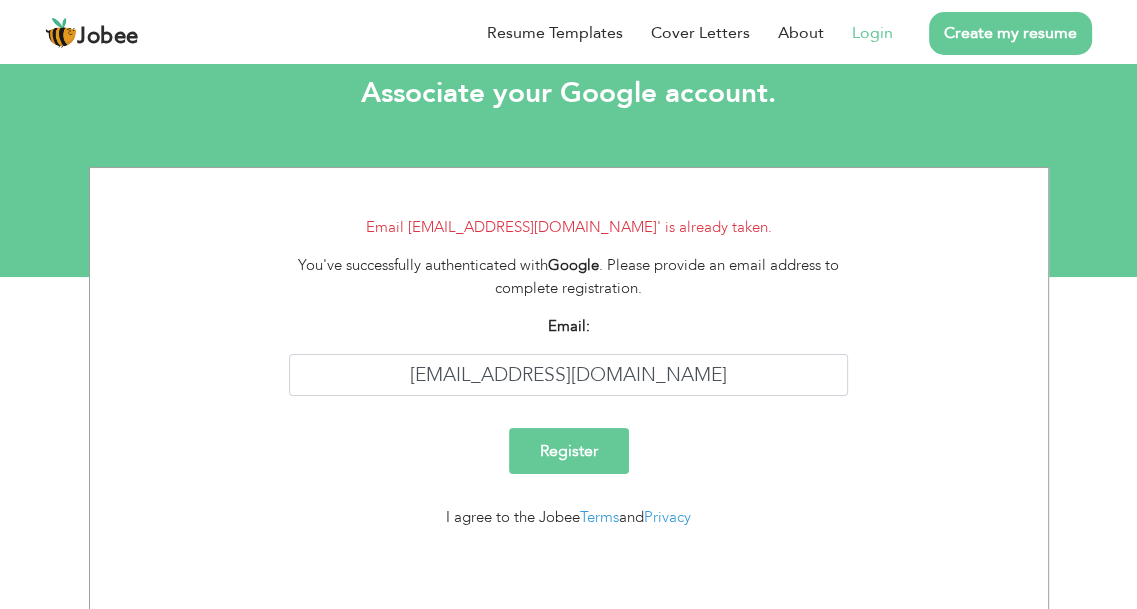 click on "Register" at bounding box center [569, 451] 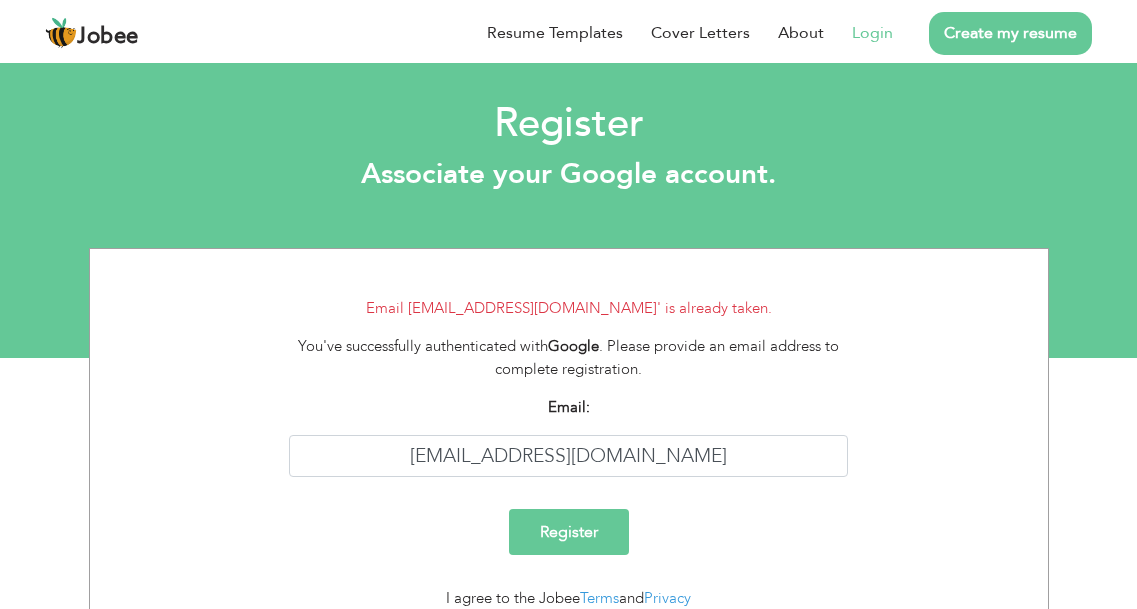 scroll, scrollTop: 0, scrollLeft: 0, axis: both 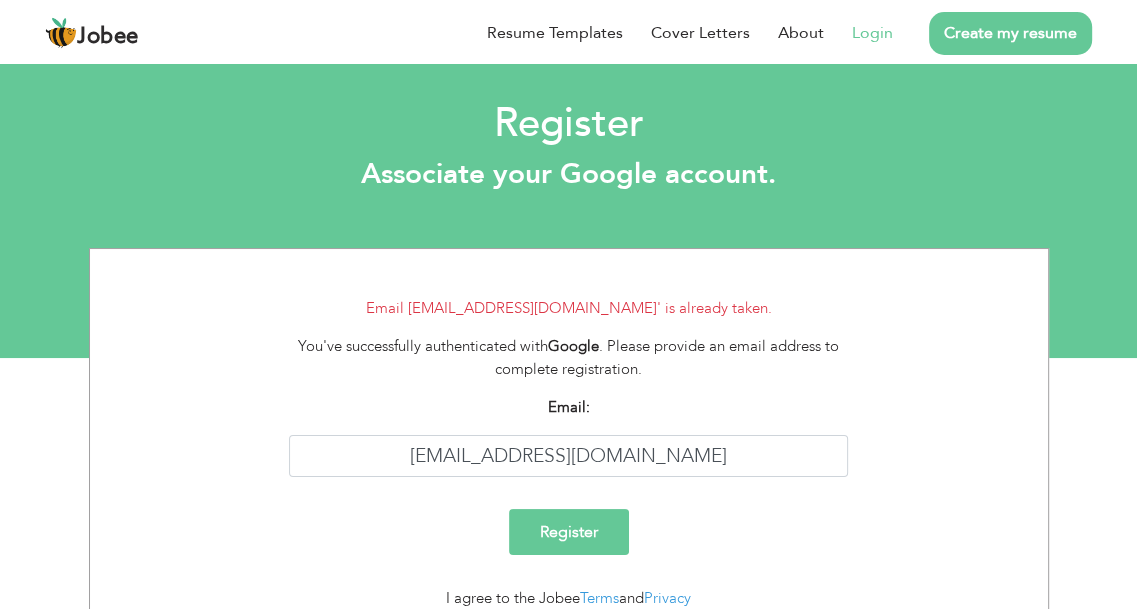 click on "Login" at bounding box center [872, 33] 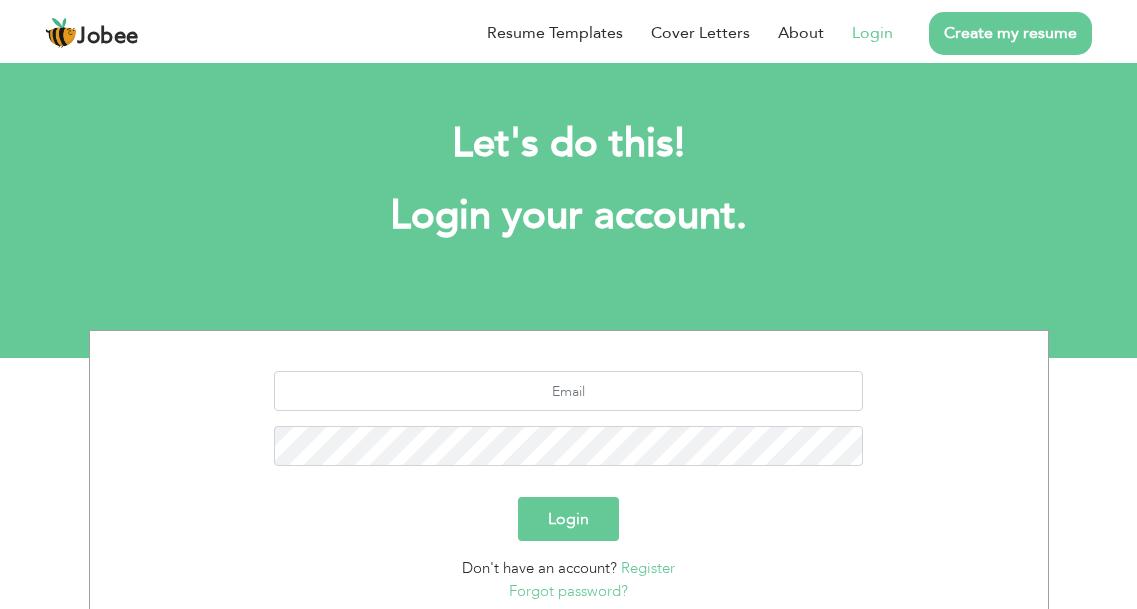 scroll, scrollTop: 0, scrollLeft: 0, axis: both 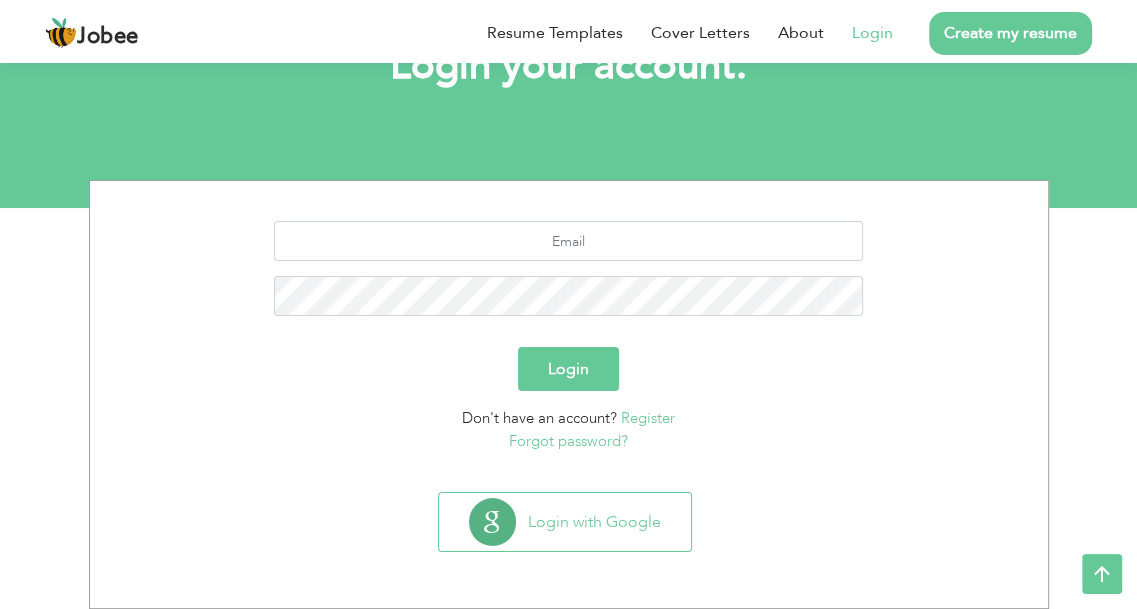 click on "Register" at bounding box center (648, 418) 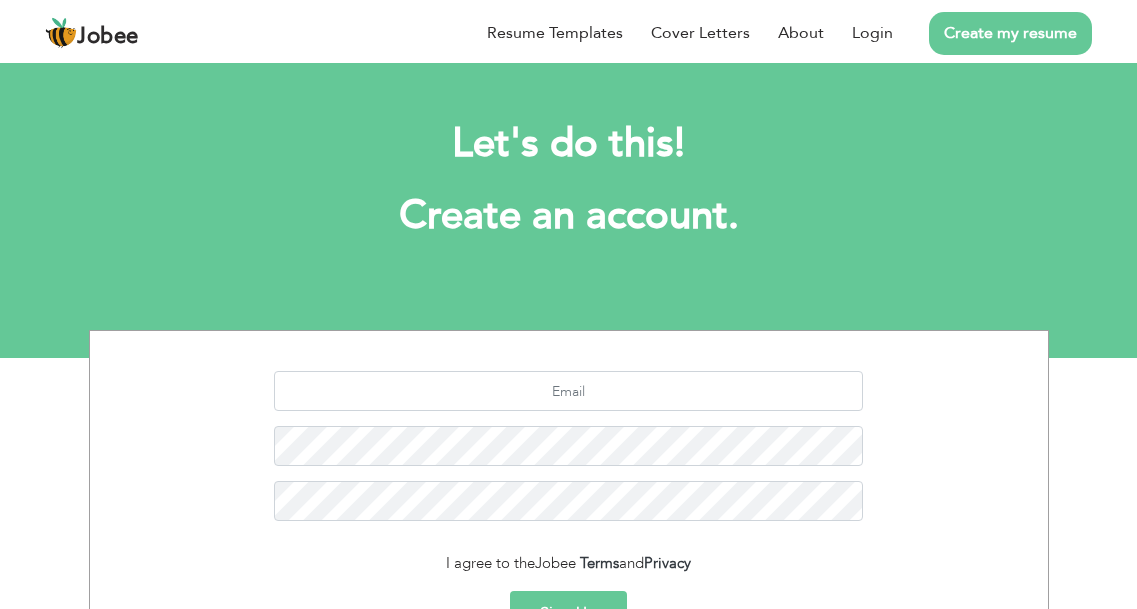 scroll, scrollTop: 0, scrollLeft: 0, axis: both 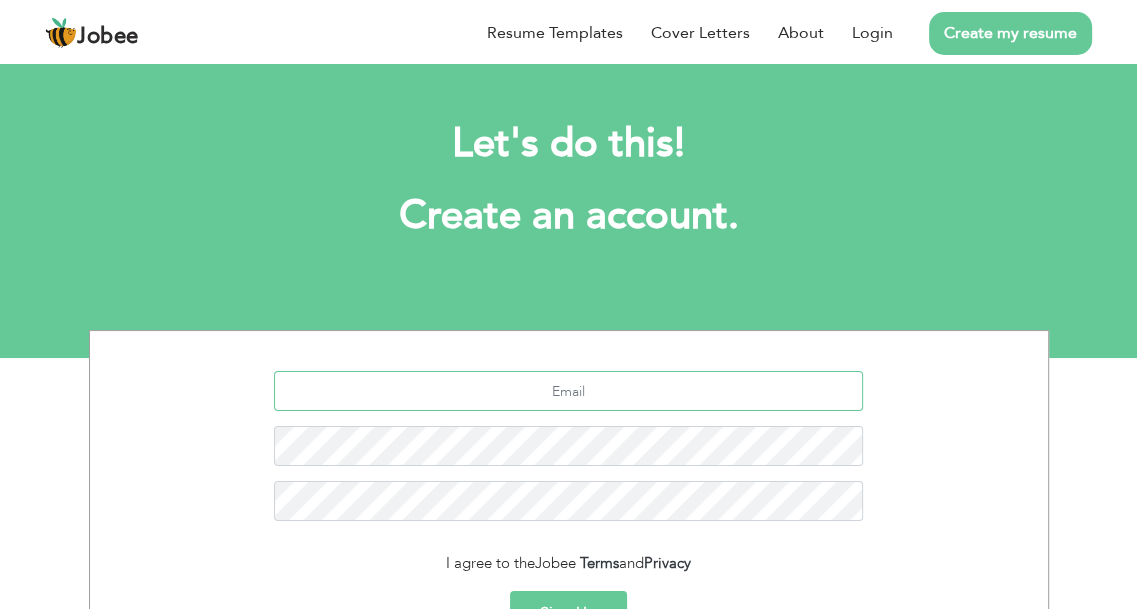 click at bounding box center (568, 391) 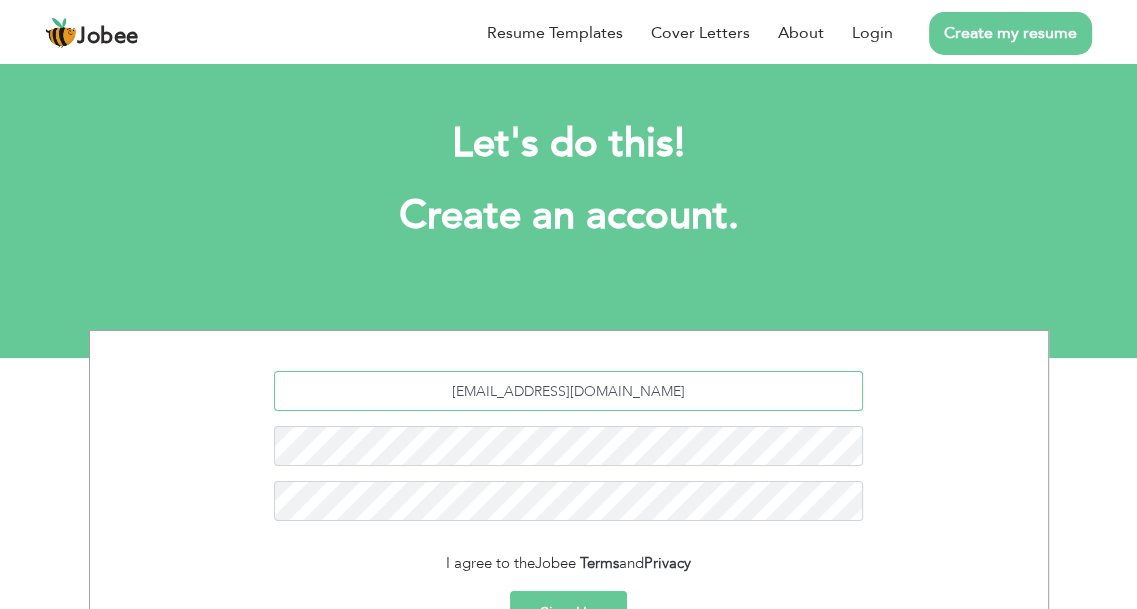 type on "dohnirajpoot@gmail.com" 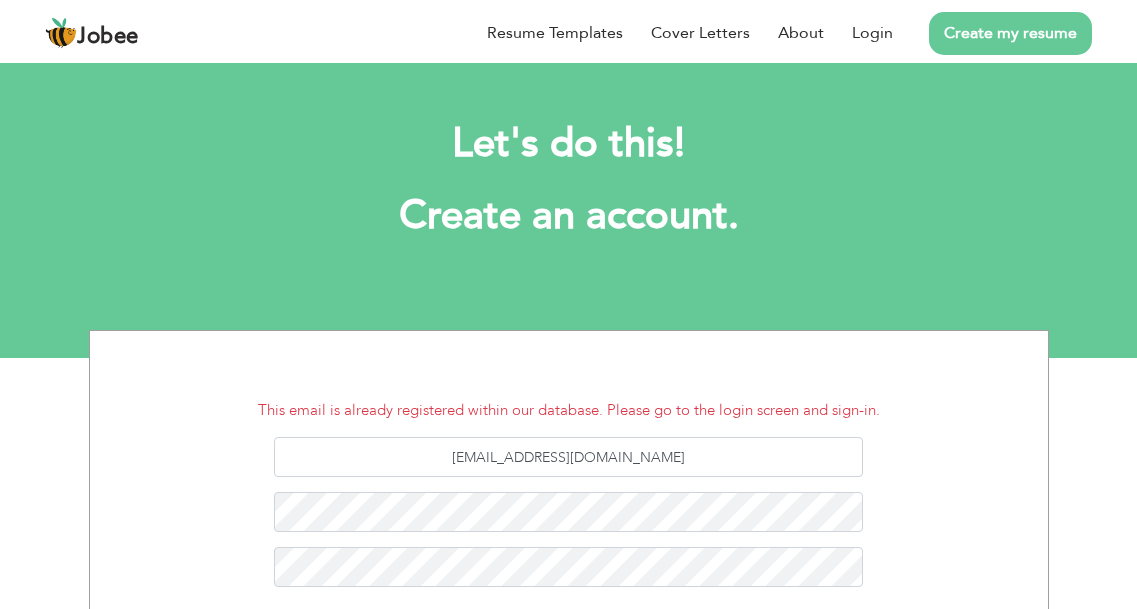 scroll, scrollTop: 0, scrollLeft: 0, axis: both 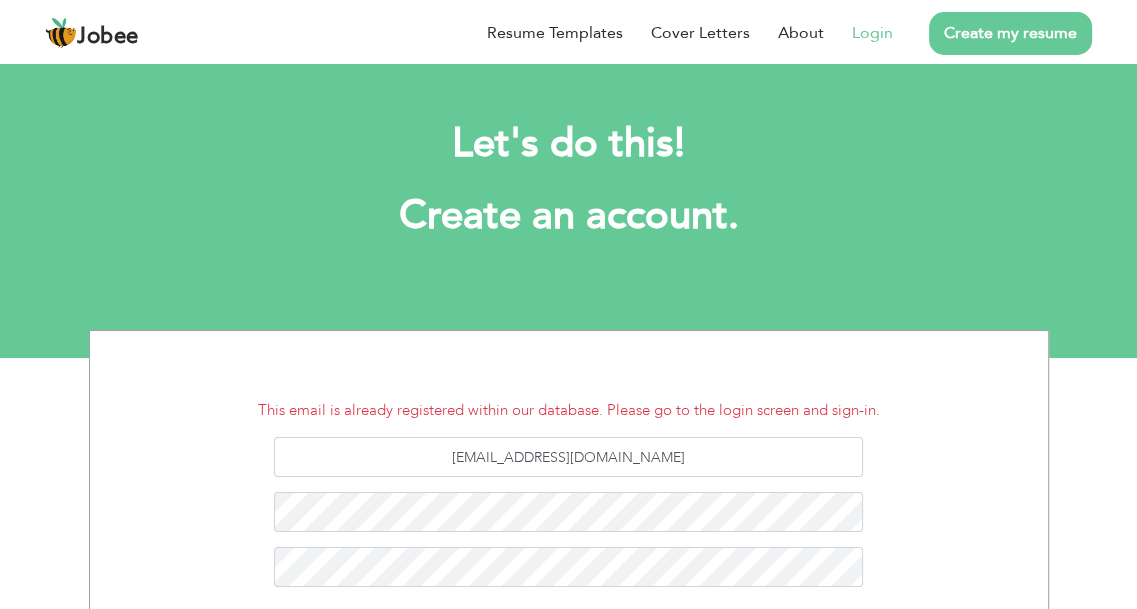 click on "Login" at bounding box center [872, 33] 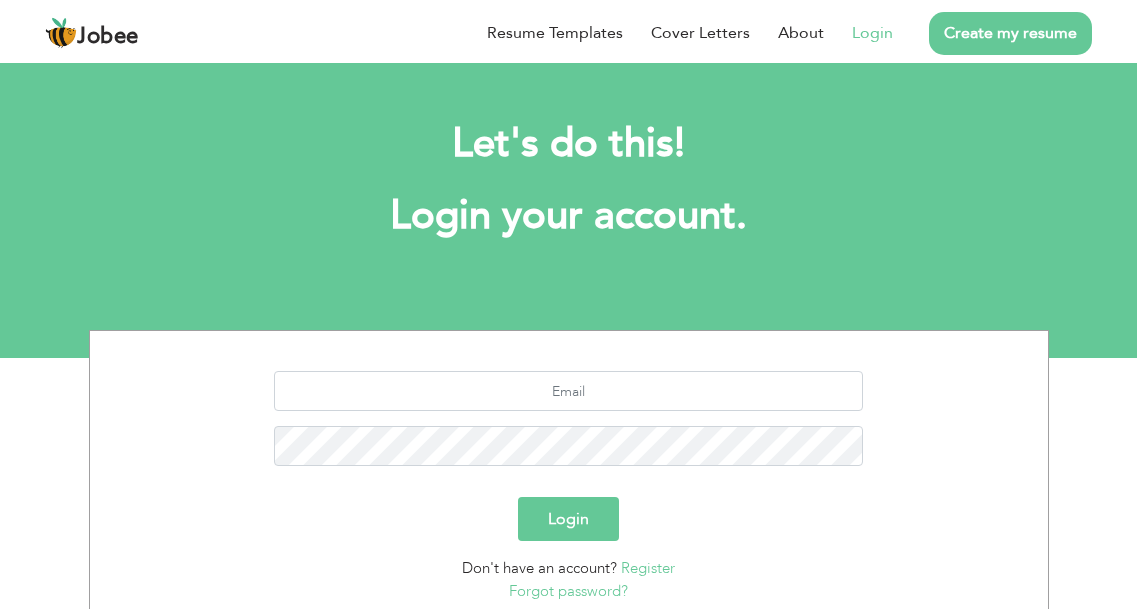 scroll, scrollTop: 0, scrollLeft: 0, axis: both 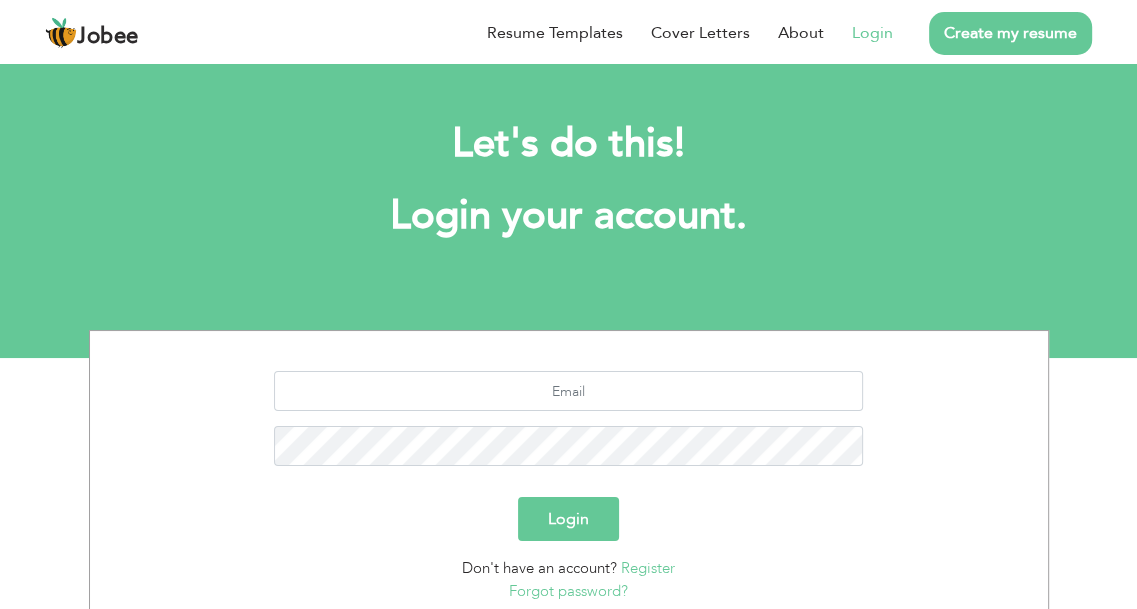 click on "Forgot password?" at bounding box center (568, 591) 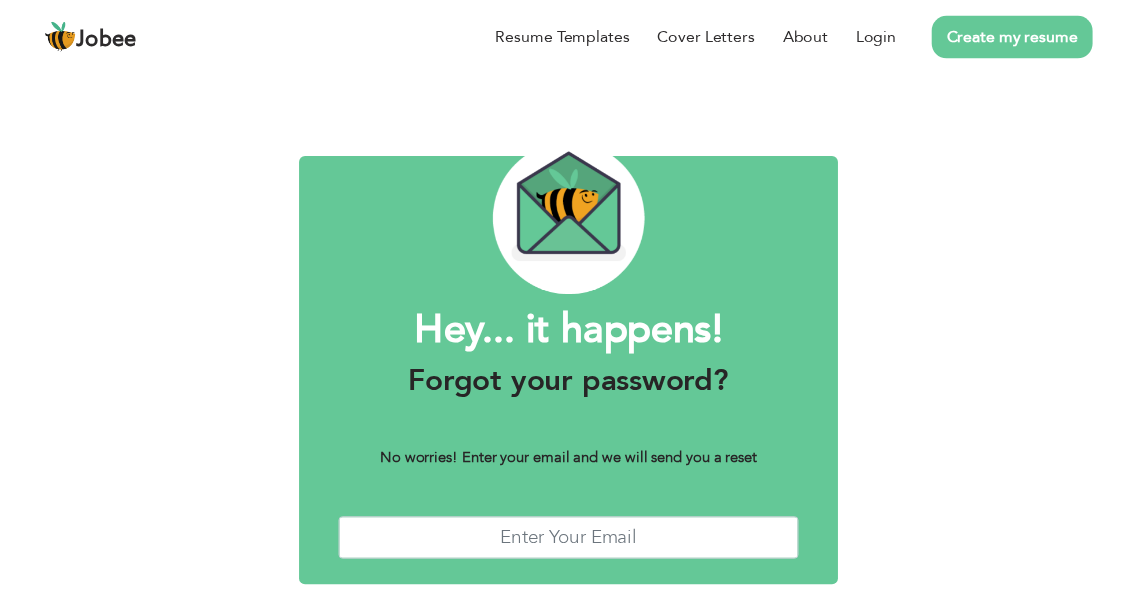 scroll, scrollTop: 0, scrollLeft: 0, axis: both 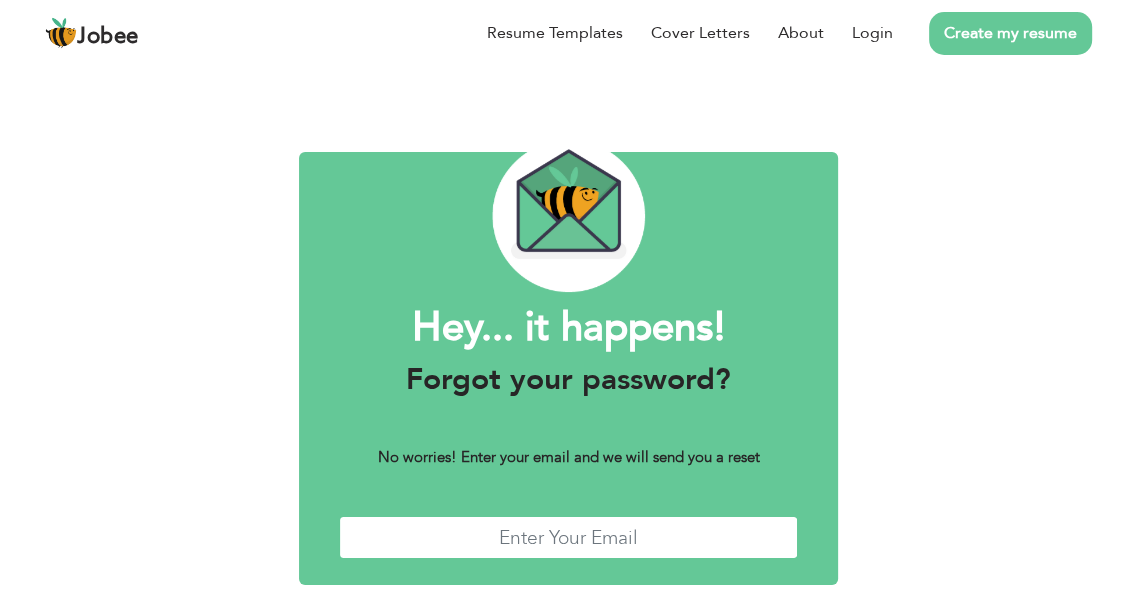 click at bounding box center (568, 537) 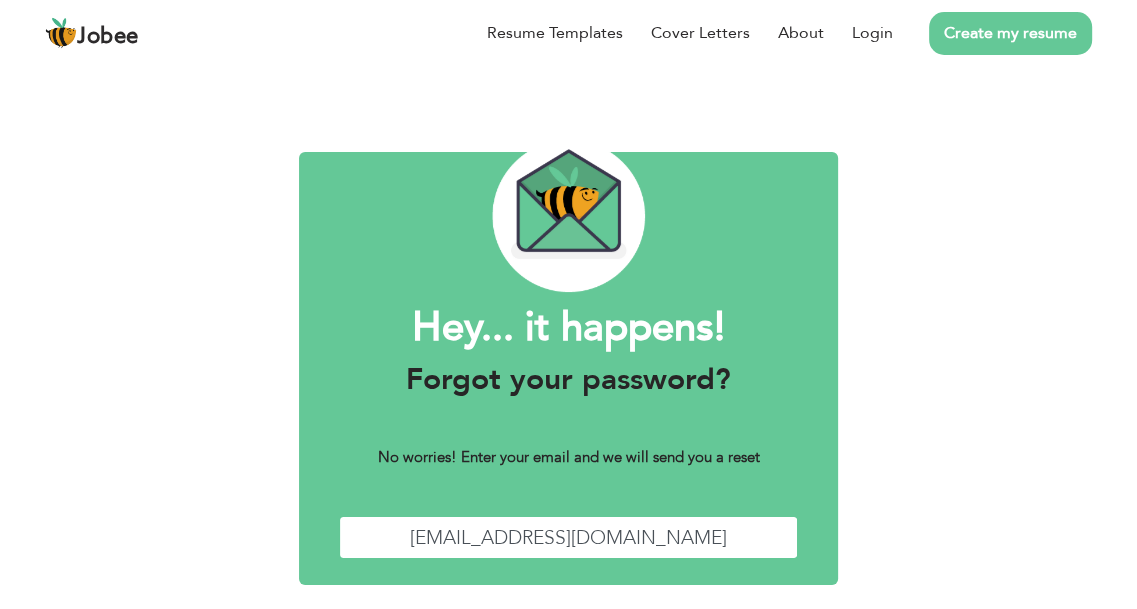 scroll, scrollTop: 78, scrollLeft: 0, axis: vertical 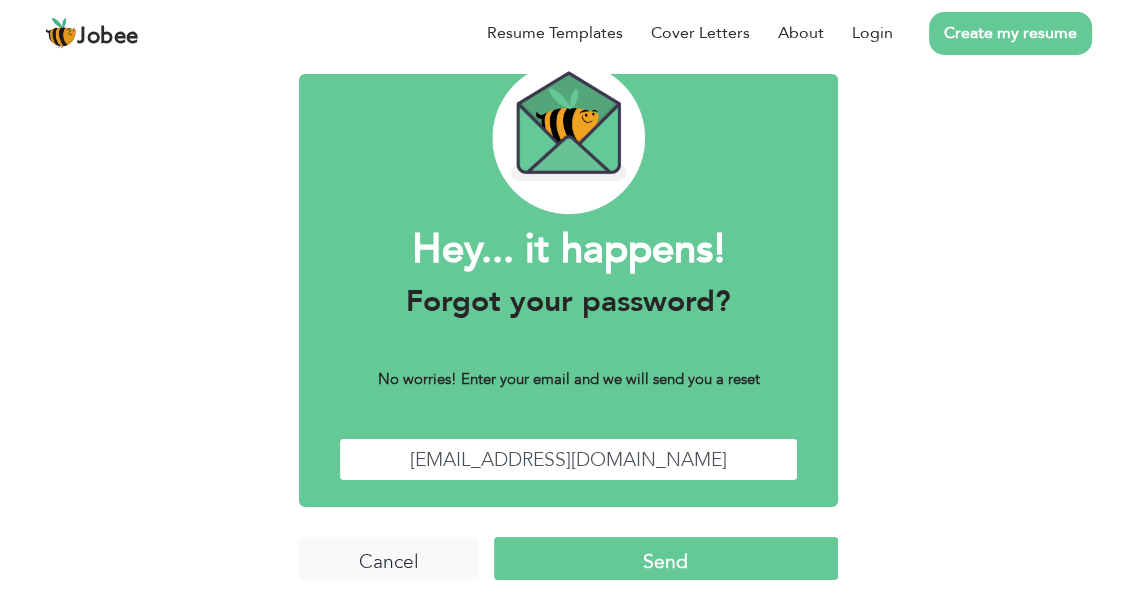 type on "dohnirajpoot@gmail.com" 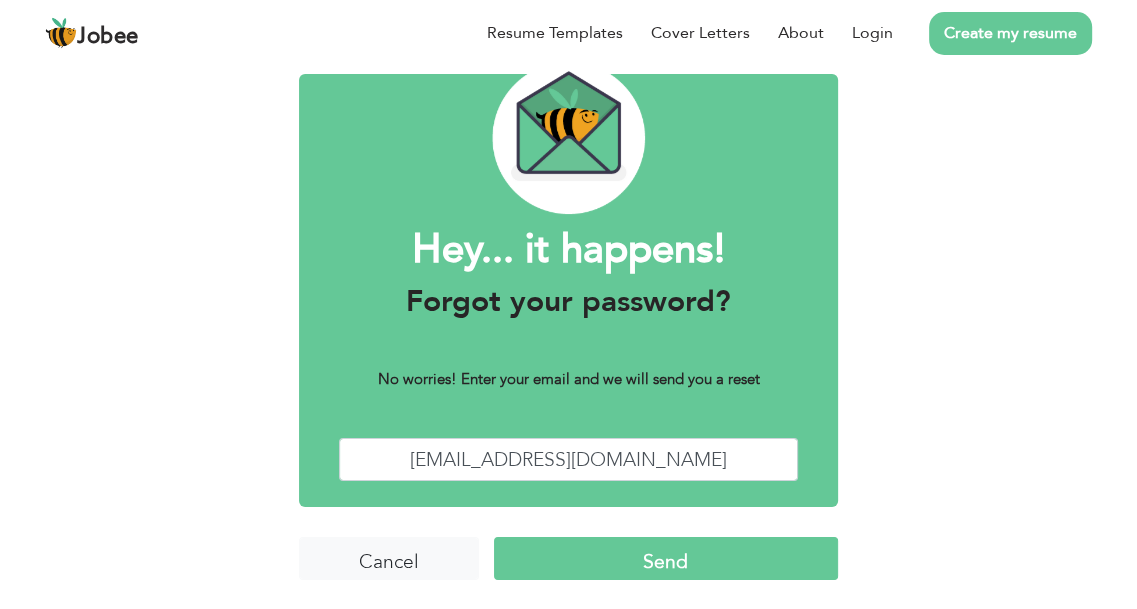 click on "Send" at bounding box center [666, 558] 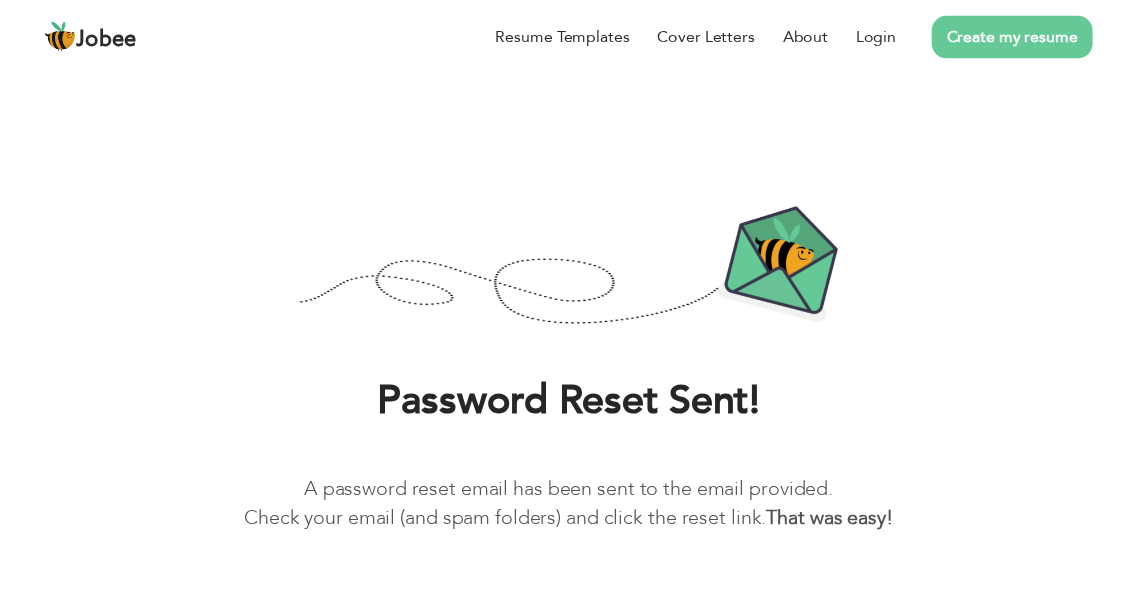 scroll, scrollTop: 0, scrollLeft: 0, axis: both 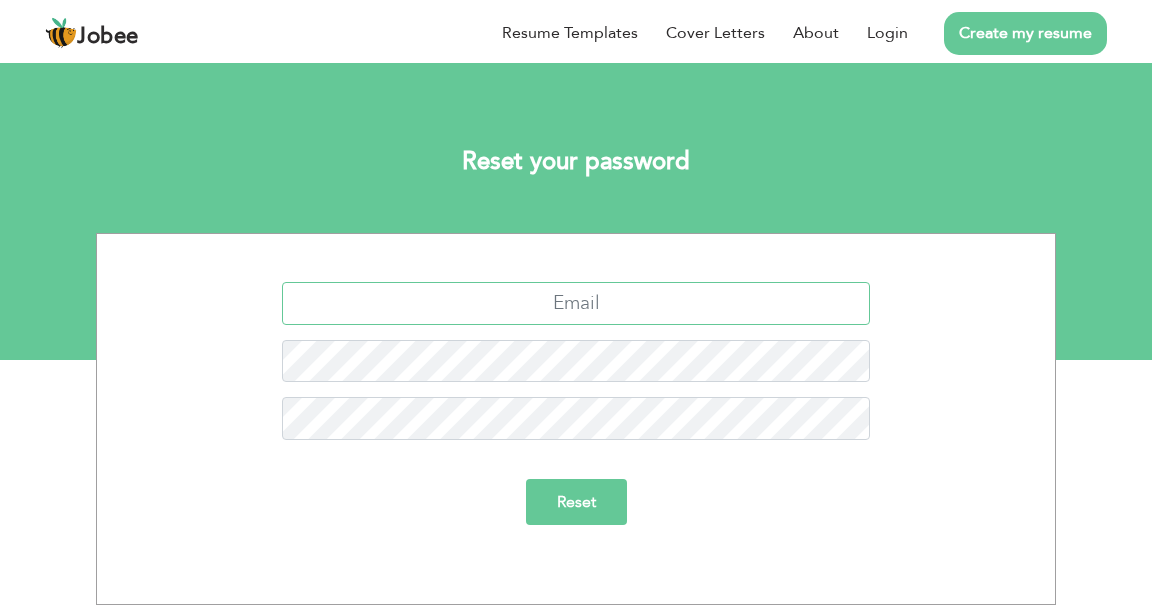 click at bounding box center (576, 303) 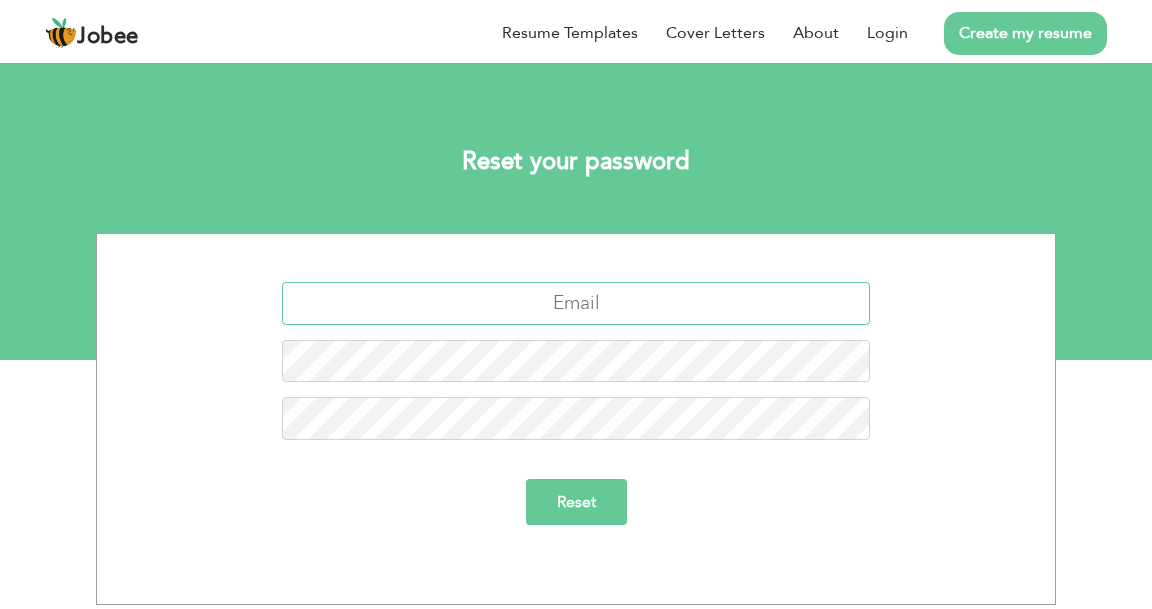 paste on "dohnirajpoot@gmail.com" 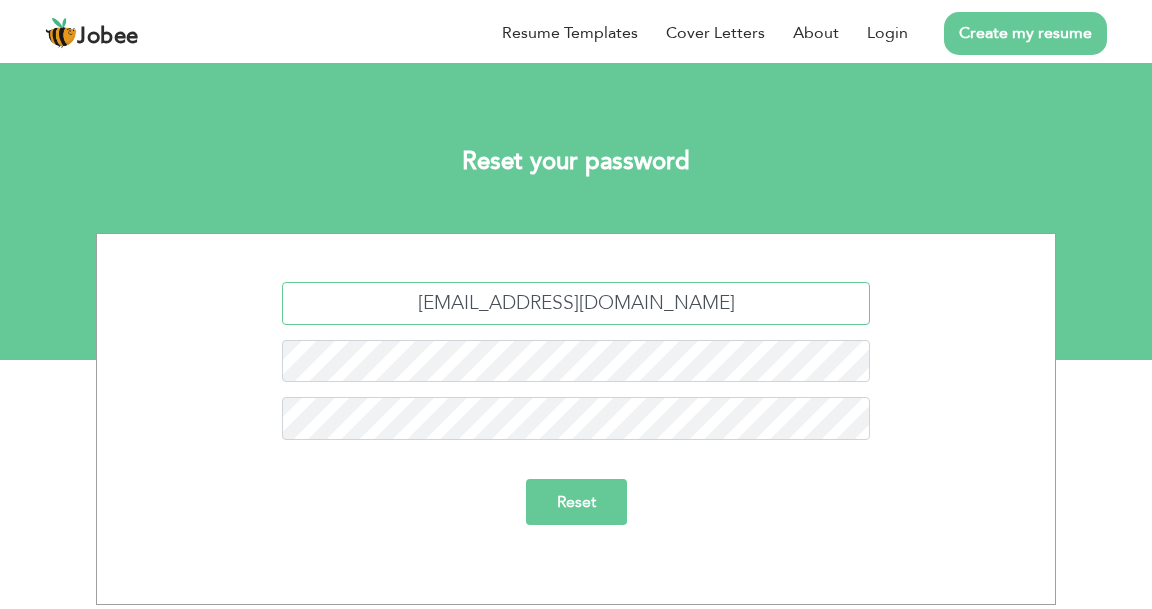type on "[EMAIL_ADDRESS][DOMAIN_NAME]" 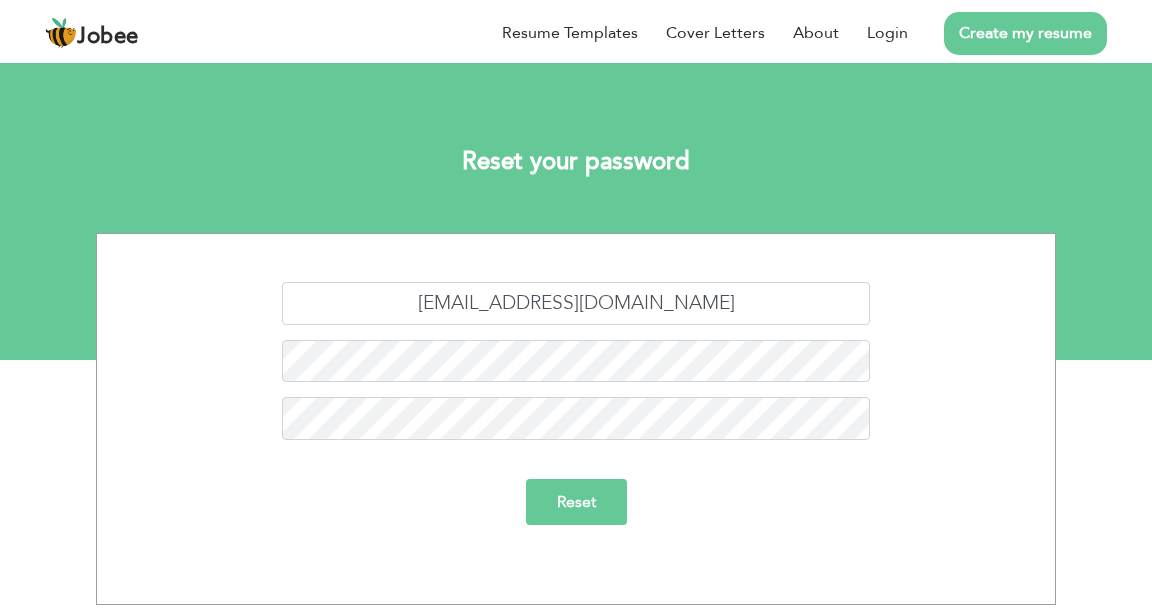 click on "Reset" at bounding box center [576, 502] 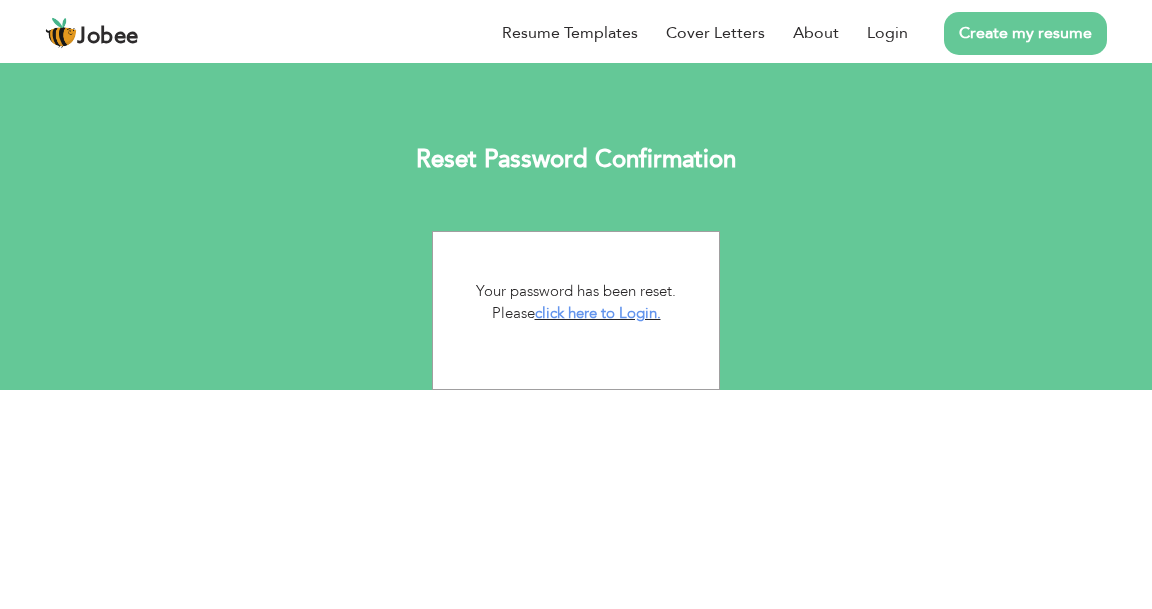 scroll, scrollTop: 0, scrollLeft: 0, axis: both 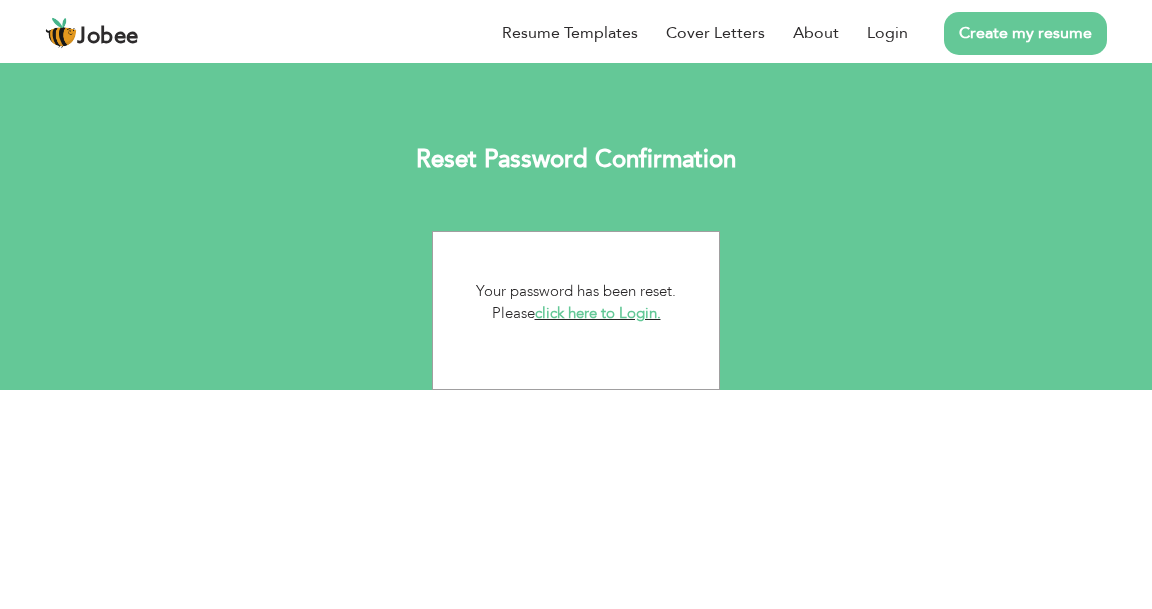 click on "click here to Login." at bounding box center [598, 313] 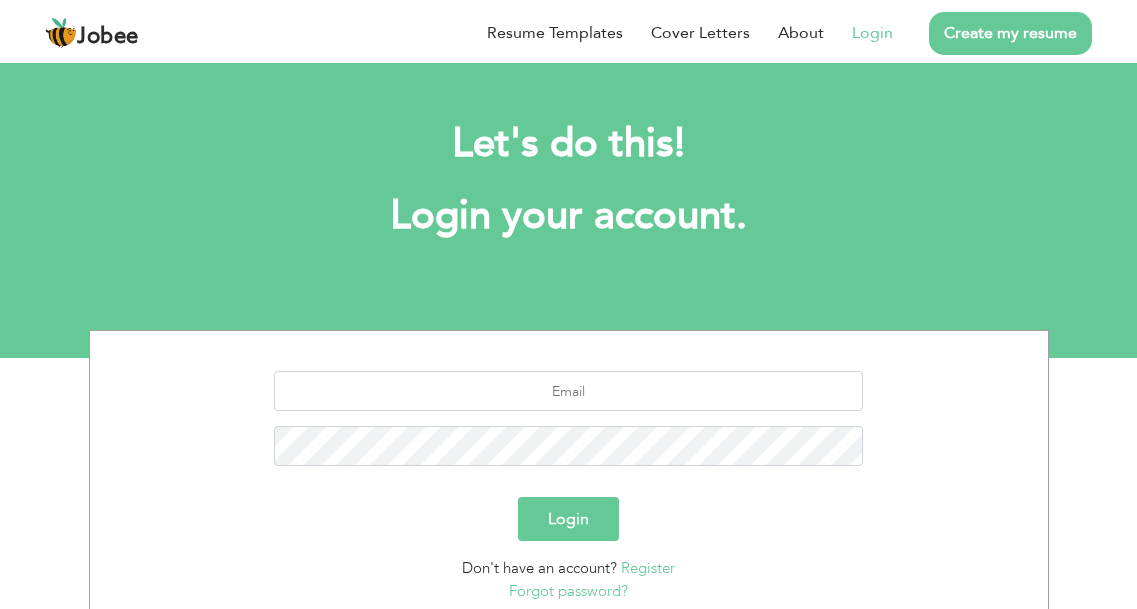 scroll, scrollTop: 0, scrollLeft: 0, axis: both 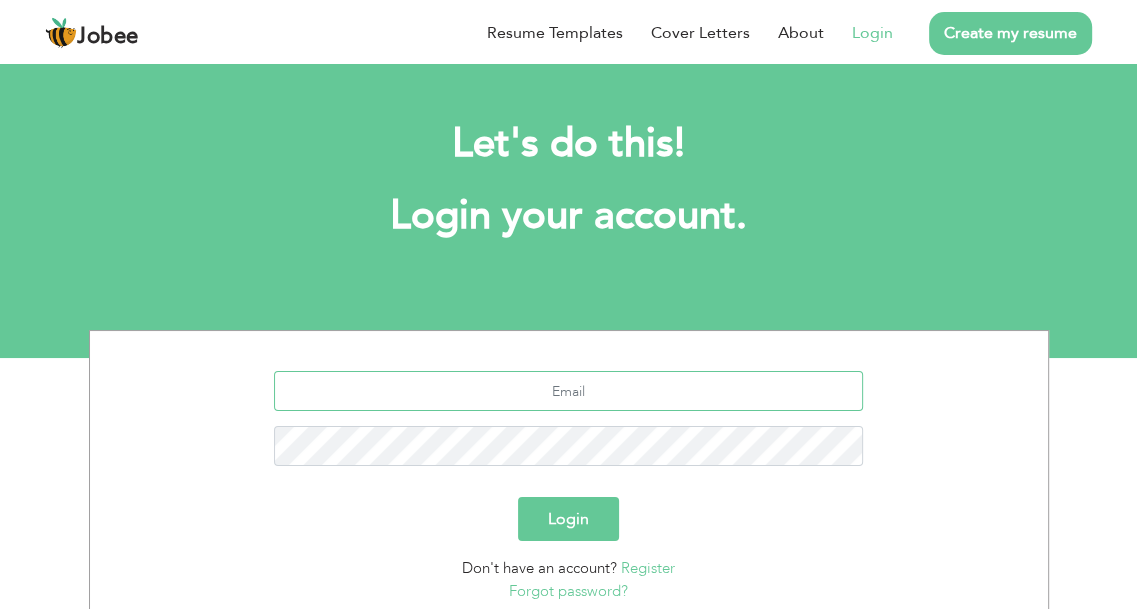 click at bounding box center (568, 391) 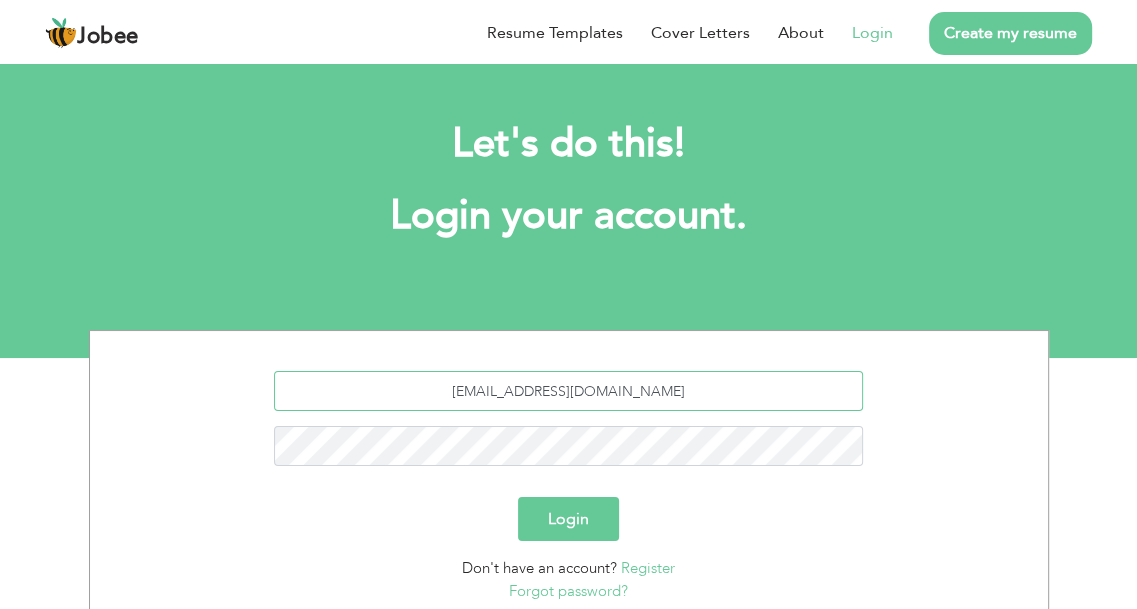 type on "[EMAIL_ADDRESS][DOMAIN_NAME]" 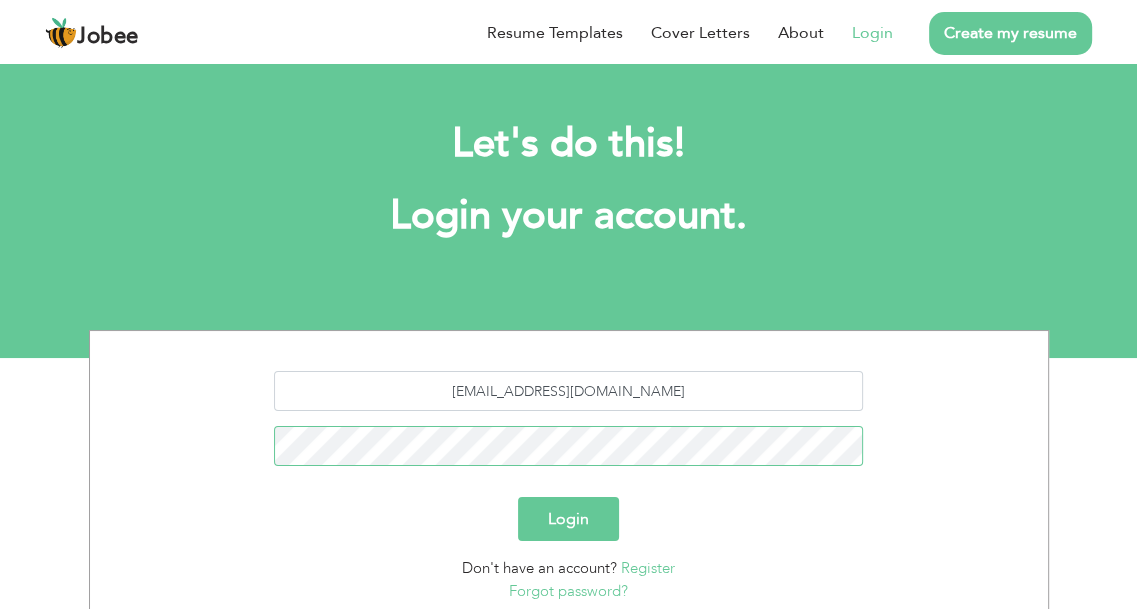 click on "Login" at bounding box center (568, 519) 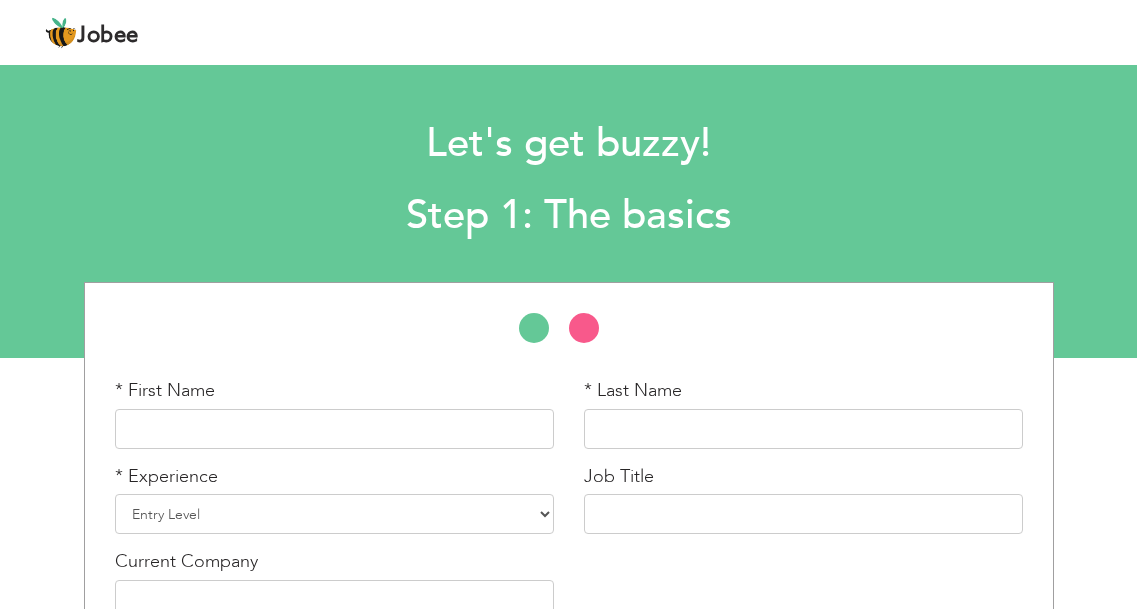 scroll, scrollTop: 0, scrollLeft: 0, axis: both 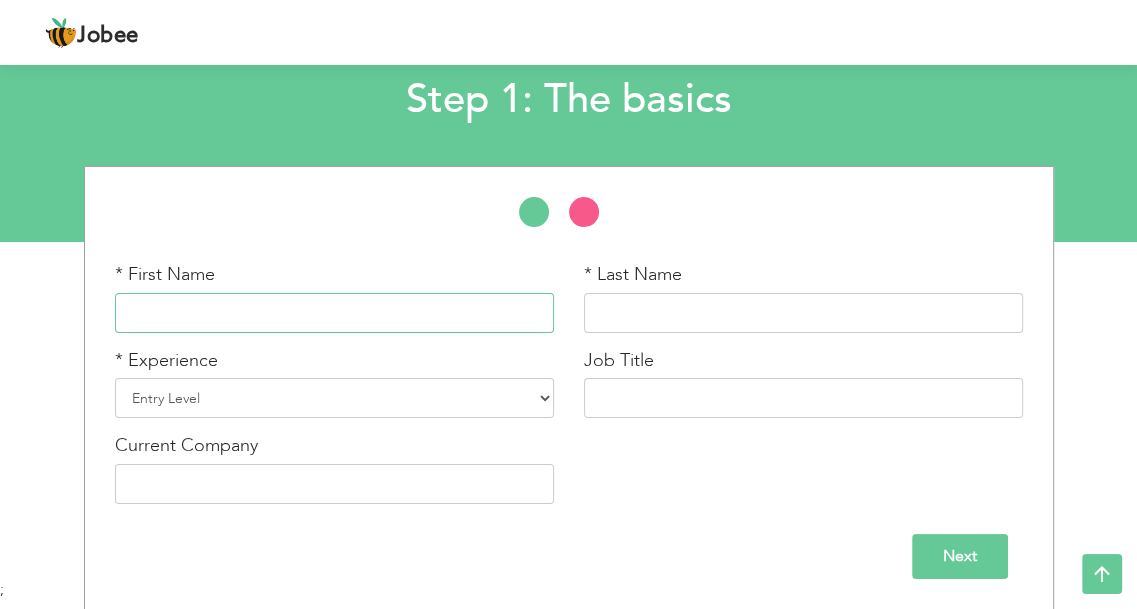 click at bounding box center (334, 313) 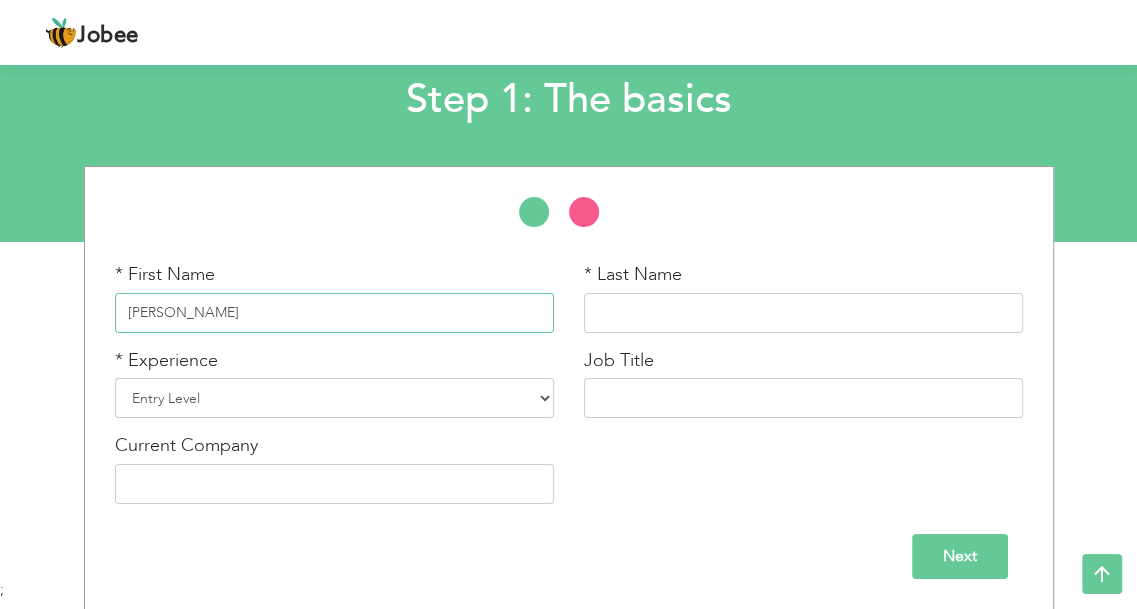 type on "Muhammad" 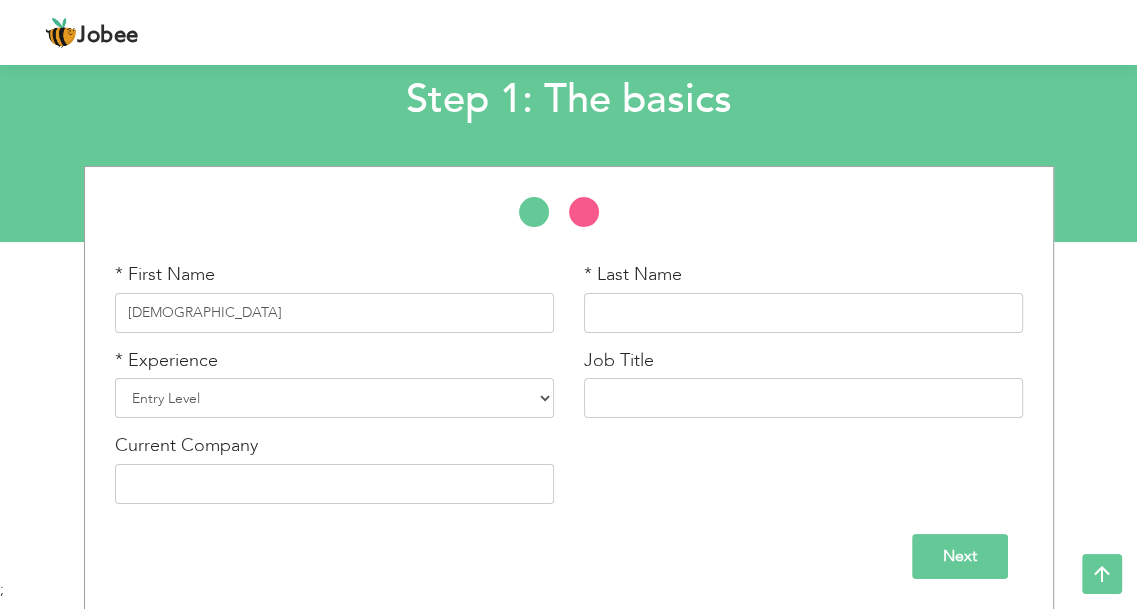 type on "Afzaal" 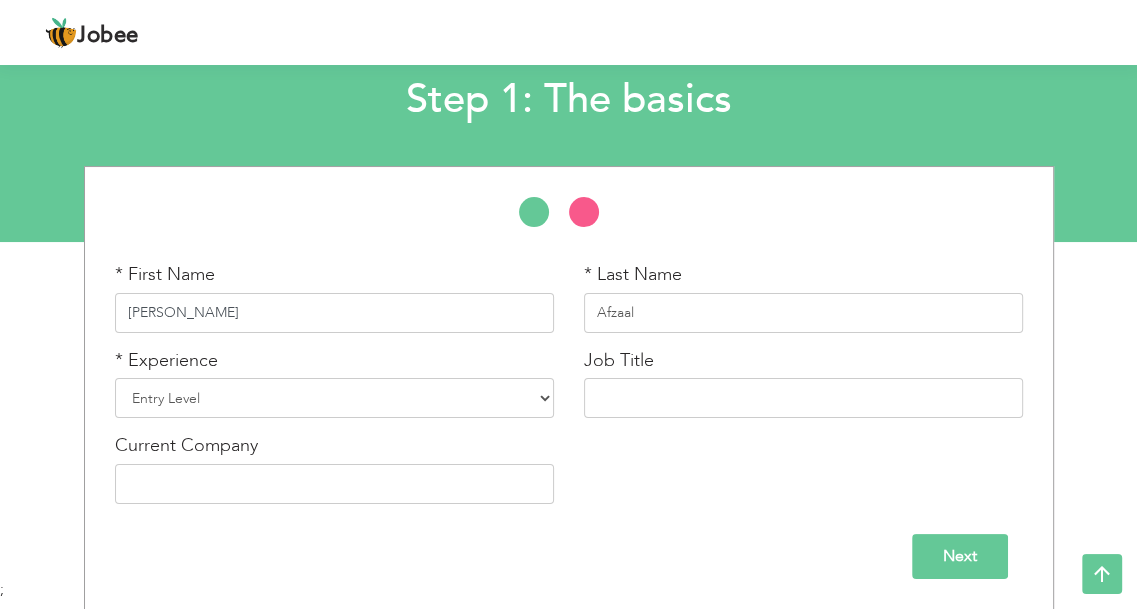 type on "[PERSON_NAME]" 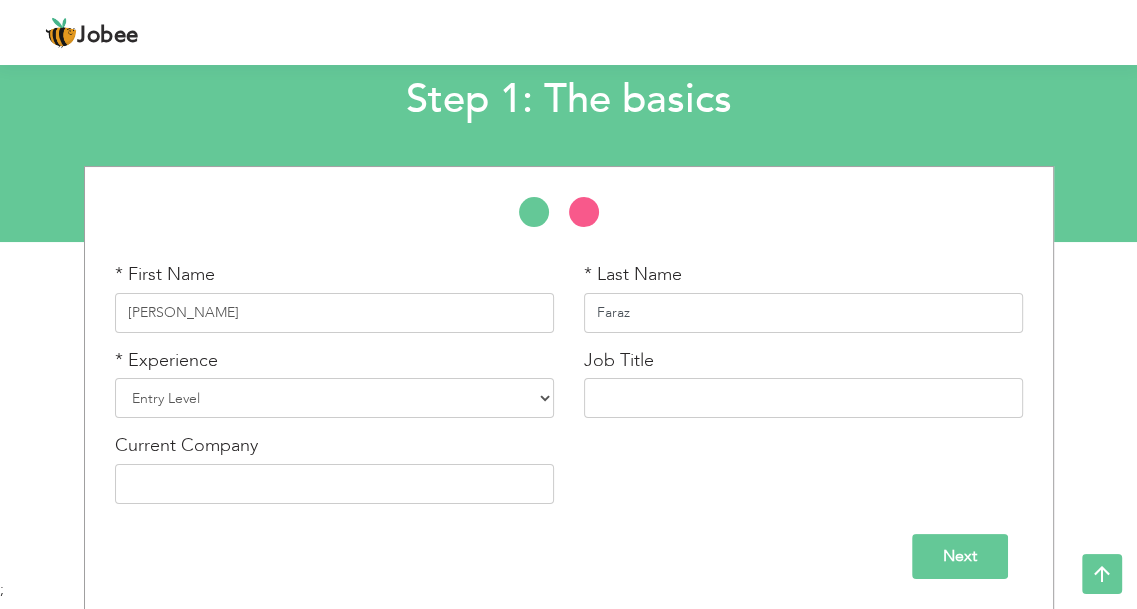 type on "Faraz" 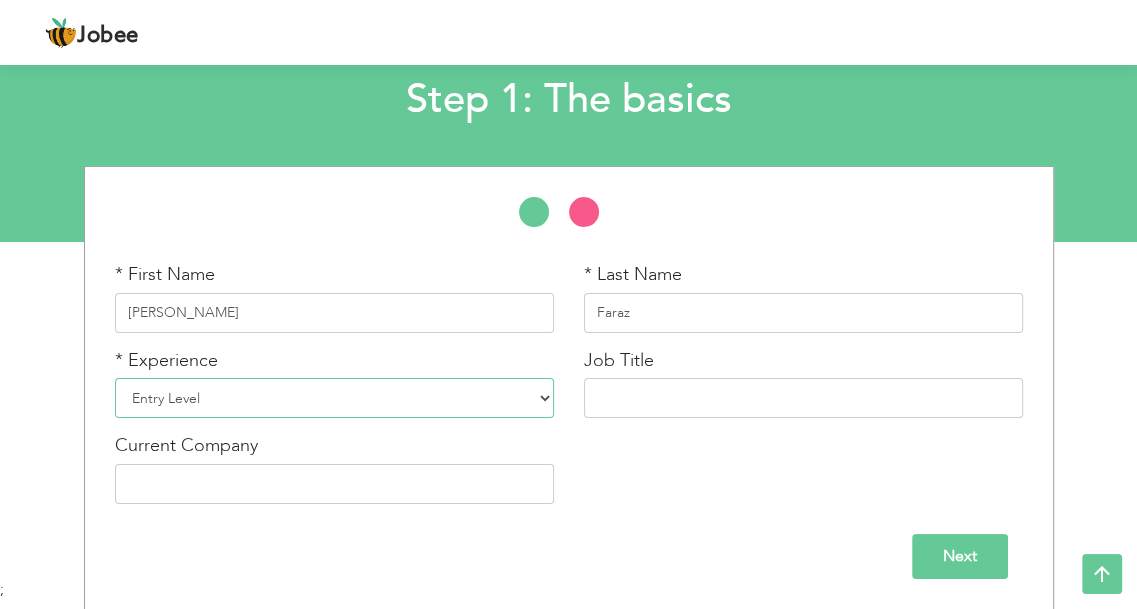 click on "Entry Level
Less than 1 Year
1 Year
2 Years
3 Years
4 Years
5 Years
6 Years
7 Years
8 Years
9 Years
10 Years
11 Years
12 Years
13 Years
14 Years
15 Years
16 Years
17 Years
18 Years
19 Years
20 Years
21 Years
22 Years
23 Years
24 Years
25 Years
26 Years
27 Years
28 Years
29 Years
30 Years
31 Years
32 Years
33 Years
34 Years
35 Years
More than 35 Years" at bounding box center [334, 398] 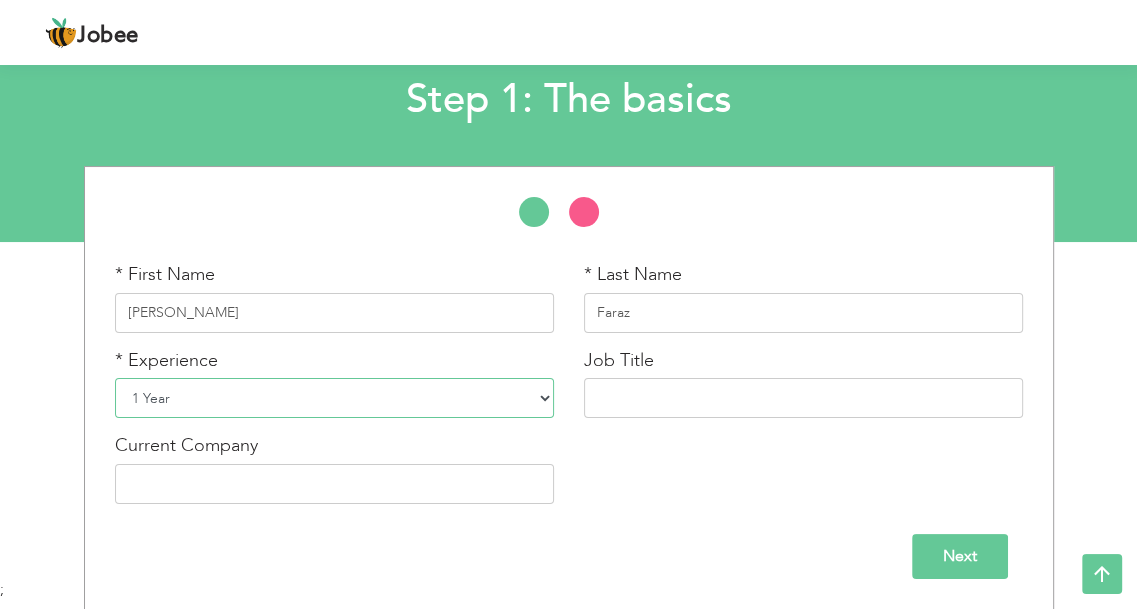 click on "Entry Level
Less than 1 Year
1 Year
2 Years
3 Years
4 Years
5 Years
6 Years
7 Years
8 Years
9 Years
10 Years
11 Years
12 Years
13 Years
14 Years
15 Years
16 Years
17 Years
18 Years
19 Years
20 Years
21 Years
22 Years
23 Years
24 Years
25 Years
26 Years
27 Years
28 Years
29 Years
30 Years
31 Years
32 Years
33 Years
34 Years
35 Years
More than 35 Years" at bounding box center [334, 398] 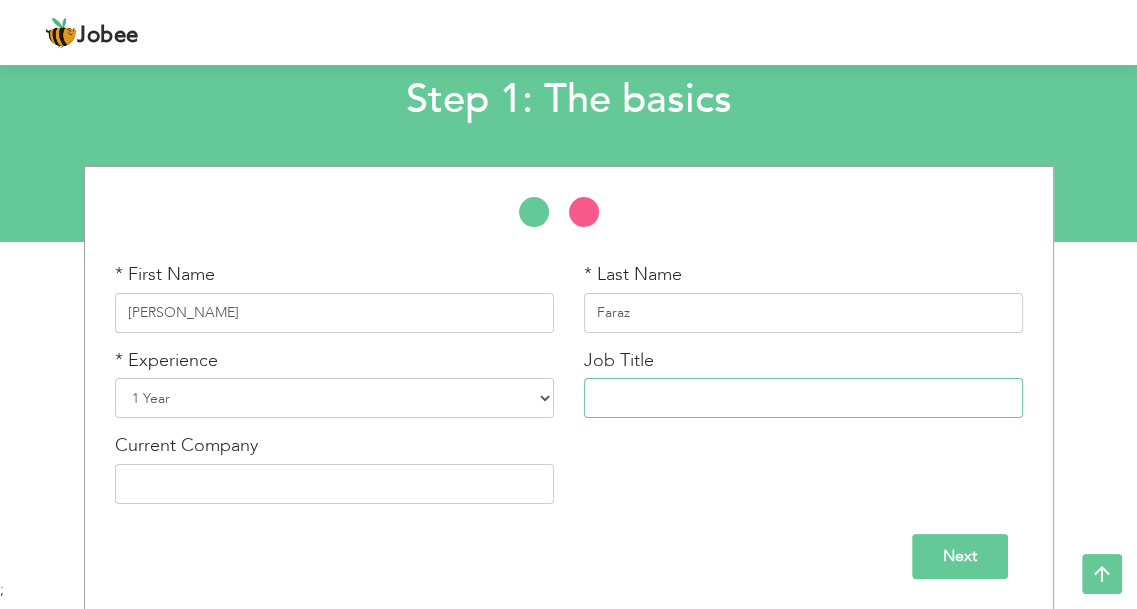 click at bounding box center [803, 398] 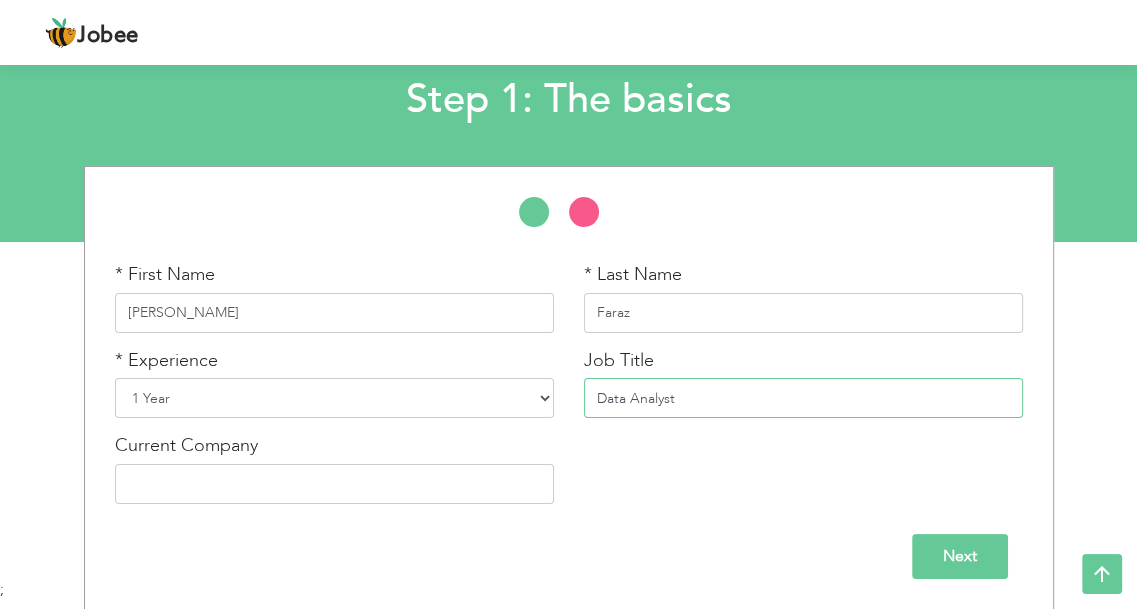 type on "Data Analyst" 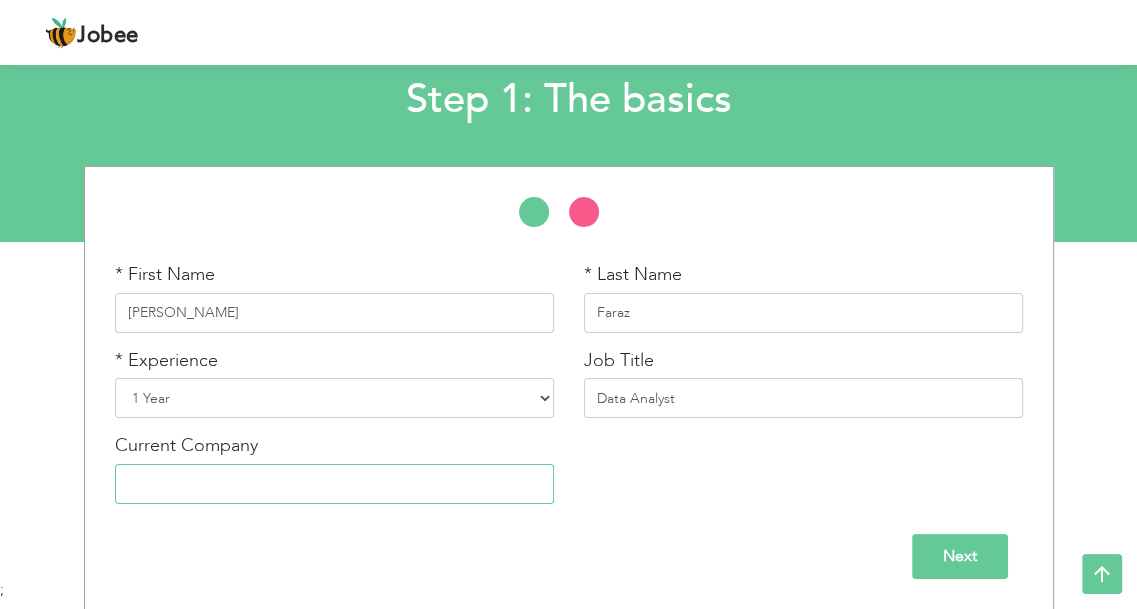 click at bounding box center (334, 484) 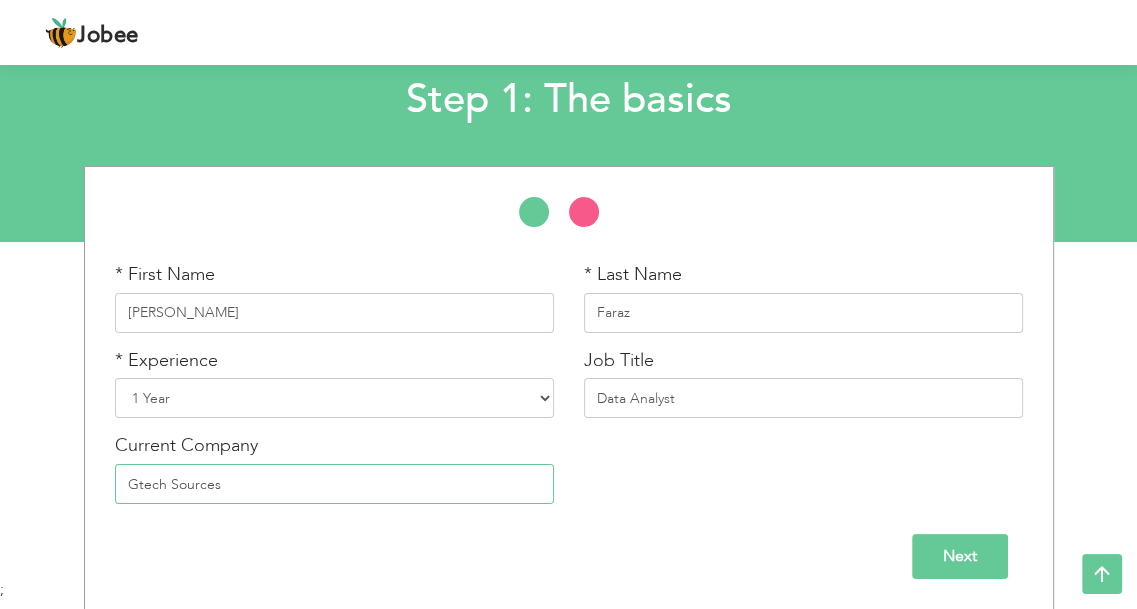 type on "Gtech Sources" 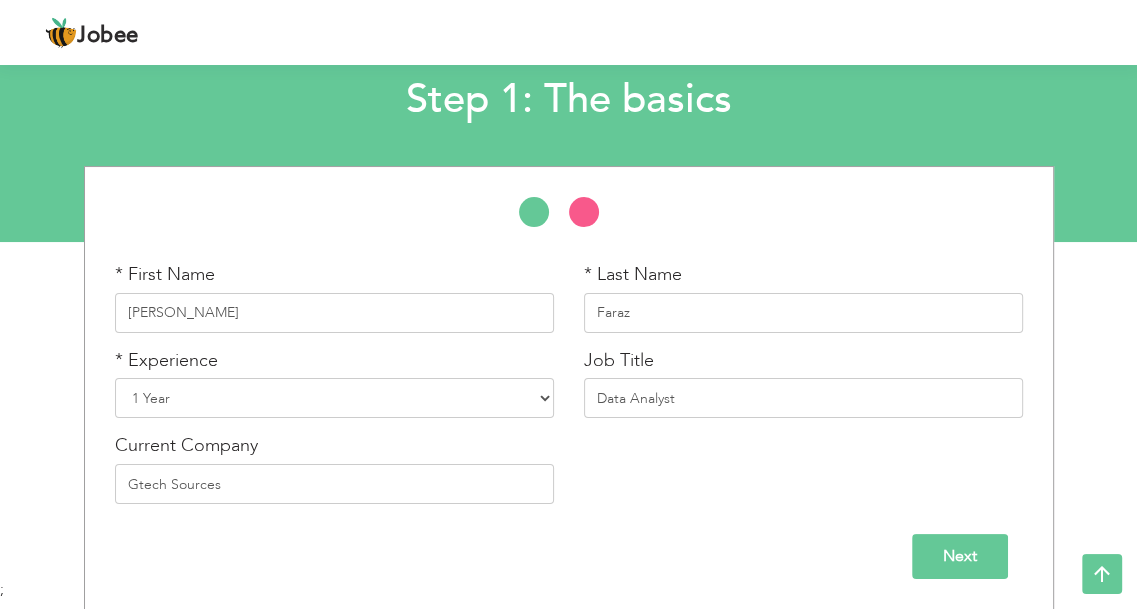 click on "Next" at bounding box center [960, 556] 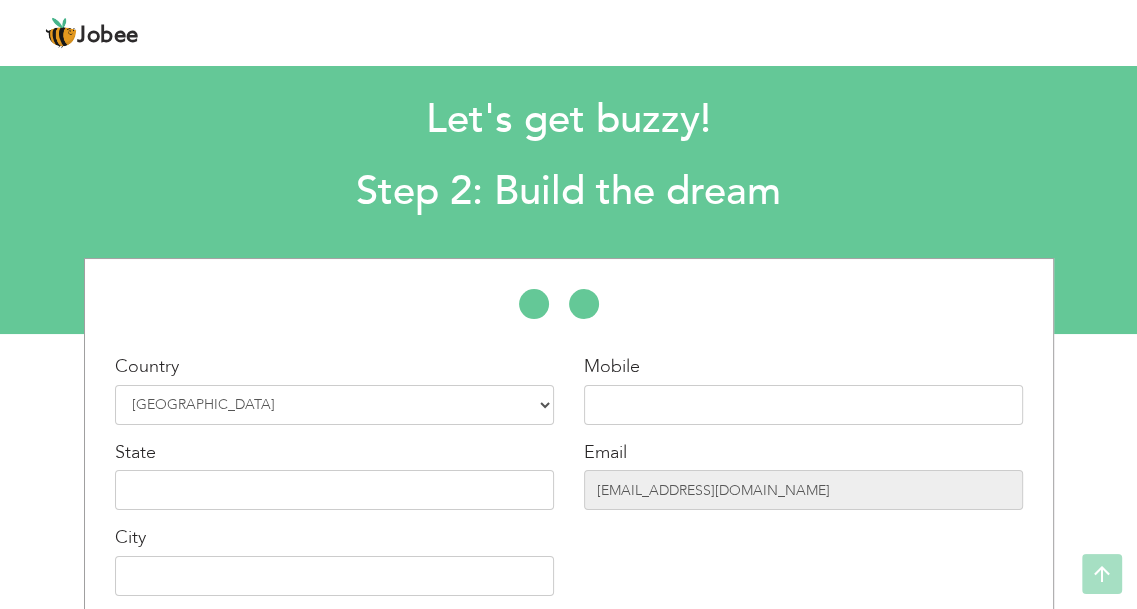 scroll, scrollTop: 12, scrollLeft: 0, axis: vertical 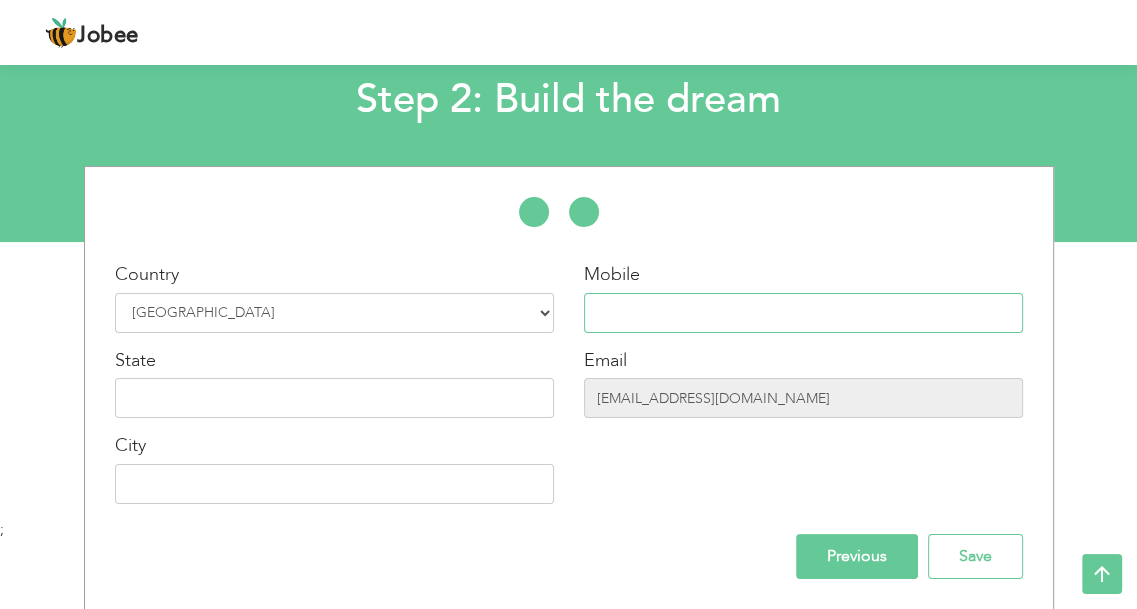 click at bounding box center [803, 313] 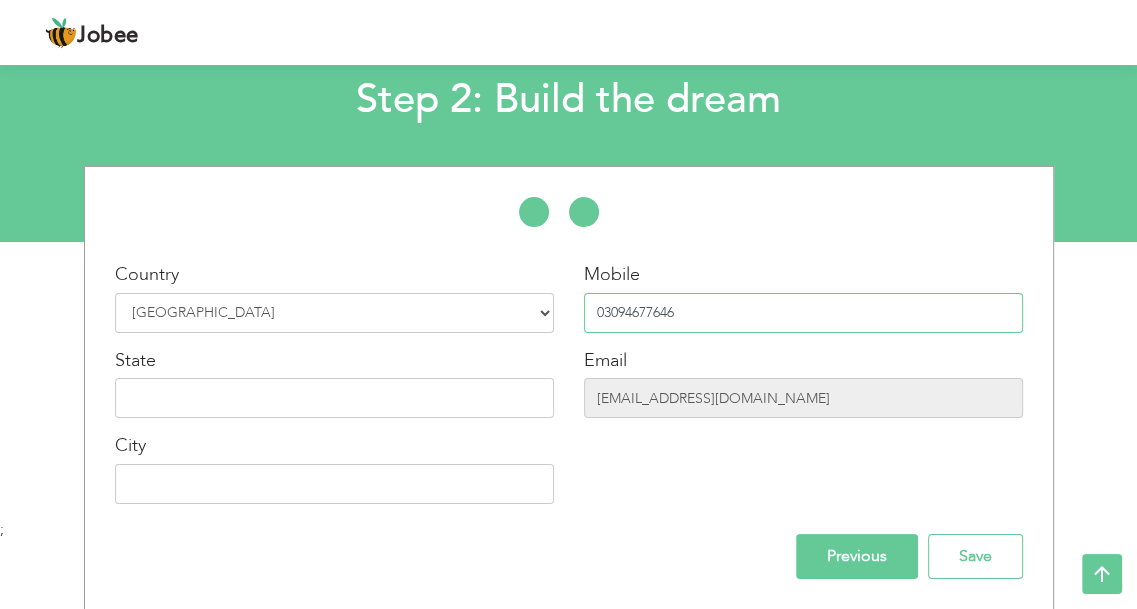 type on "03094677646" 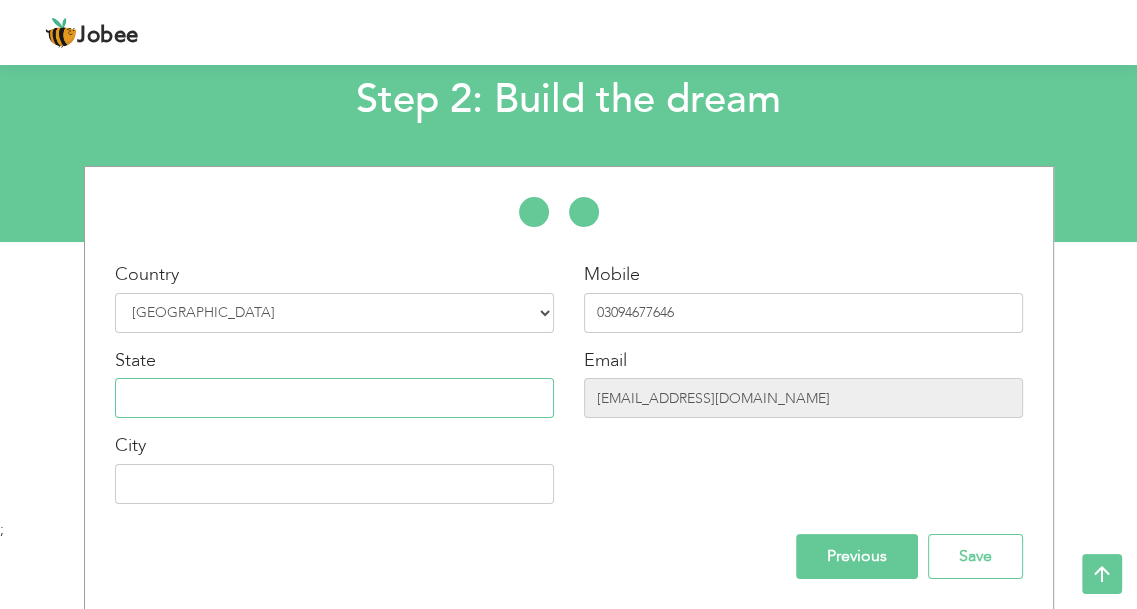 click on "Country
Select Country
Afghanistan
Albania
Algeria
American Samoa
Andorra
Angola
Anguilla
Antarctica
Antigua and Barbuda
Argentina
Armenia
Aruba
Australia
Austria
Azerbaijan
Bahamas
Bahrain
Bangladesh
Barbados
Belarus
Belgium
Belize
Benin
Bermuda
Bhutan
Bolivia
Bosnia-Herzegovina
Botswana
Bouvet Island
Brazil
British Indian Ocean Territory
Brunei Darussalam
Bulgaria
Burkina Faso
Burundi
Cambodia
Cameroon
Canada
Cape Verde
Cayman Islands
Central African Republic
Chad
Chile
China
Christmas Island
Cocos (Keeling) Islands
Colombia
Comoros
Congo
Congo, Dem. Republic
Cook Islands
Costa Rica
Croatia
Cuba
Cyprus
Czech Rep
Denmark
Djibouti
Dominica
Dominican Republic
Ecuador
Egypt
El Salvador
Equatorial Guinea
Eritrea
Estonia
Ethiopia
European Union
Faroe Islands
Fiji" at bounding box center (334, 390) 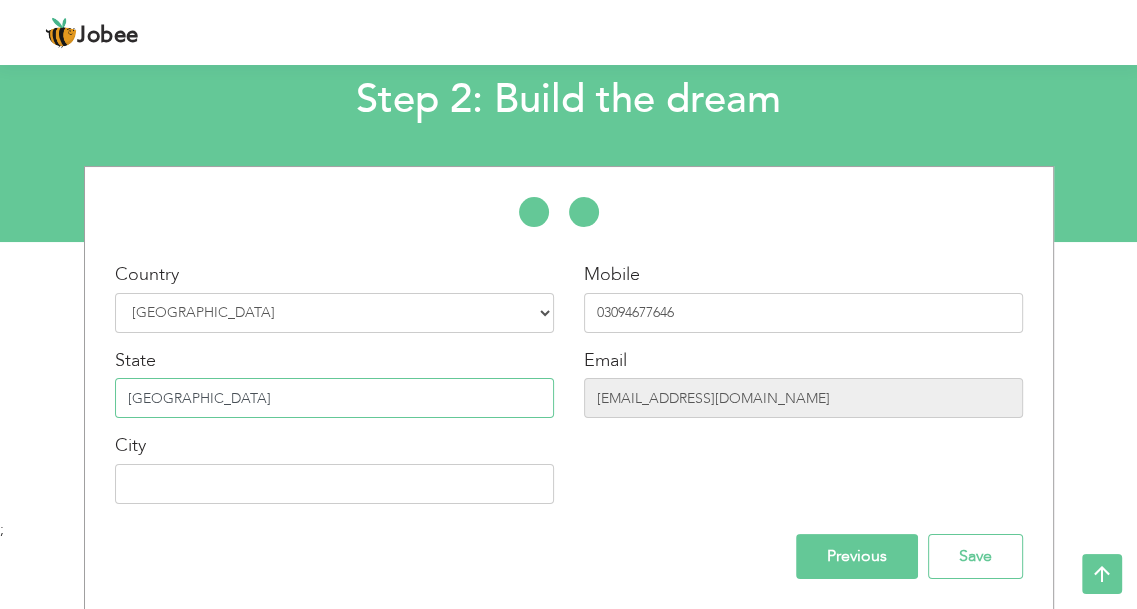 type on "[GEOGRAPHIC_DATA]" 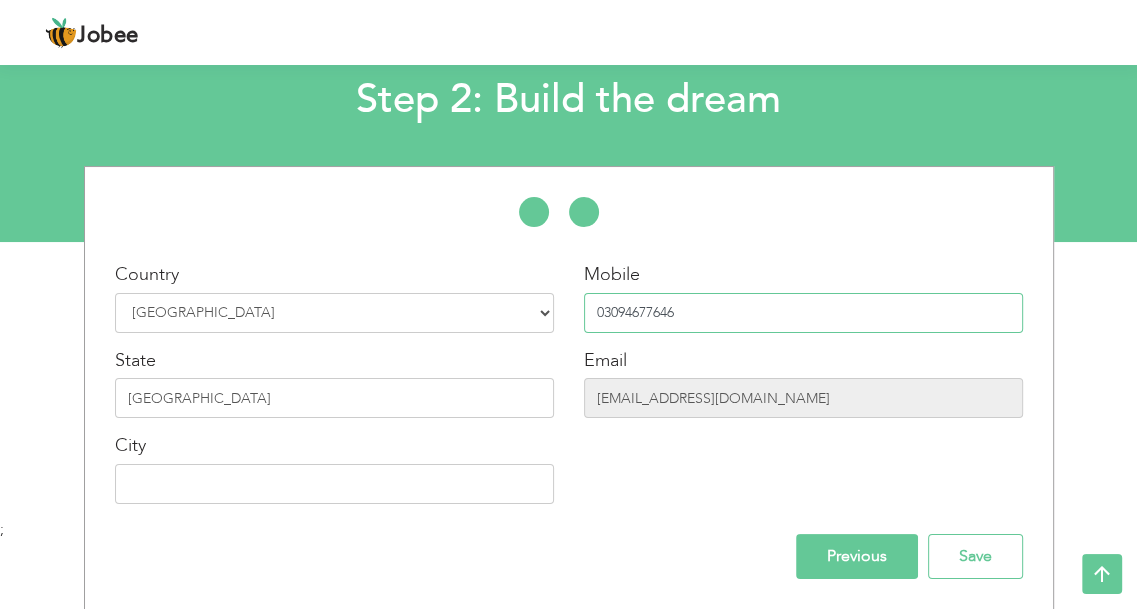 click on "03094677646" at bounding box center (803, 313) 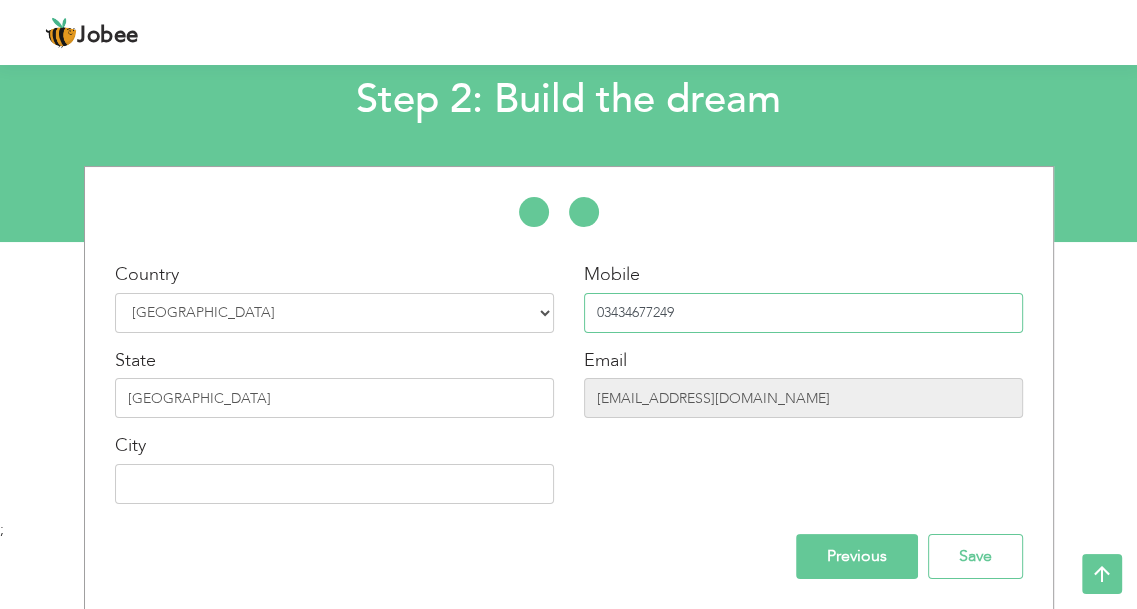 type on "03434677249" 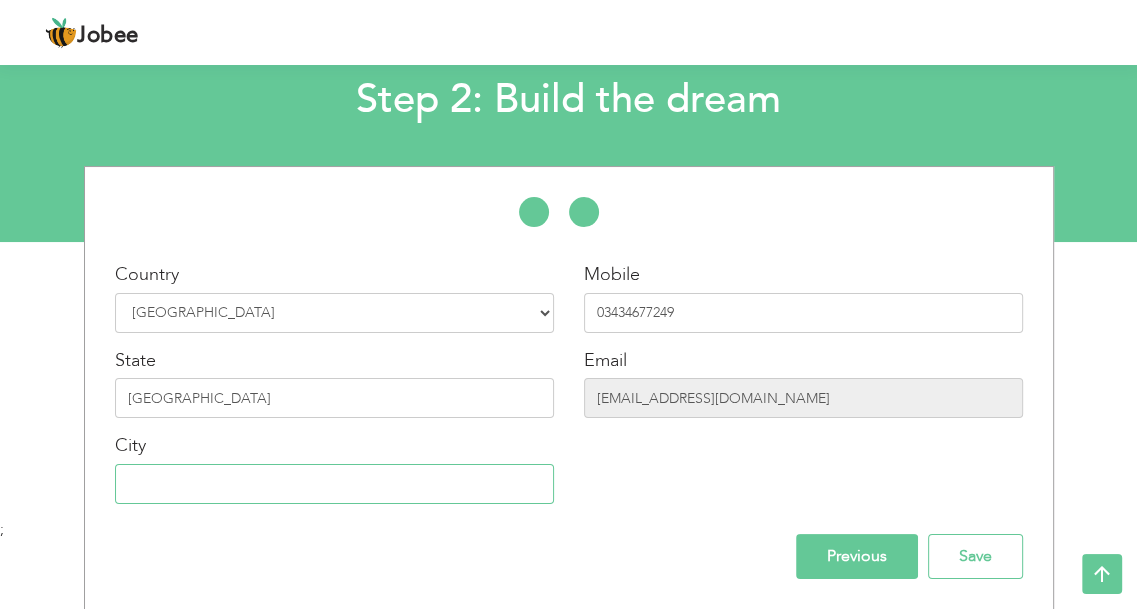 click at bounding box center [334, 484] 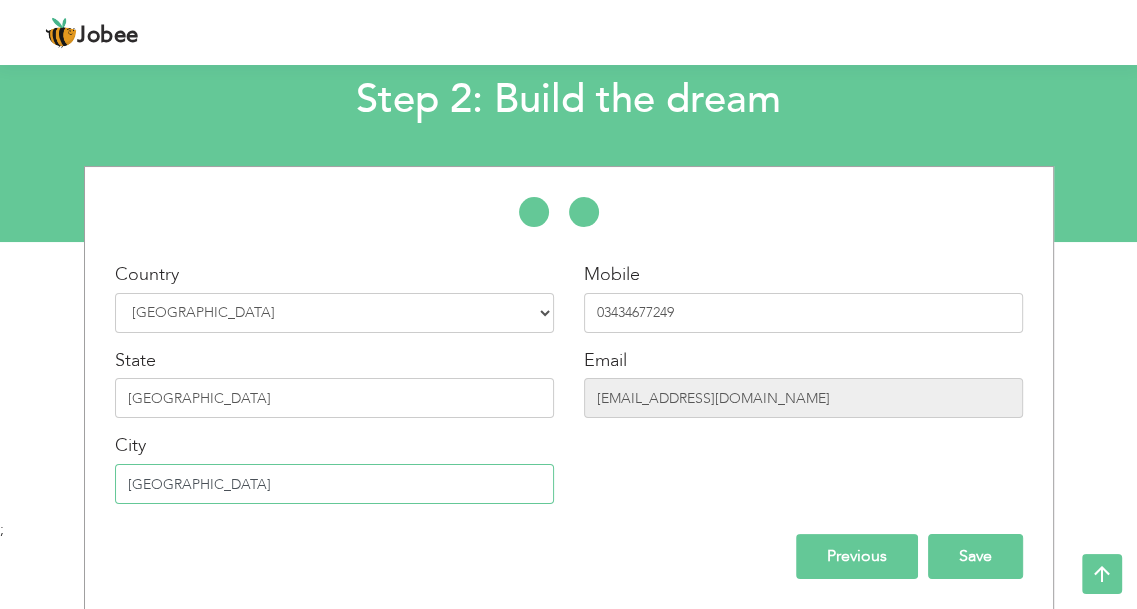 type on "[GEOGRAPHIC_DATA]" 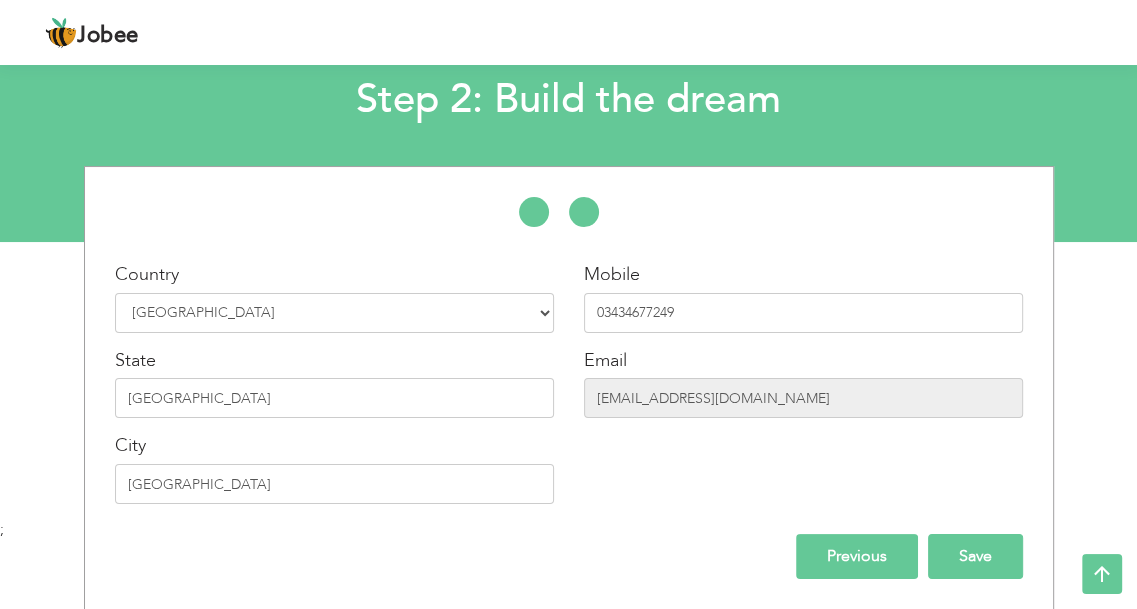 click on "Save" at bounding box center [975, 556] 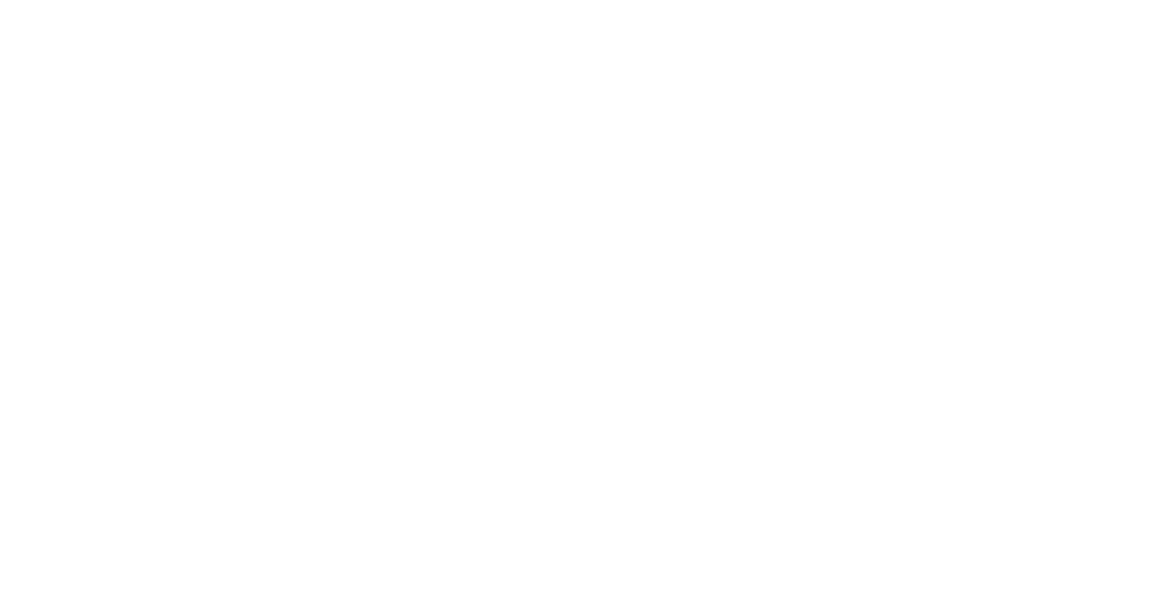 scroll, scrollTop: 0, scrollLeft: 0, axis: both 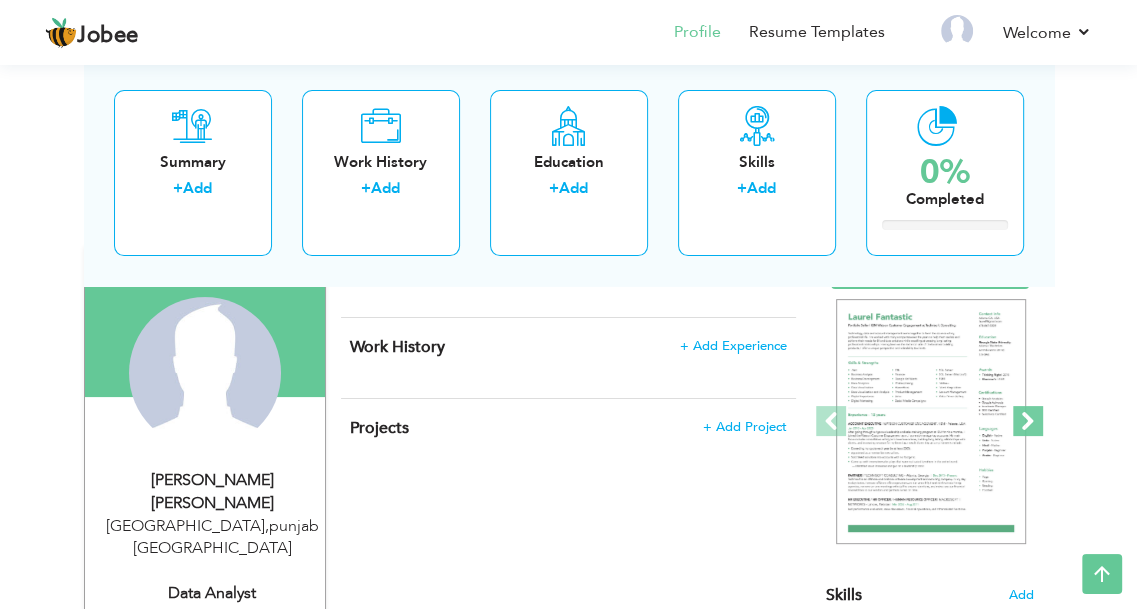 click at bounding box center [1028, 421] 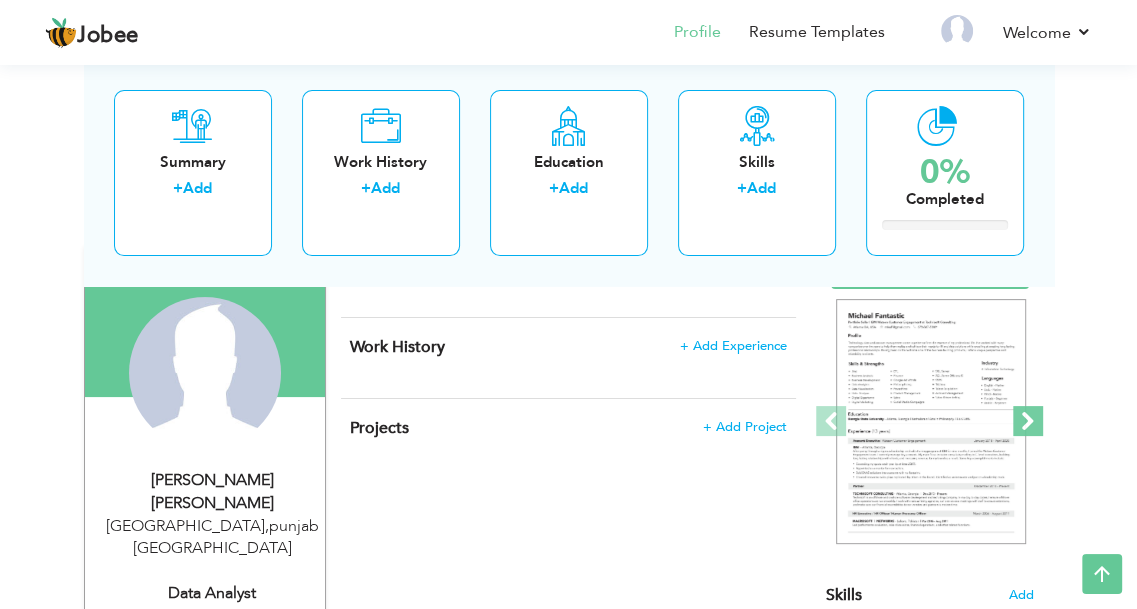 click at bounding box center [1028, 421] 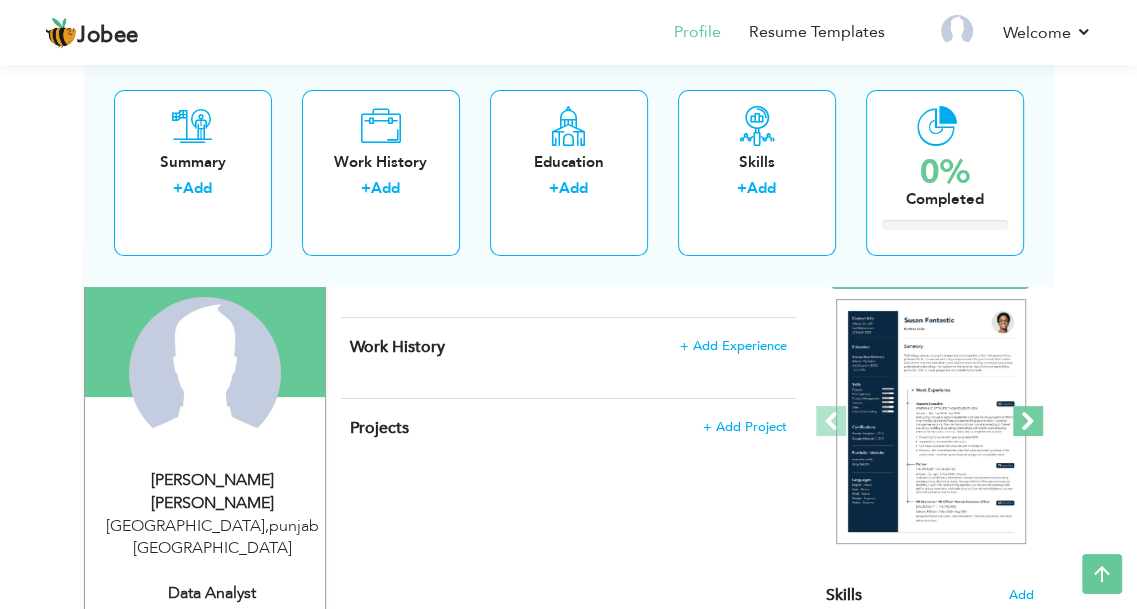click at bounding box center (1028, 421) 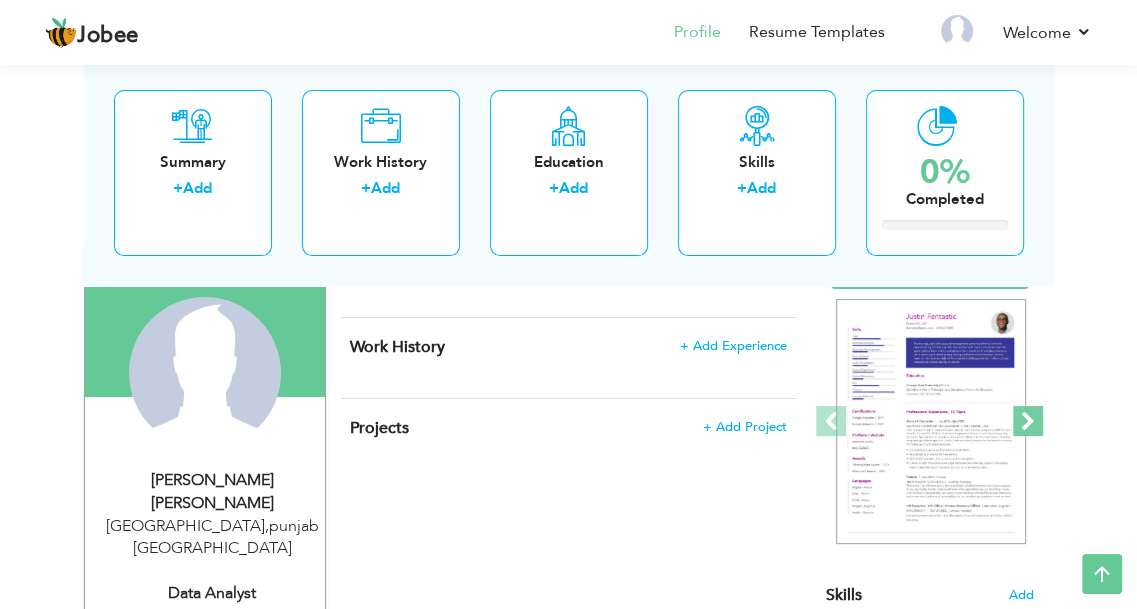 click at bounding box center [1028, 421] 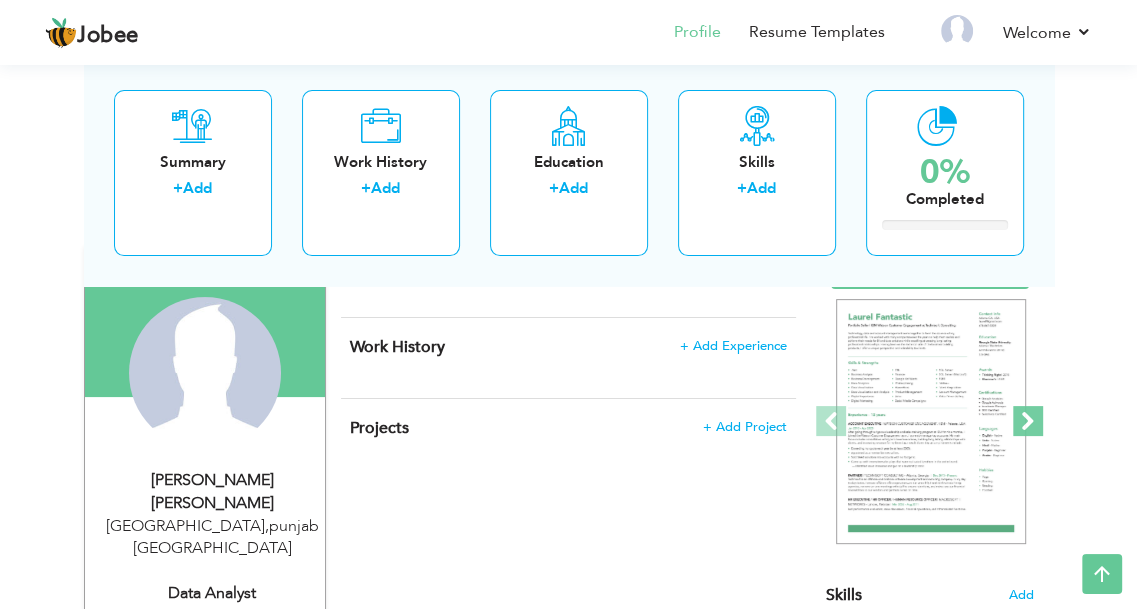 click at bounding box center [1028, 421] 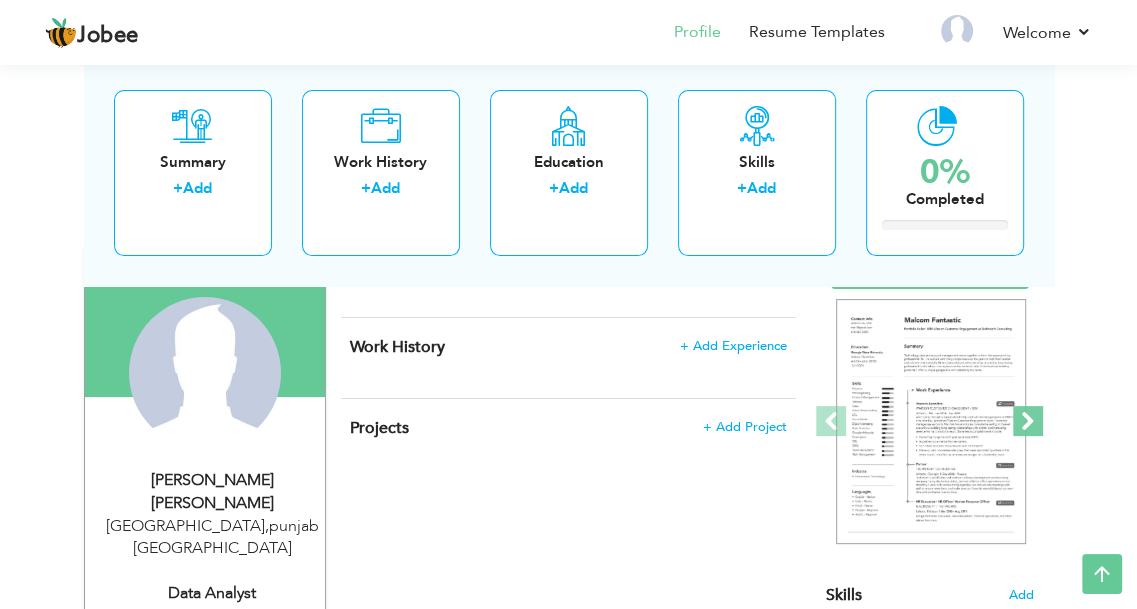 click at bounding box center (1028, 421) 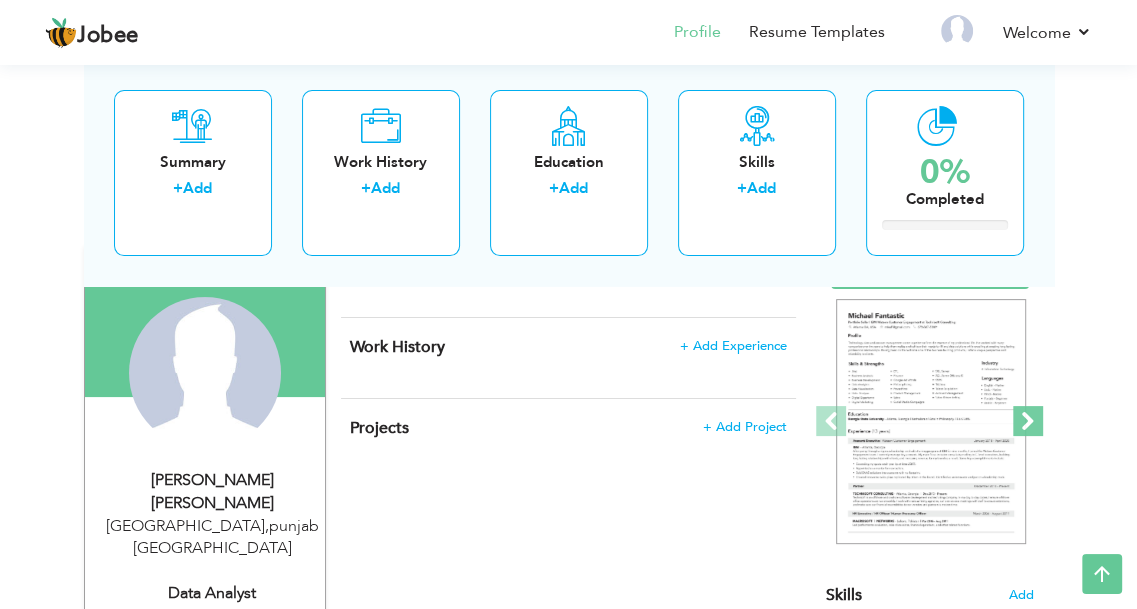 click at bounding box center (1028, 421) 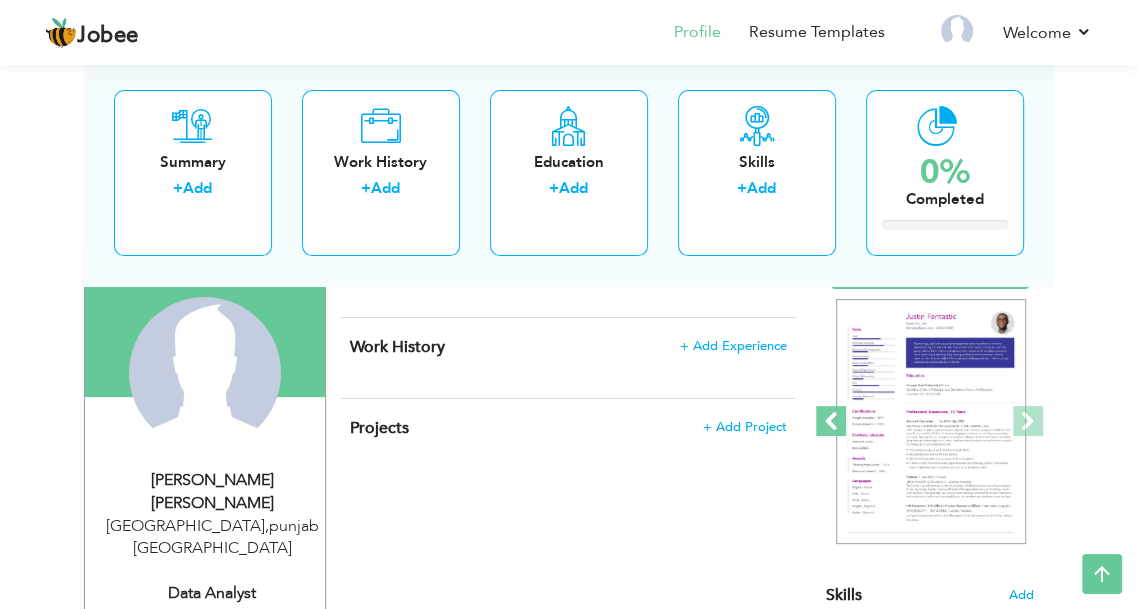 click at bounding box center [831, 421] 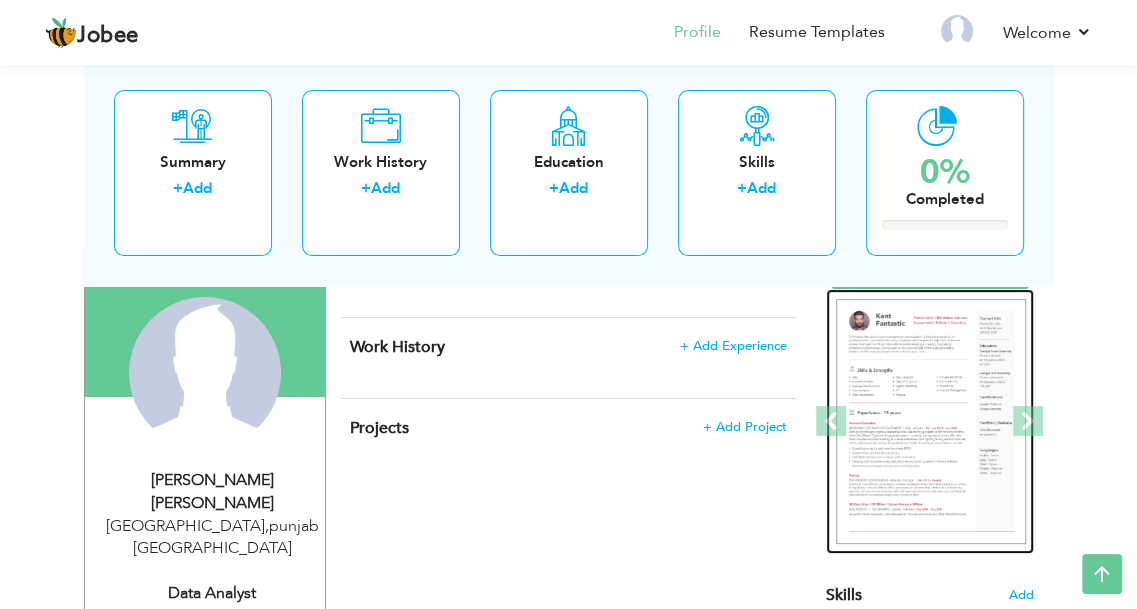 click at bounding box center (931, 421) 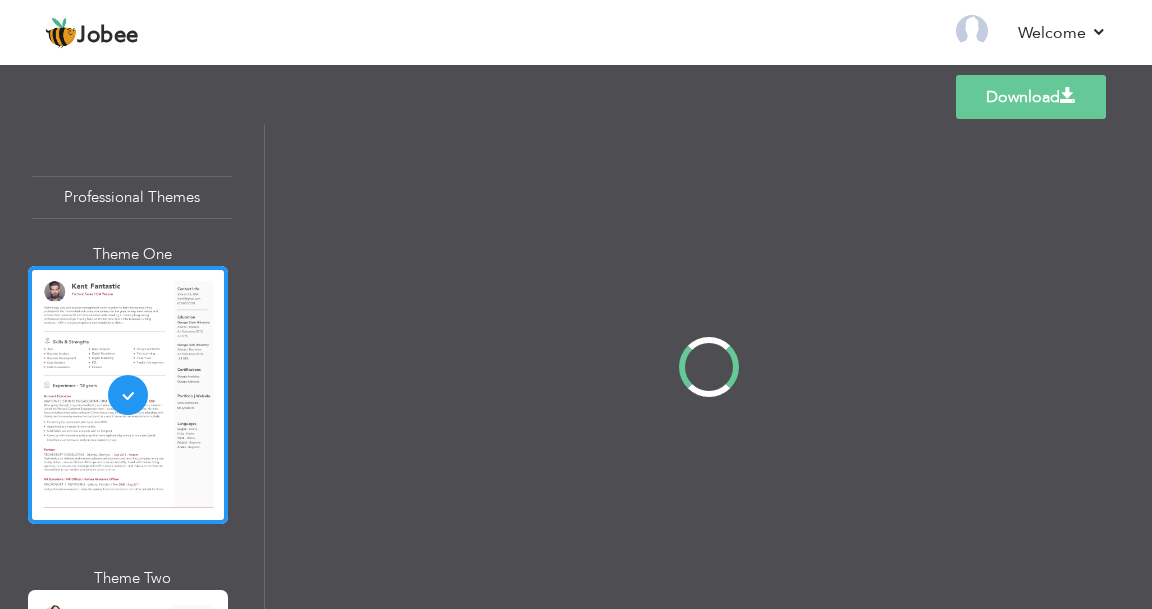 scroll, scrollTop: 0, scrollLeft: 0, axis: both 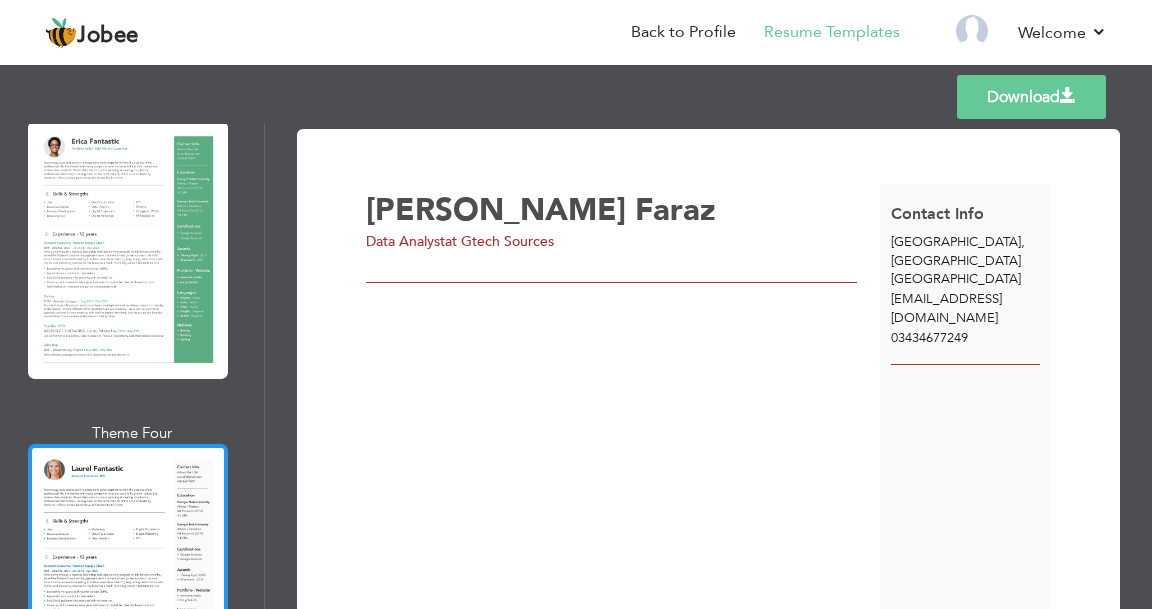 click at bounding box center (128, 573) 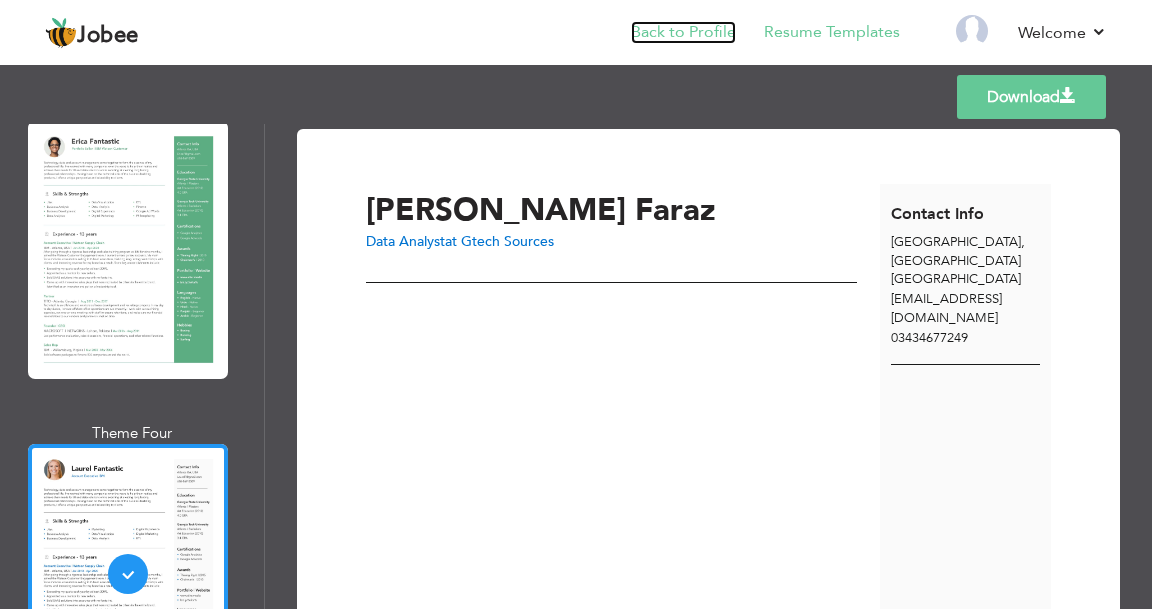 click on "Back to Profile" at bounding box center (683, 32) 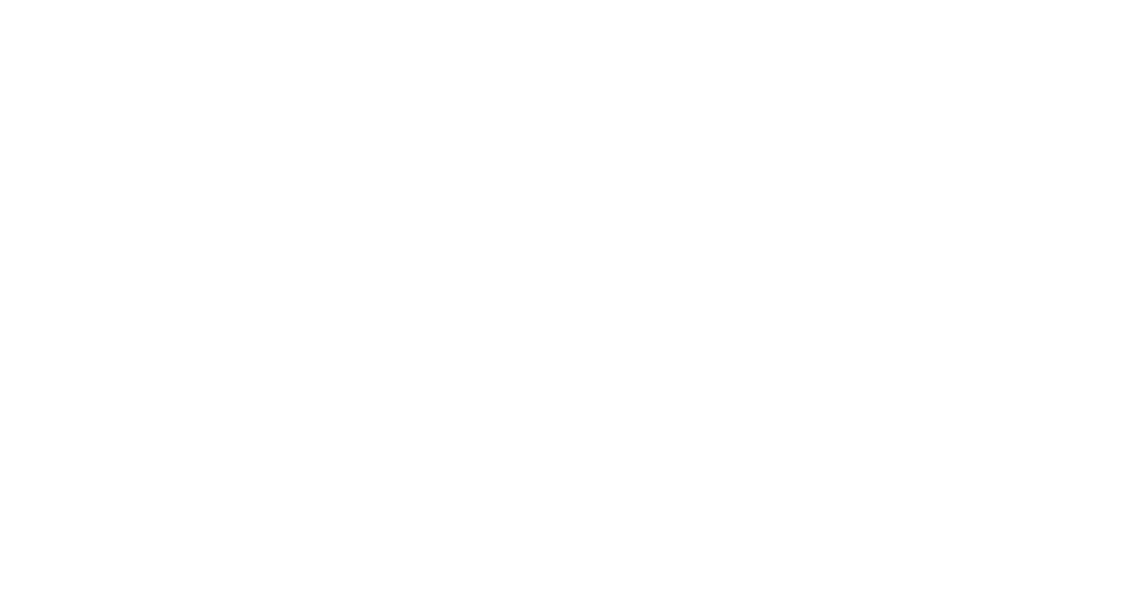 scroll, scrollTop: 0, scrollLeft: 0, axis: both 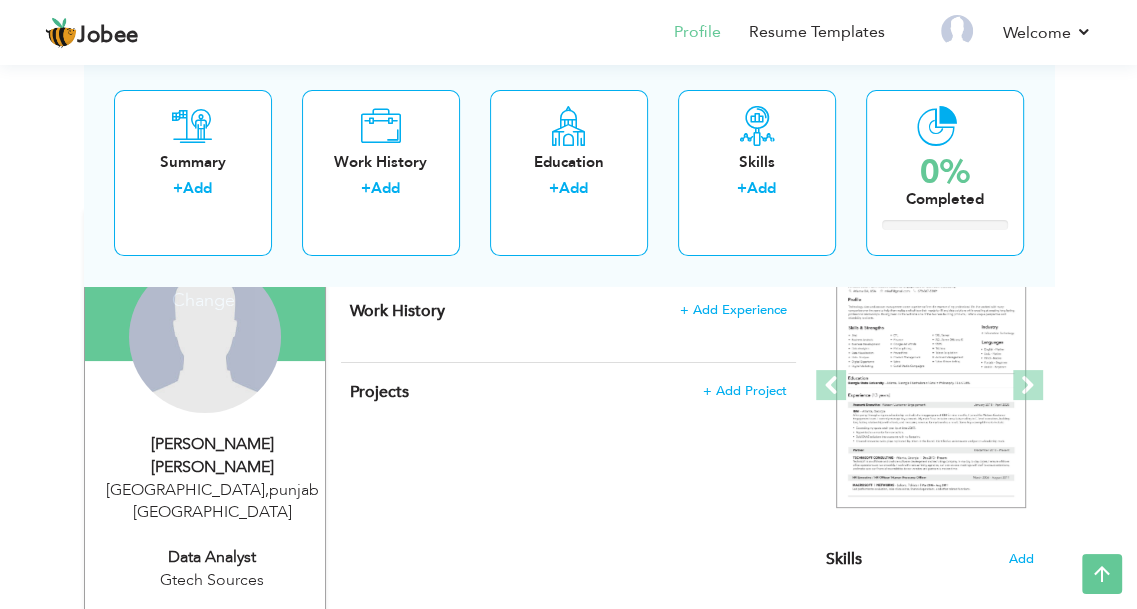 click on "Change
Remove" at bounding box center [205, 337] 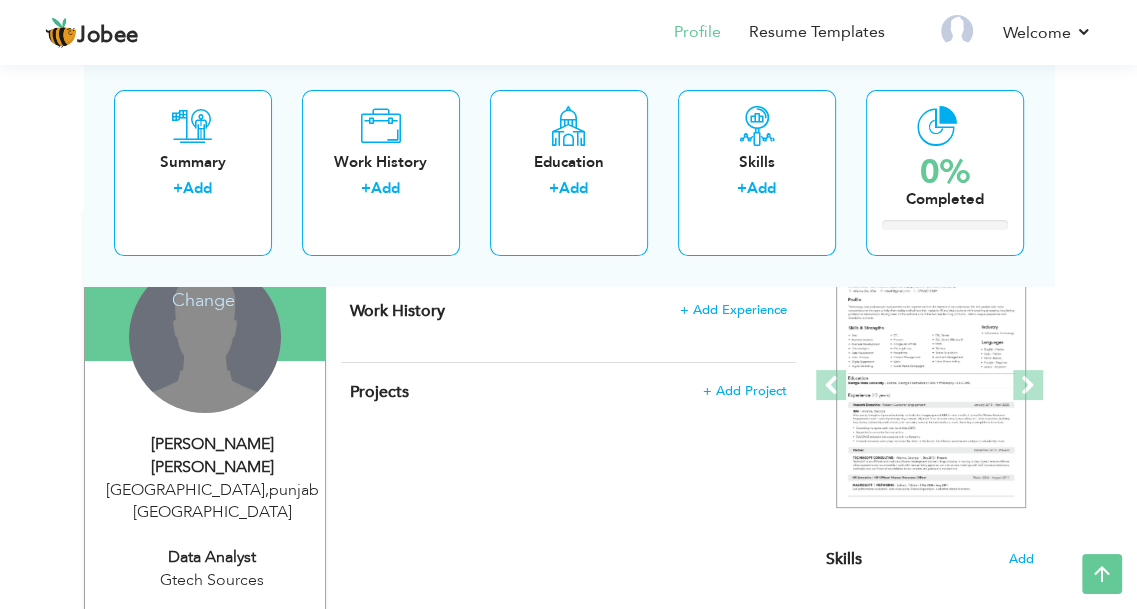 click on "Change" at bounding box center (203, 287) 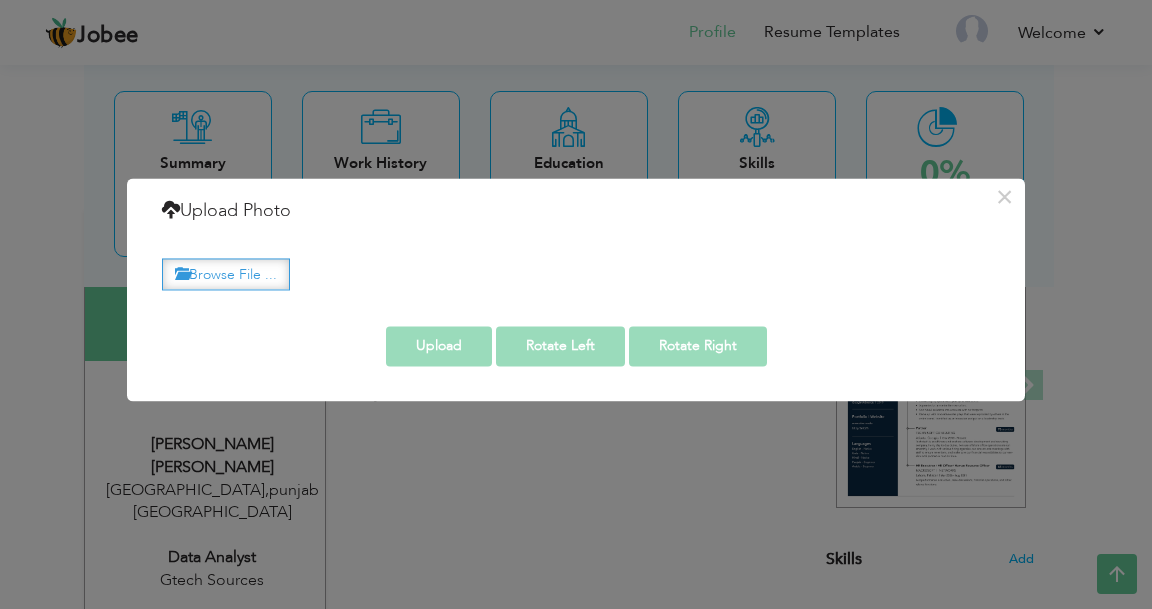 click on "Browse File ..." at bounding box center [226, 274] 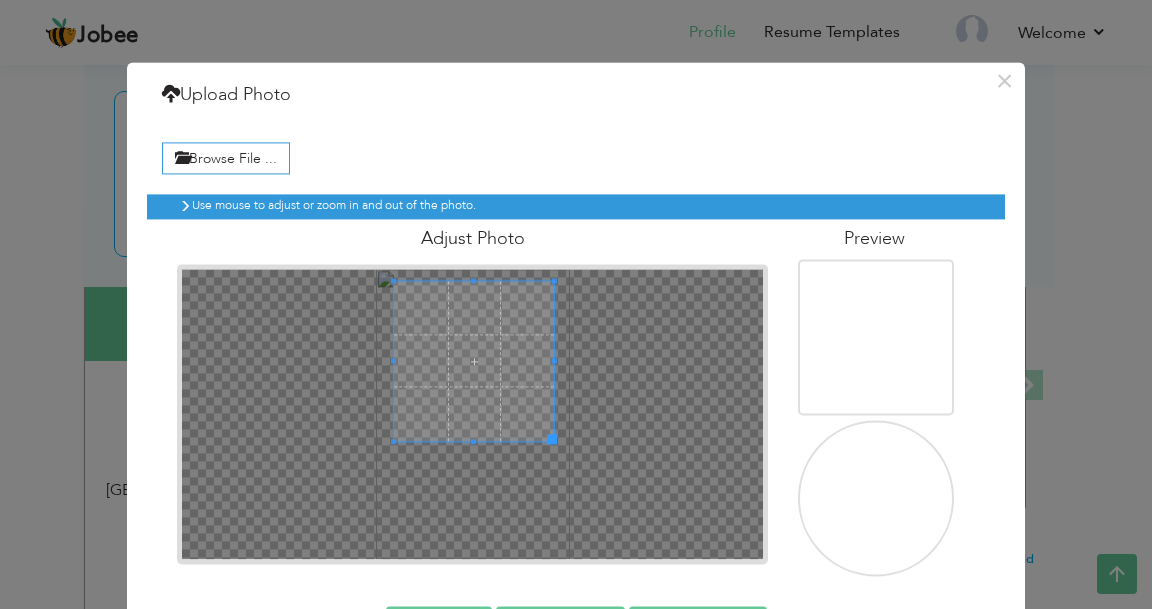 click at bounding box center (474, 361) 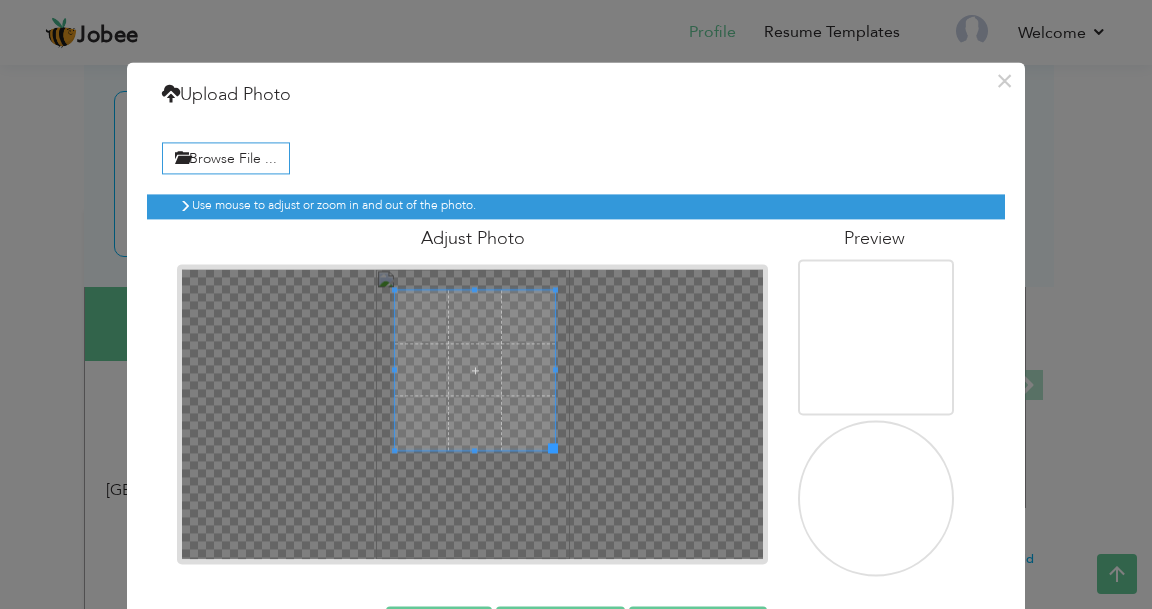 click at bounding box center [475, 370] 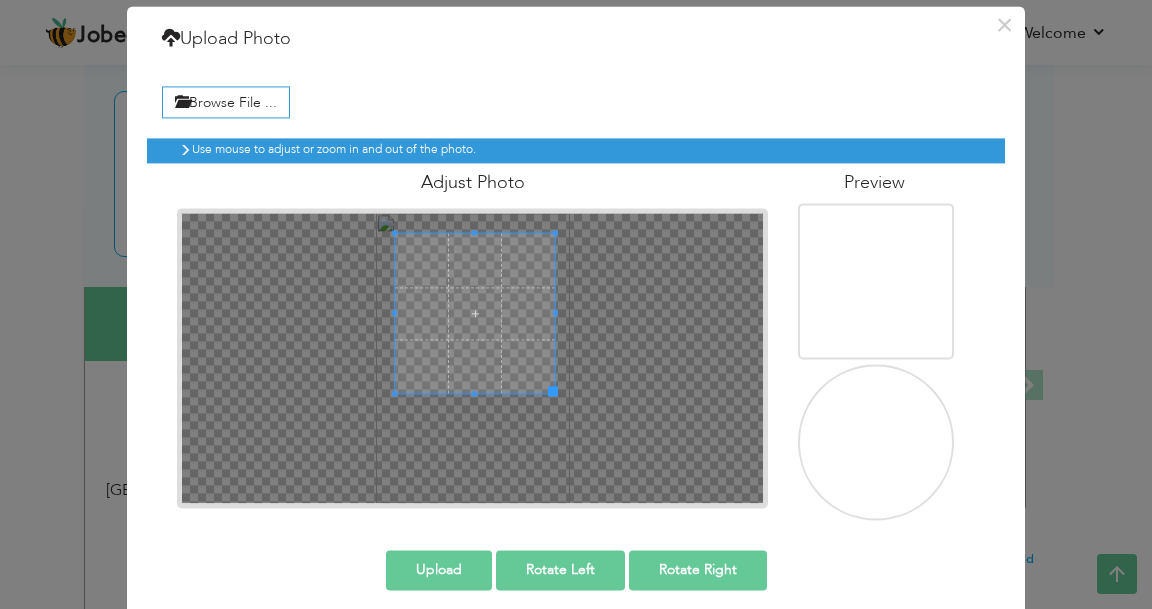 scroll, scrollTop: 70, scrollLeft: 0, axis: vertical 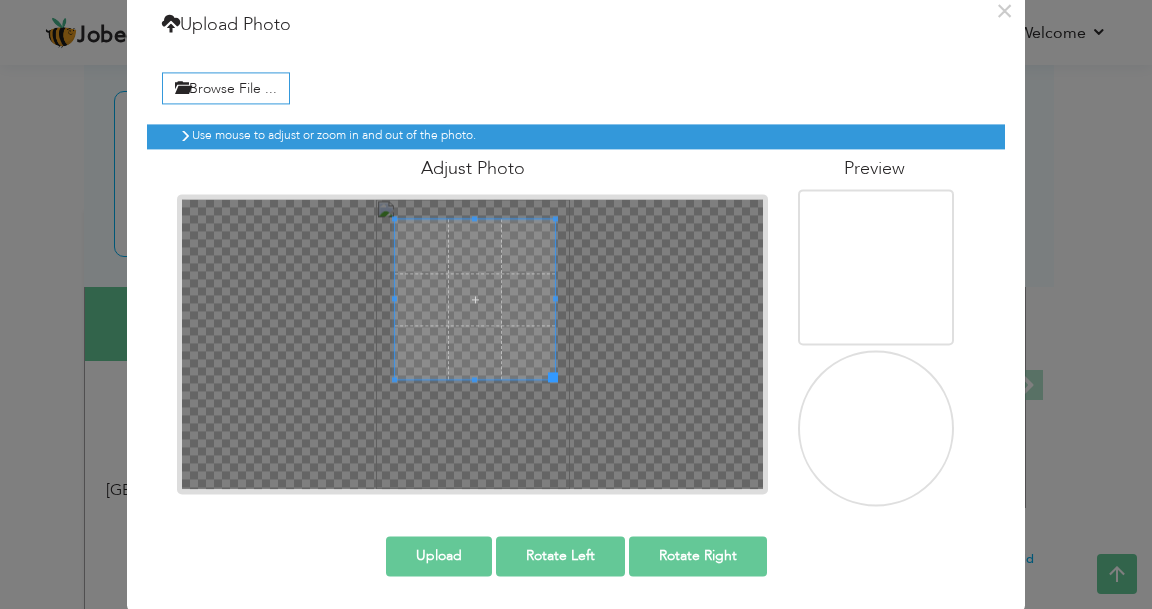 click on "Upload" at bounding box center (439, 556) 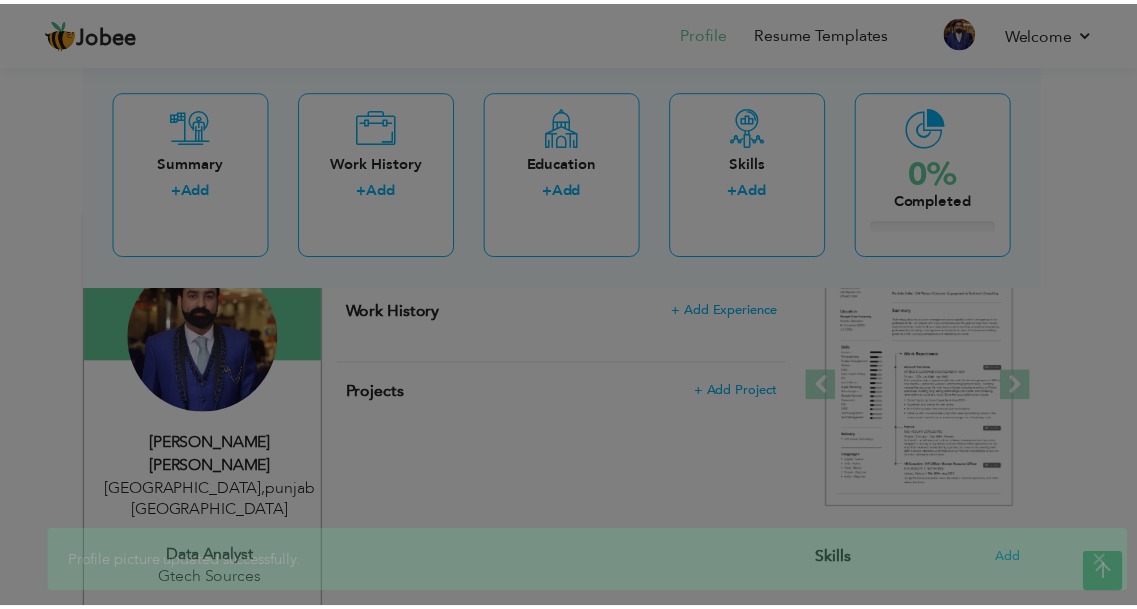 scroll, scrollTop: 0, scrollLeft: 0, axis: both 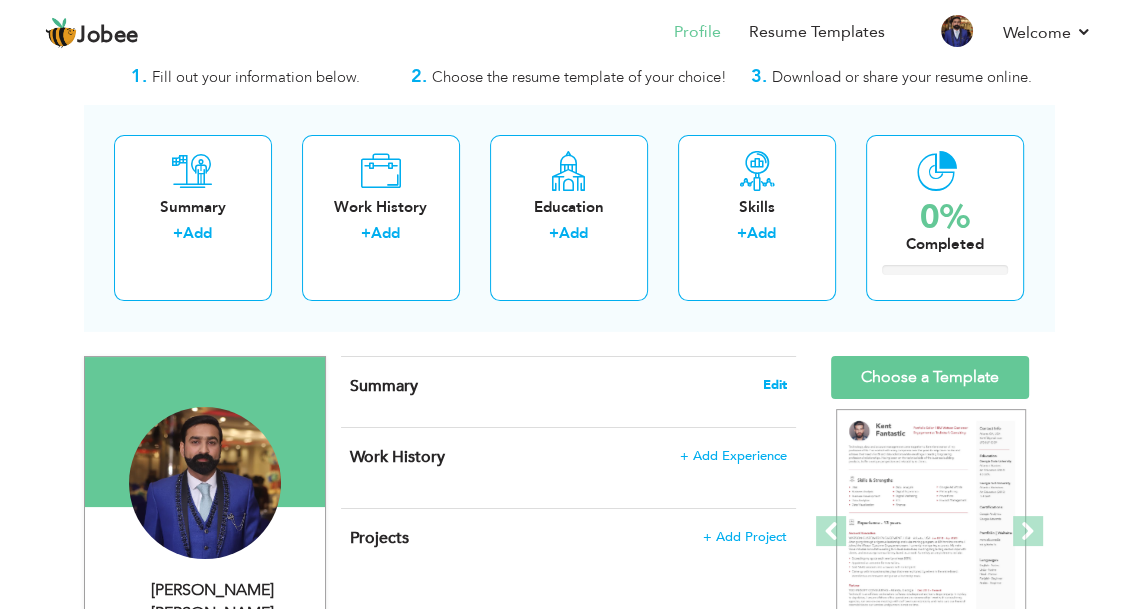 click on "Edit" at bounding box center (775, 385) 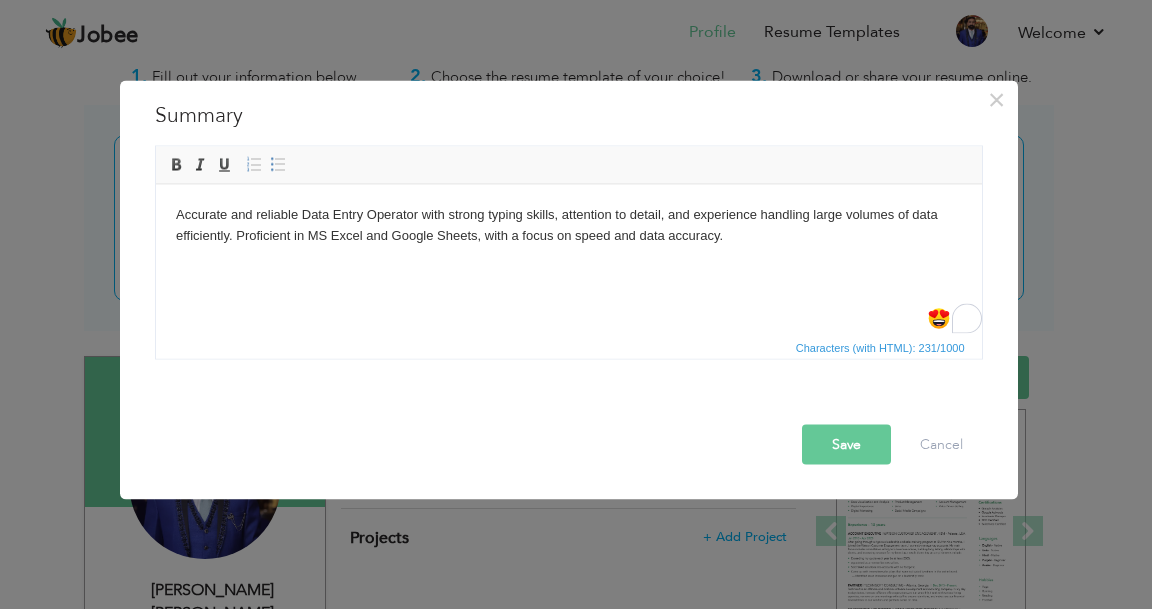 click on "Save" at bounding box center (846, 444) 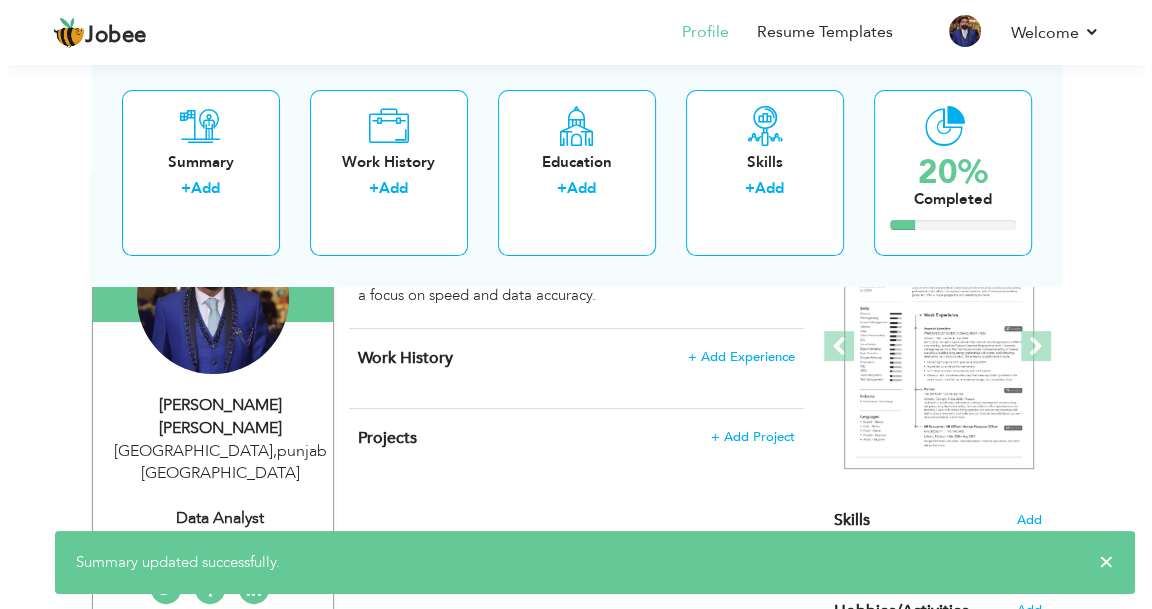 scroll, scrollTop: 242, scrollLeft: 0, axis: vertical 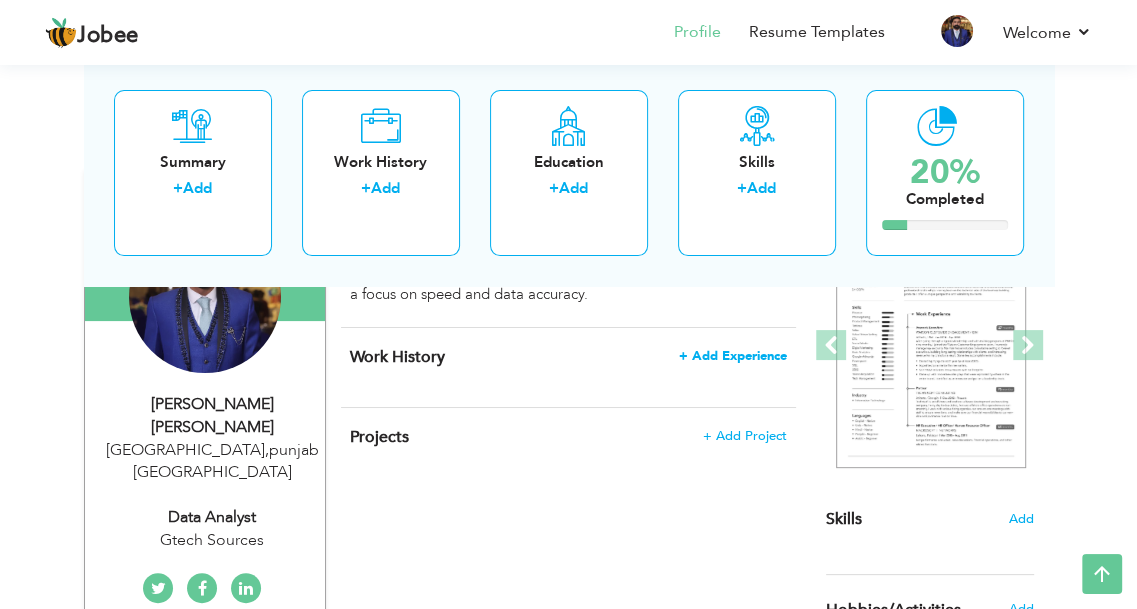 click on "+ Add Experience" at bounding box center [733, 356] 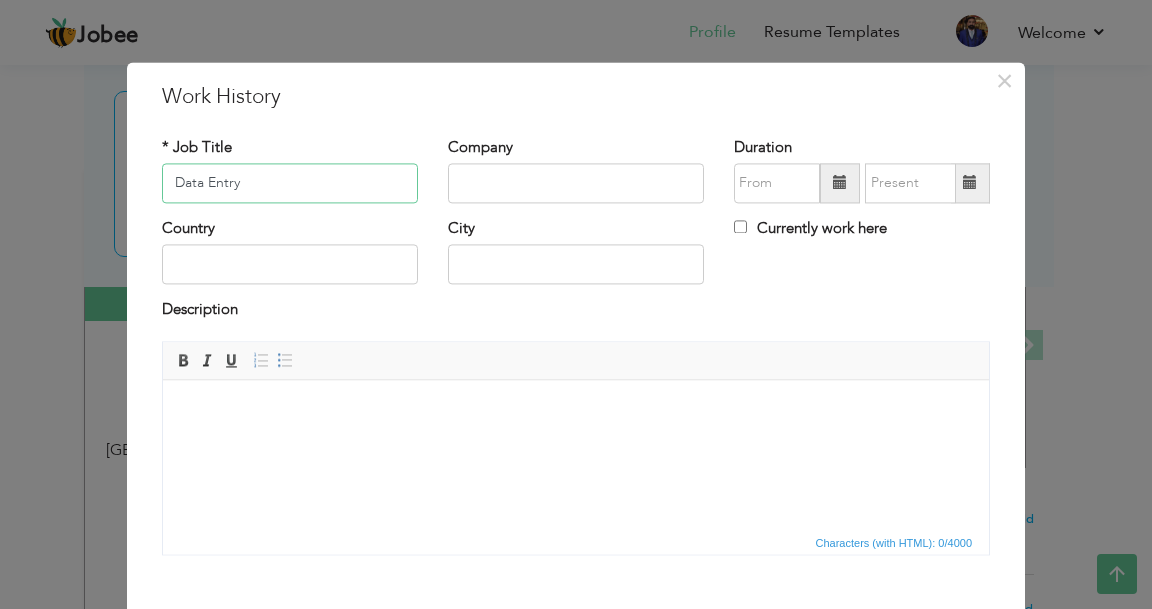 type on "Data Entry" 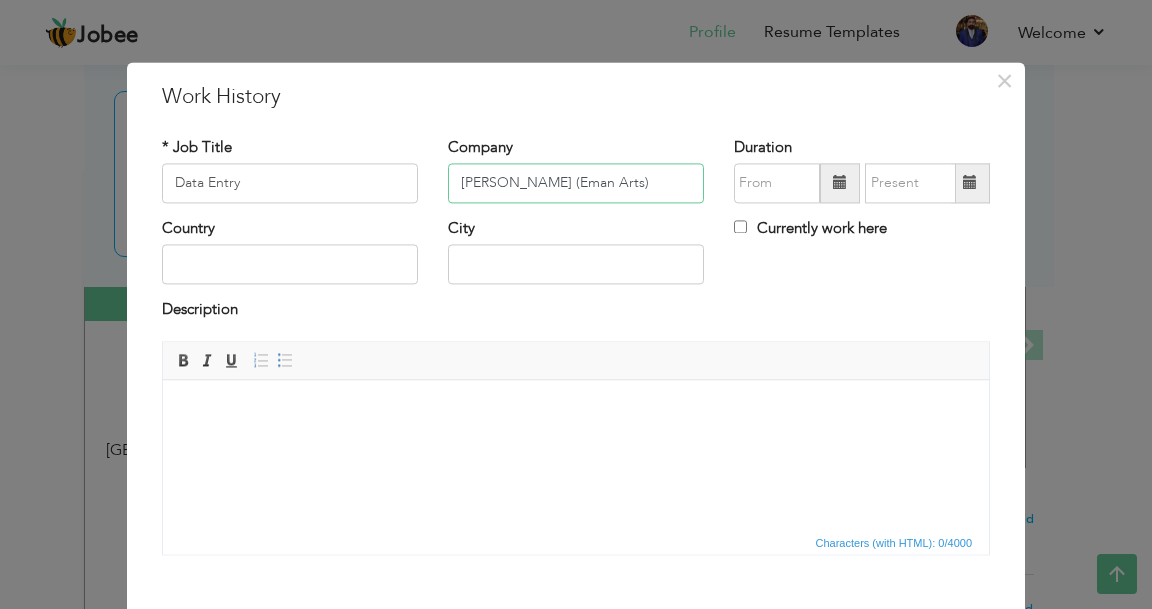 type on "[PERSON_NAME] (Eman Arts)" 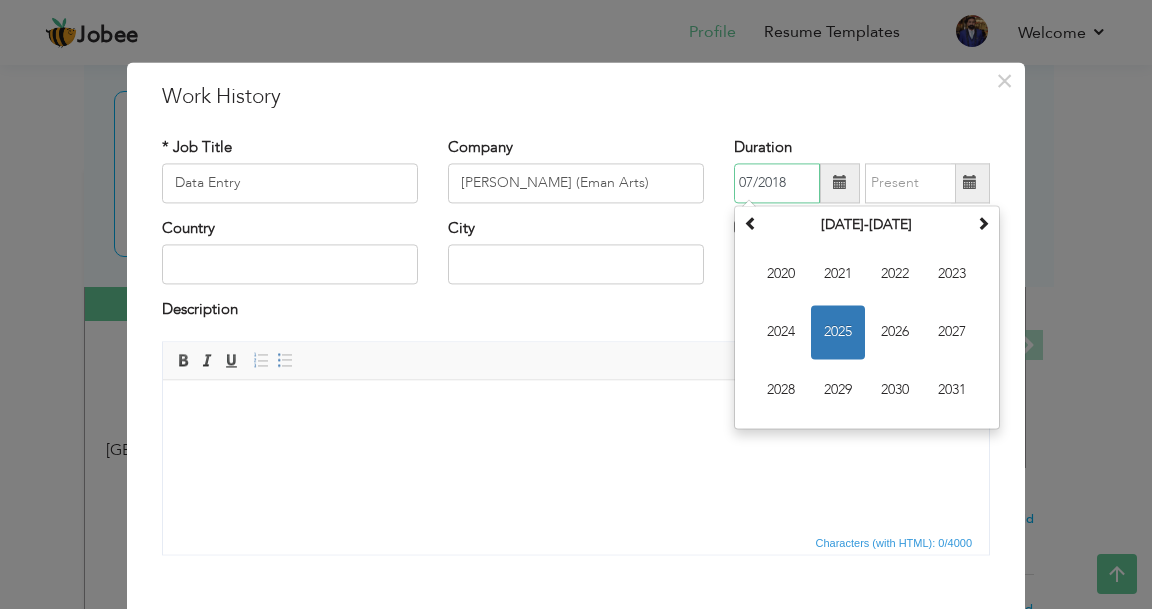 type on "07/2018" 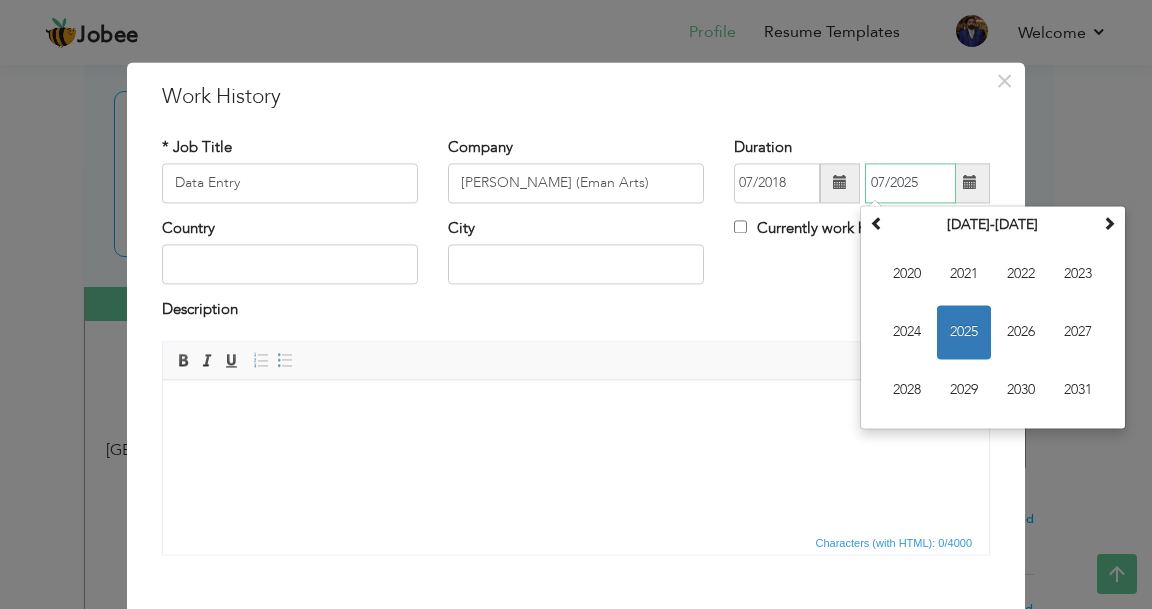 click on "07/2025" at bounding box center (910, 183) 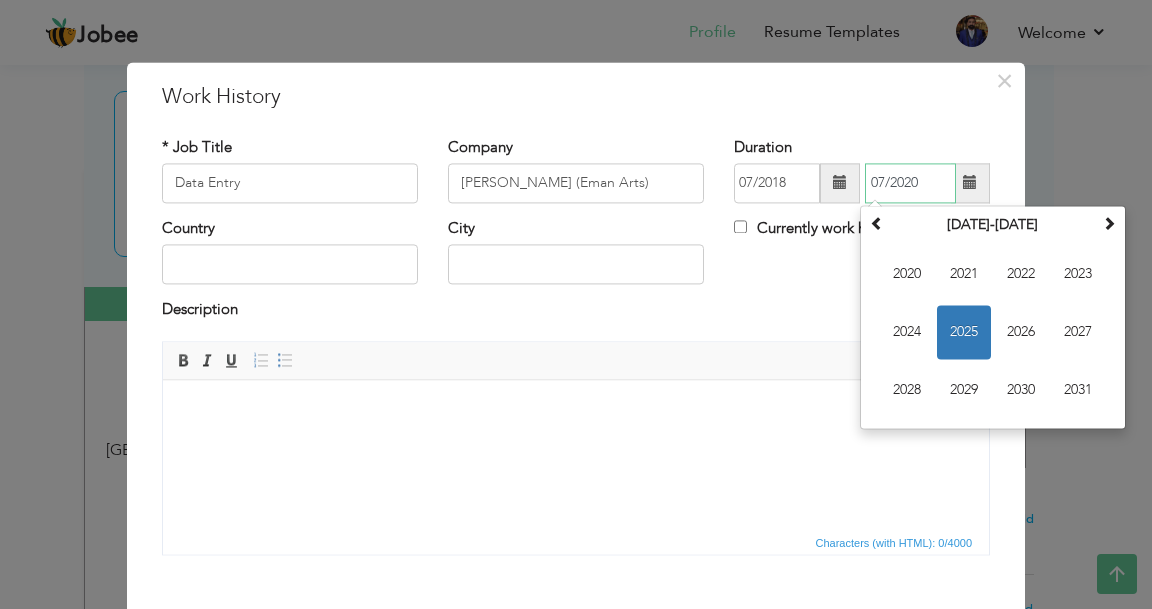 click on "07/2020" at bounding box center (910, 183) 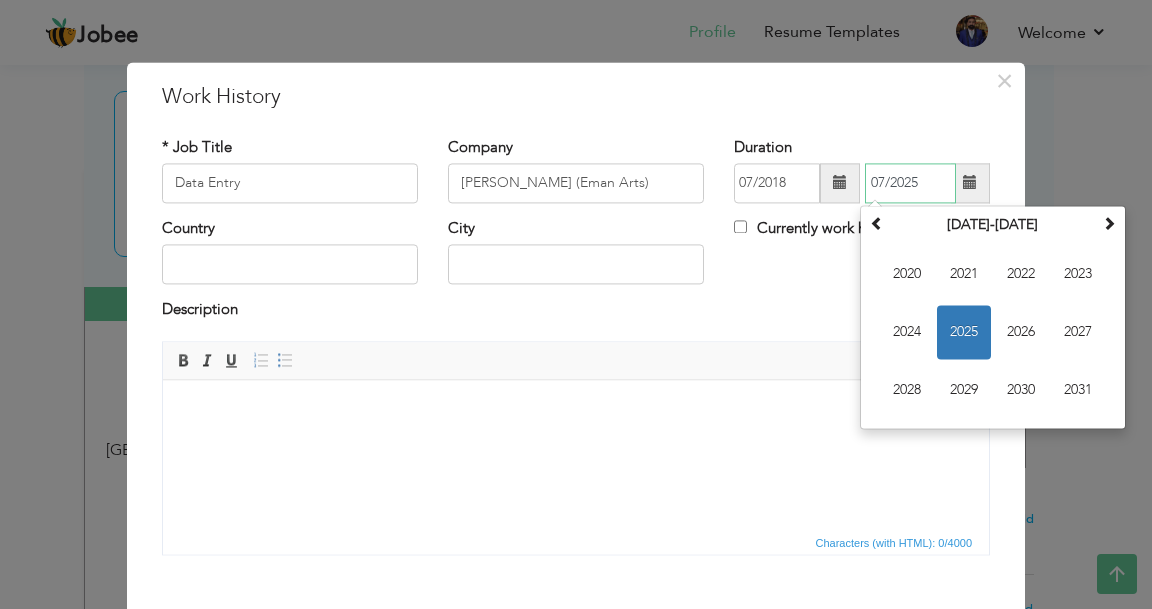 click on "07/2025" at bounding box center [910, 183] 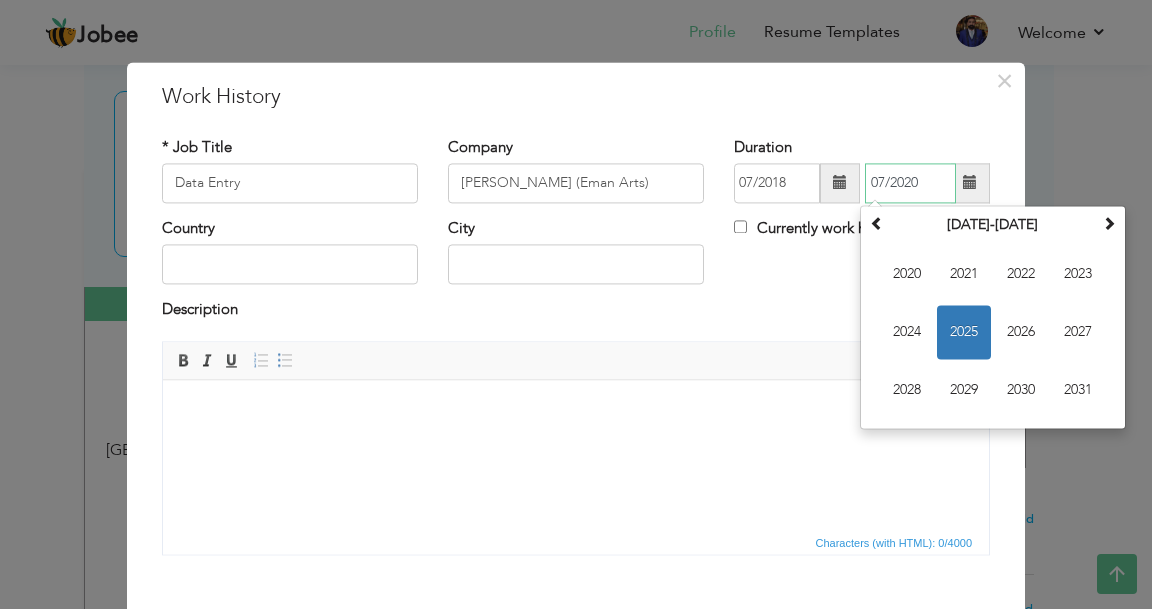 type on "07/2020" 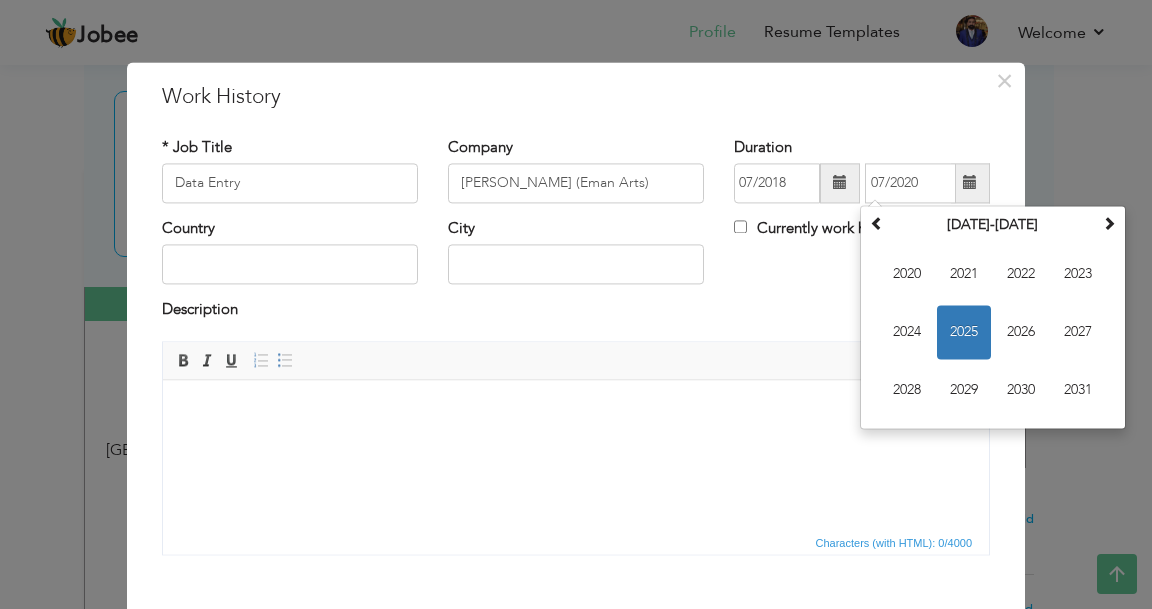 click at bounding box center [840, 183] 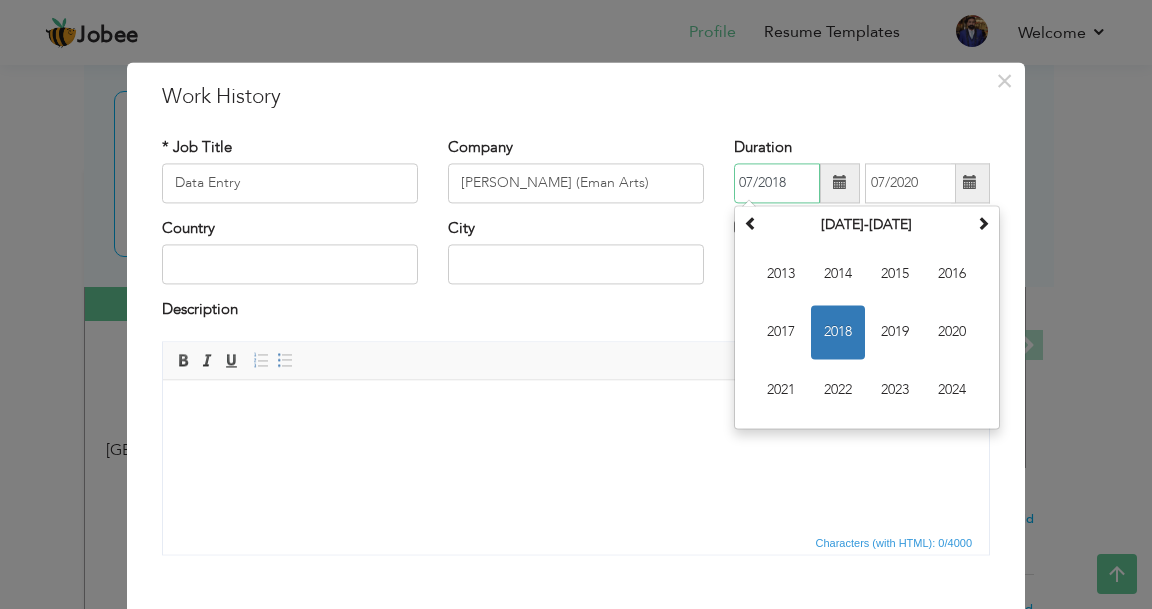 click on "2018" at bounding box center [838, 332] 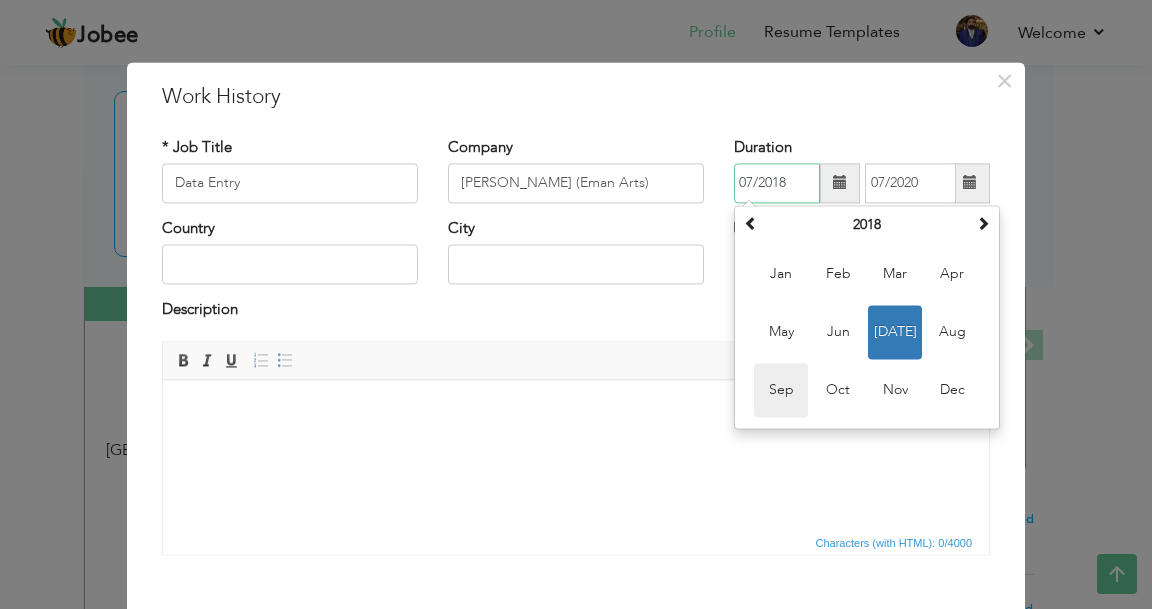 click on "Sep" at bounding box center (781, 390) 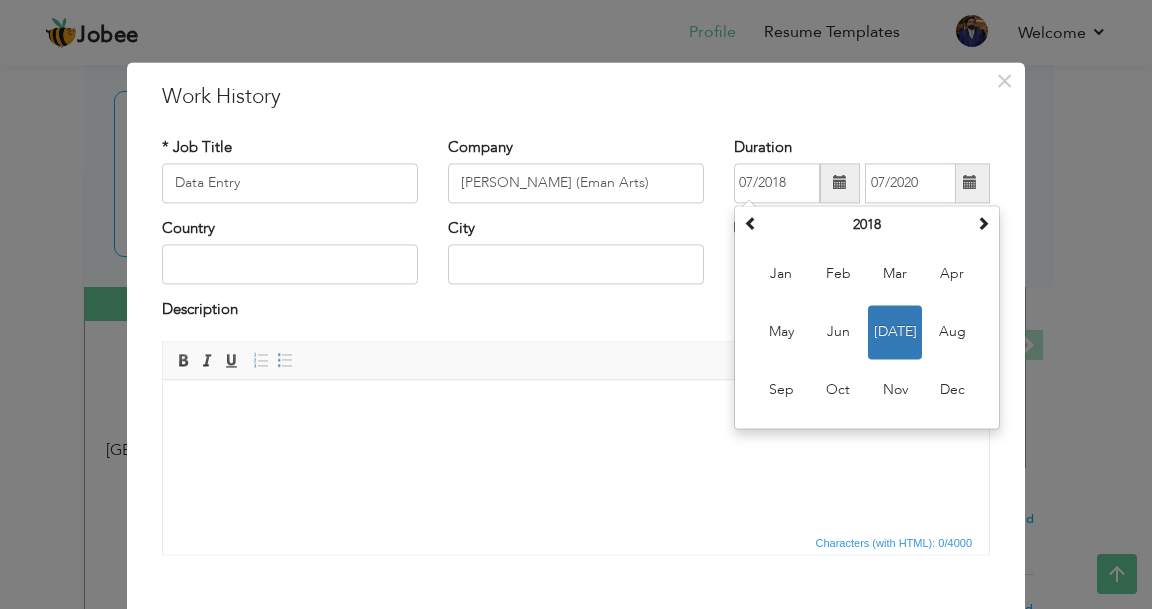 type on "09/2018" 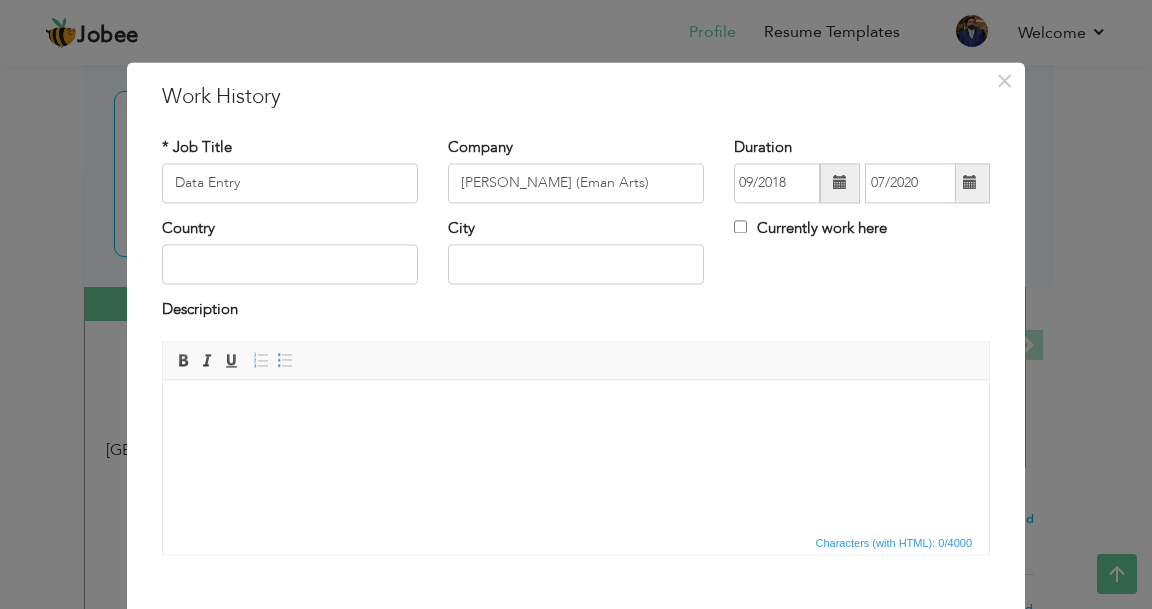 click at bounding box center [970, 183] 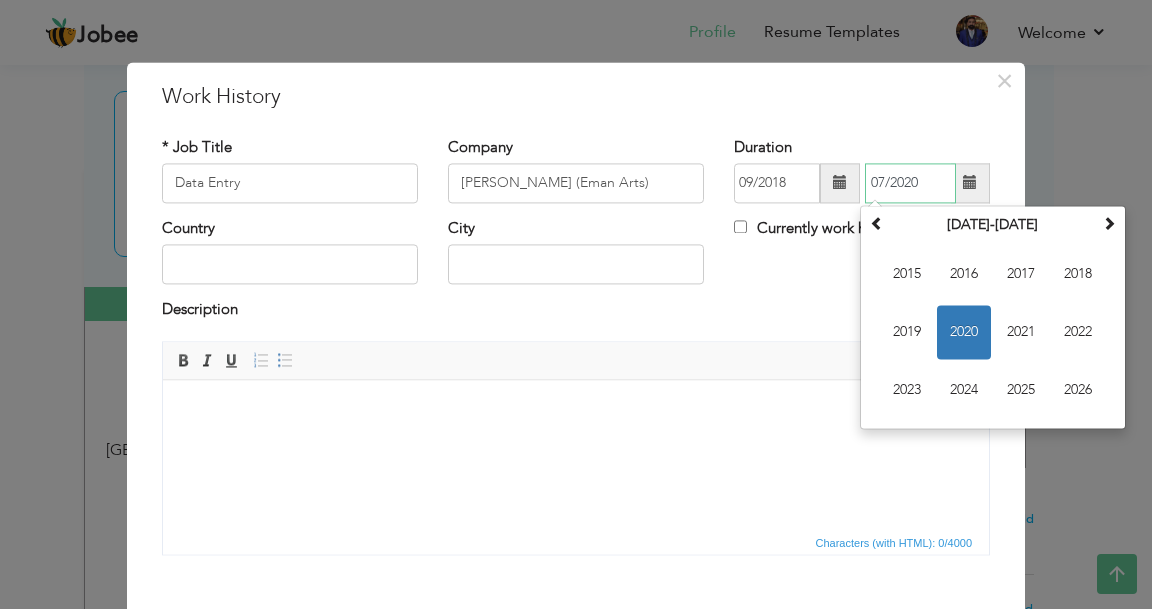 click on "2020" at bounding box center (964, 332) 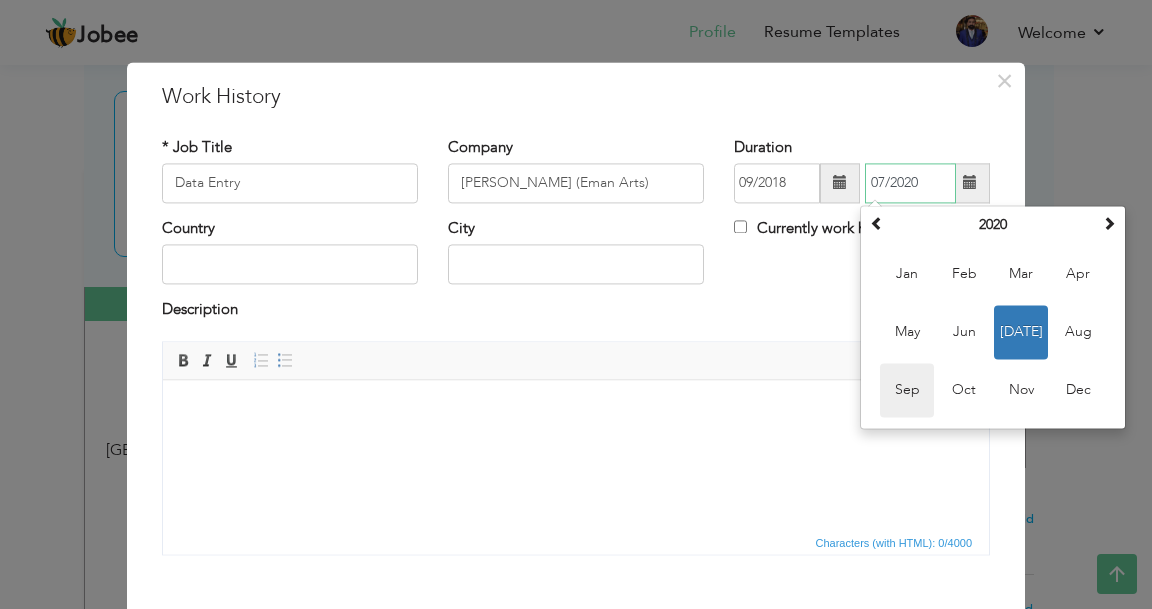 click on "Sep" at bounding box center [907, 390] 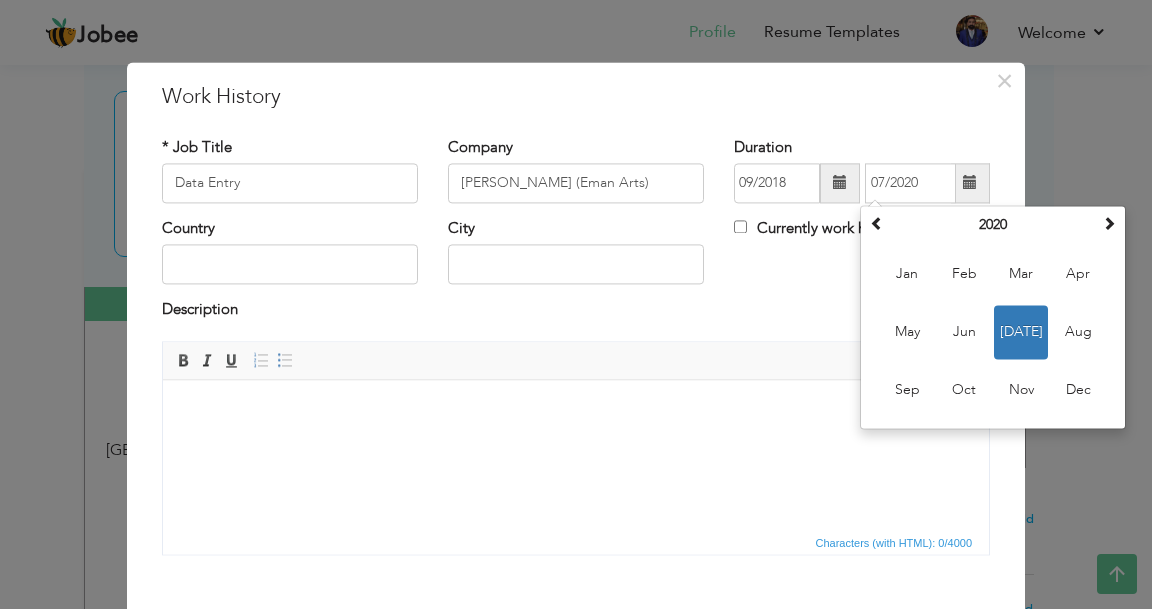 type on "09/2020" 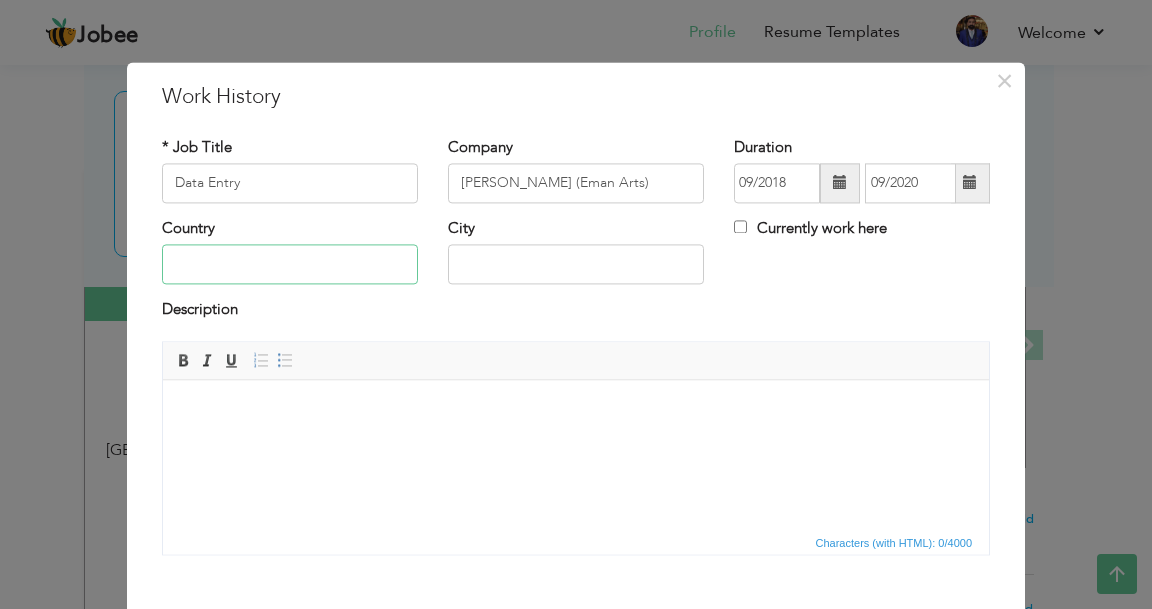click at bounding box center [290, 265] 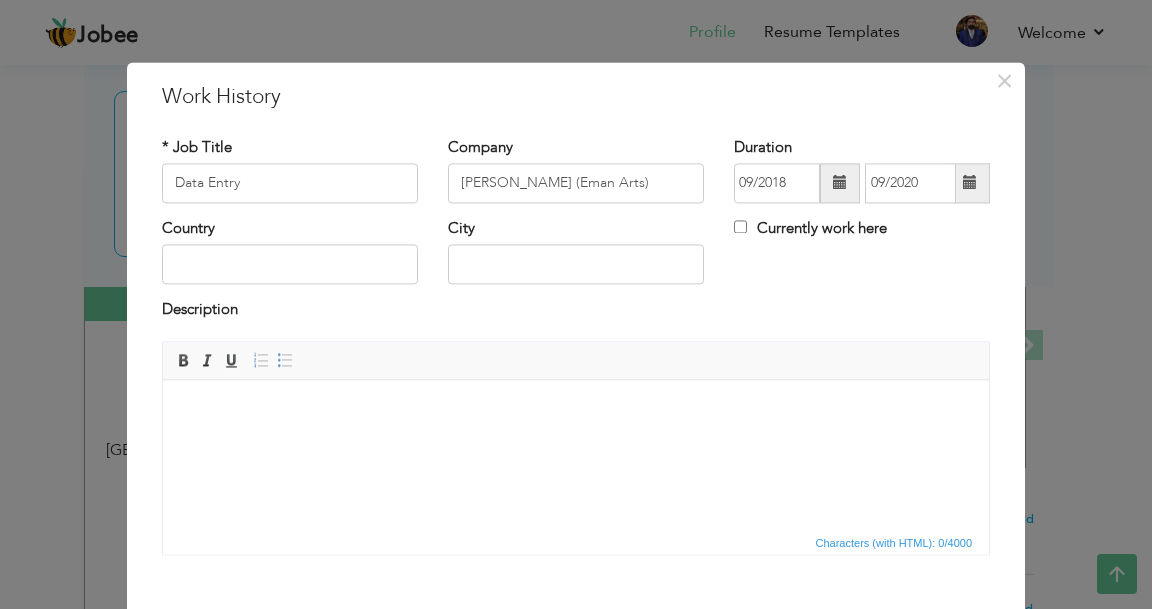 scroll, scrollTop: 243, scrollLeft: 0, axis: vertical 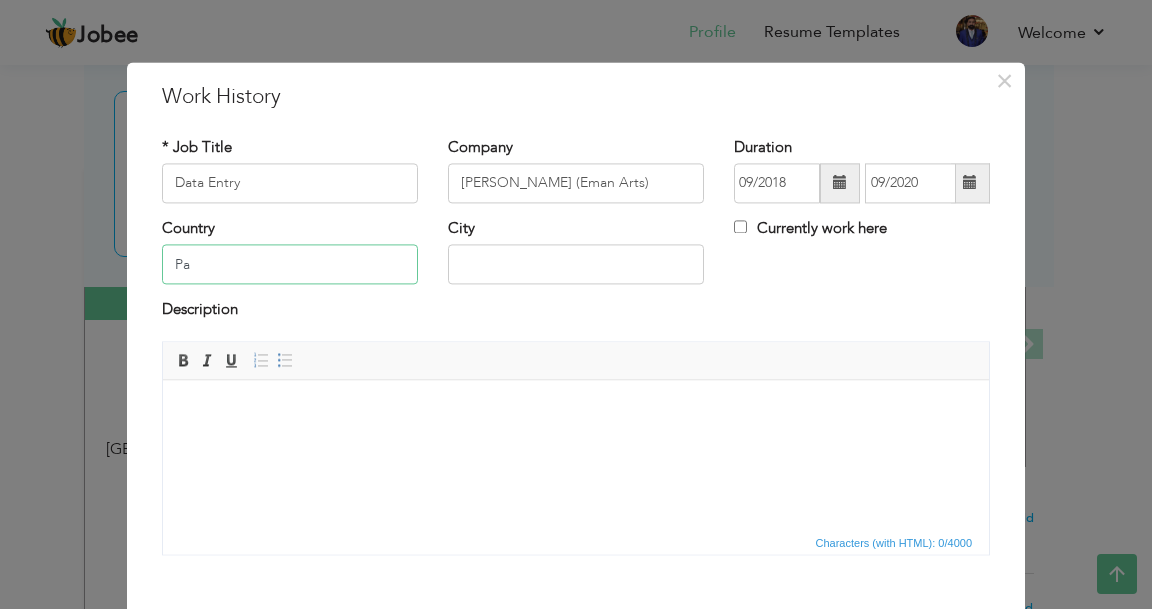 type on "[GEOGRAPHIC_DATA]" 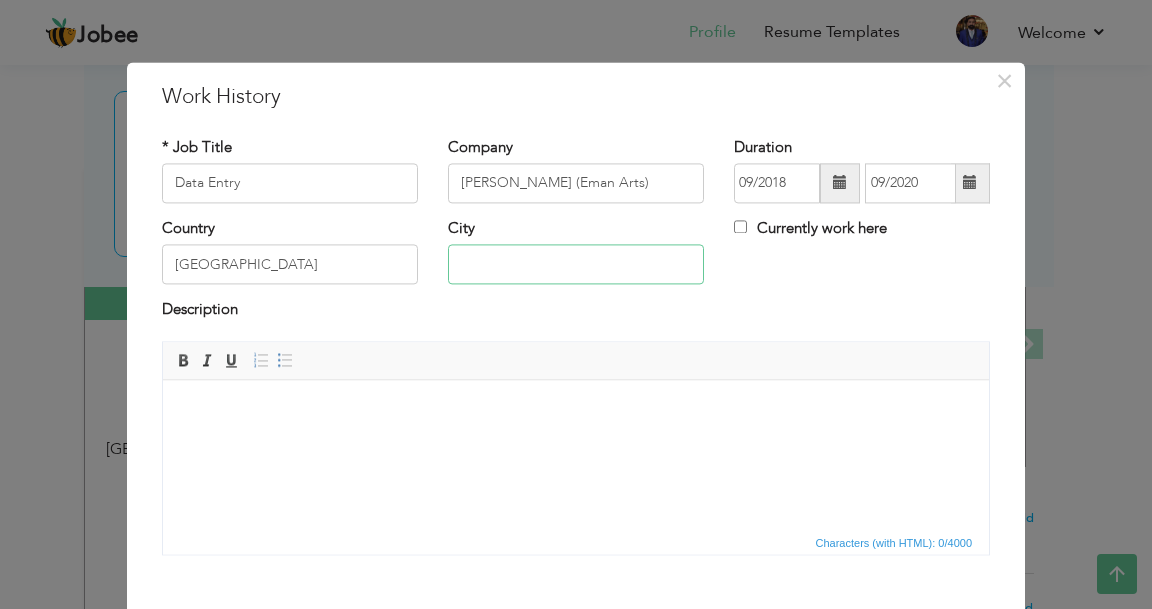 type on "[GEOGRAPHIC_DATA]" 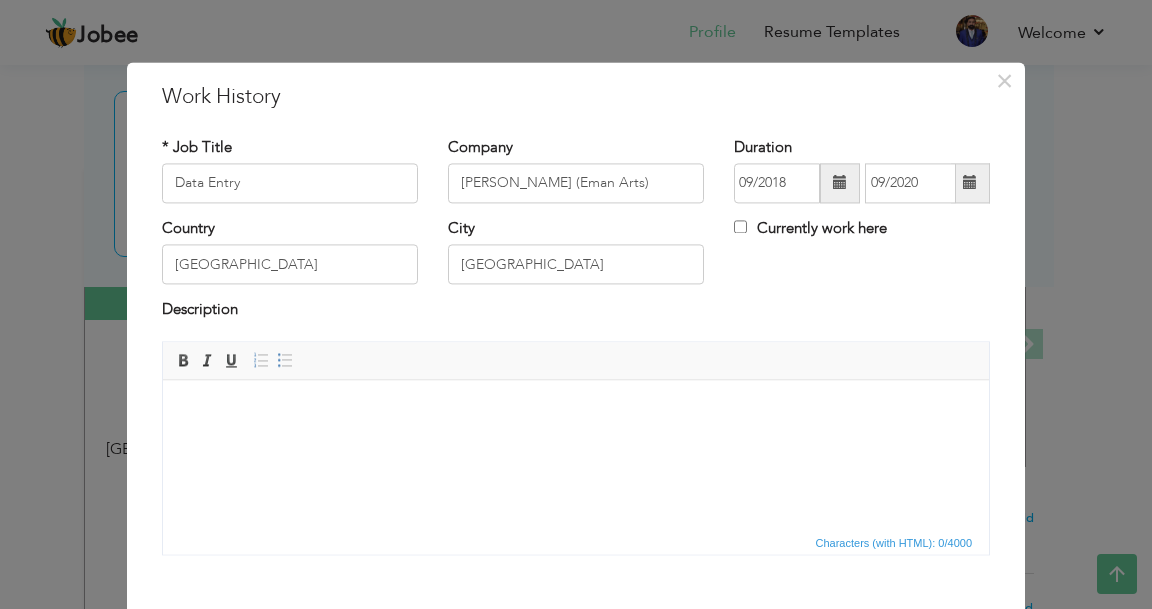 click at bounding box center (576, 410) 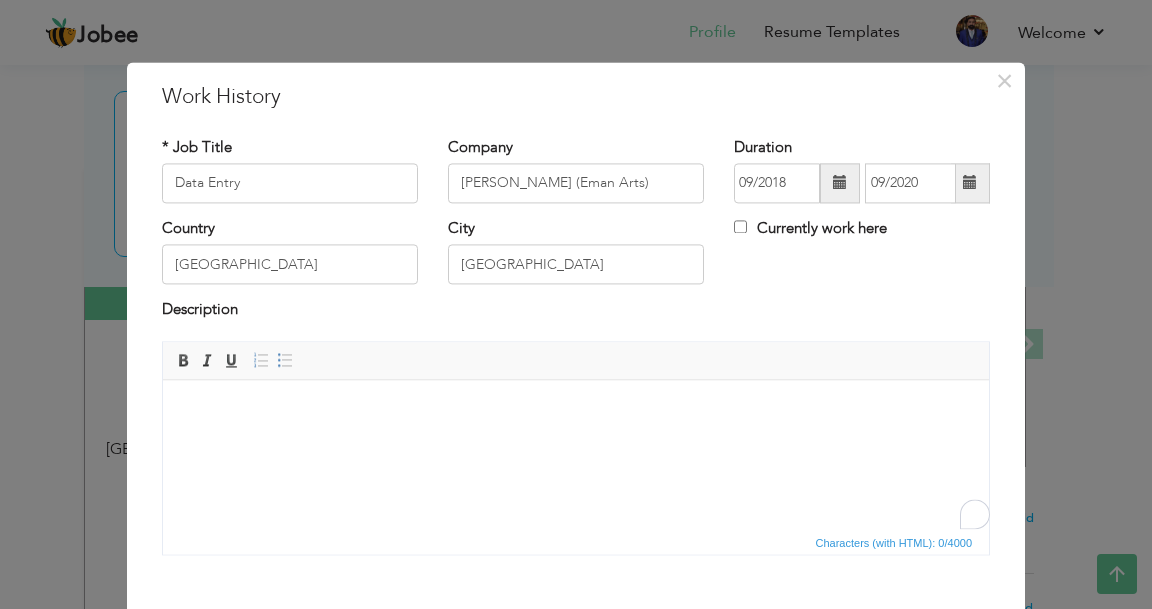 type 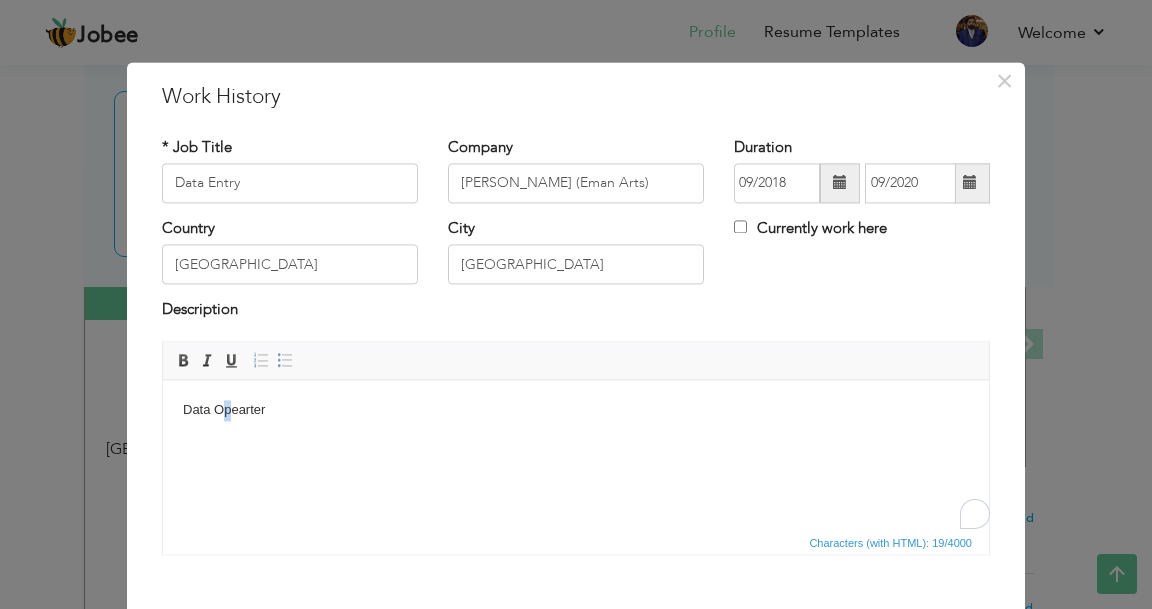 click on "Data Opearter" at bounding box center (576, 410) 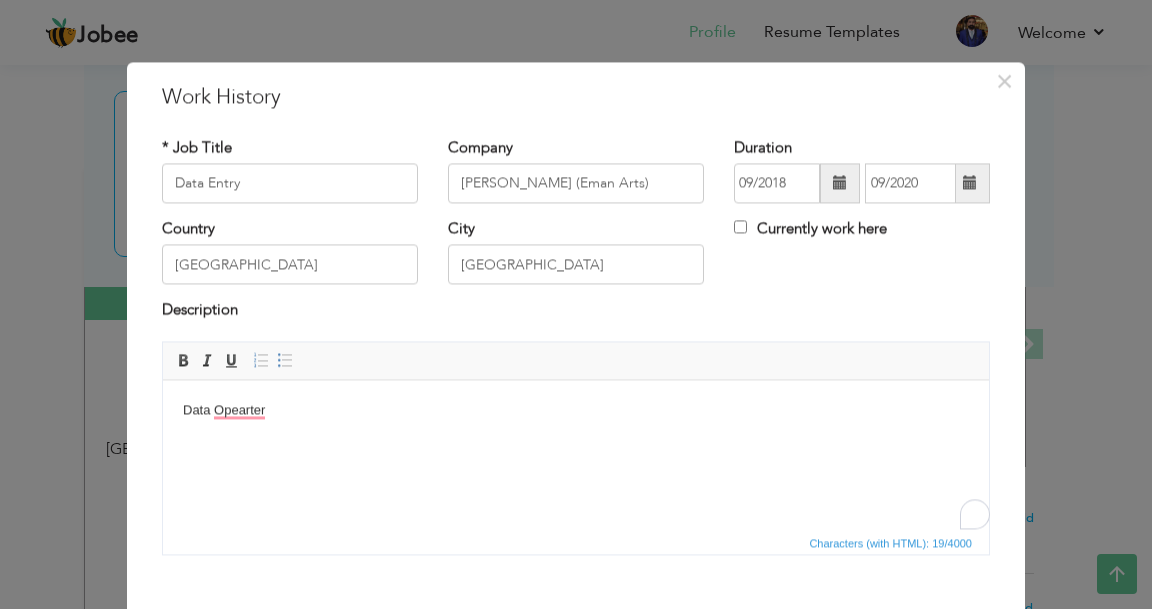 click on "Data Opearter" at bounding box center [576, 410] 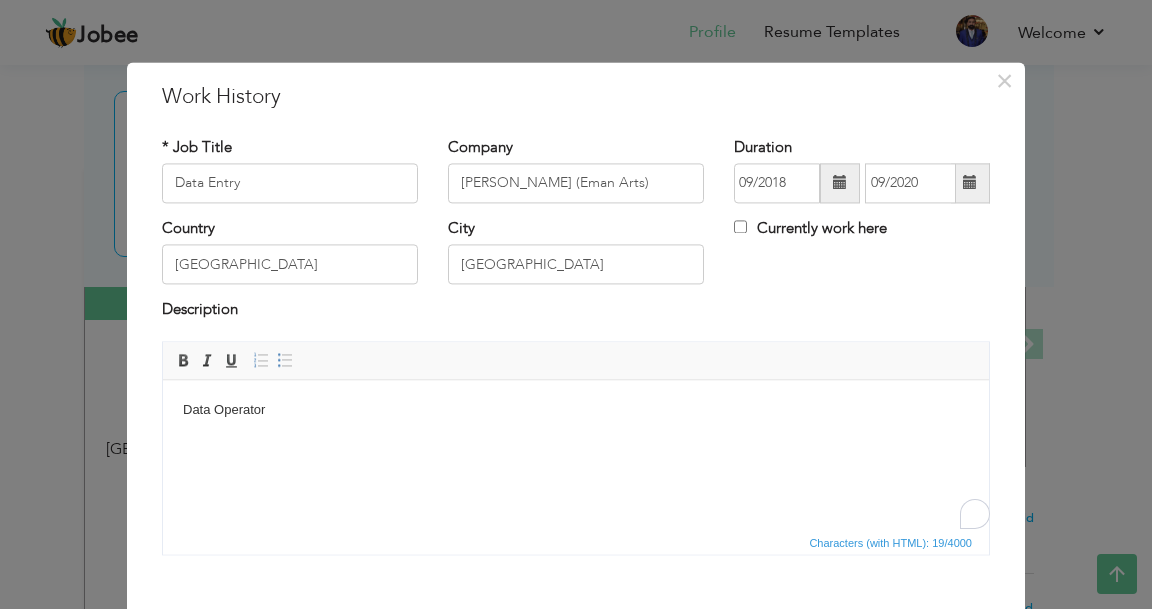 click on "Data Operator" at bounding box center [576, 410] 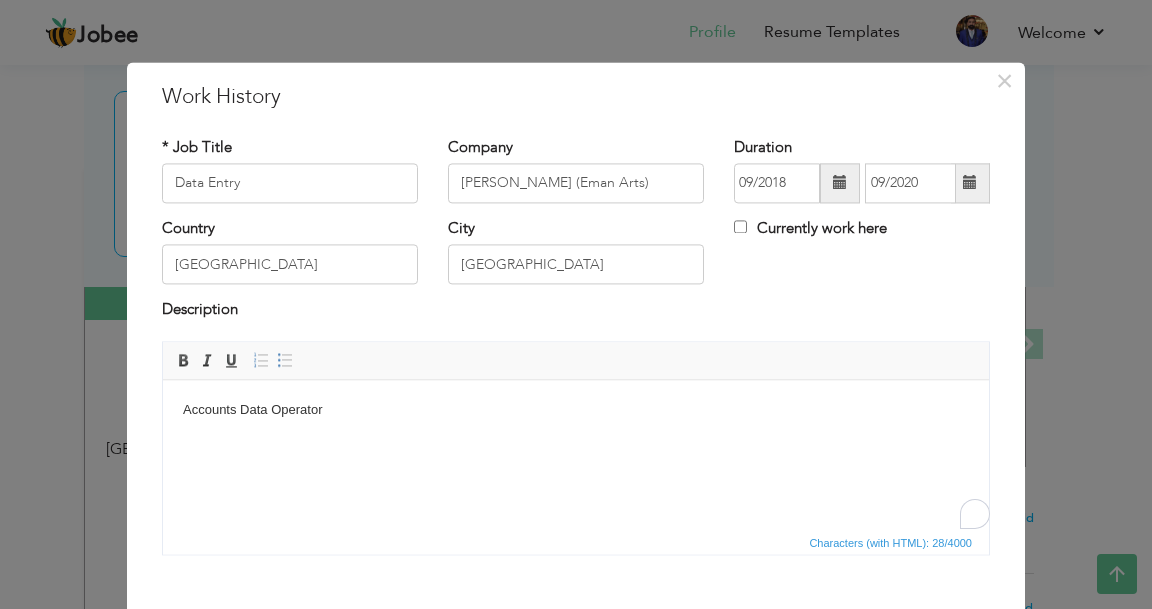 click on "Accounts Data Operator" at bounding box center (576, 410) 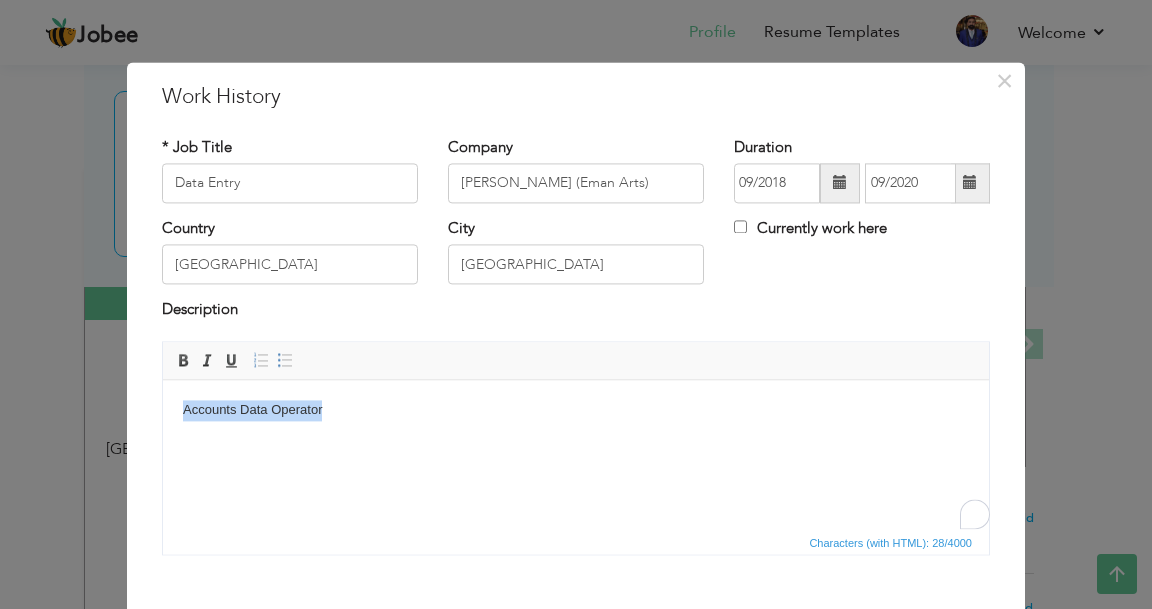 drag, startPoint x: 323, startPoint y: 406, endPoint x: 136, endPoint y: 408, distance: 187.0107 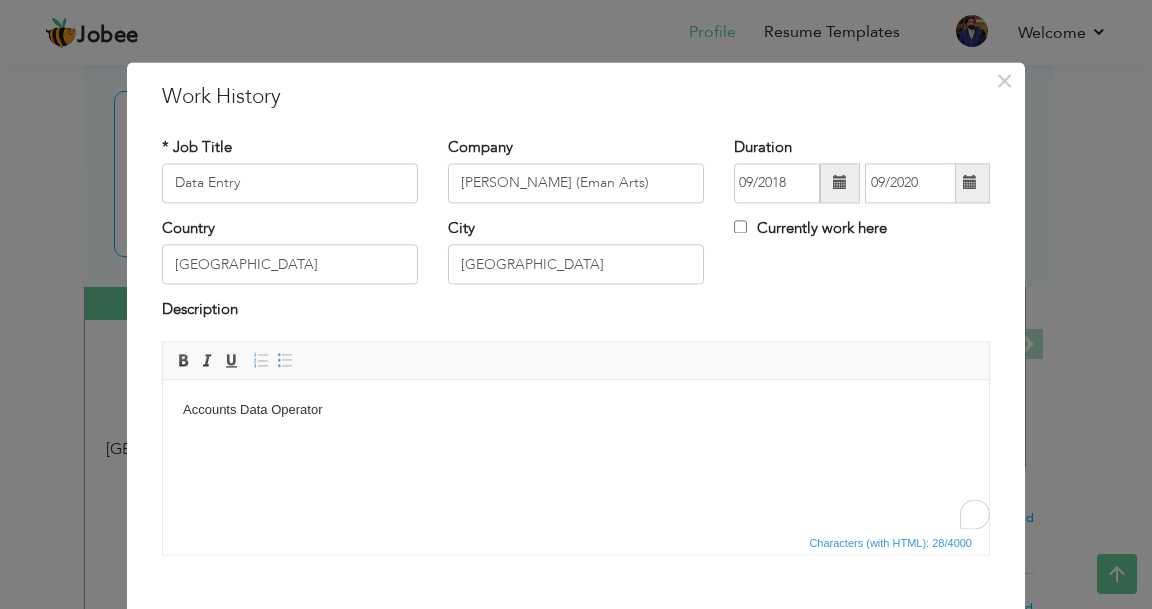 click on "Accounts Data Operator" at bounding box center (576, 410) 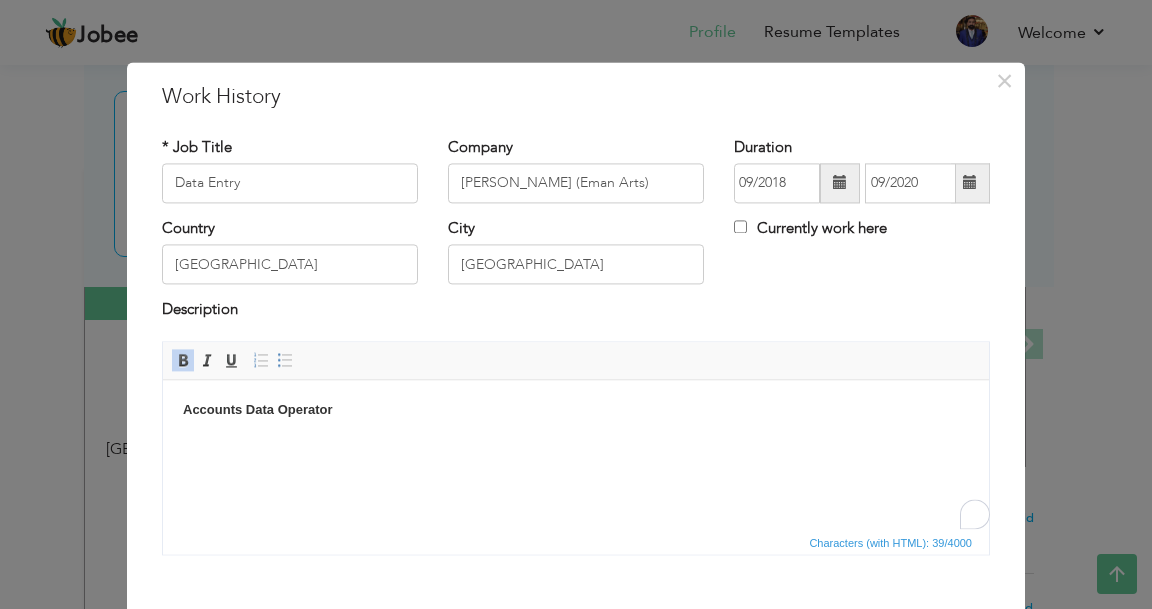 click on "Accounts Data Operator" at bounding box center (576, 410) 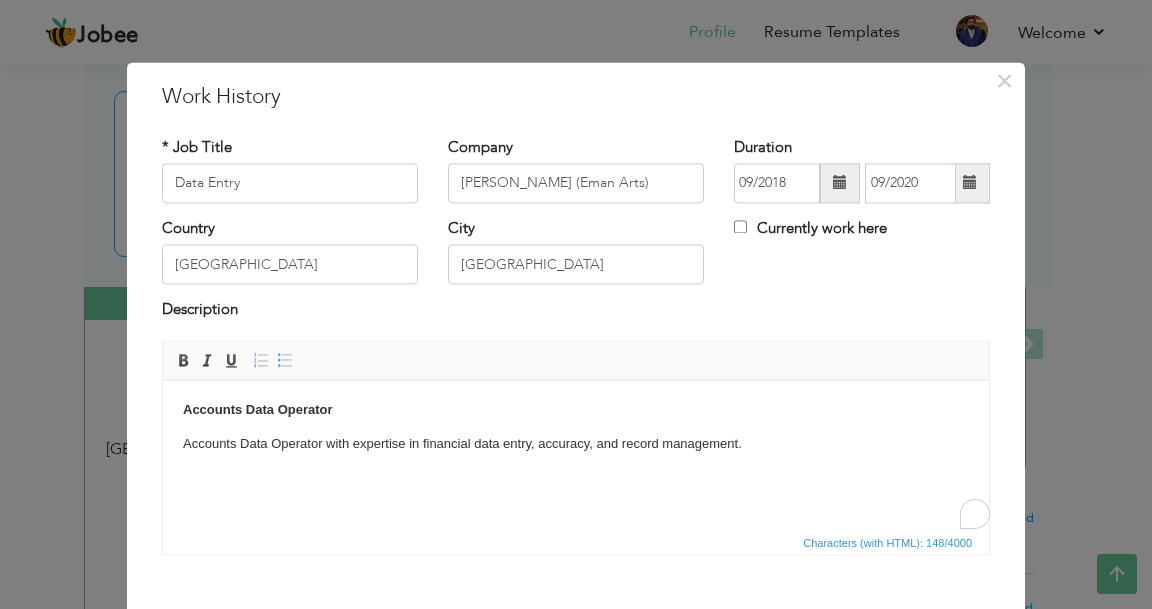 click on "Accounts Data Operator" at bounding box center [258, 409] 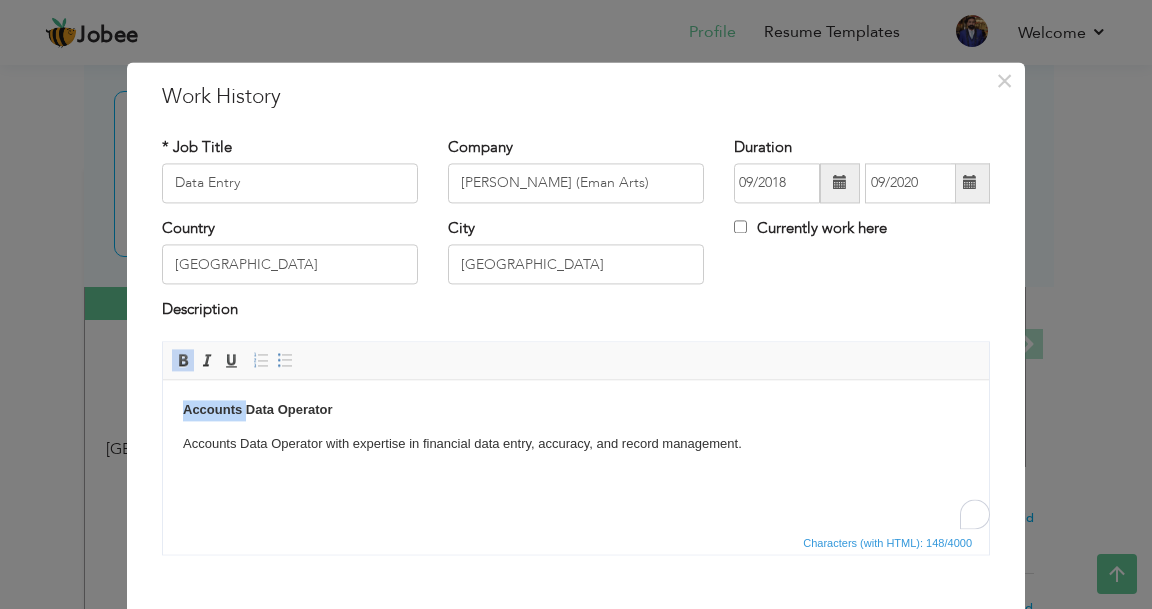 click on "Accounts Data Operator" at bounding box center [258, 409] 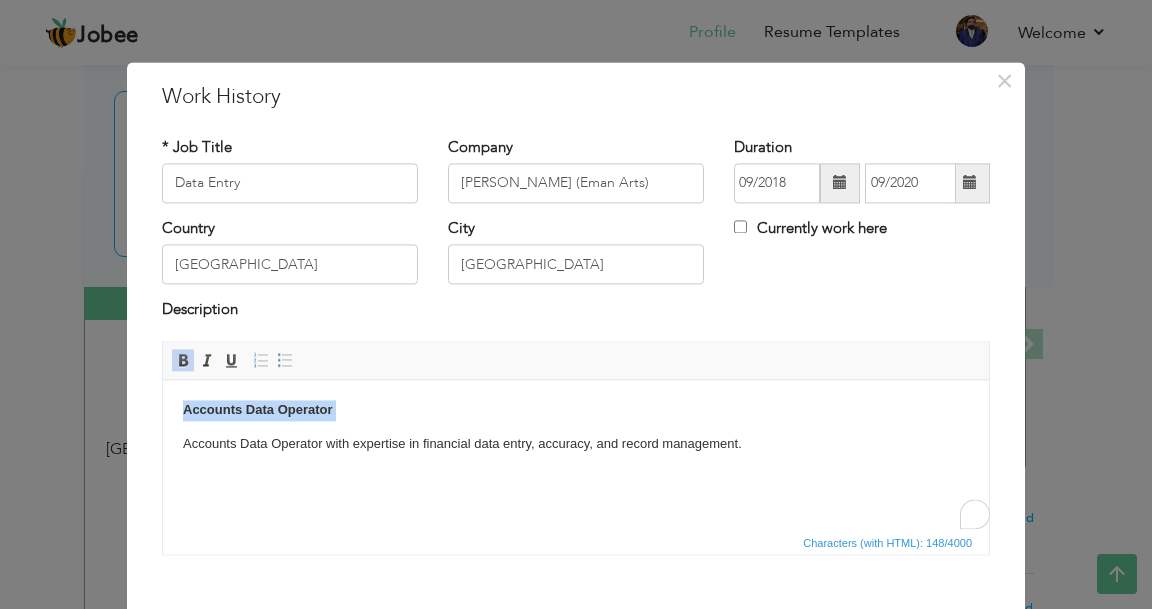 click on "Accounts Data Operator" at bounding box center (258, 409) 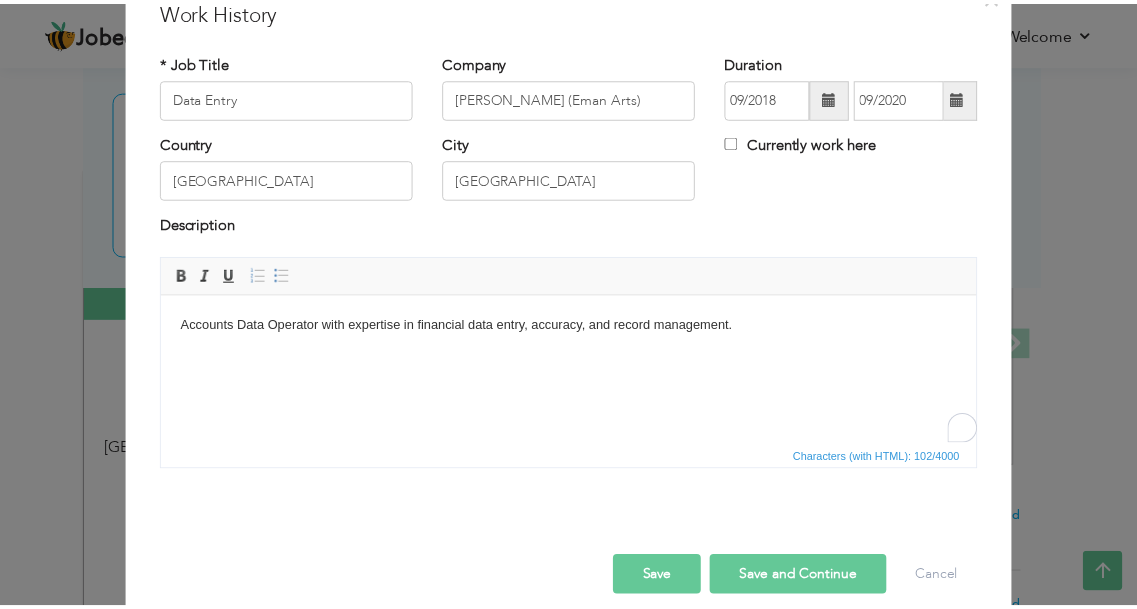 scroll, scrollTop: 107, scrollLeft: 0, axis: vertical 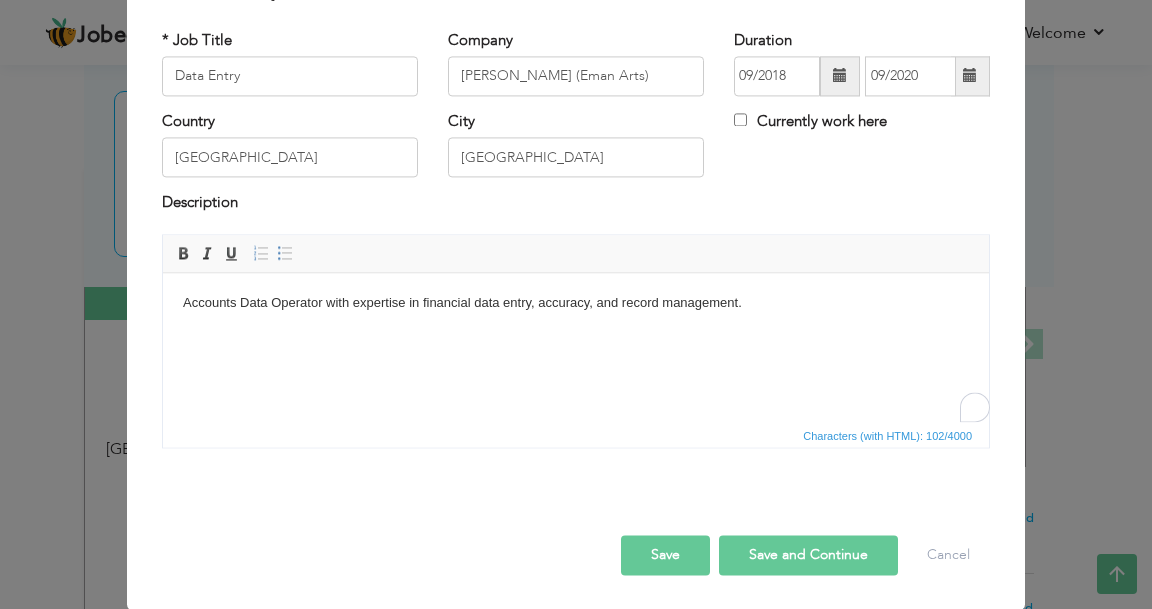 click on "Save and Continue" at bounding box center (808, 555) 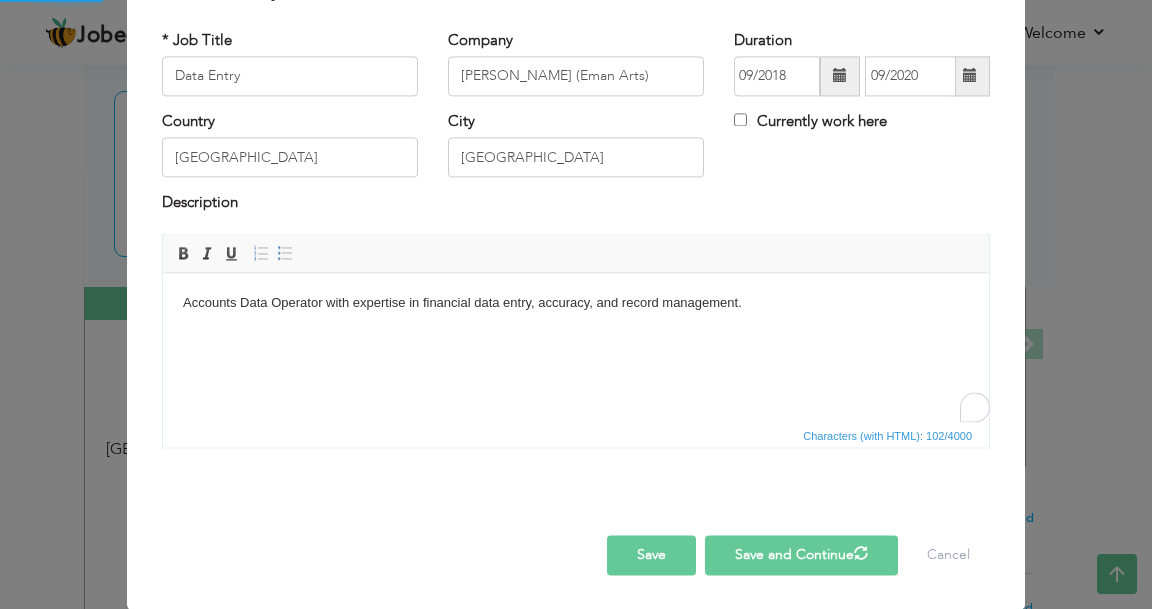 type 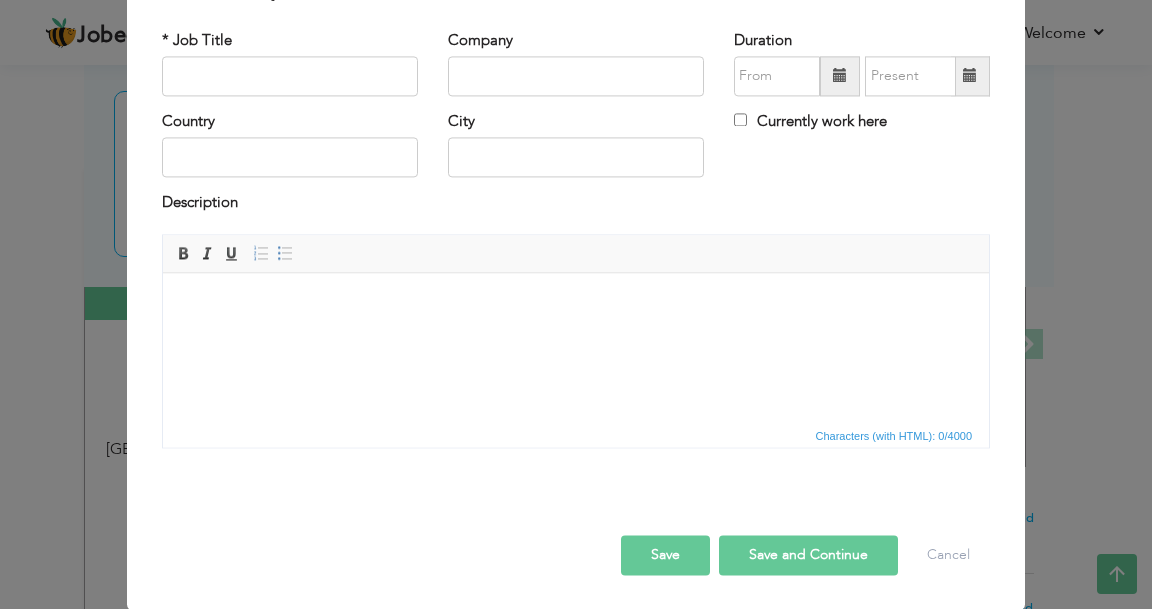 type 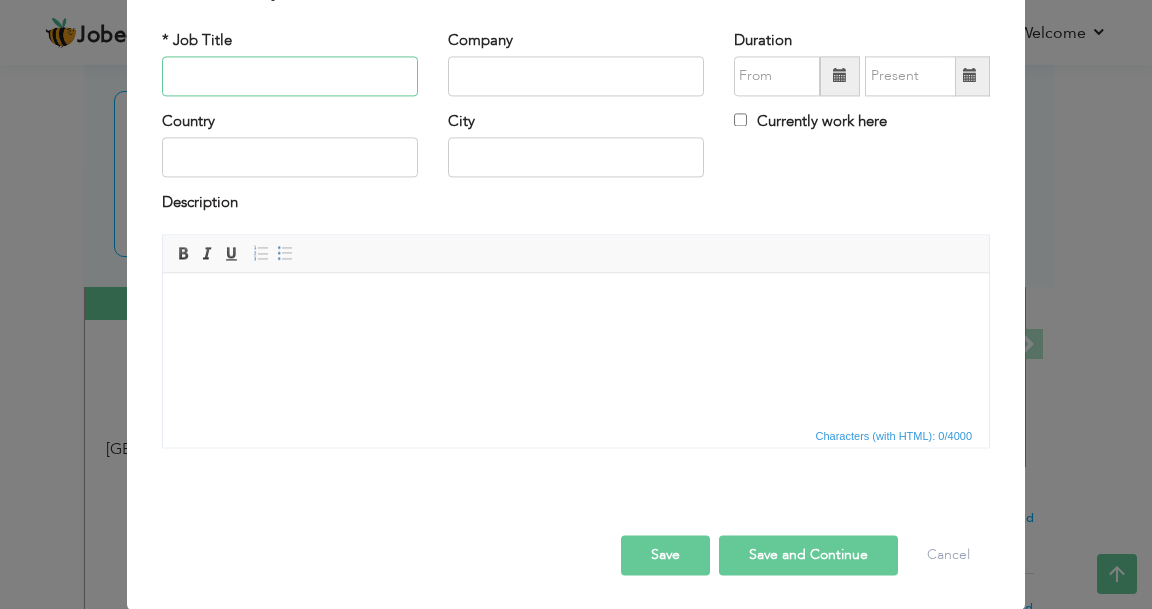 click at bounding box center [290, 76] 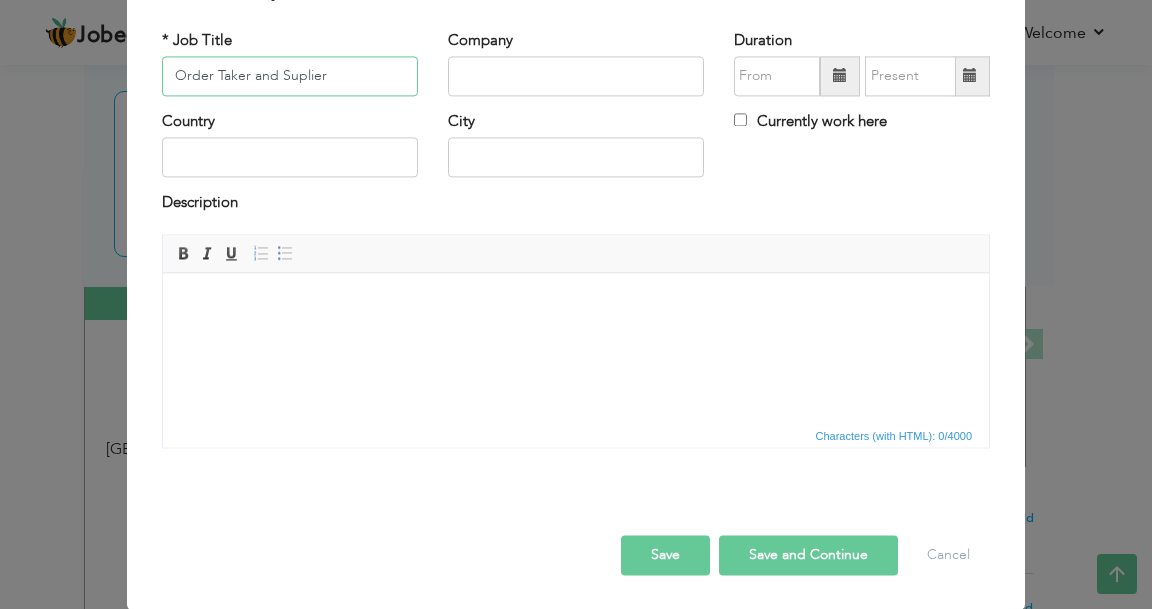 click on "Order Taker and Suplier" at bounding box center (290, 76) 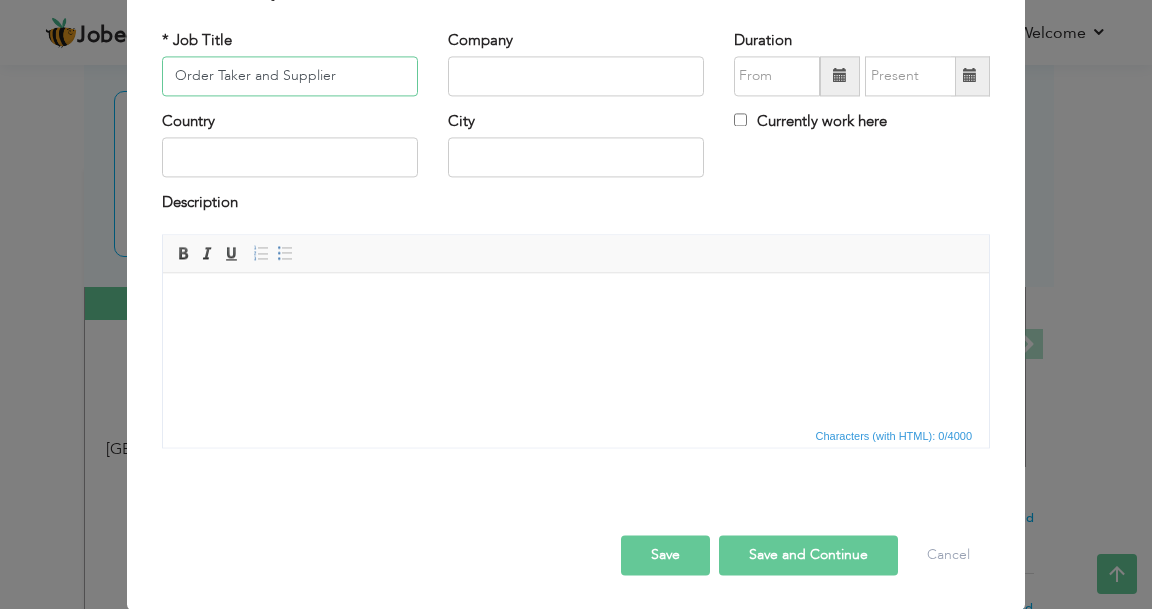 type on "Order Taker and Supplier" 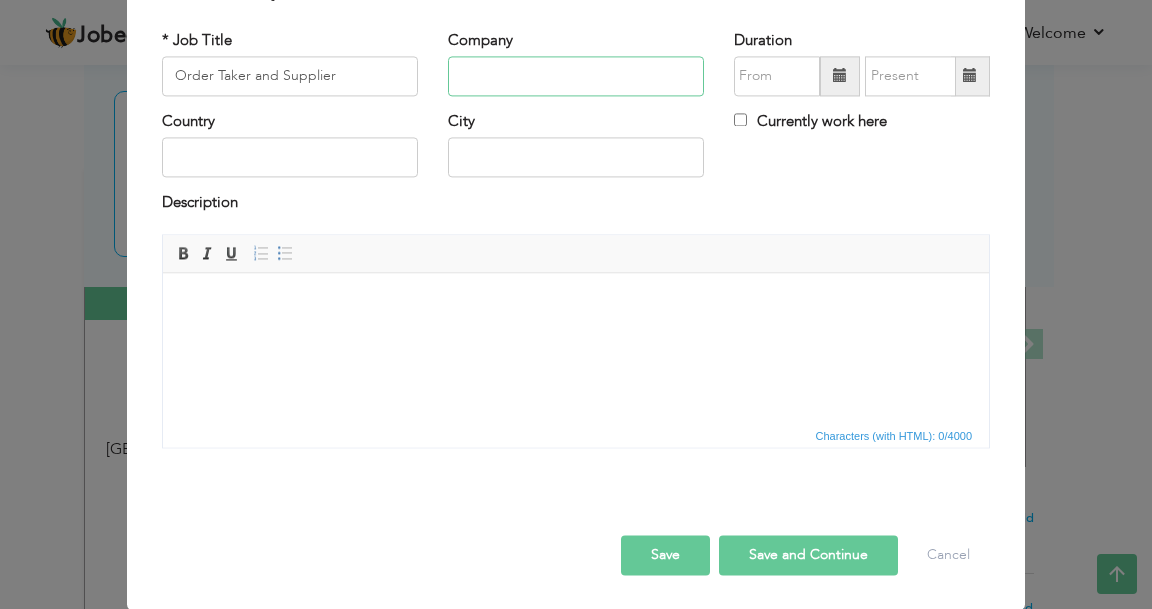 click at bounding box center (576, 76) 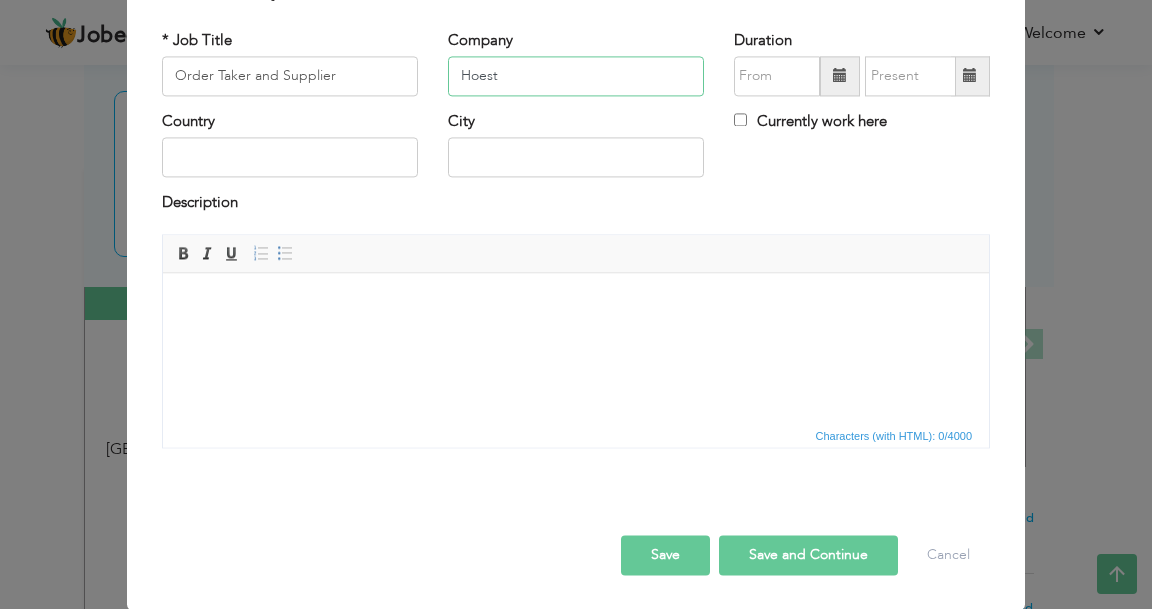 type on "Hoest" 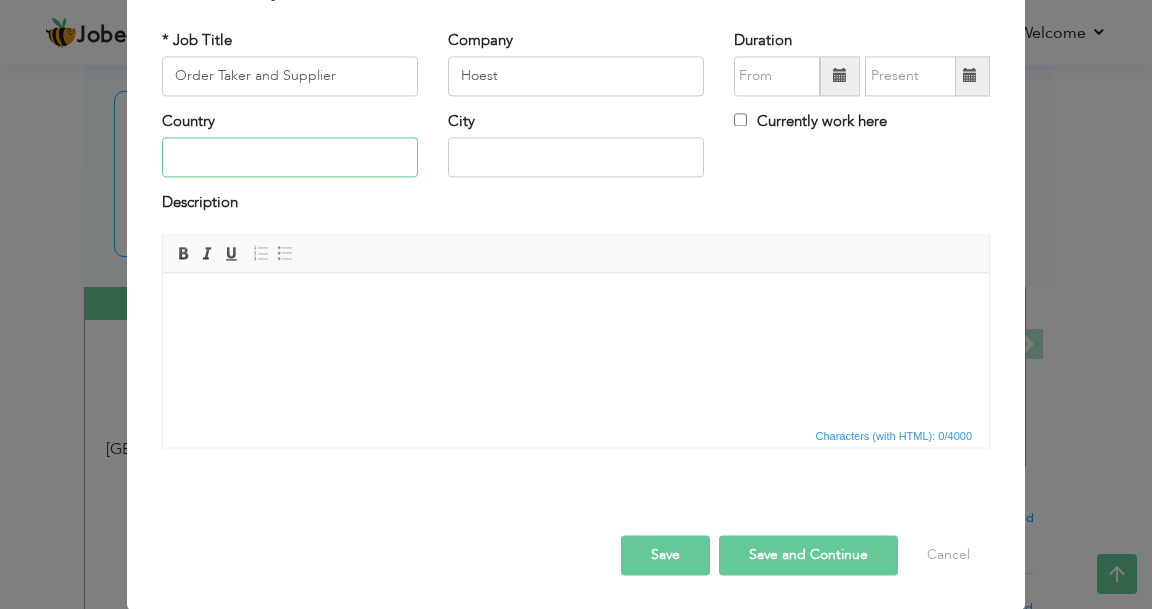 click at bounding box center (290, 158) 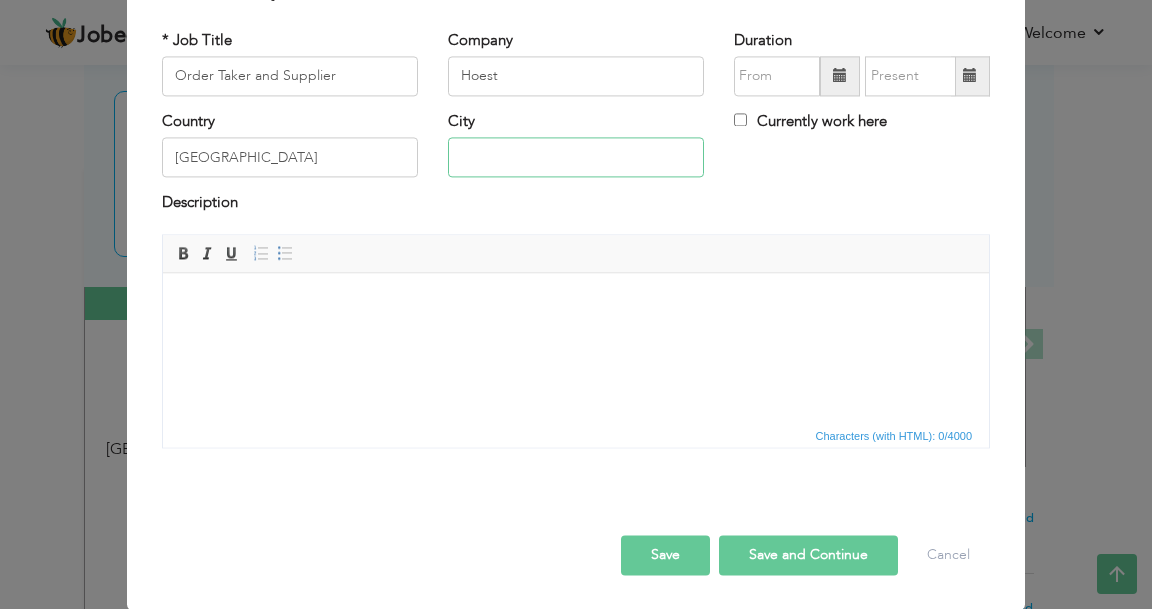 type on "[GEOGRAPHIC_DATA]" 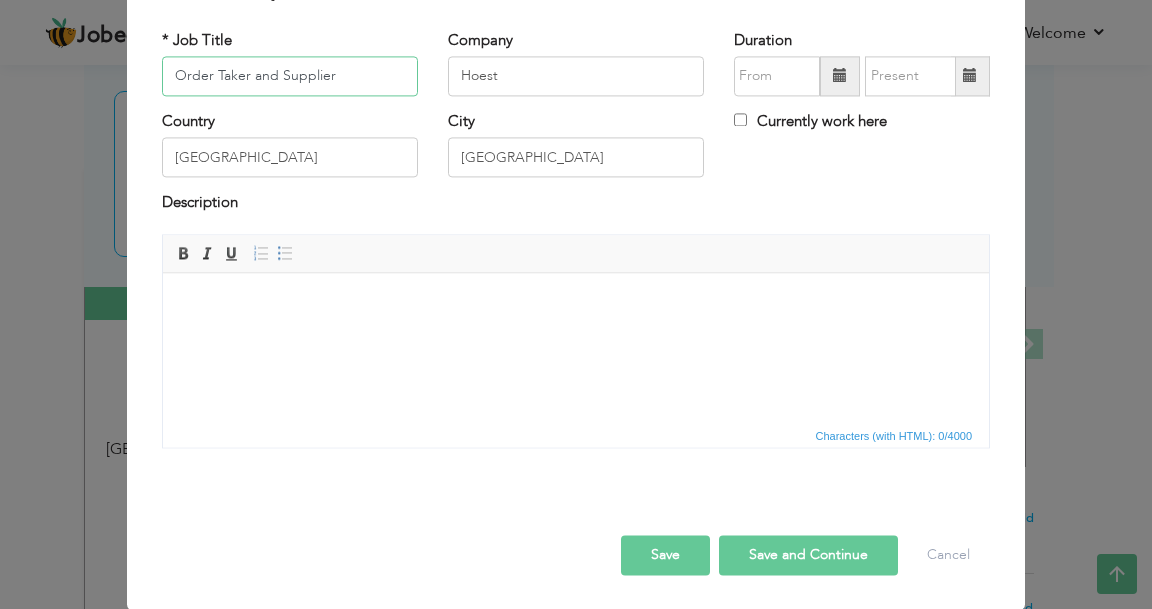 click on "Order Taker and Supplier" at bounding box center (290, 76) 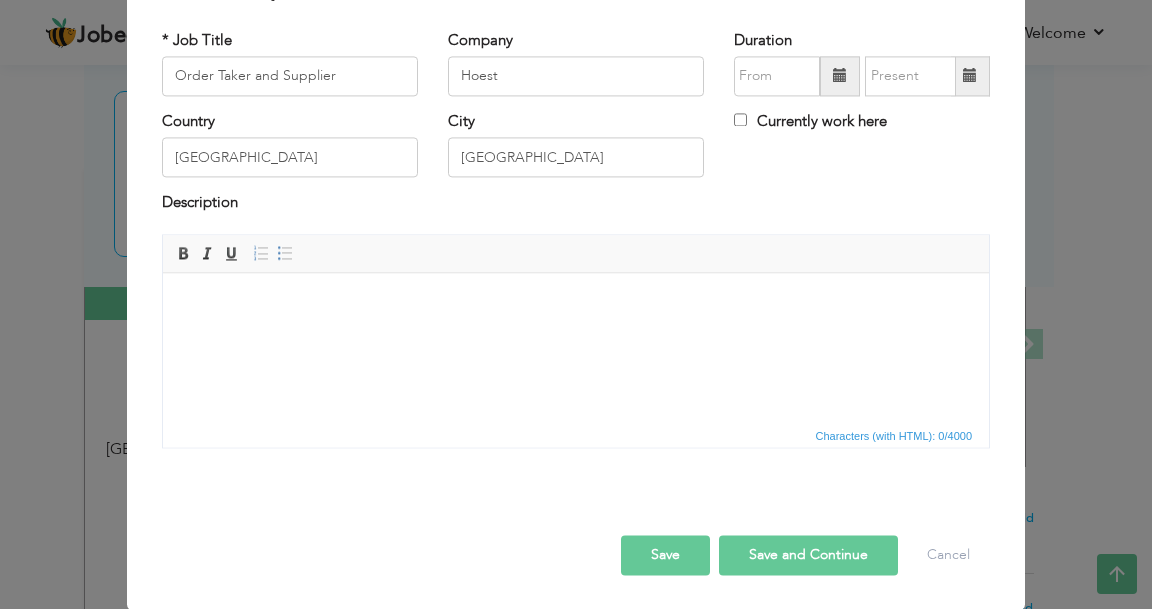 click at bounding box center (576, 303) 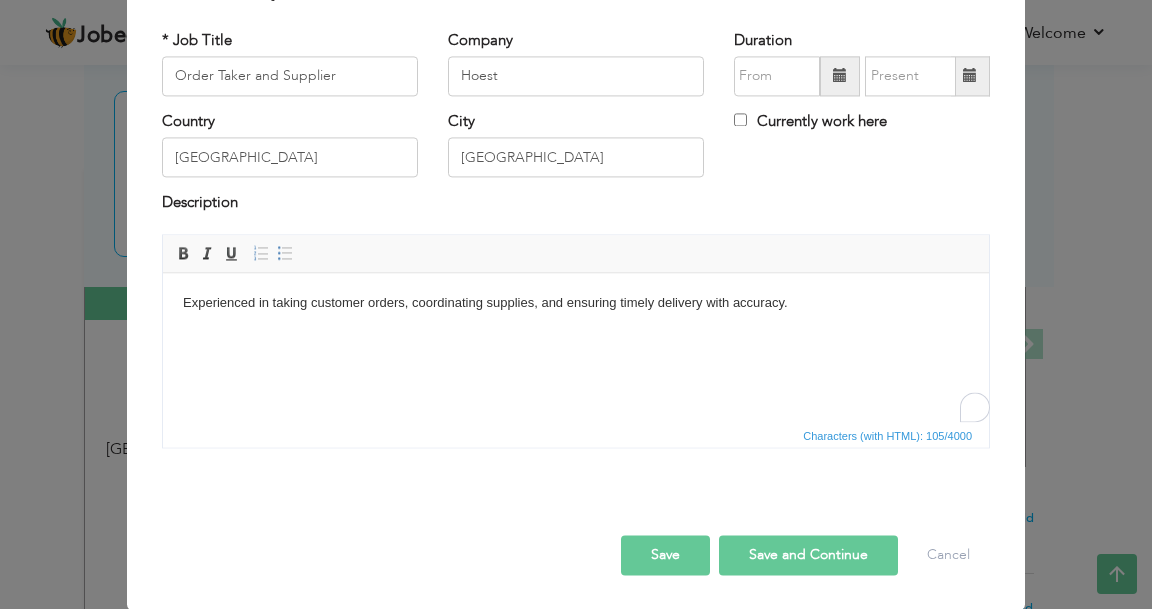 click at bounding box center (840, 76) 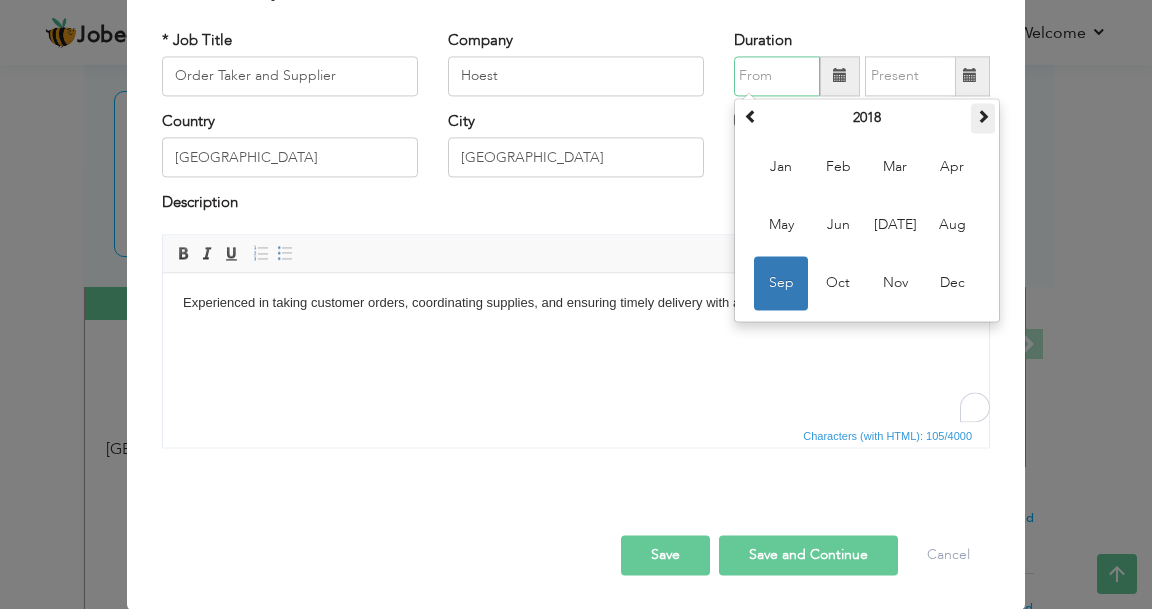 click at bounding box center [983, 116] 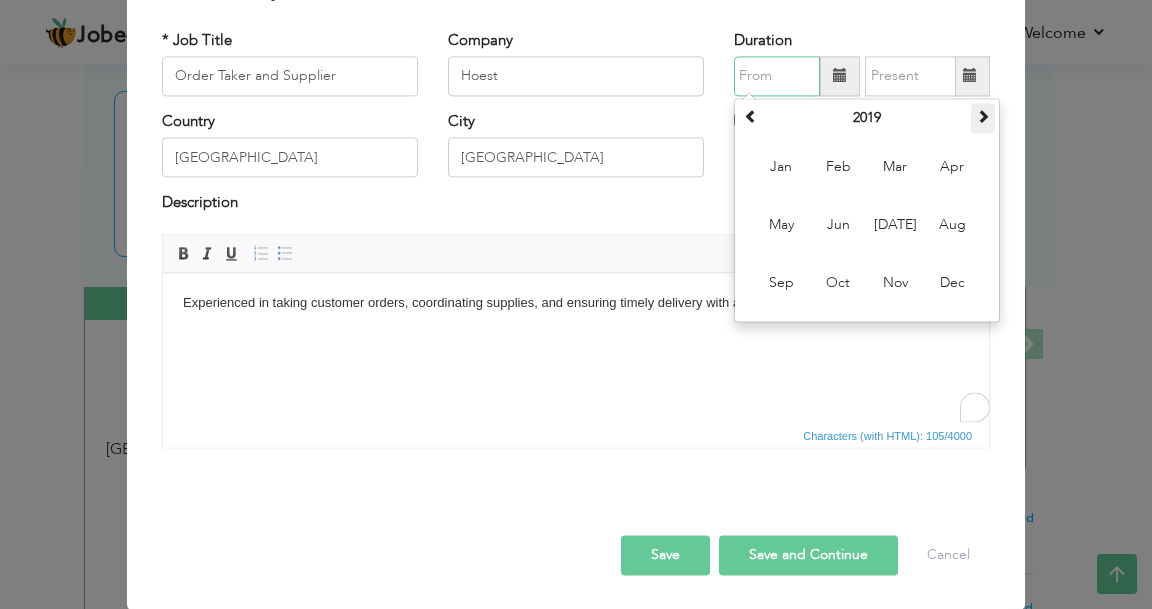 click at bounding box center [983, 116] 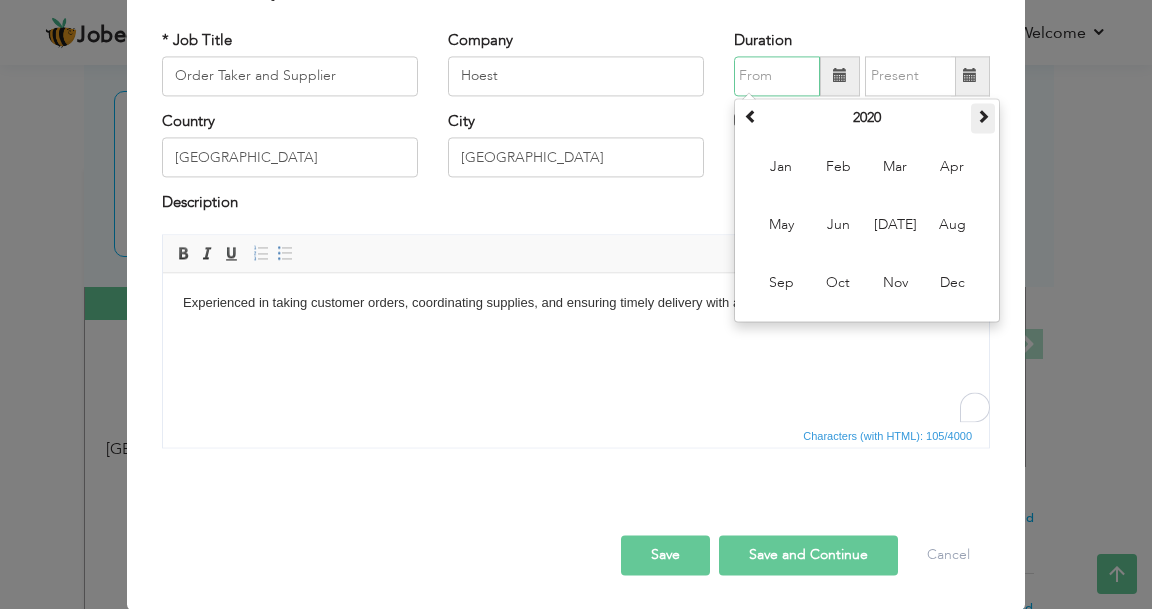 click at bounding box center (983, 116) 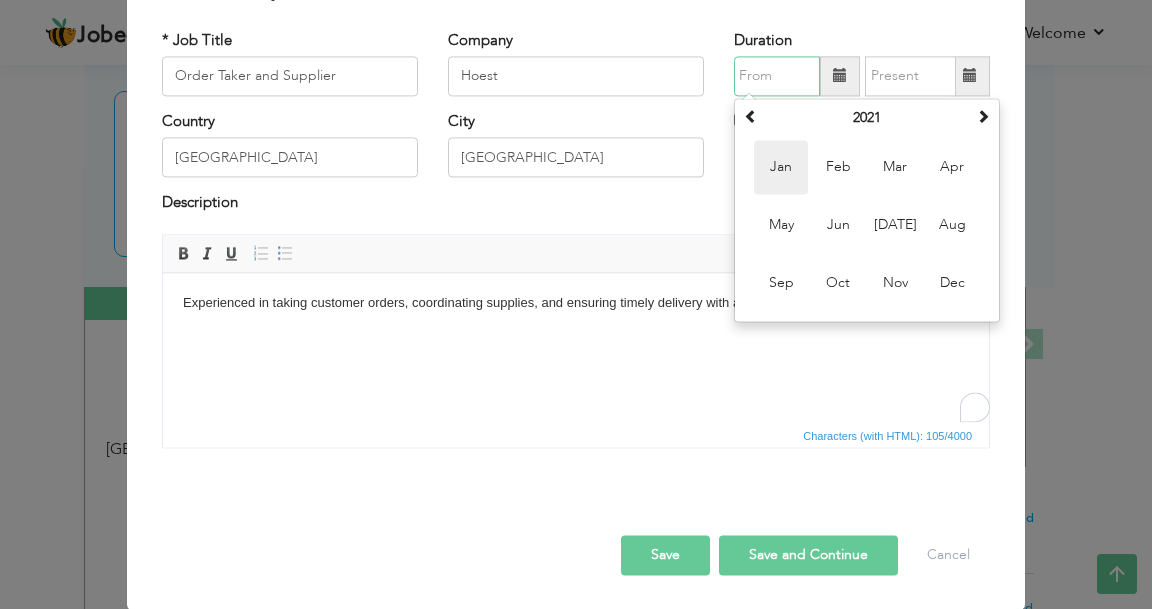 click on "Jan" at bounding box center [781, 167] 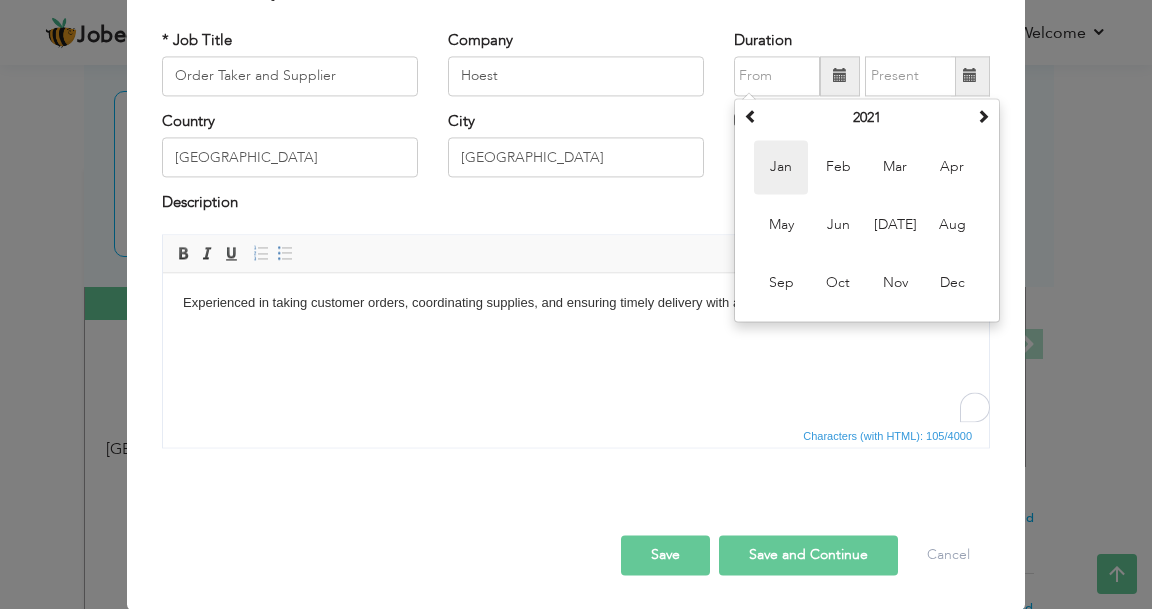 type on "01/2021" 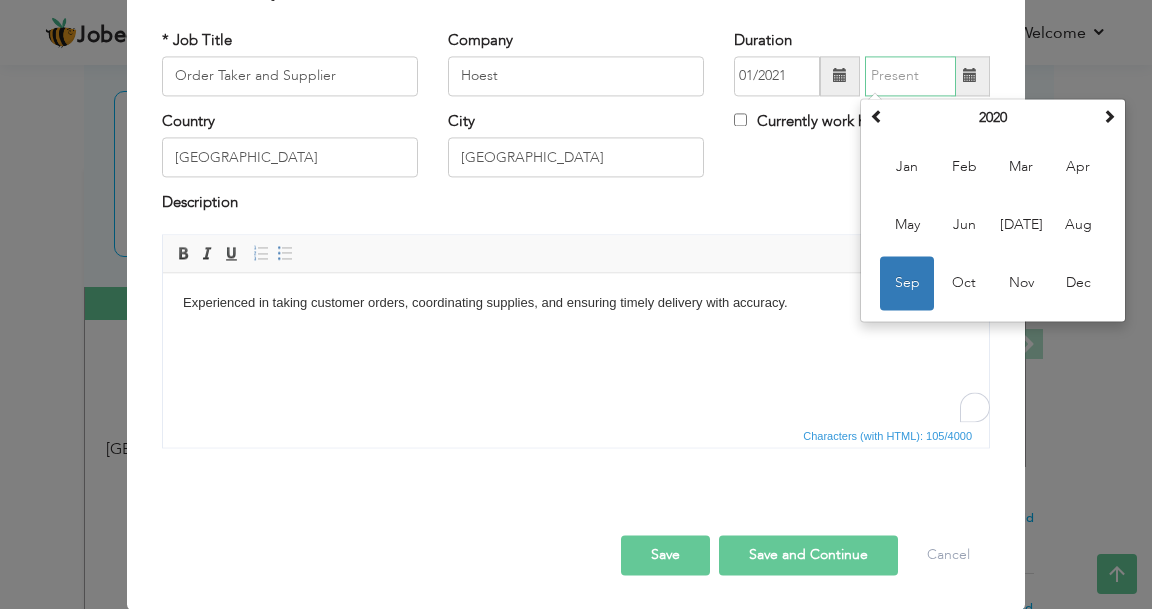 click at bounding box center [910, 76] 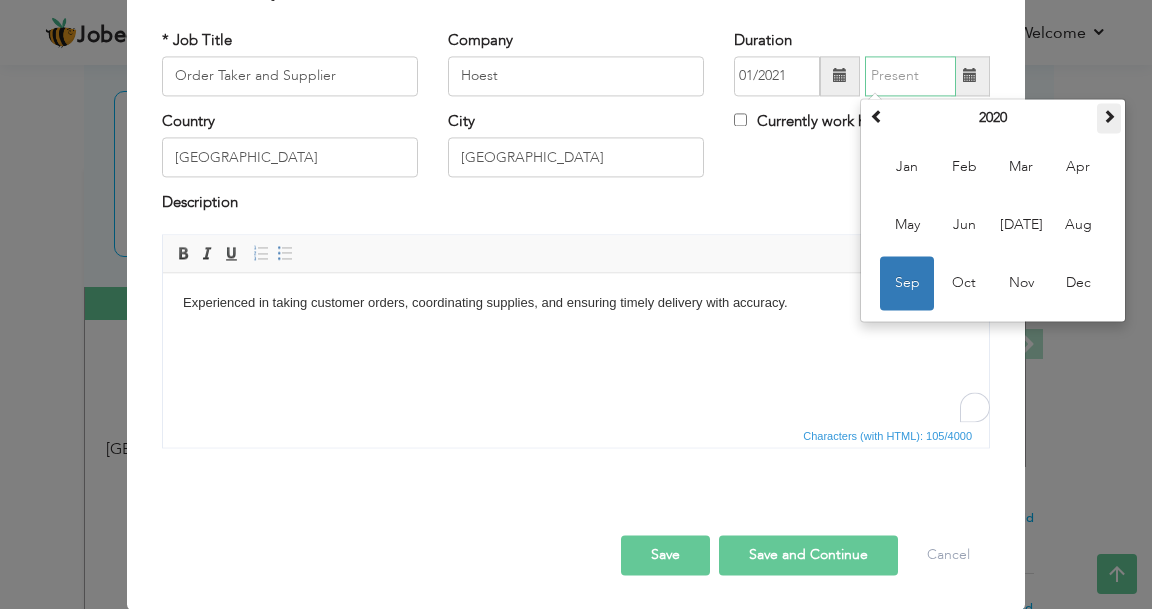click at bounding box center (1109, 116) 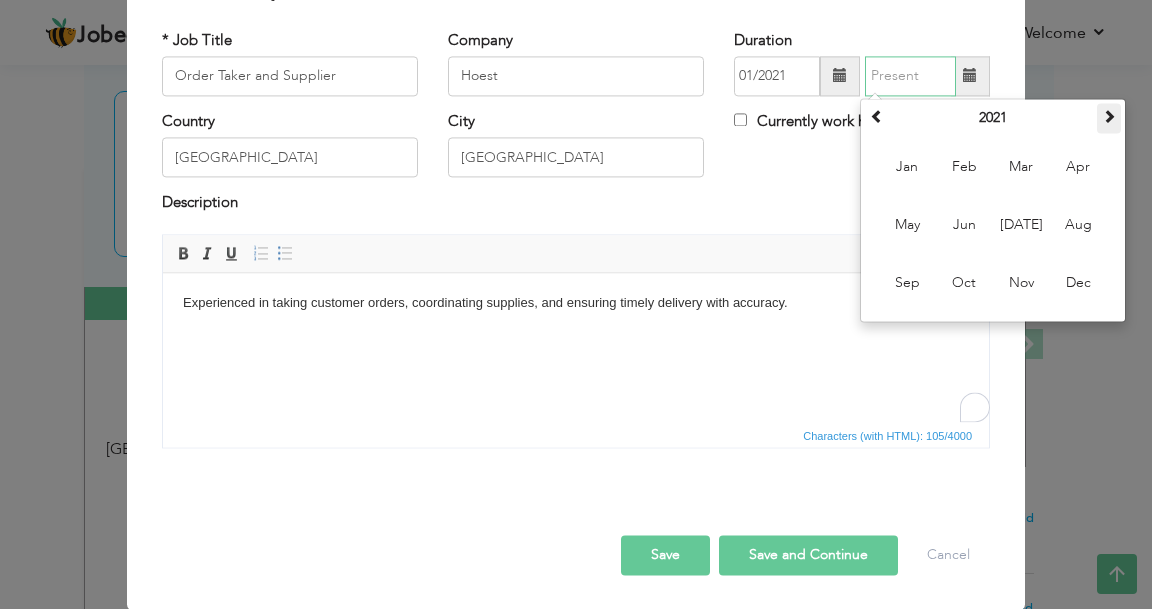 click at bounding box center [1109, 116] 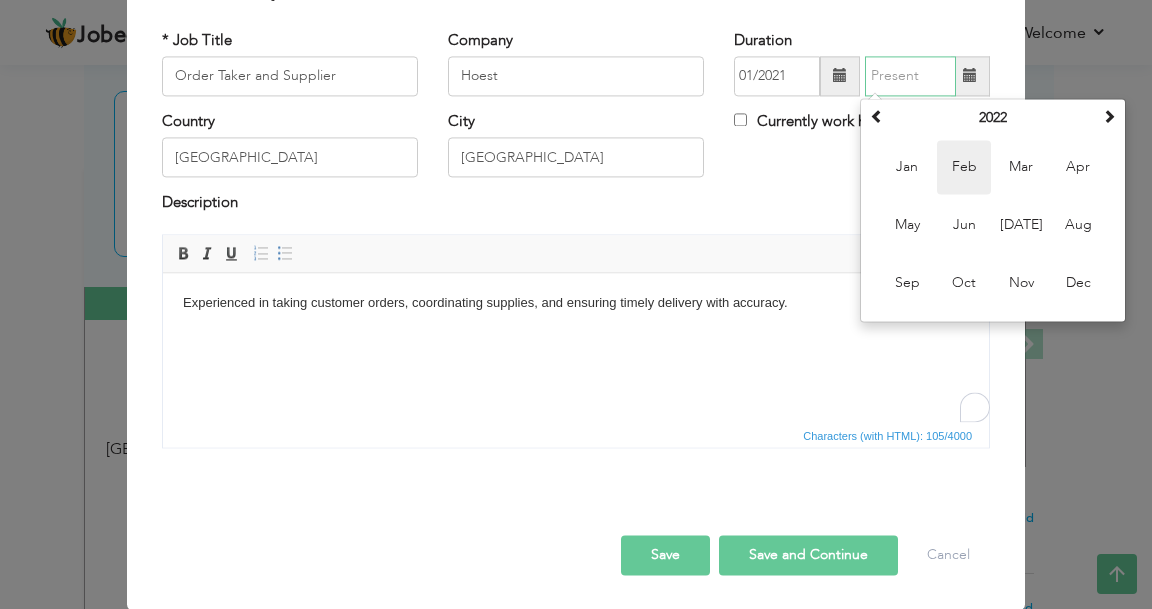 click on "Feb" at bounding box center (964, 167) 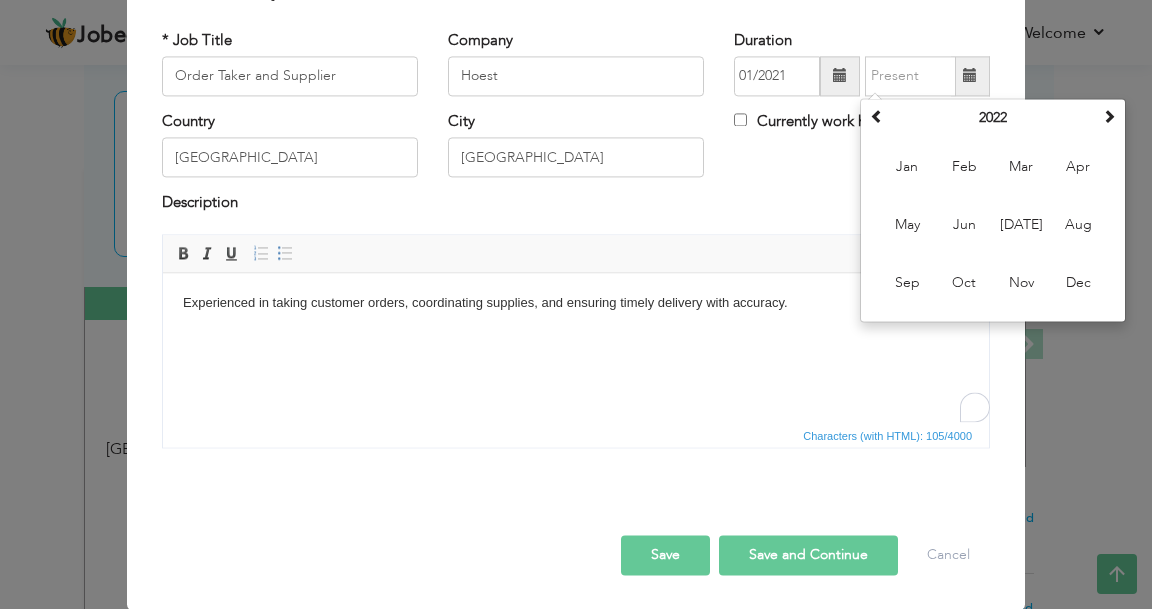 type on "02/2022" 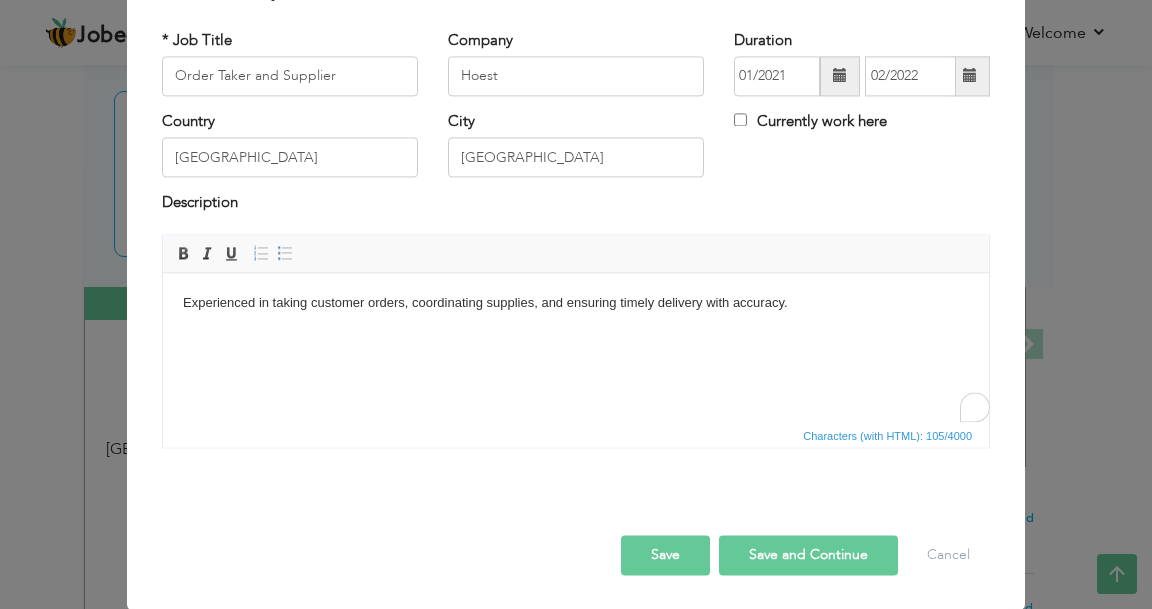 click on "Save and Continue" at bounding box center (808, 555) 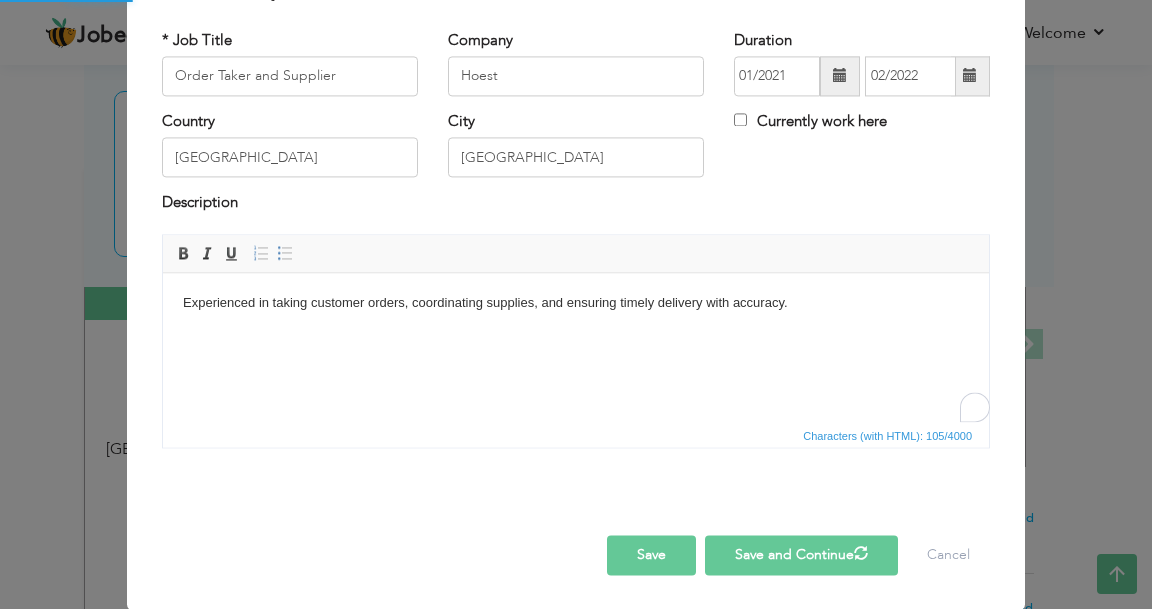 type 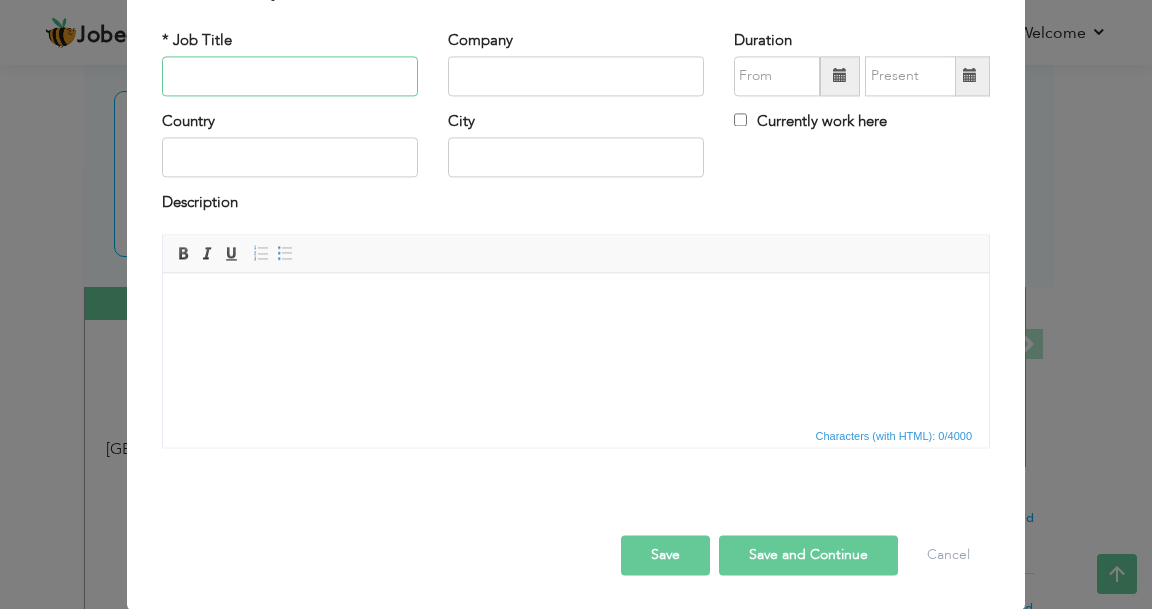 click at bounding box center (290, 76) 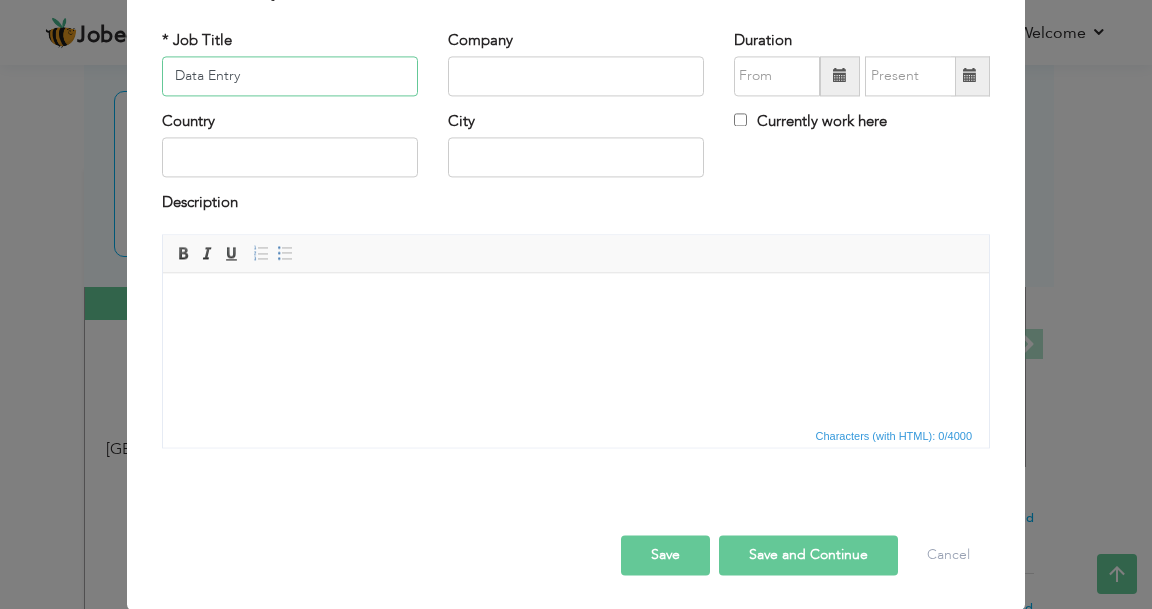 type on "Data Entry" 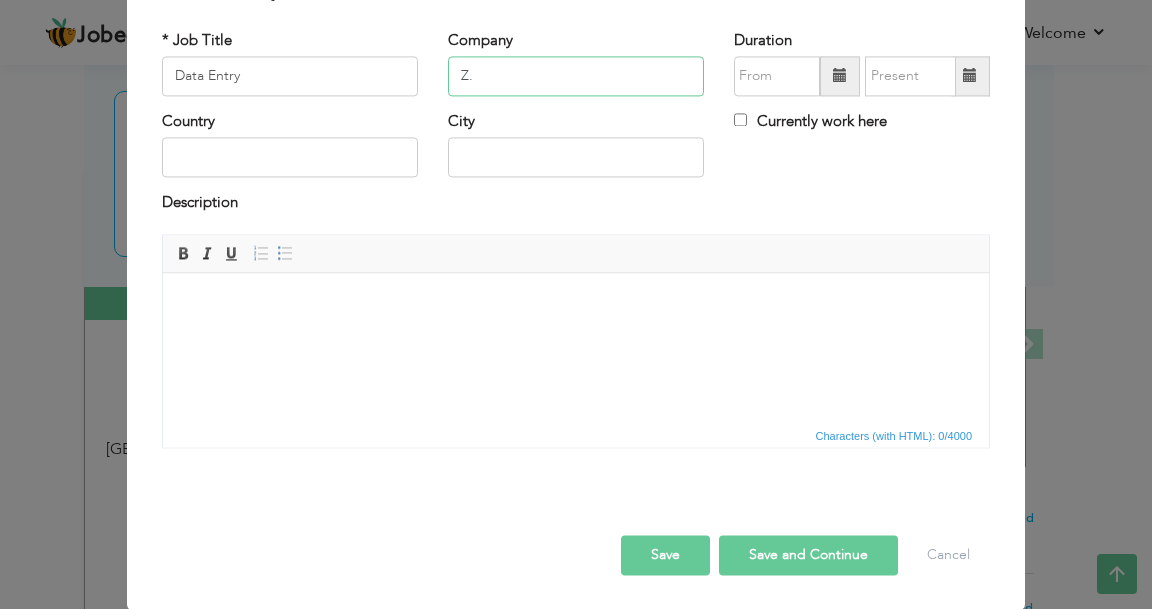 type on "Z" 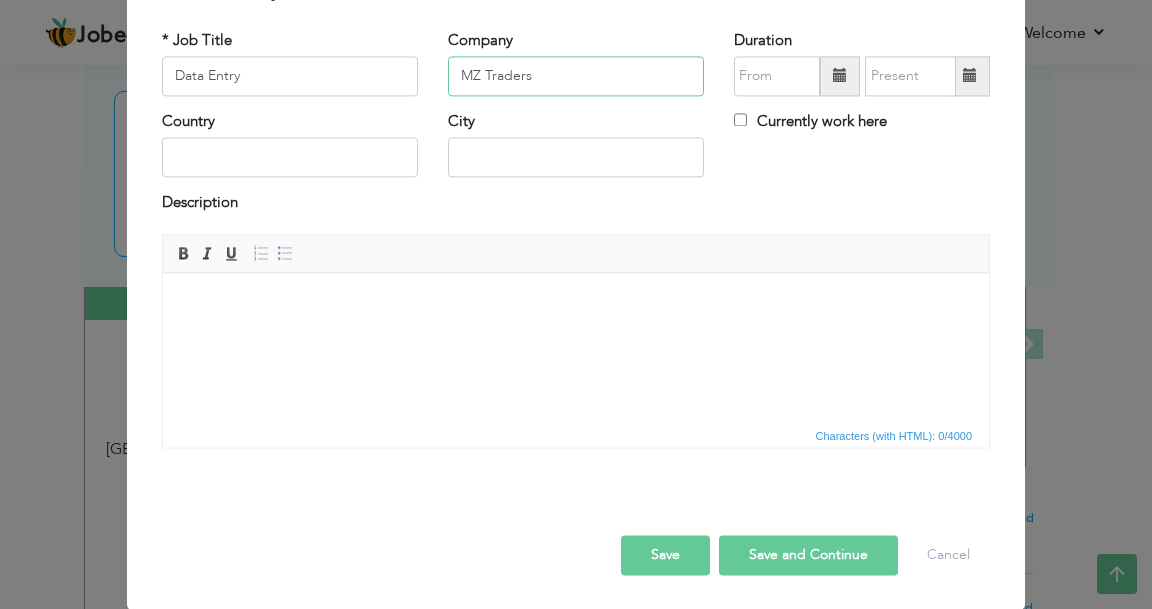 type on "MZ Traders" 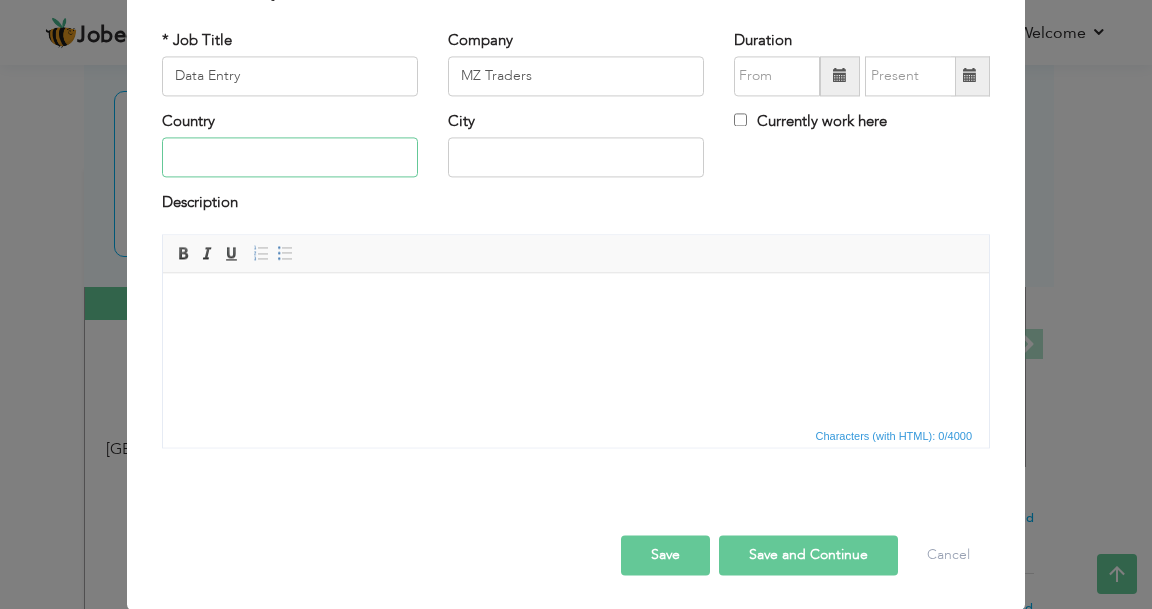 click at bounding box center [290, 158] 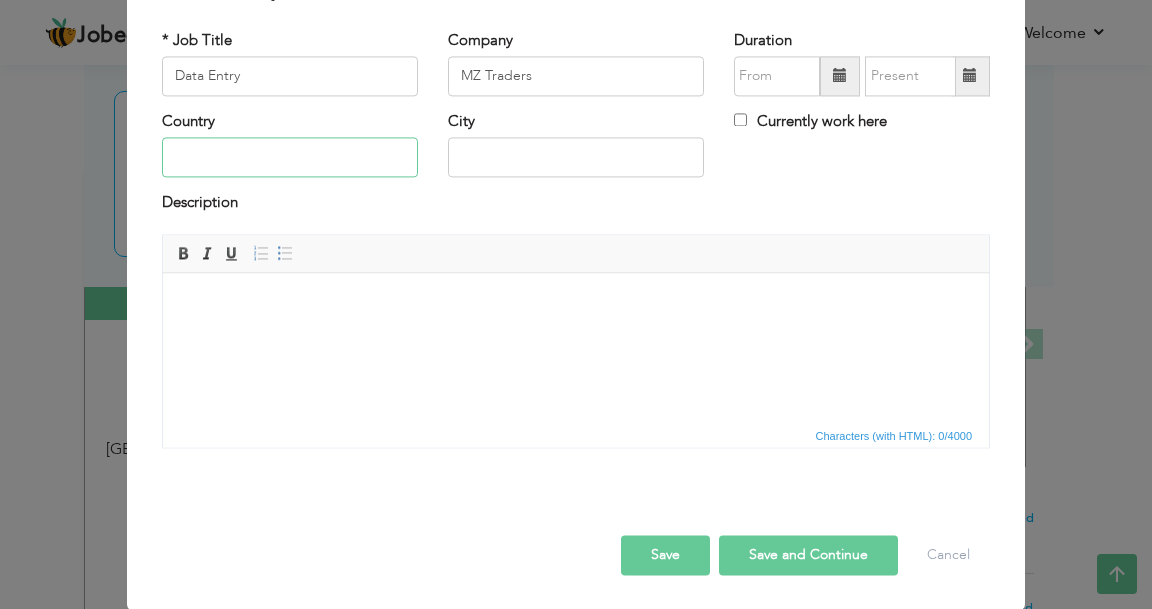 type on "[GEOGRAPHIC_DATA]" 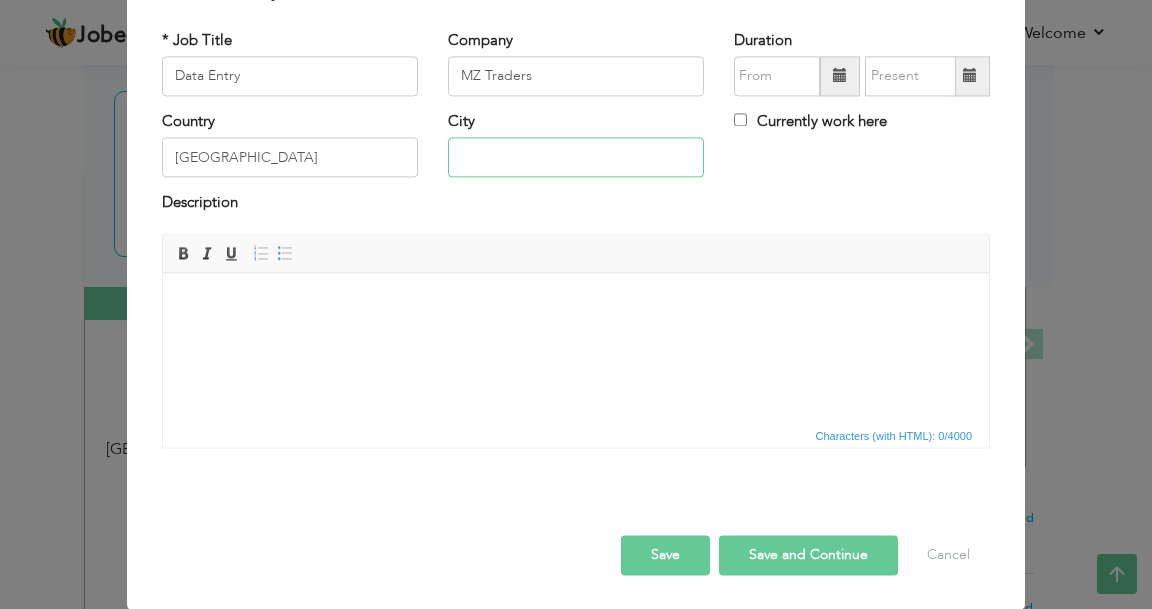 type on "[GEOGRAPHIC_DATA]" 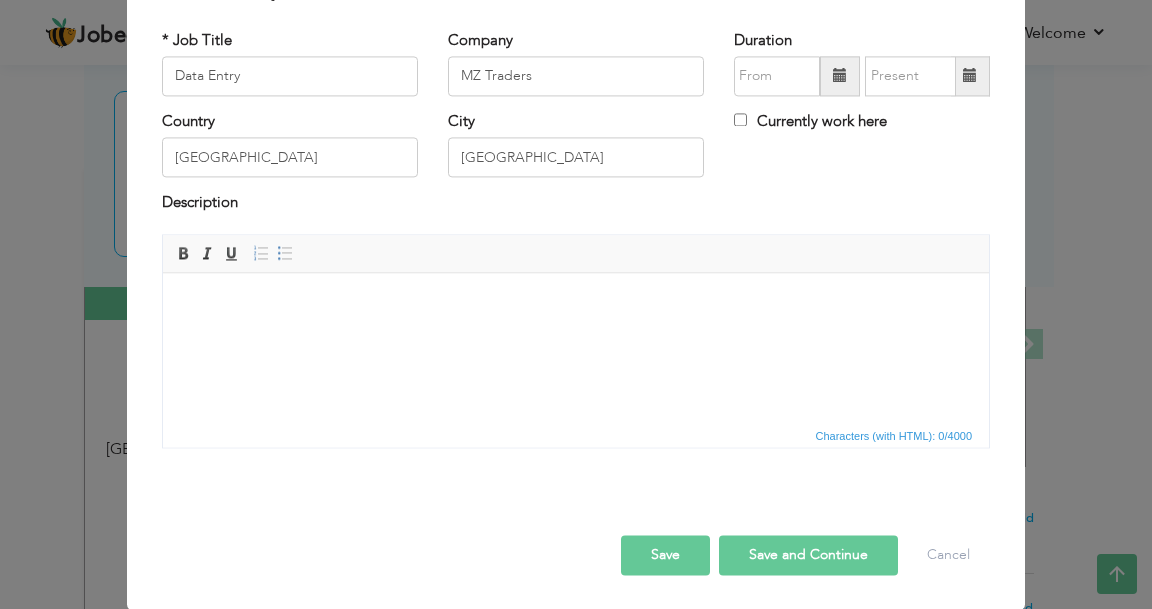 click at bounding box center [576, 303] 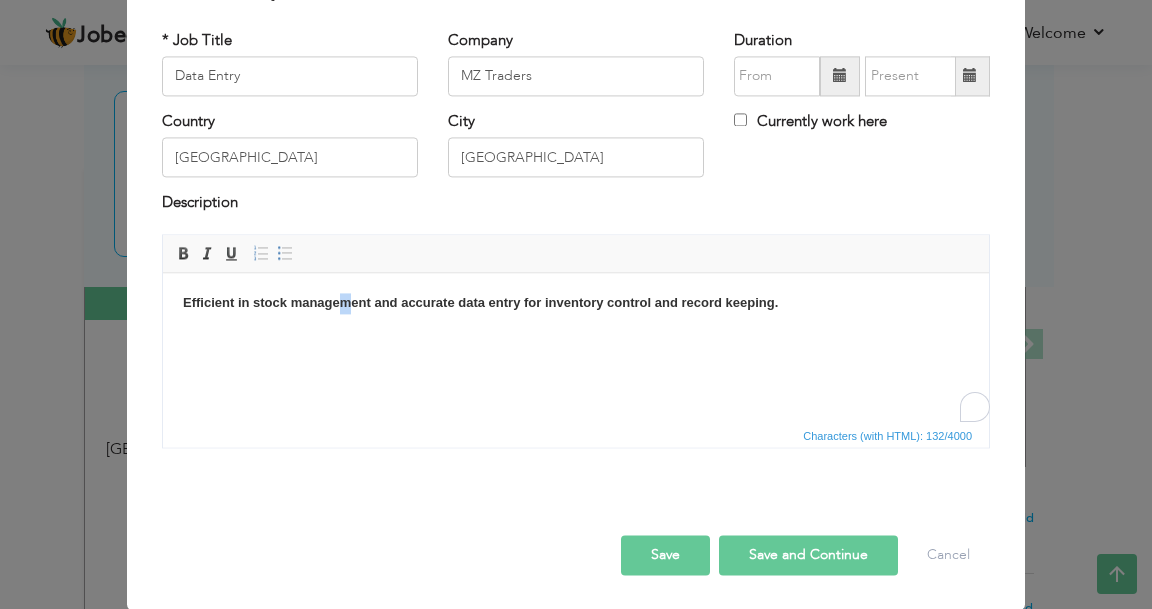 click on "Efficient in stock management and accurate data entry for inventory control and record keeping." at bounding box center [480, 302] 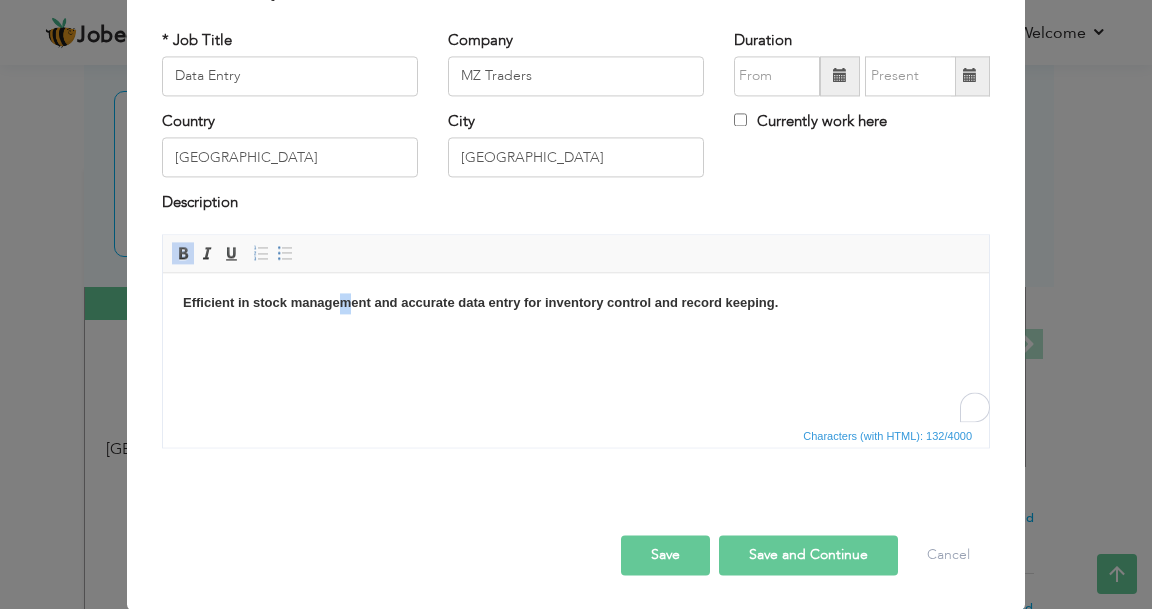 click on "Efficient in stock management and accurate data entry for inventory control and record keeping." at bounding box center [480, 302] 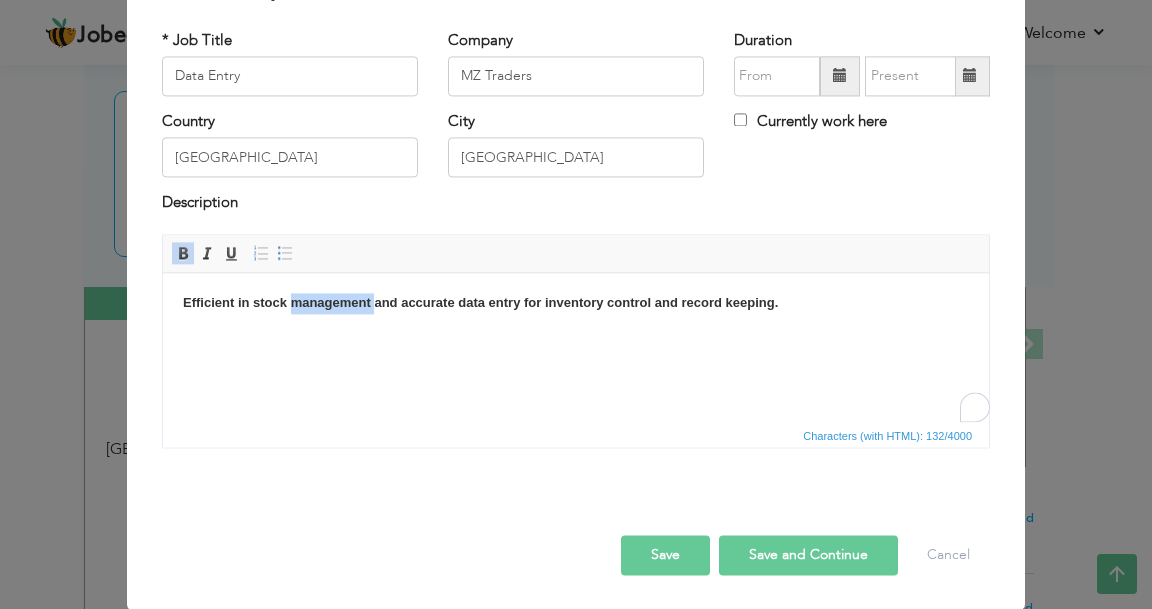 click on "Efficient in stock management and accurate data entry for inventory control and record keeping." at bounding box center [480, 302] 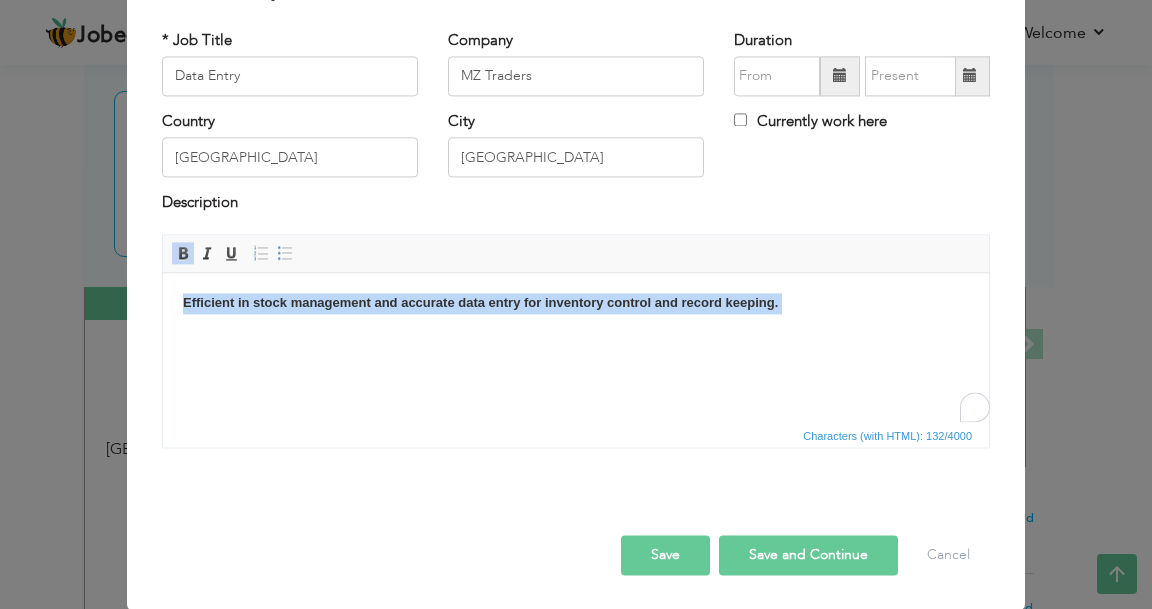 click on "Efficient in stock management and accurate data entry for inventory control and record keeping." at bounding box center [480, 302] 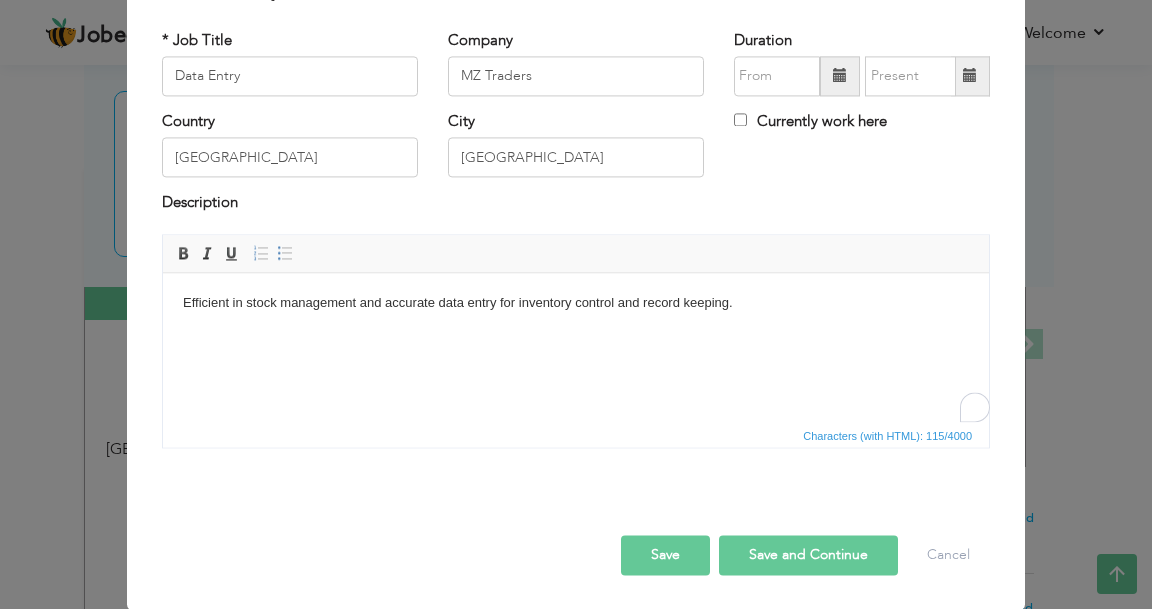click at bounding box center [840, 76] 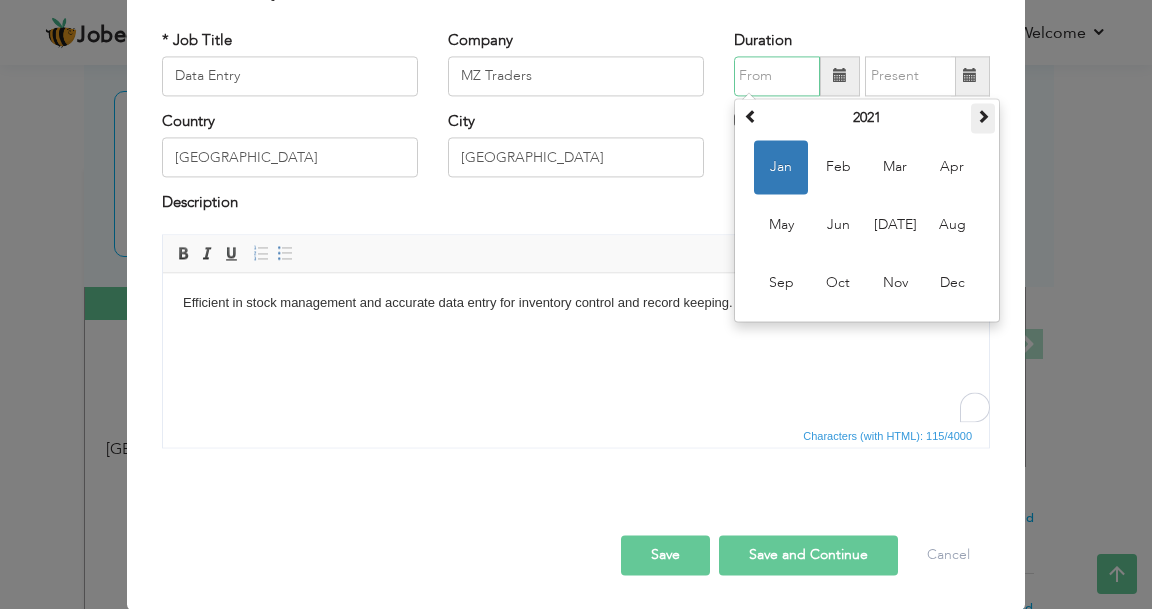 click at bounding box center [983, 116] 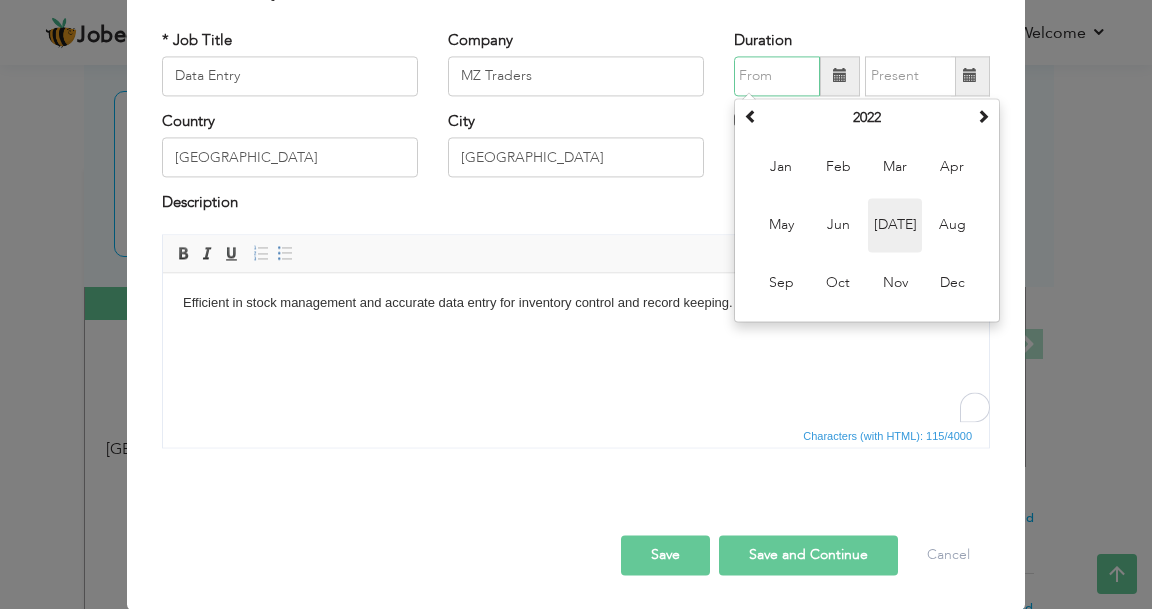 click on "Jul" at bounding box center [895, 225] 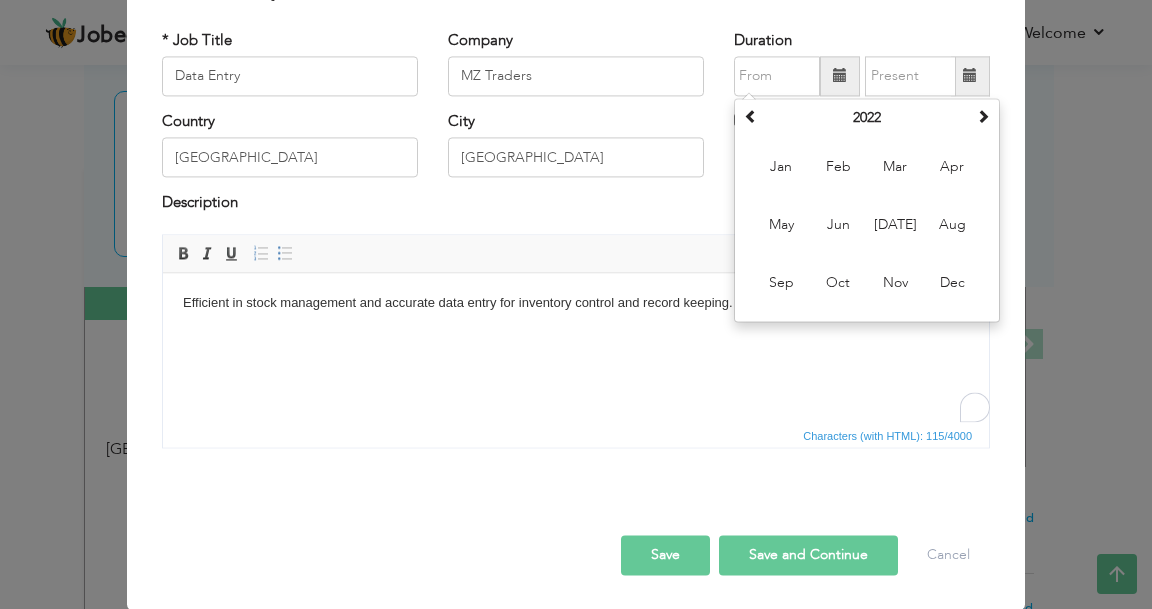 type on "07/2022" 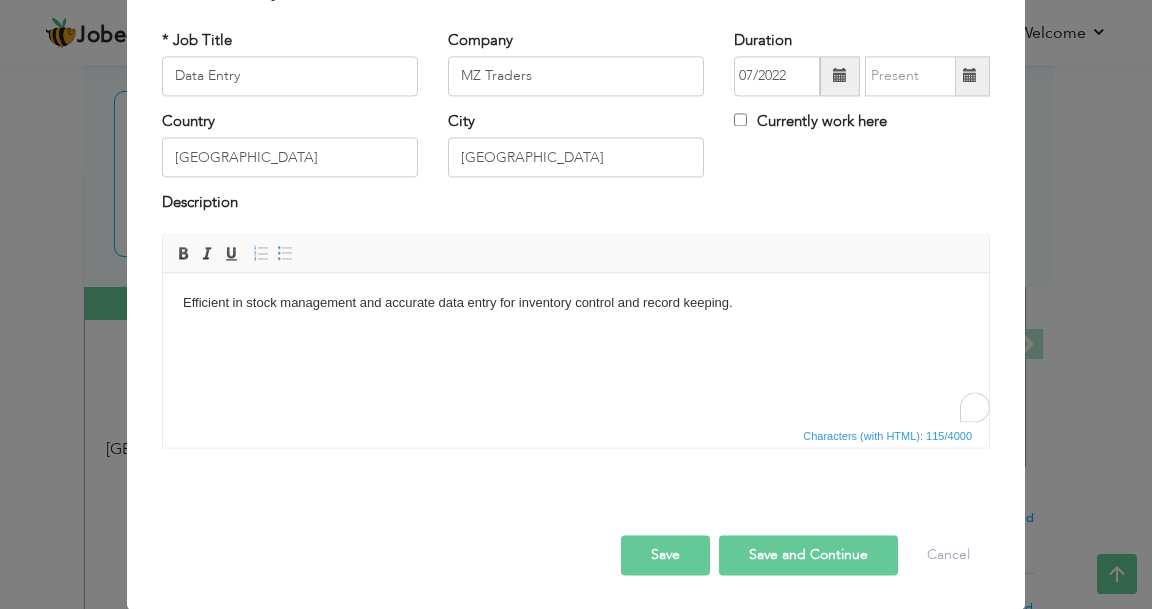 click at bounding box center (970, 76) 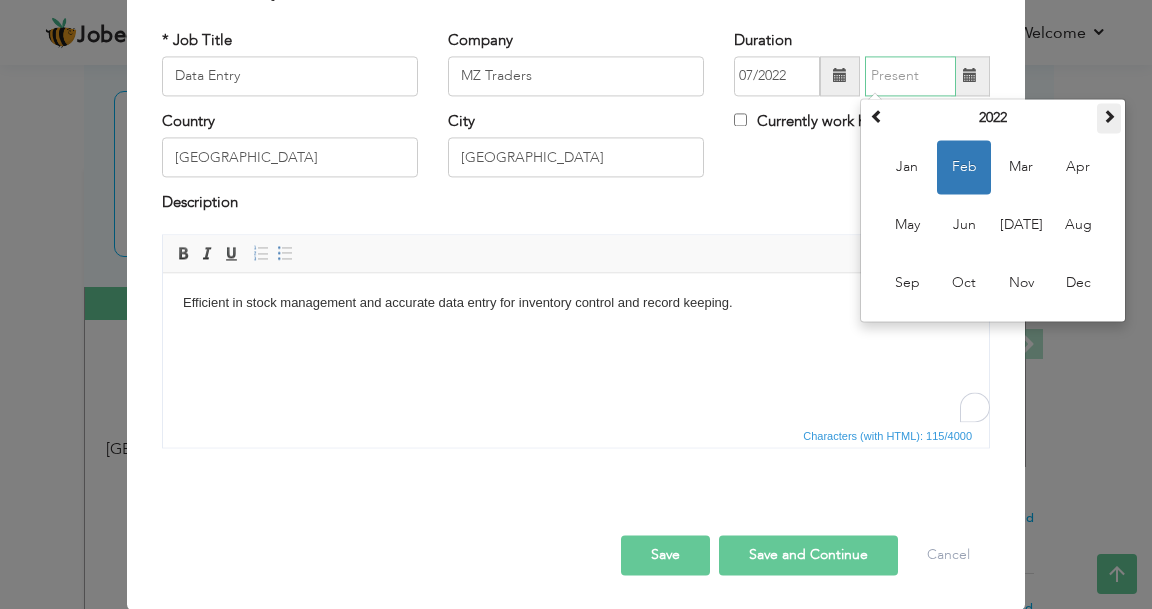 click at bounding box center [1109, 116] 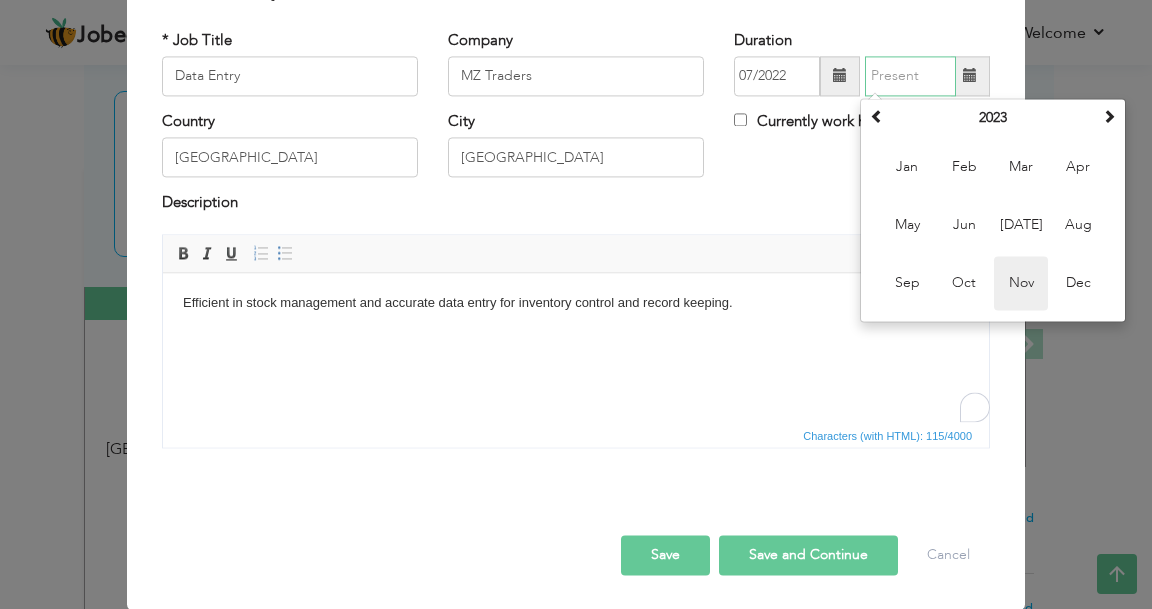 click on "Nov" at bounding box center [1021, 283] 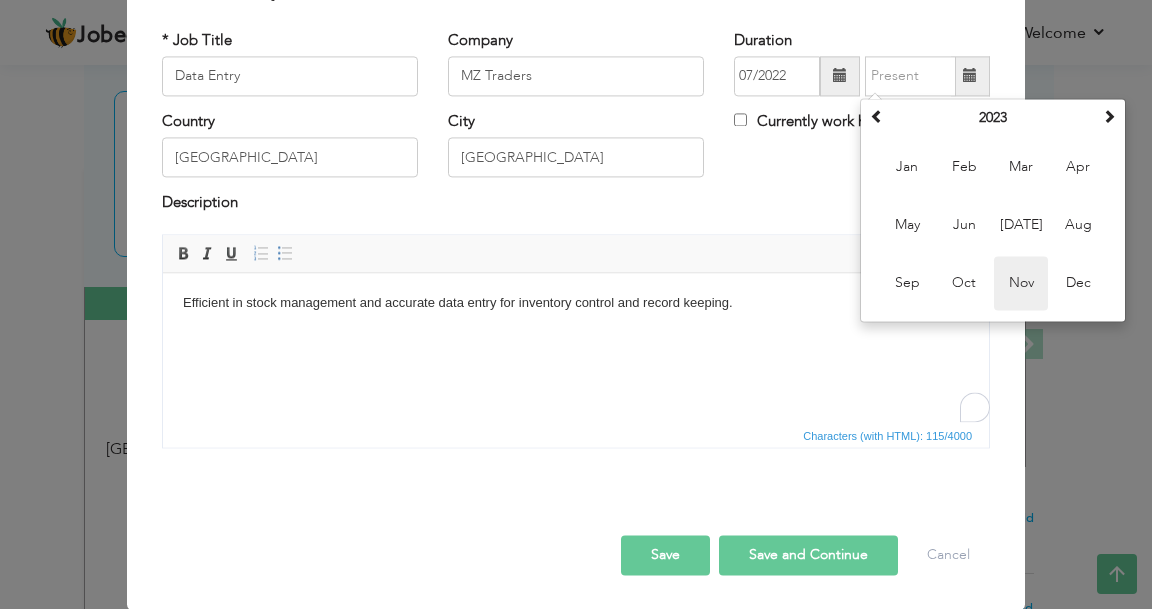 type on "11/2023" 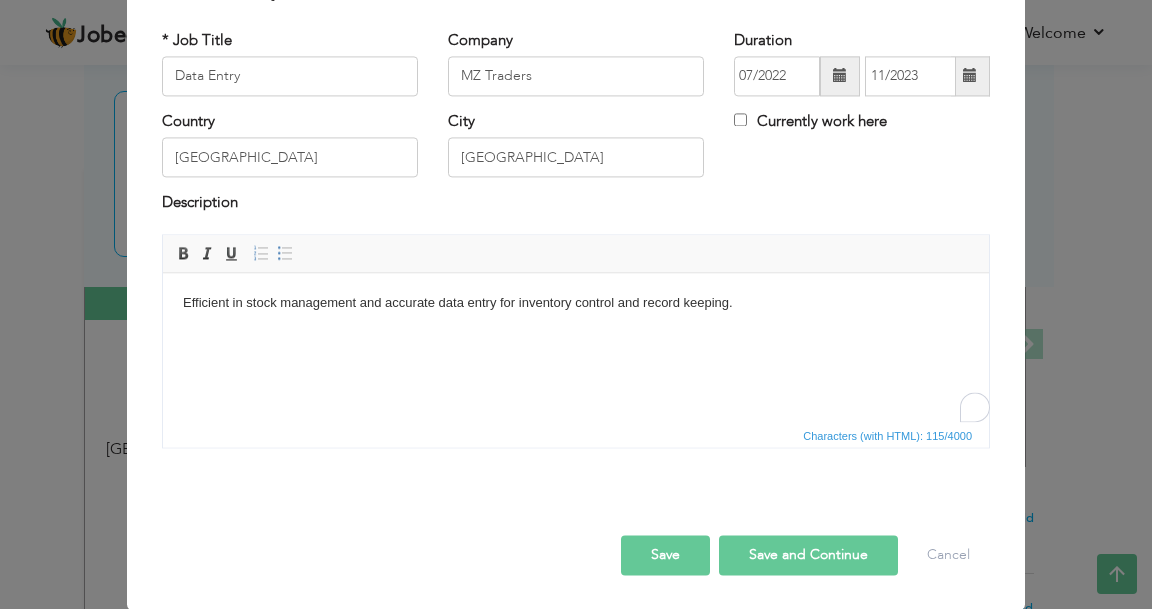 click on "Save and Continue" at bounding box center (808, 555) 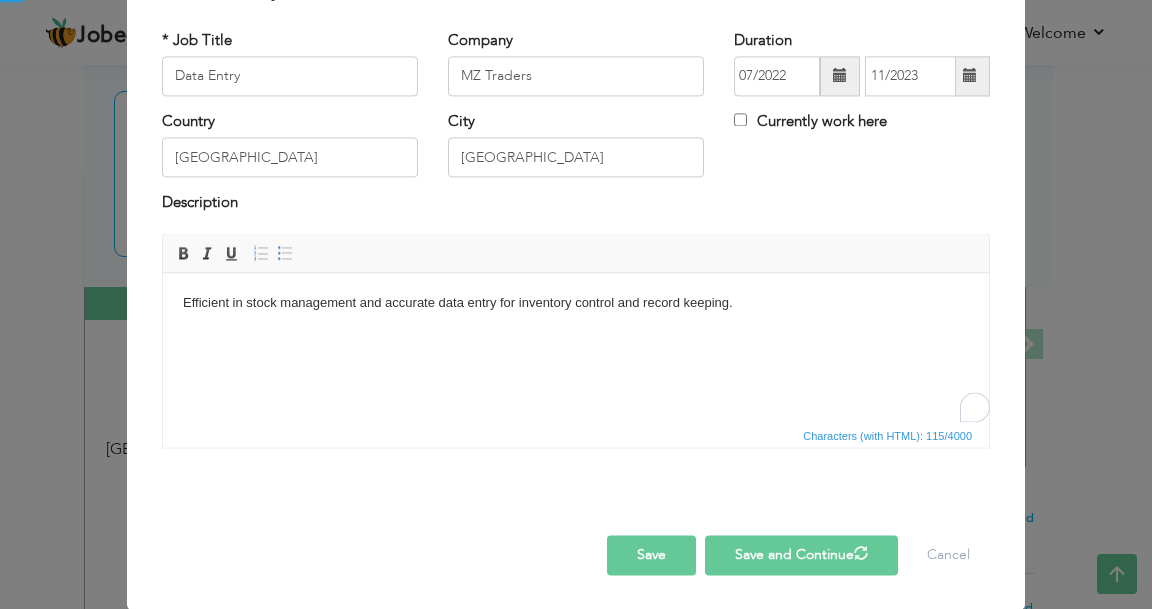 type 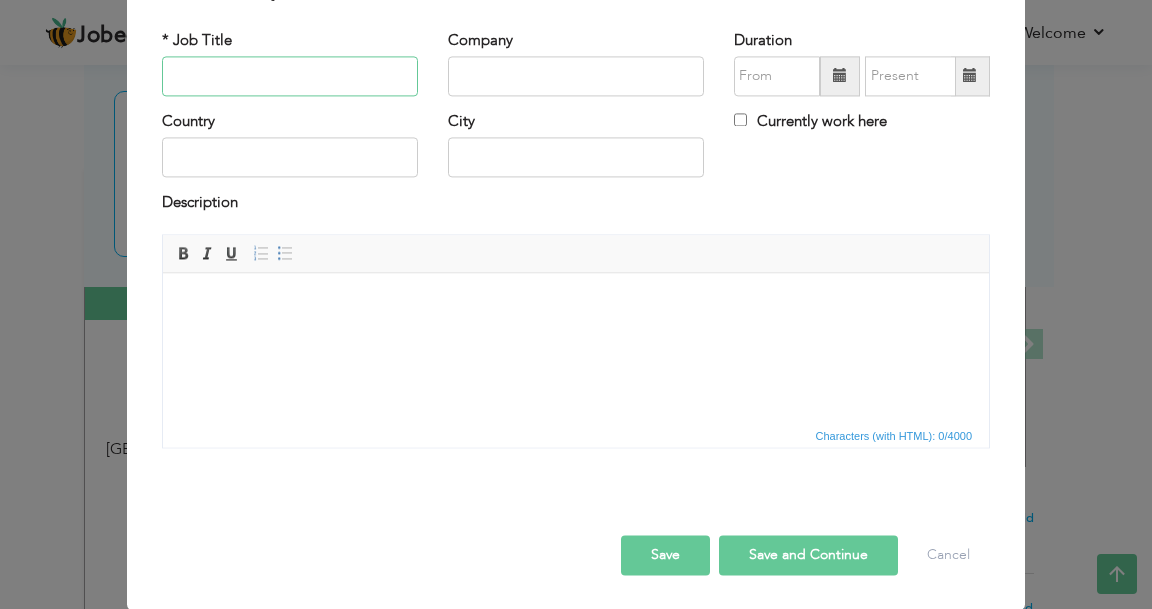 click at bounding box center [290, 76] 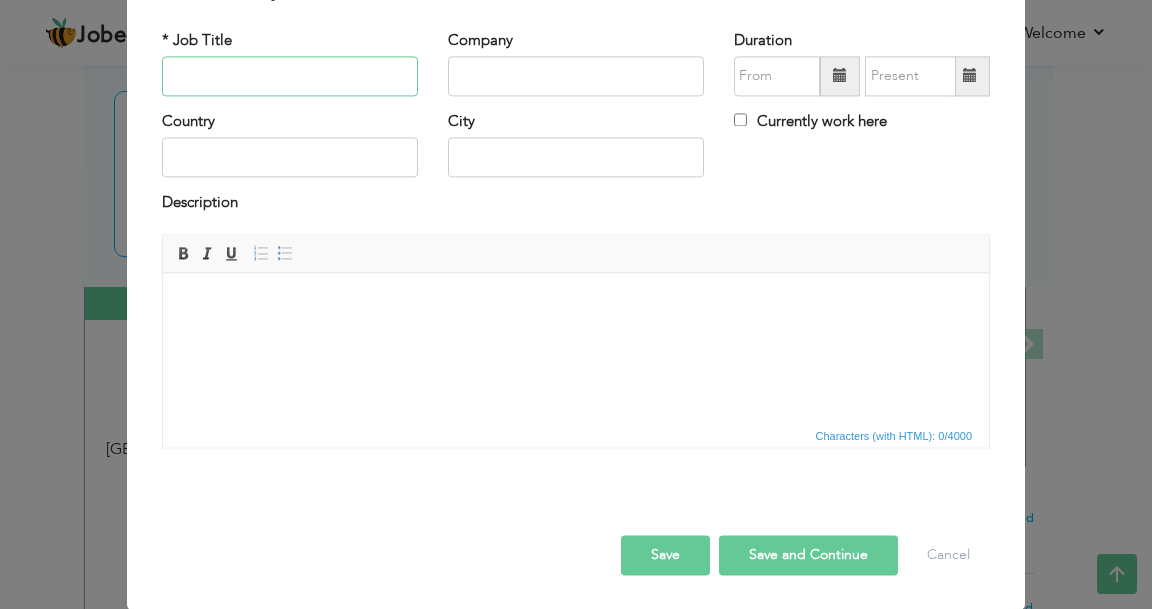 click at bounding box center (290, 76) 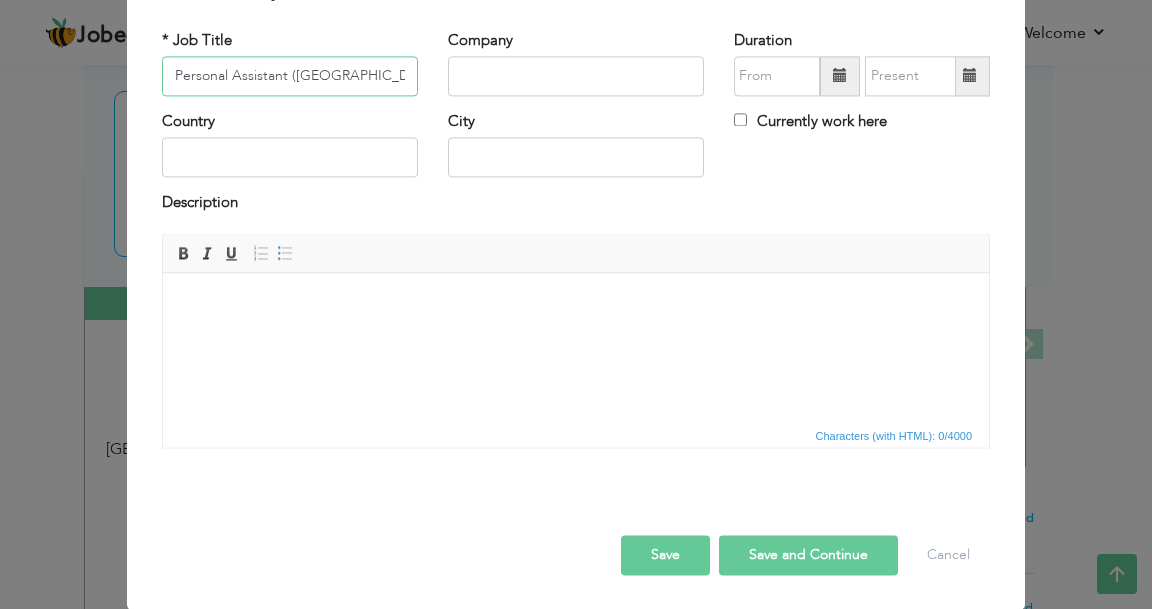 type on "Personal Assistant ([GEOGRAPHIC_DATA])" 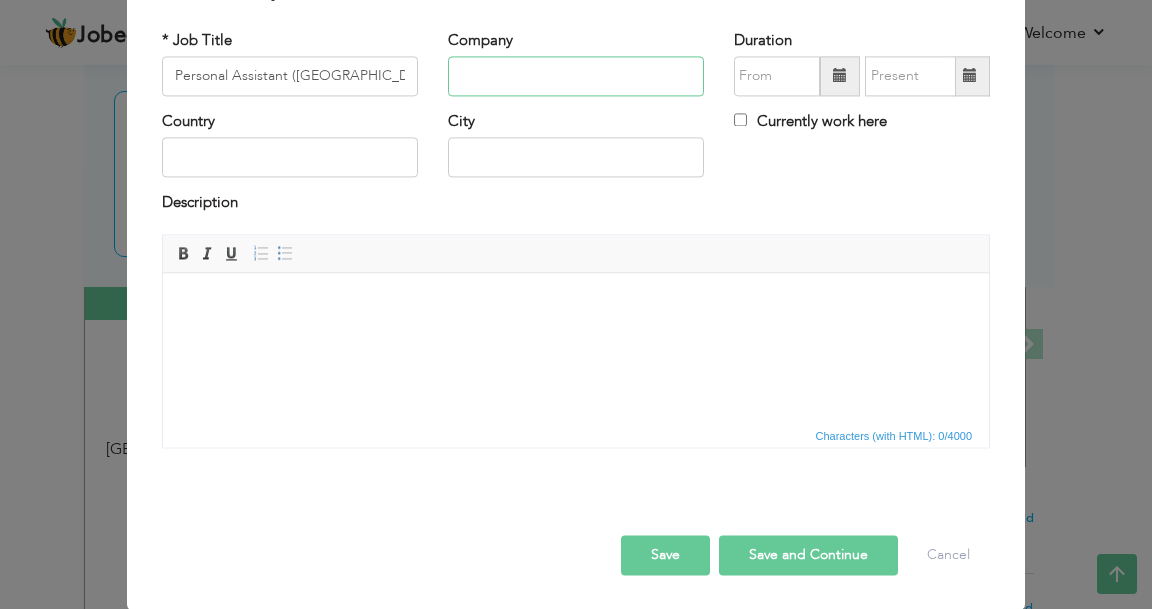 click at bounding box center [576, 76] 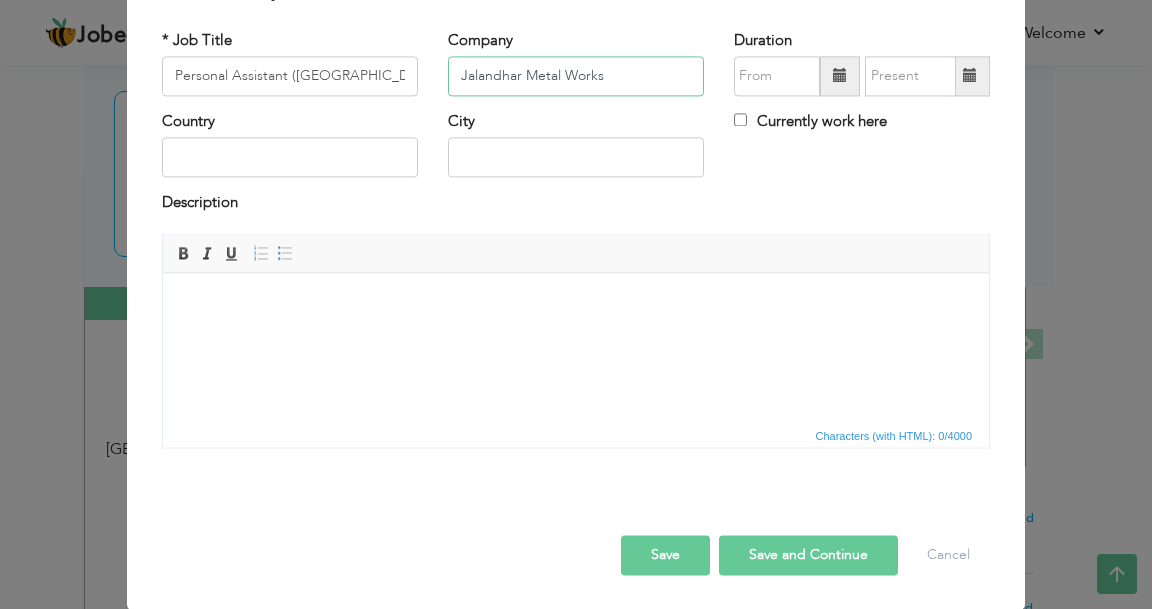type on "Jalandhar Metal Works" 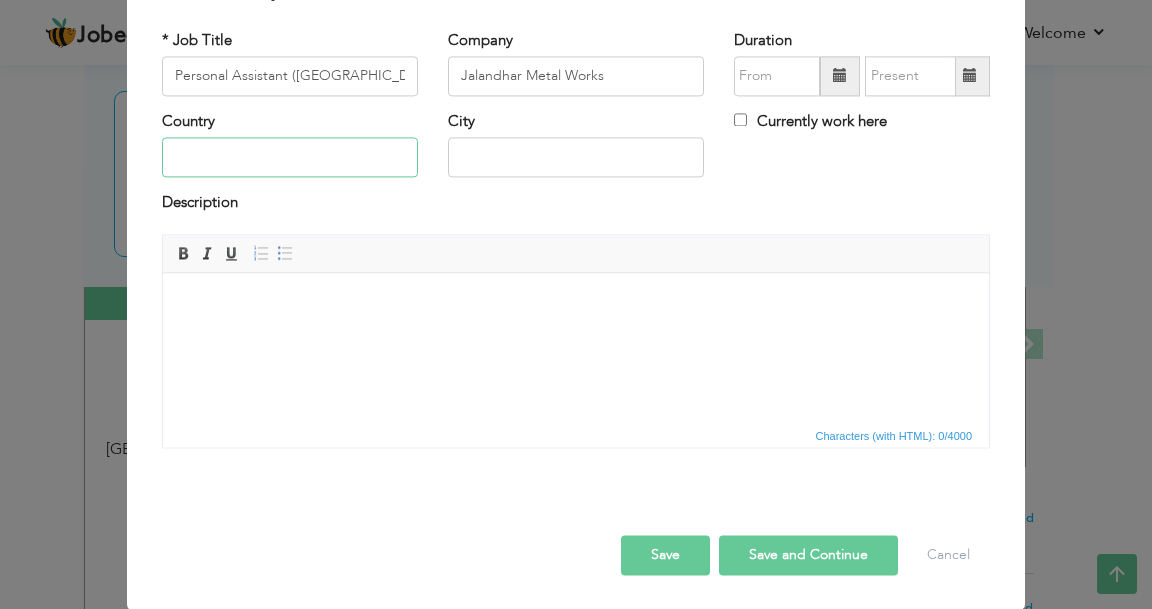 click at bounding box center (290, 158) 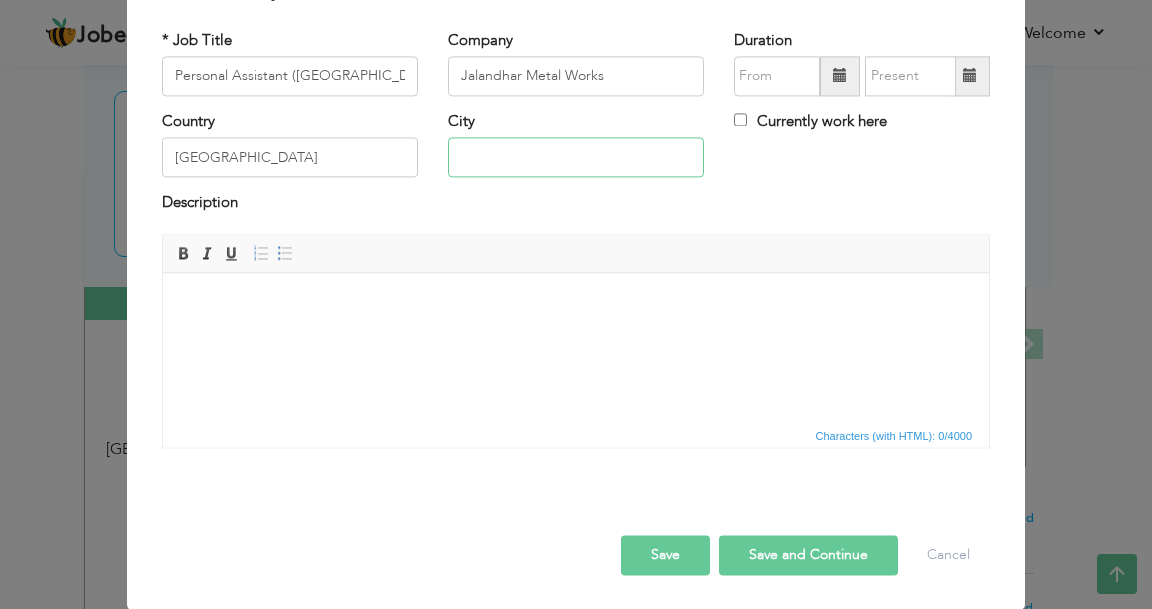 type on "[GEOGRAPHIC_DATA]" 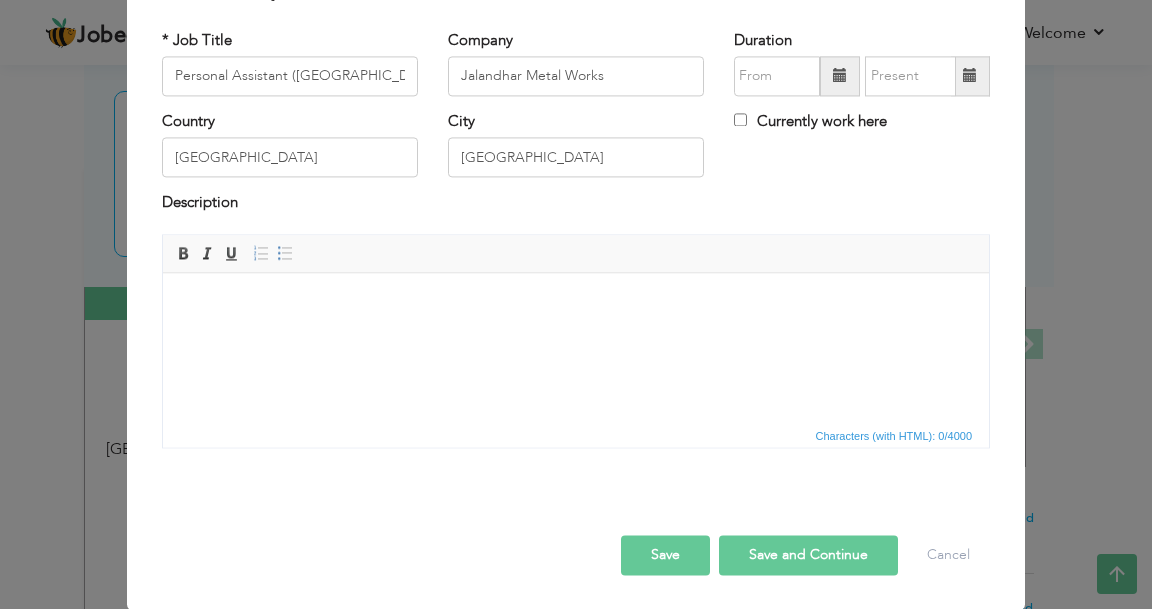click at bounding box center [576, 303] 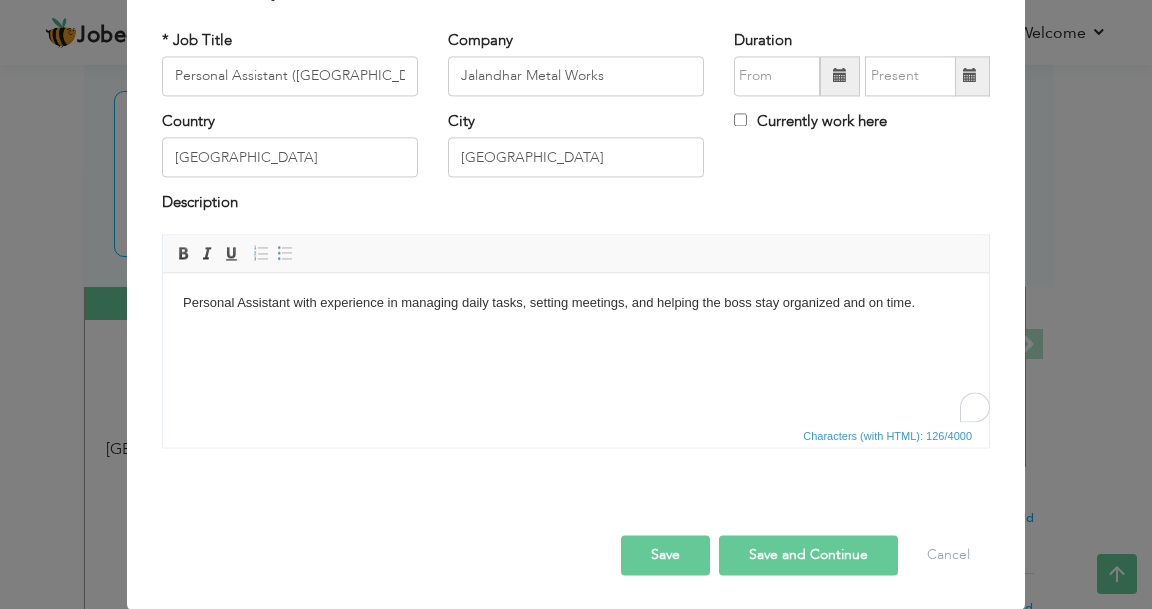 click at bounding box center (840, 76) 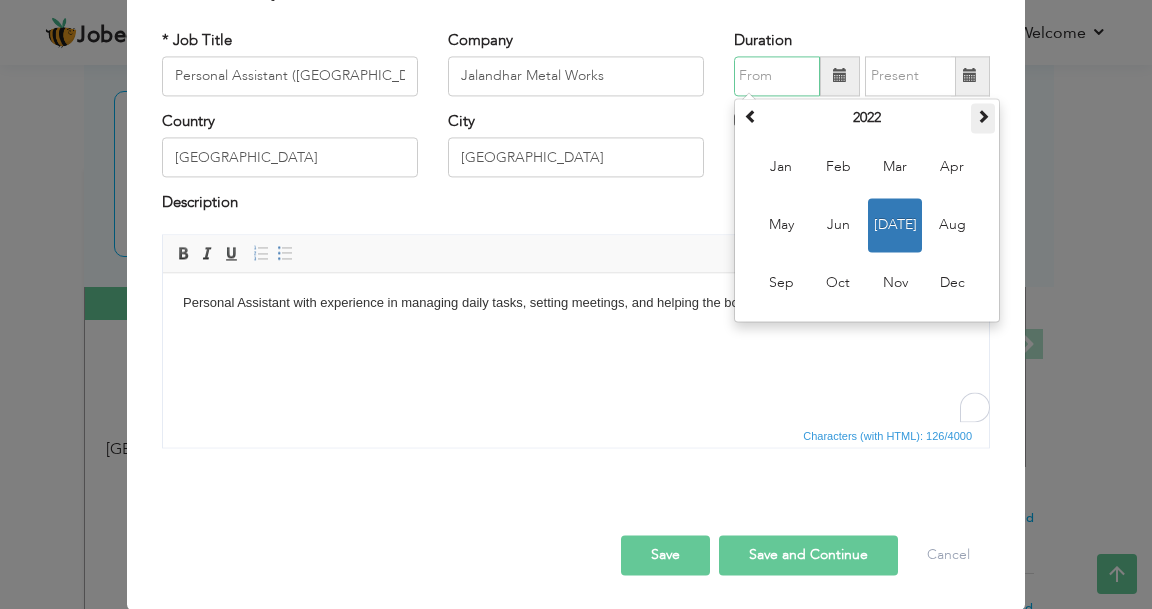 click at bounding box center [983, 116] 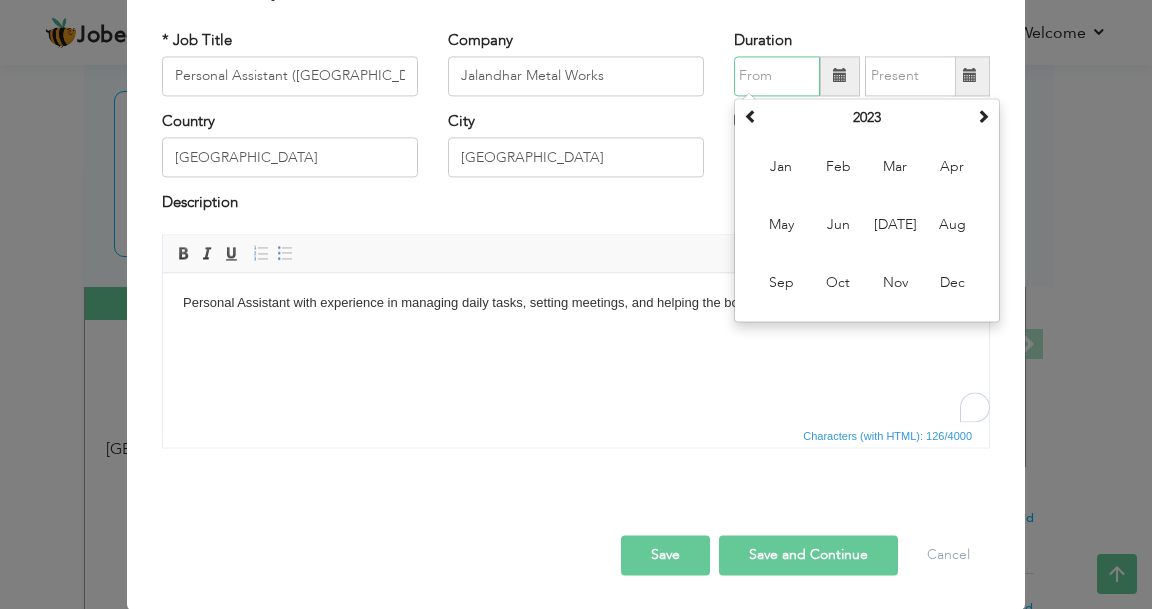 click on "Mar" at bounding box center (895, 167) 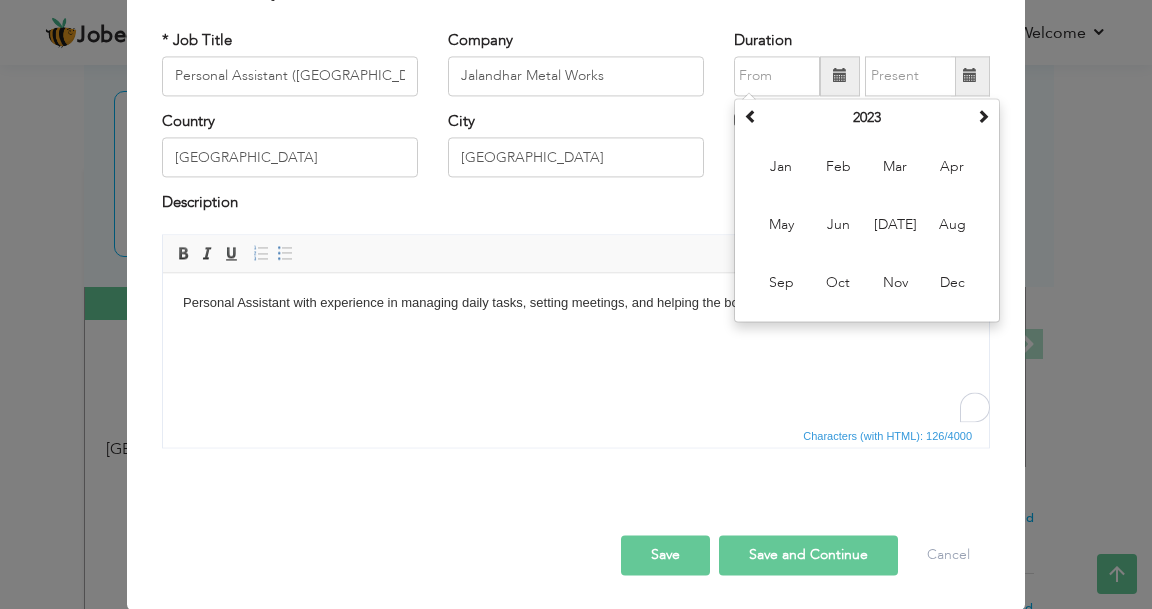 type on "03/2023" 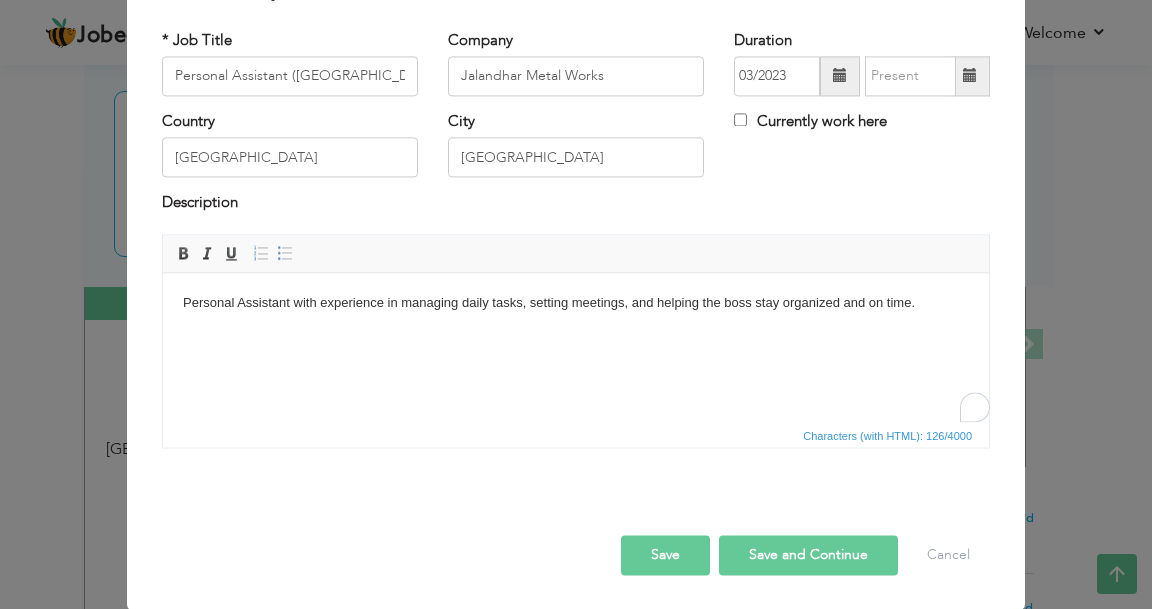 click at bounding box center (970, 76) 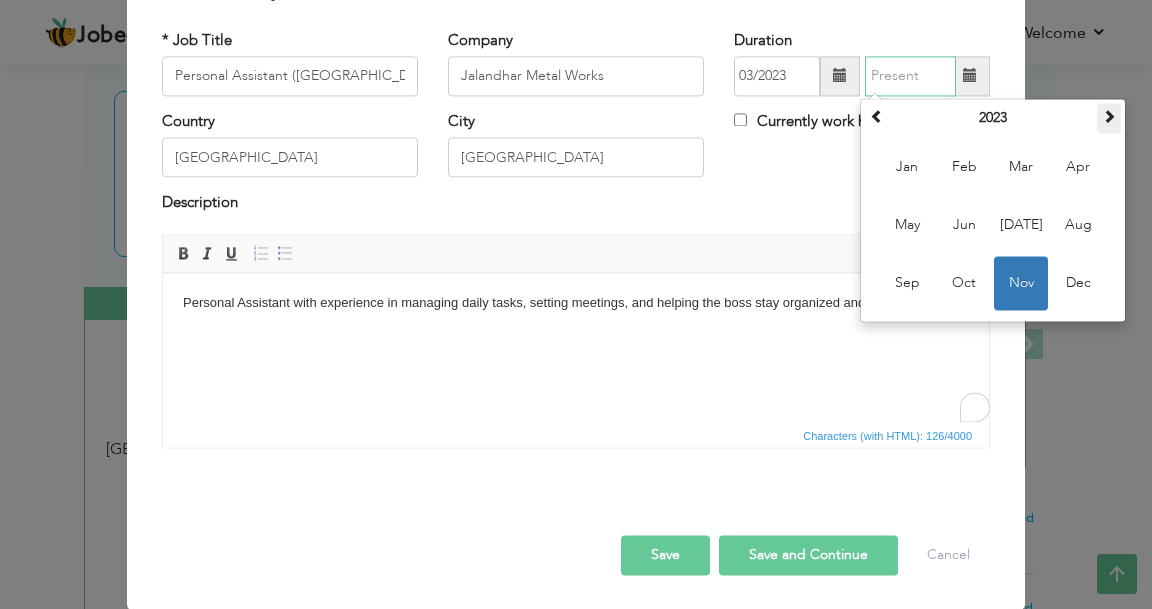 click at bounding box center (1109, 116) 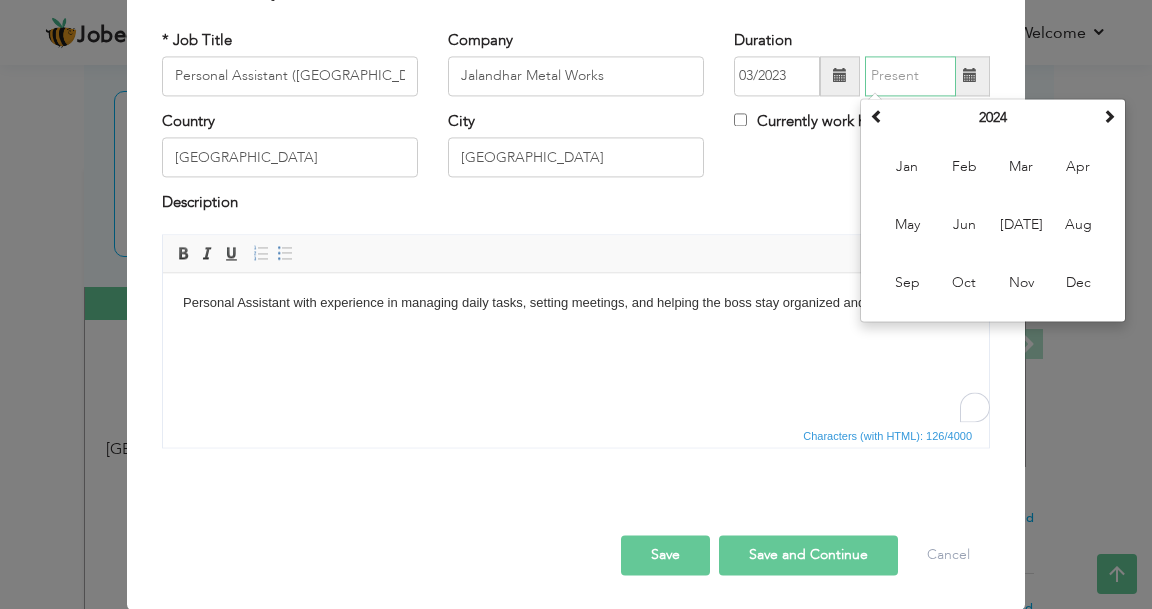 click on "Jul" at bounding box center [1021, 225] 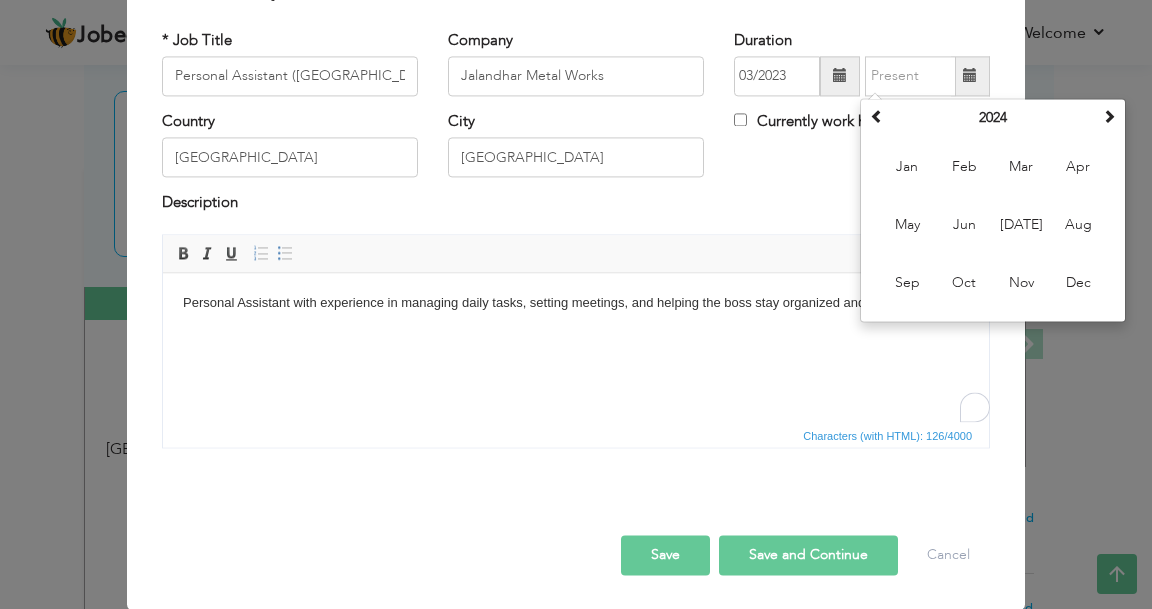 type on "07/2024" 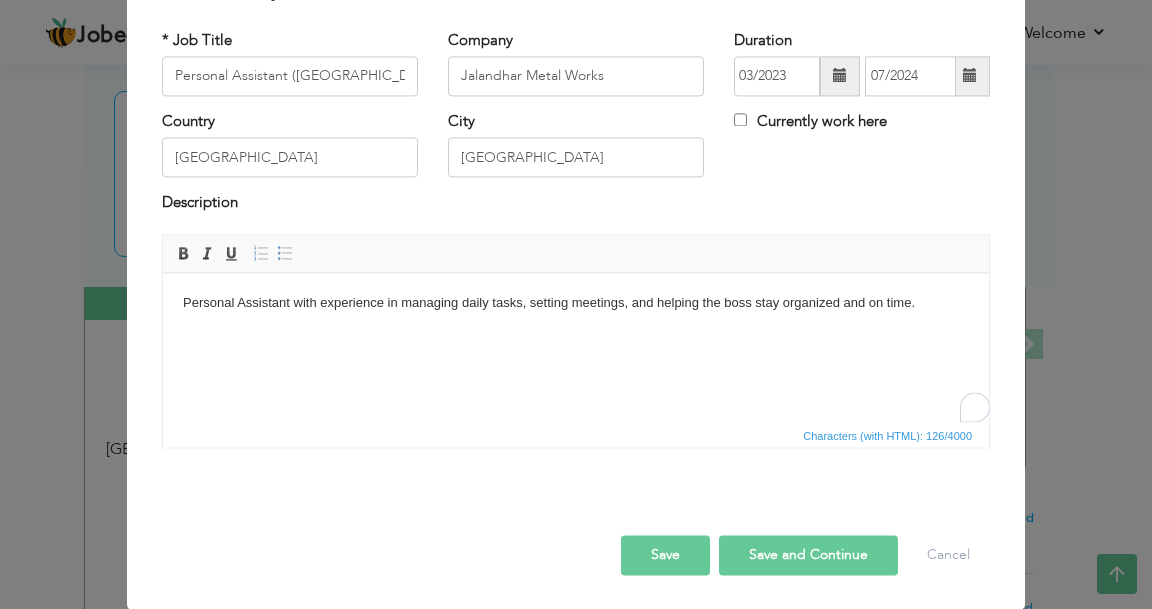 click on "Save and Continue" at bounding box center [808, 555] 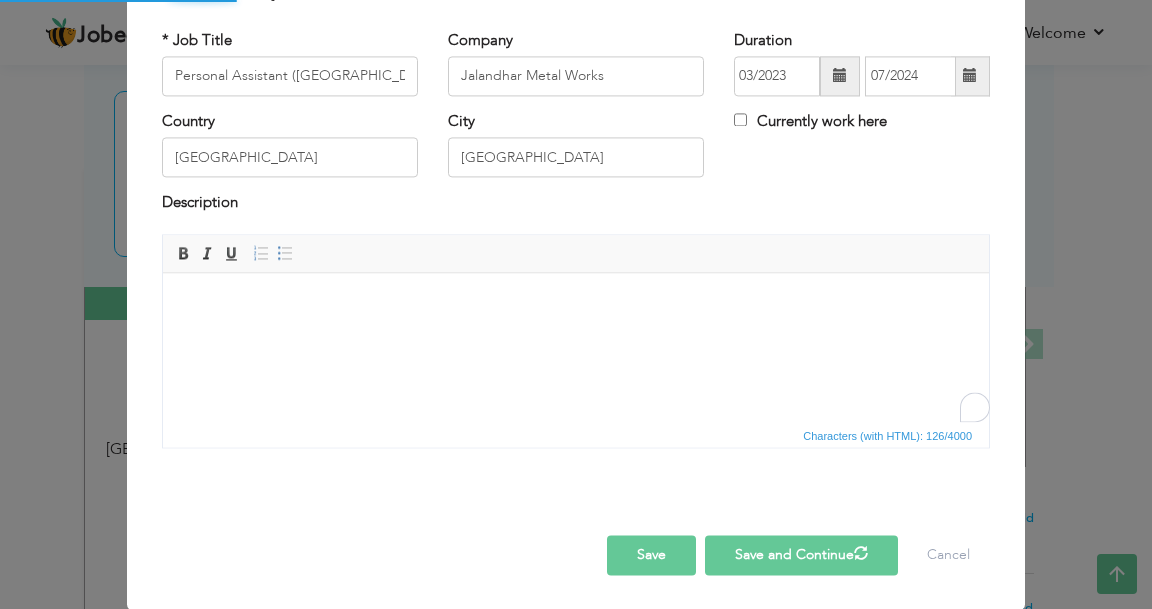 type 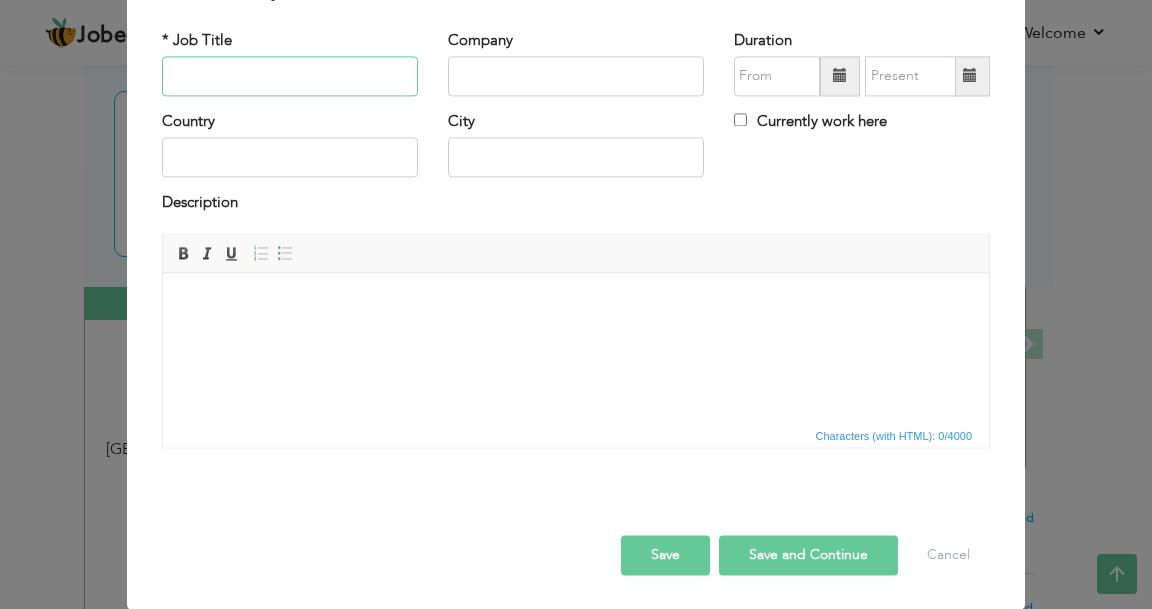 click at bounding box center (290, 76) 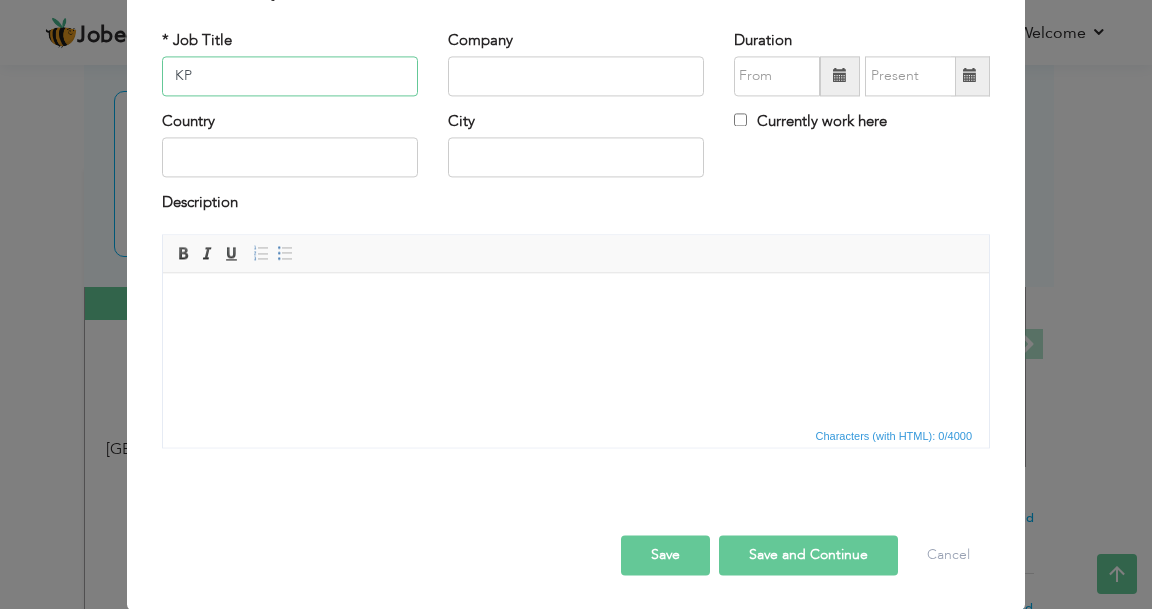 type on "K" 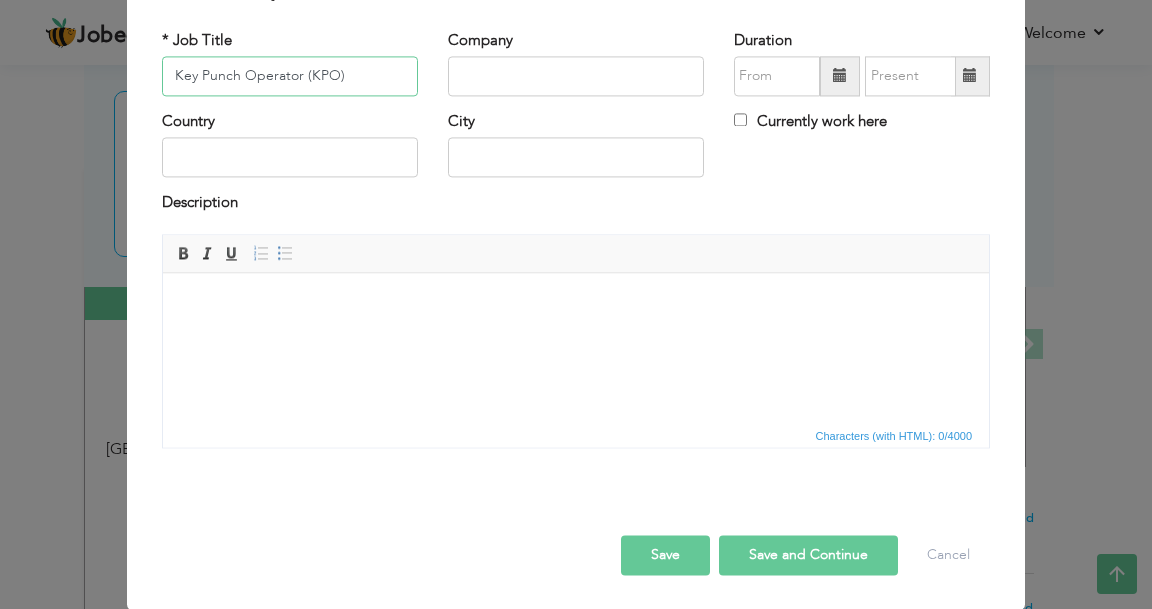 type on "Key Punch Operator (KPO)" 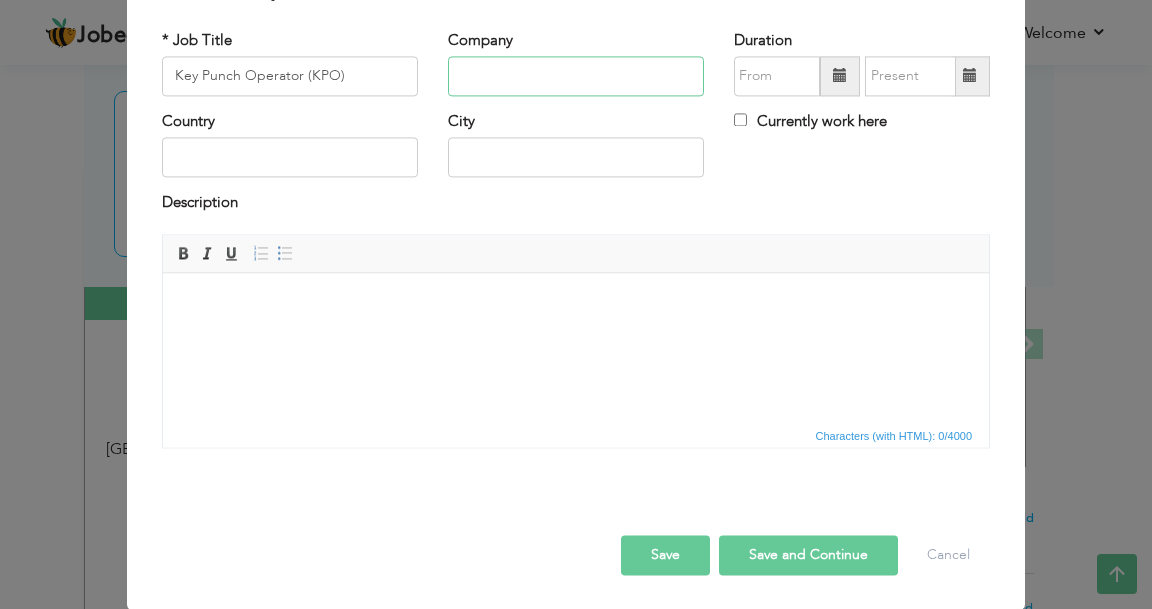 click at bounding box center [576, 76] 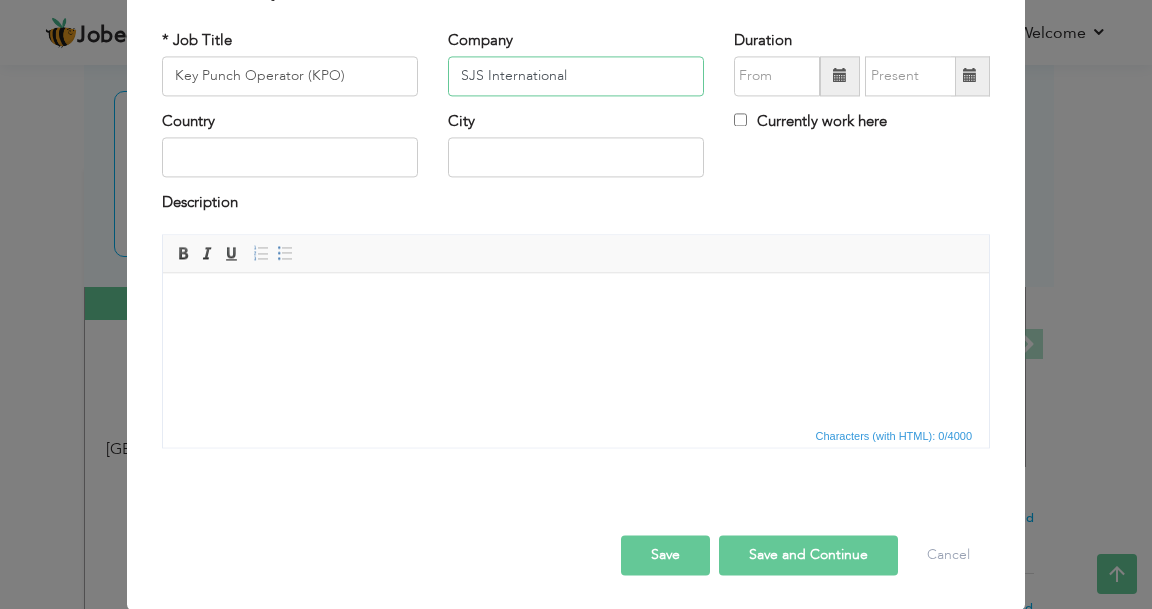 type on "SJS International" 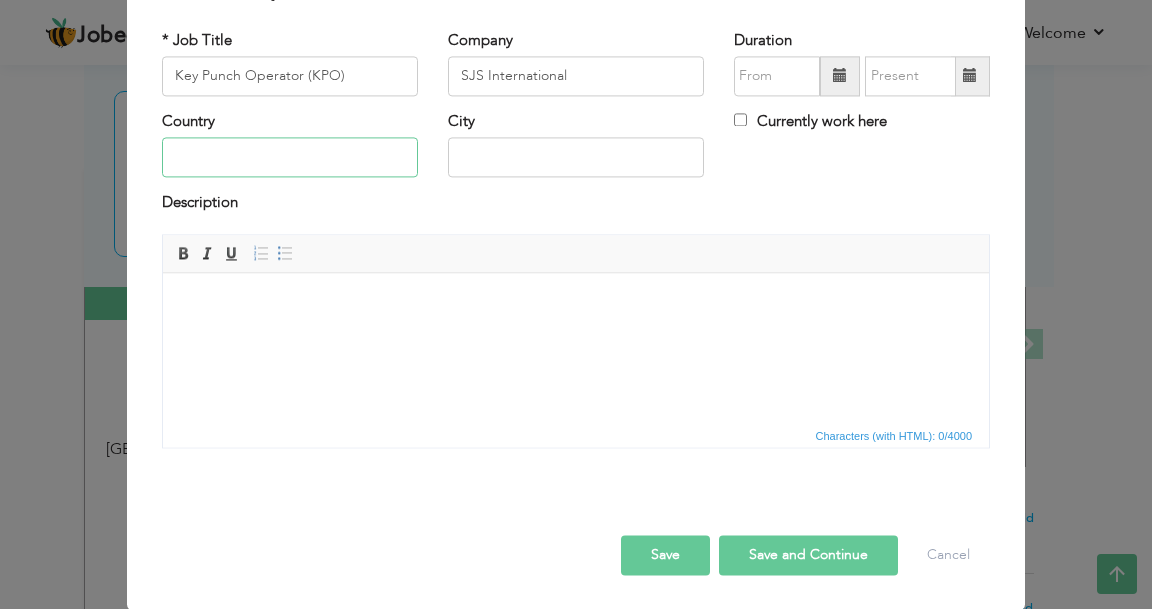 click at bounding box center (290, 158) 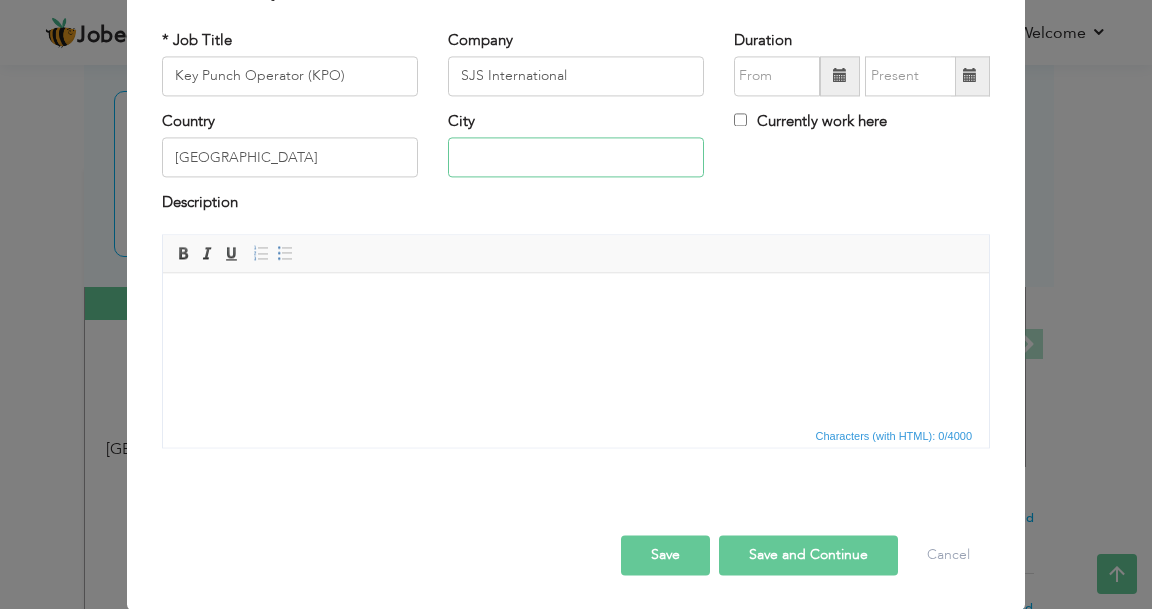 type on "[GEOGRAPHIC_DATA]" 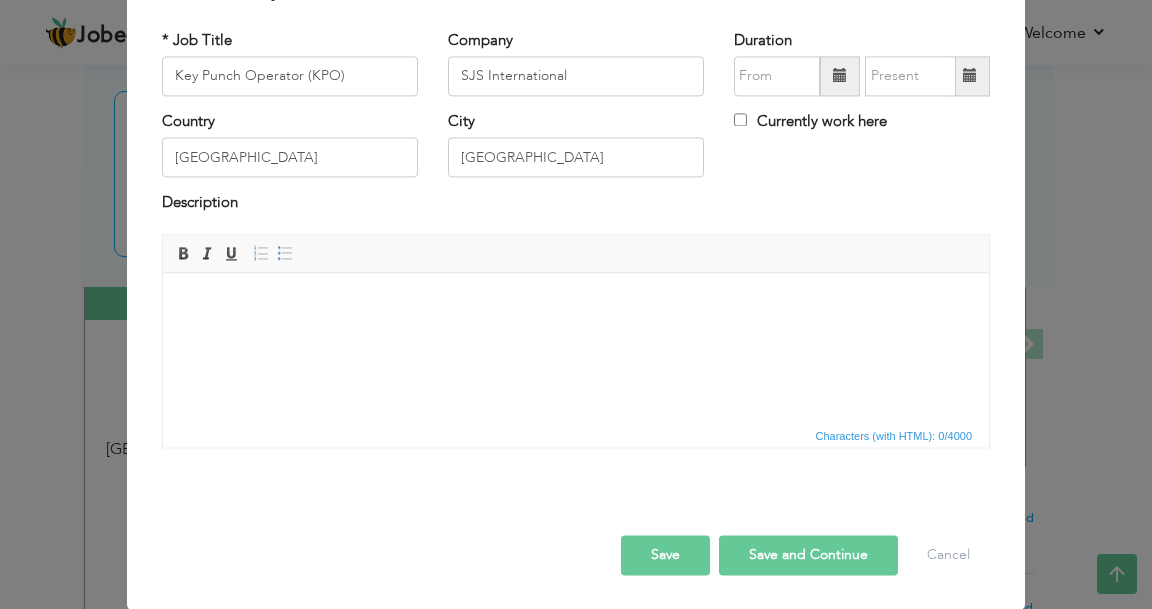 click at bounding box center (840, 76) 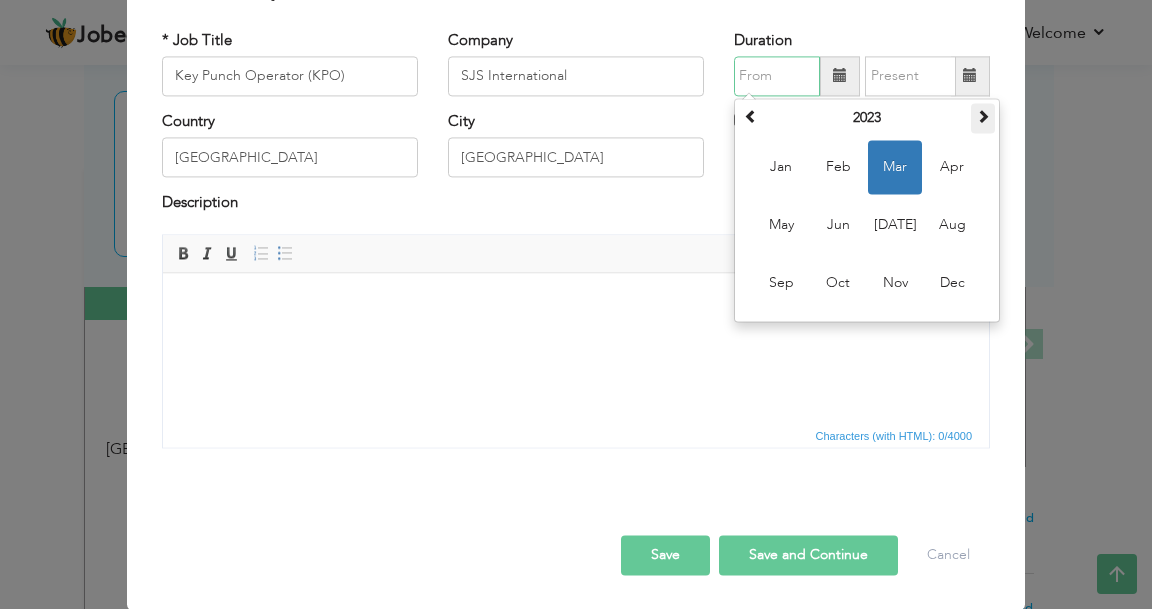 click at bounding box center (983, 118) 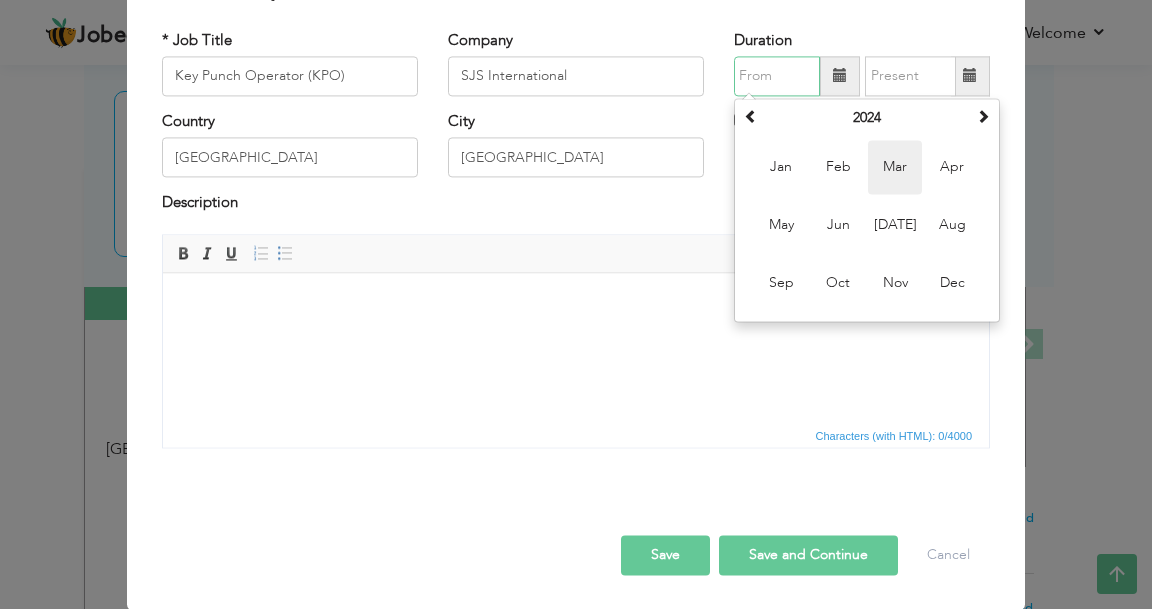 click on "Mar" at bounding box center (895, 167) 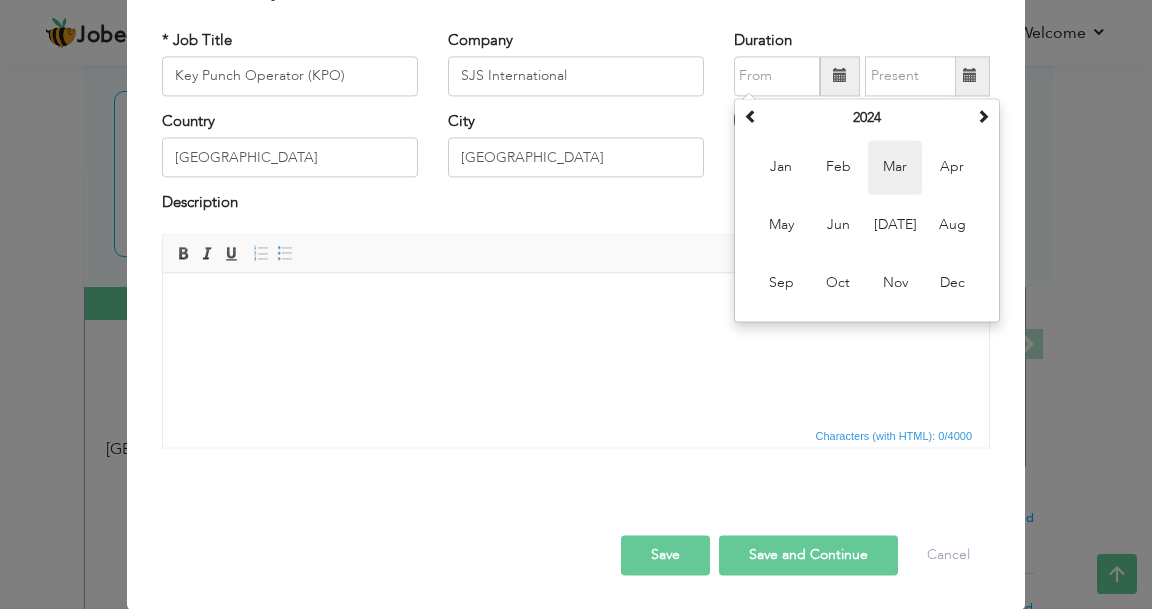 type on "03/2024" 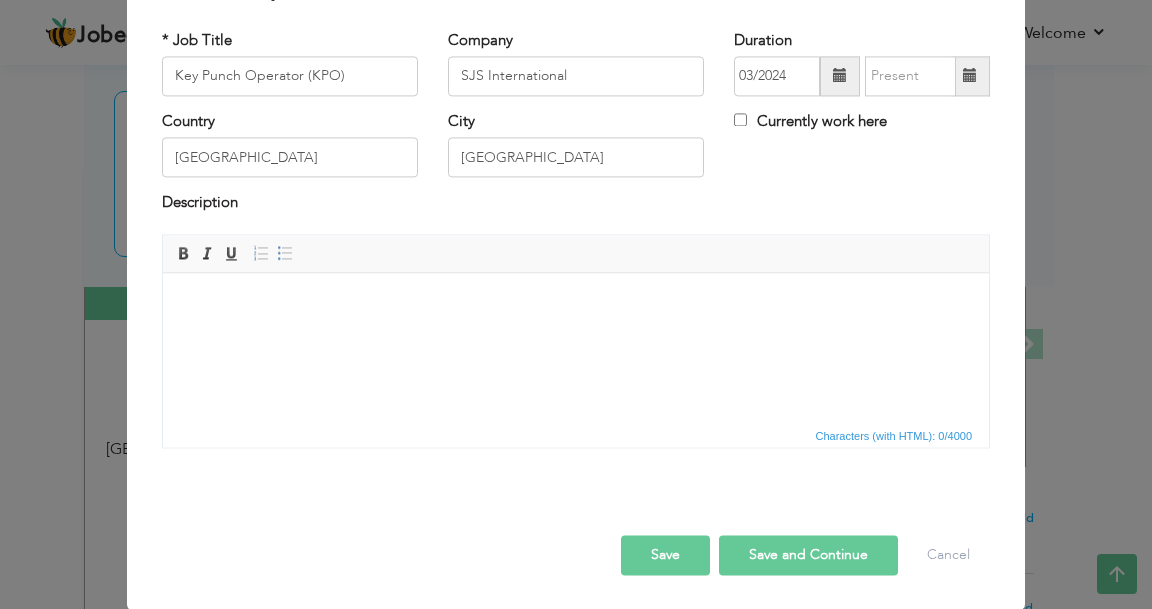 click at bounding box center [970, 76] 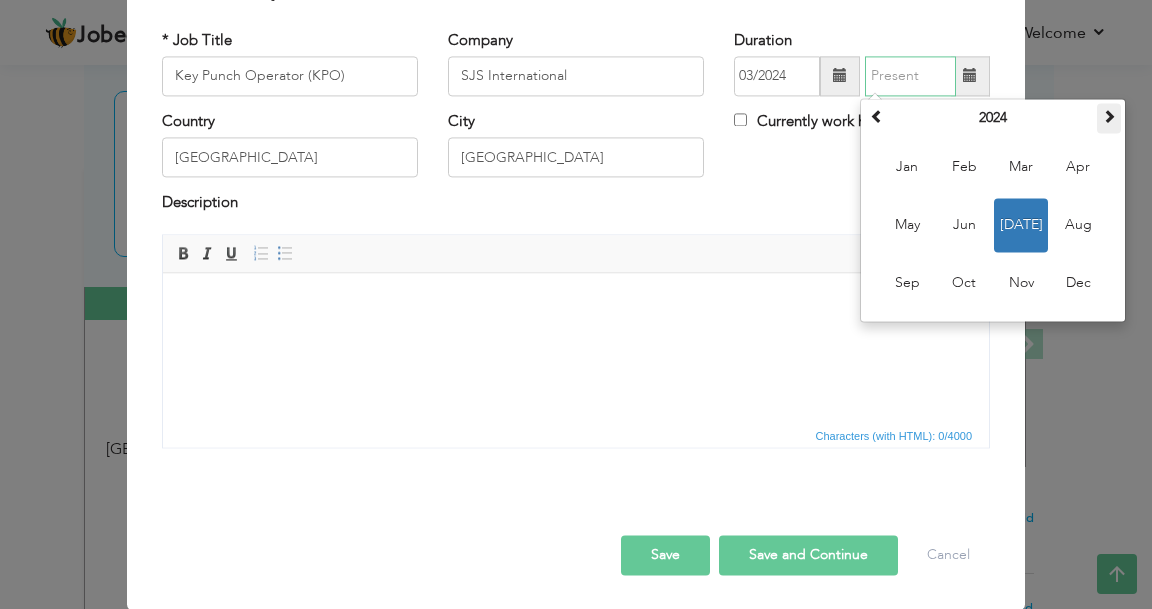 click at bounding box center (1109, 116) 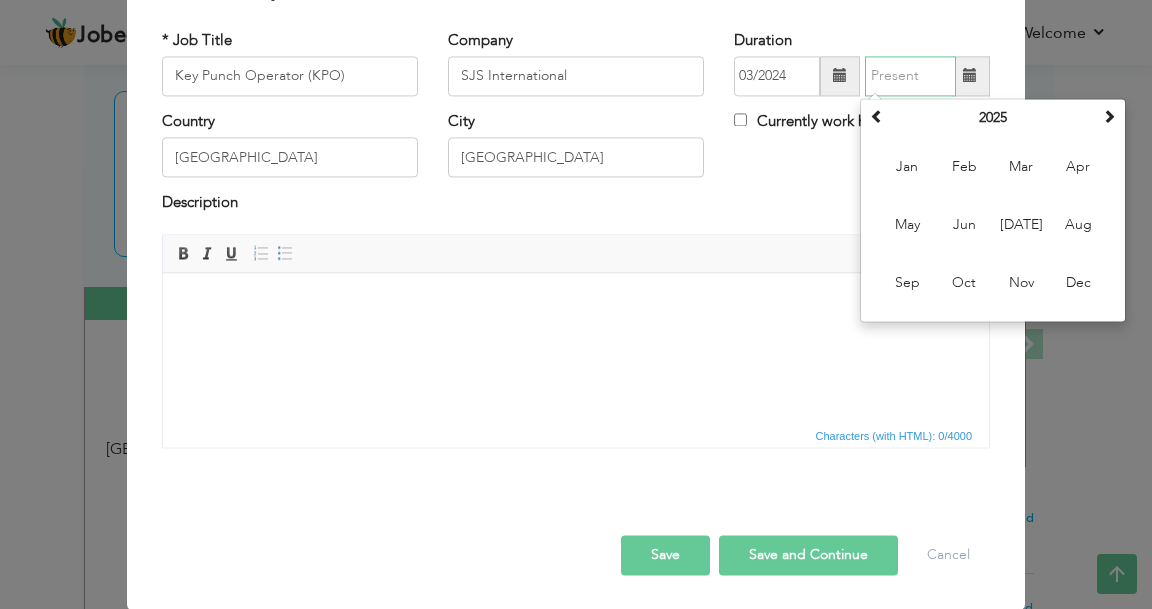 click on "Feb" at bounding box center [964, 167] 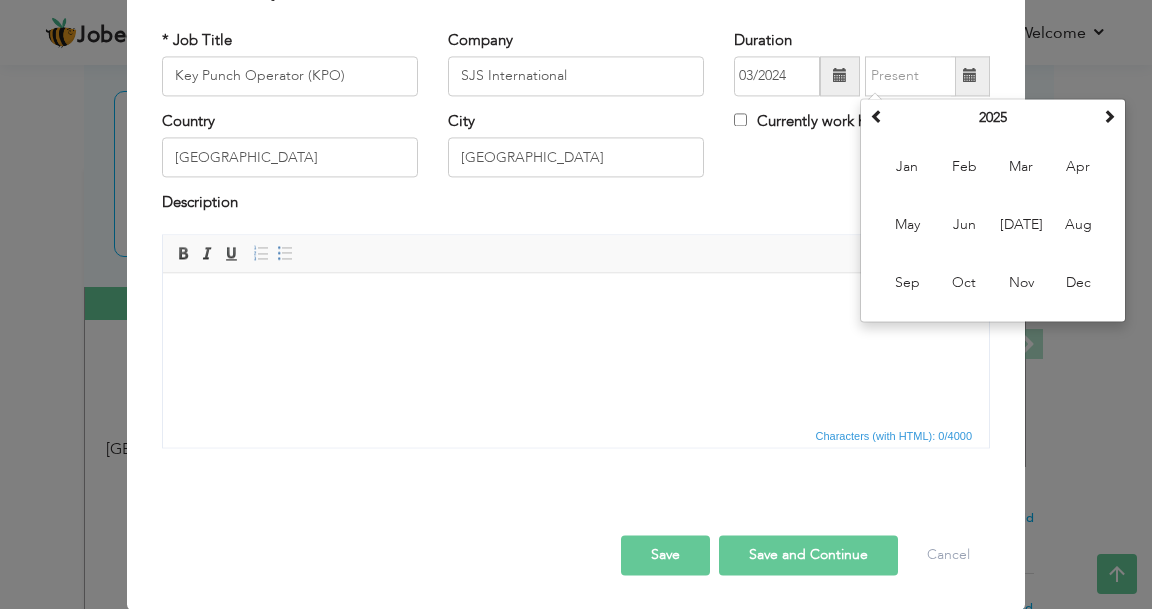 type on "02/2025" 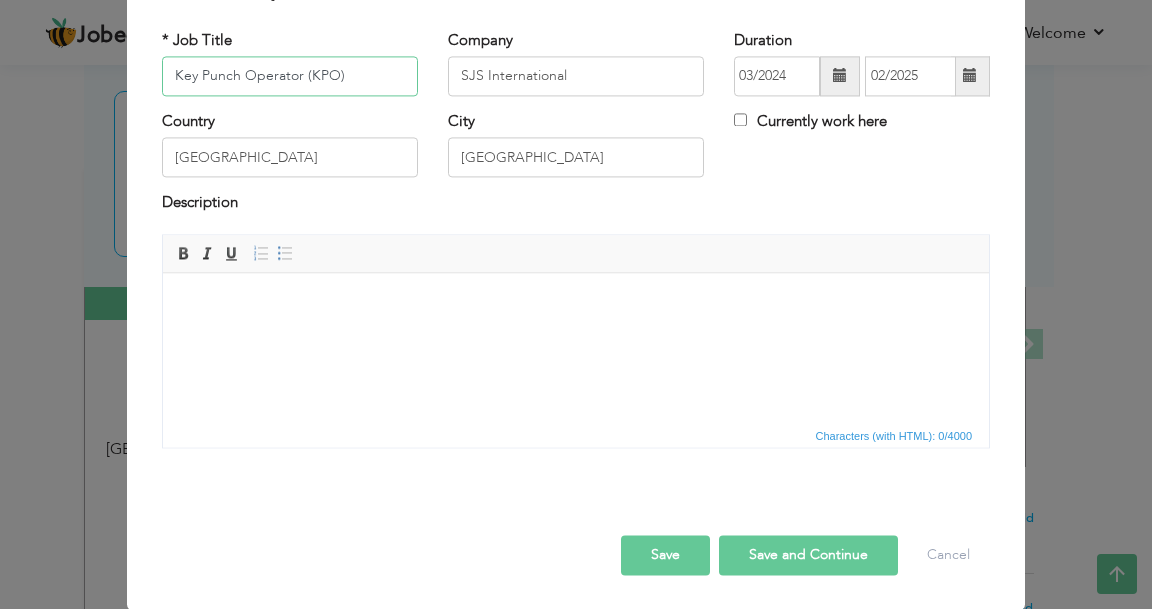 click on "Key Punch Operator (KPO)" at bounding box center [290, 76] 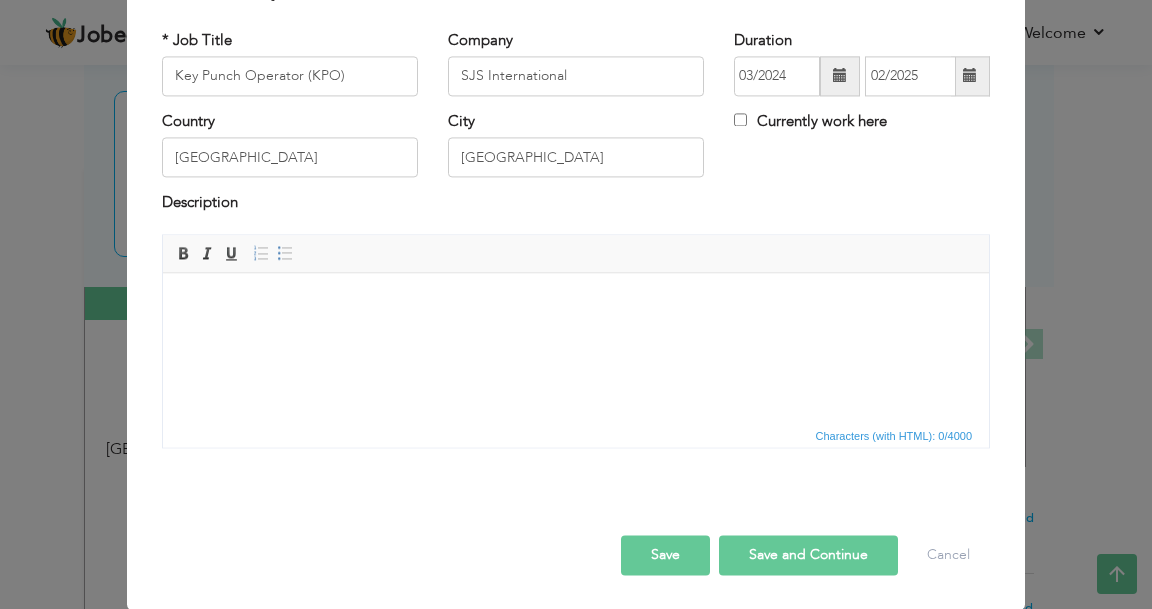 click at bounding box center [576, 303] 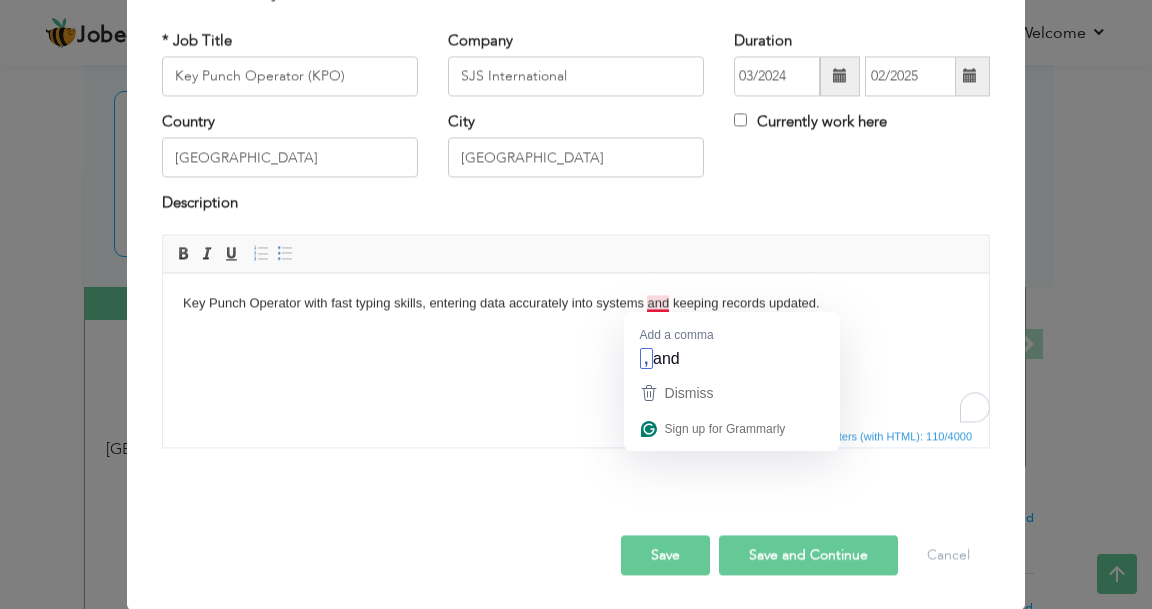 type 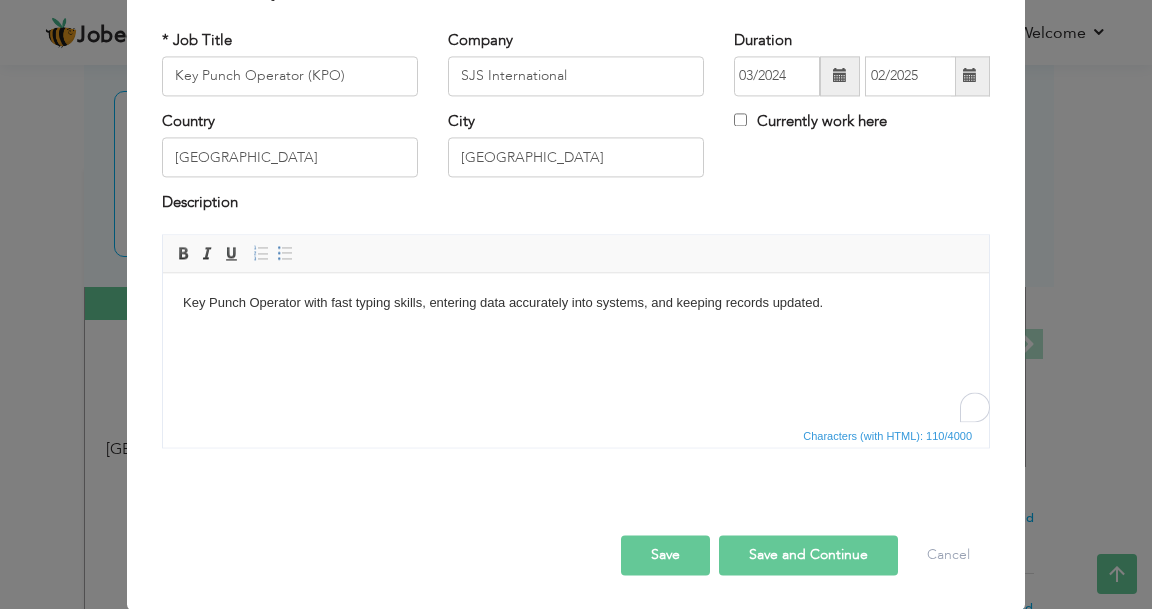 click on "Save" at bounding box center (665, 555) 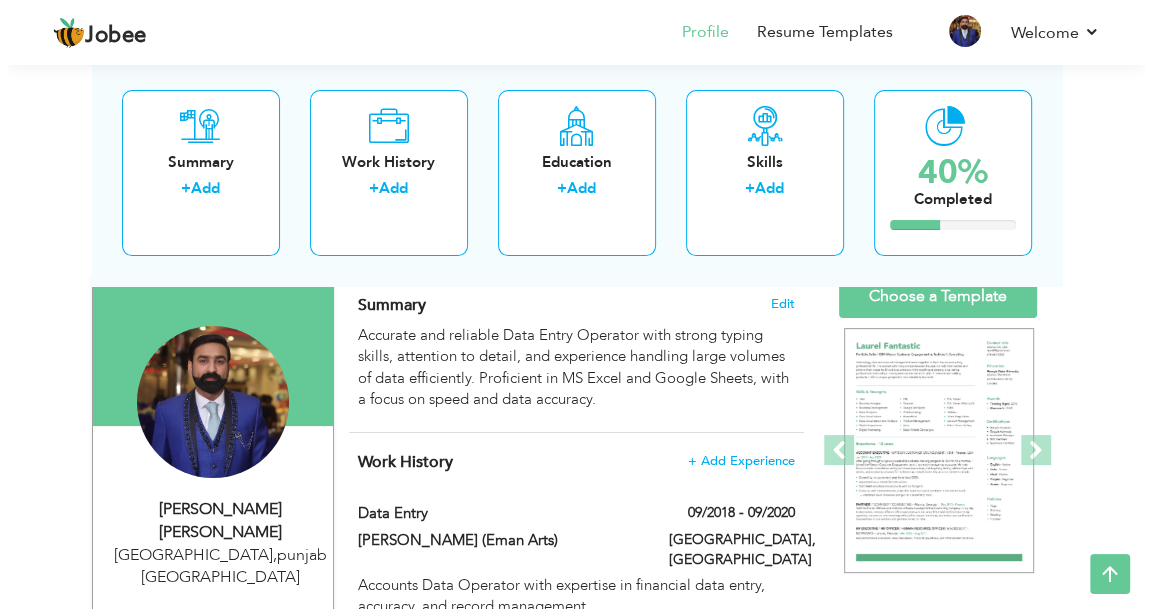 scroll, scrollTop: 139, scrollLeft: 0, axis: vertical 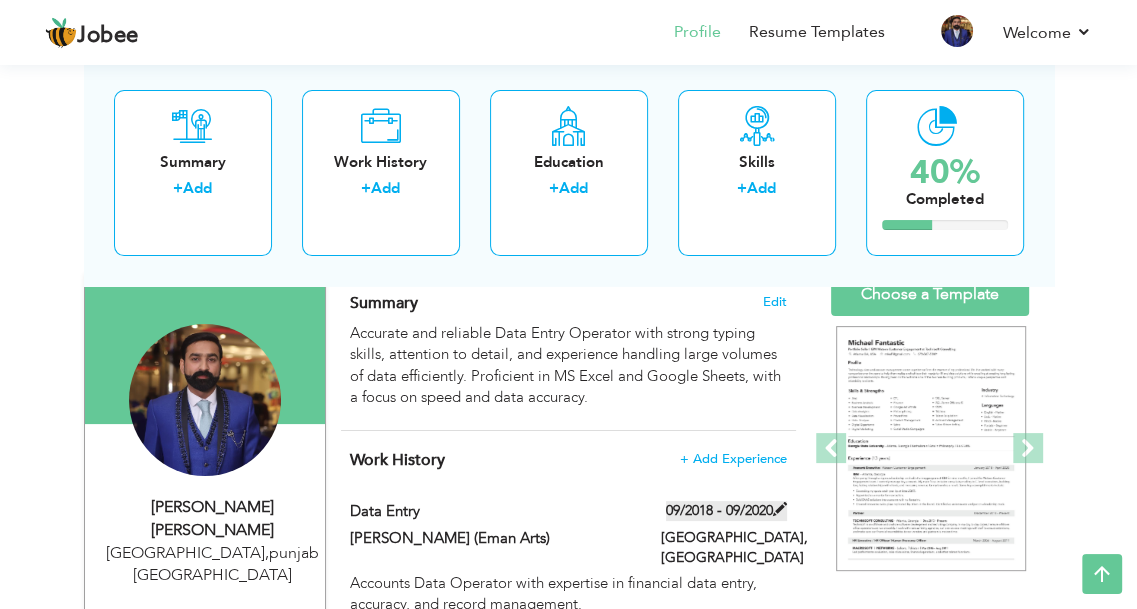 click at bounding box center (780, 509) 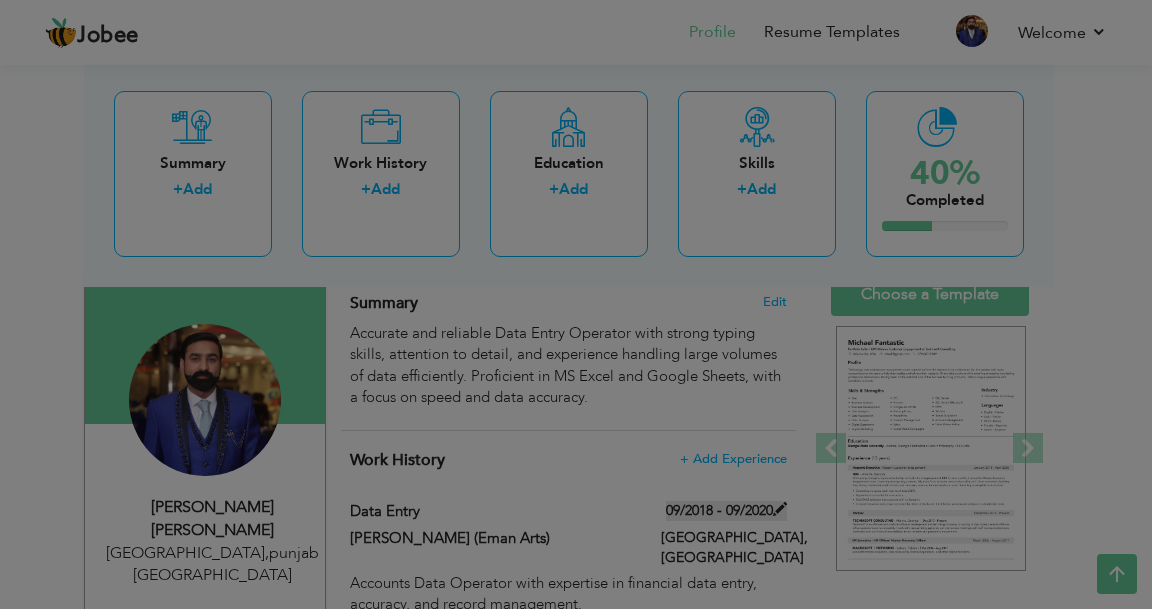 scroll, scrollTop: 0, scrollLeft: 0, axis: both 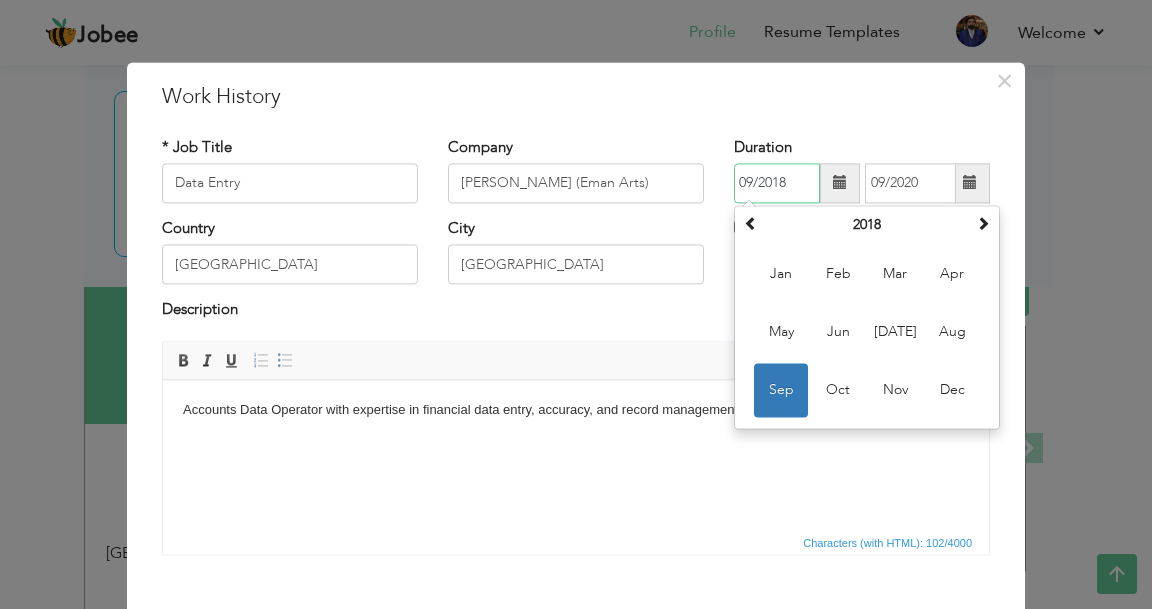 click on "09/2018" at bounding box center [777, 183] 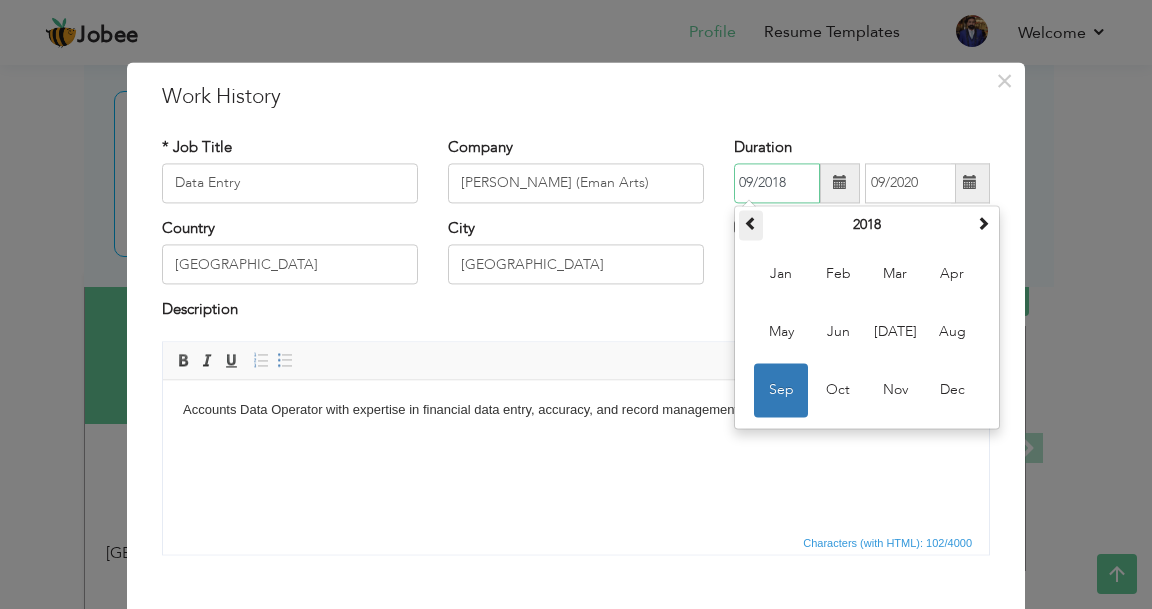 click at bounding box center [751, 223] 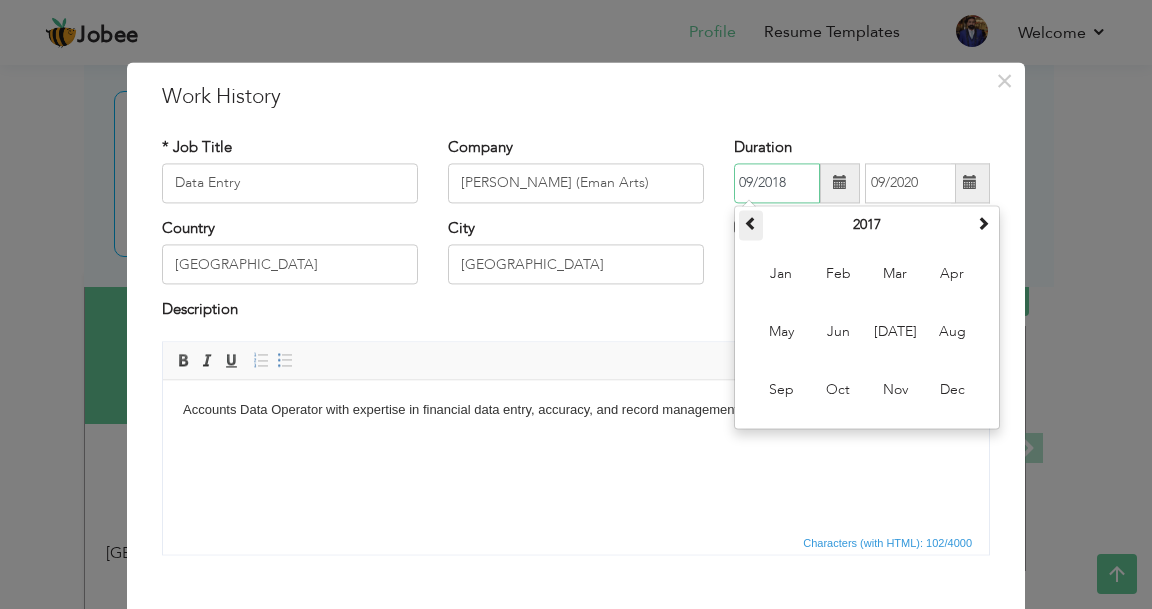click at bounding box center [751, 223] 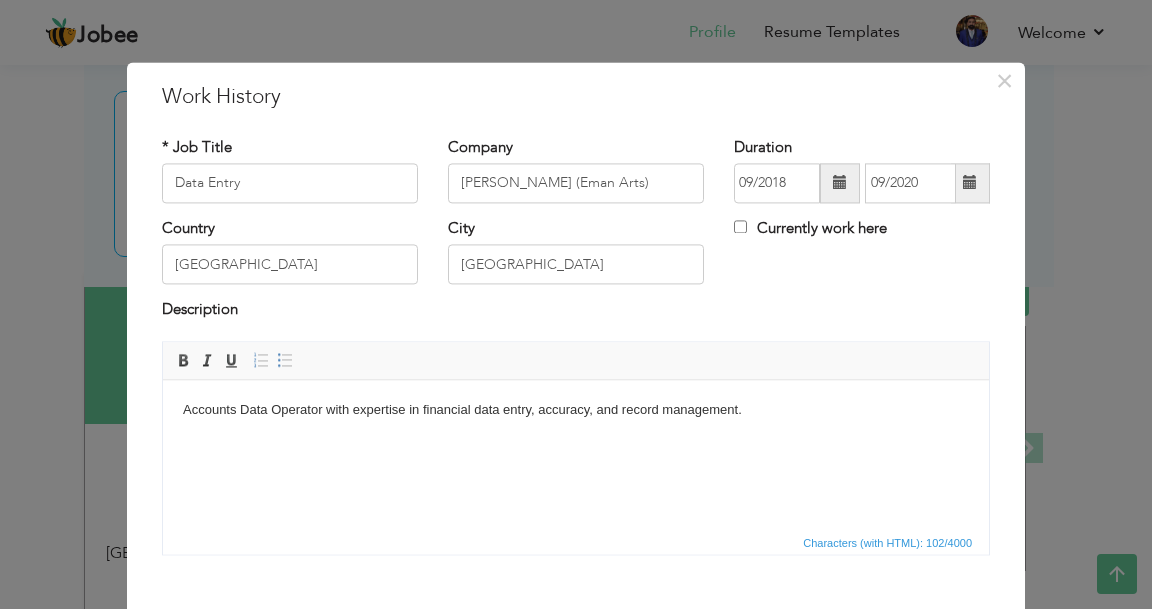 click at bounding box center (970, 183) 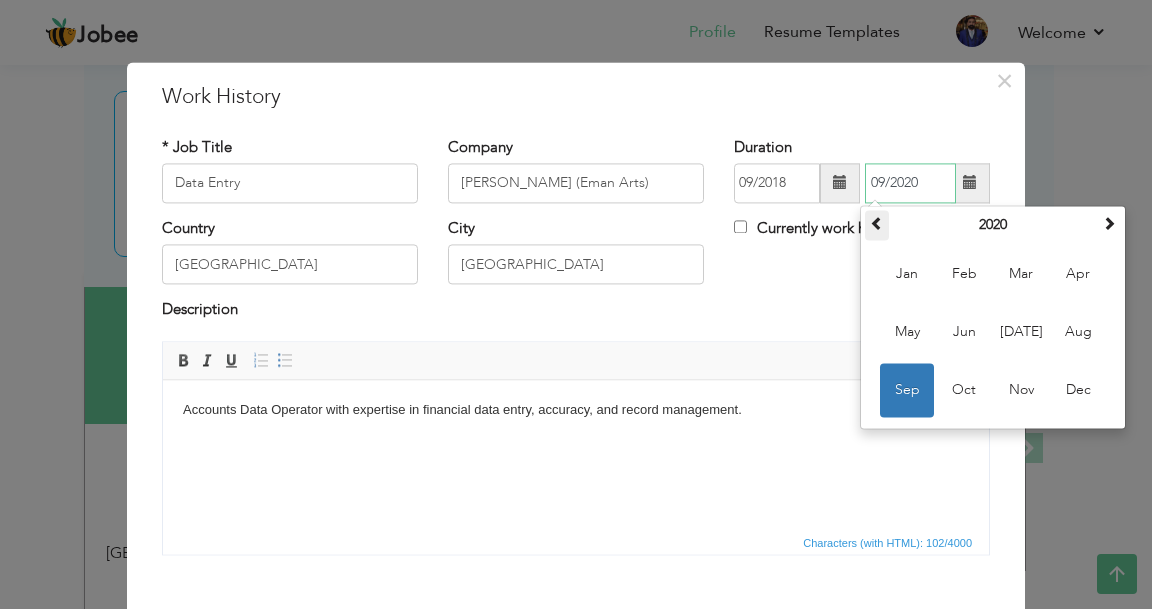 click at bounding box center [877, 223] 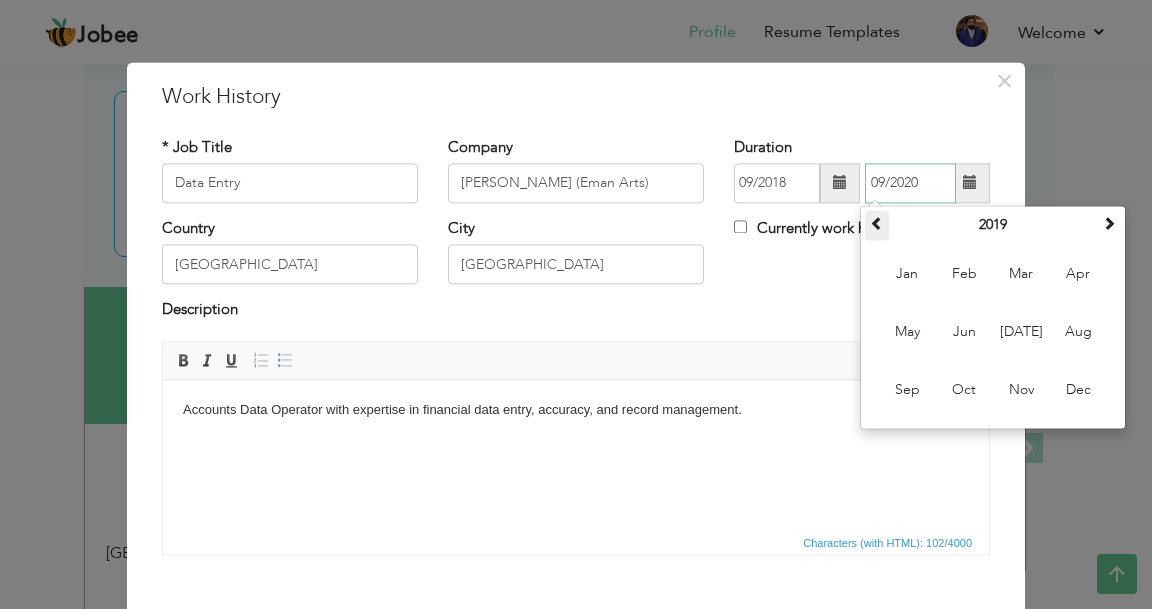 click at bounding box center (877, 223) 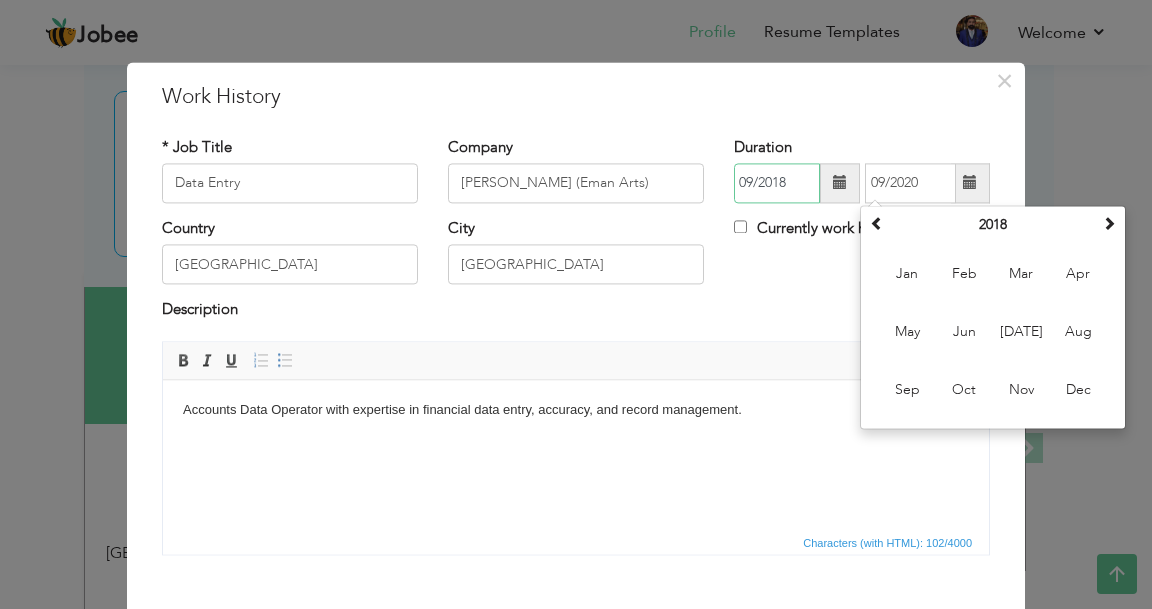 click on "09/2018" at bounding box center (777, 183) 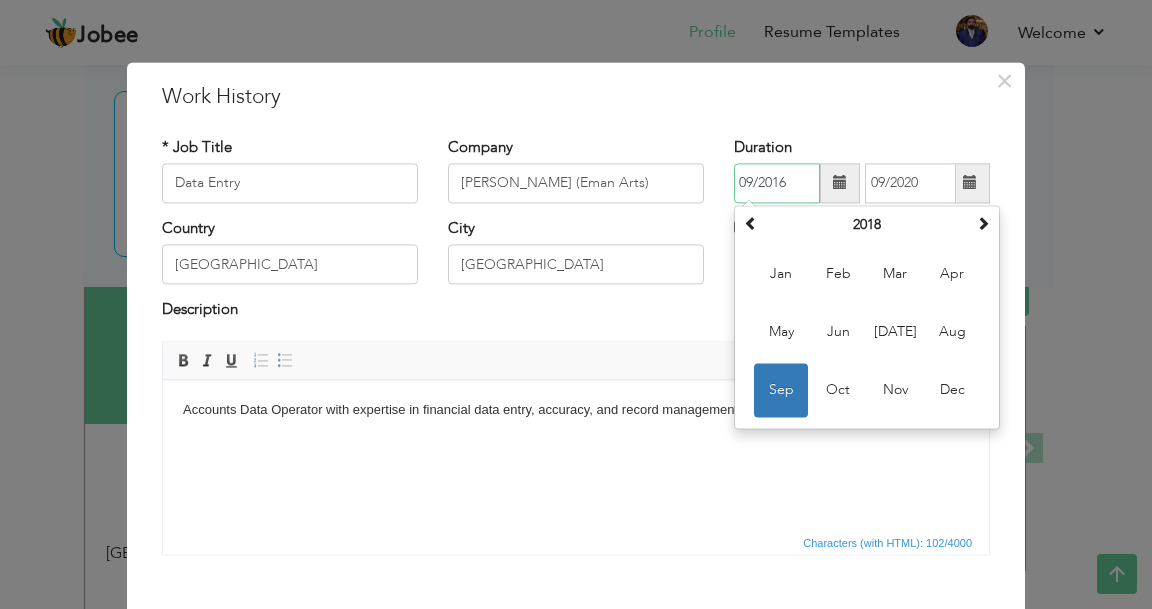 type on "09/2016" 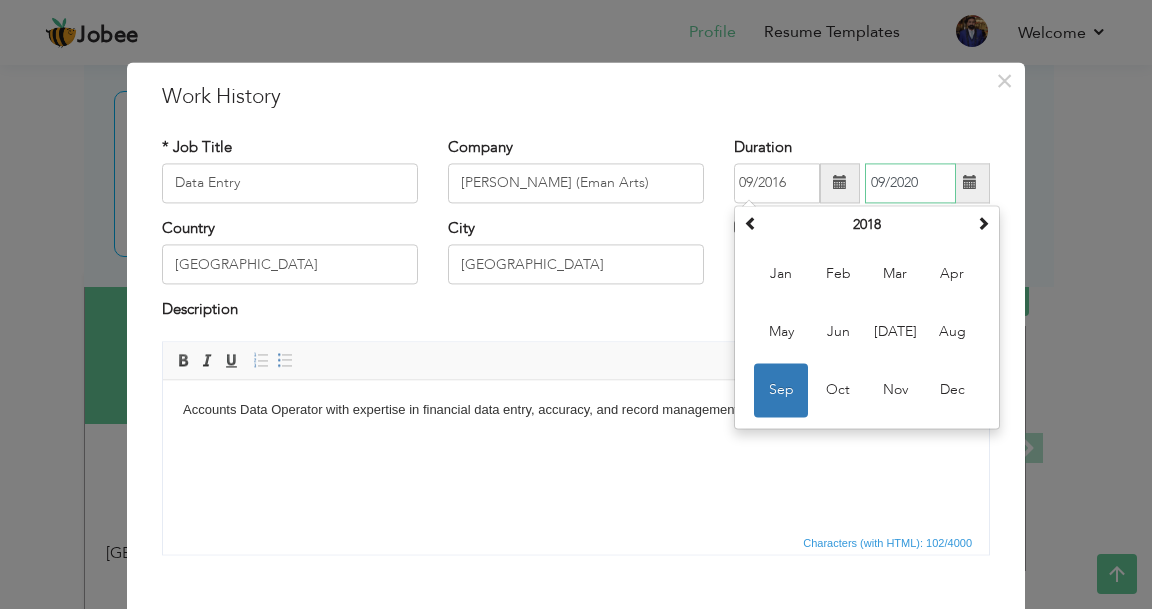 click on "09/2020" at bounding box center (910, 183) 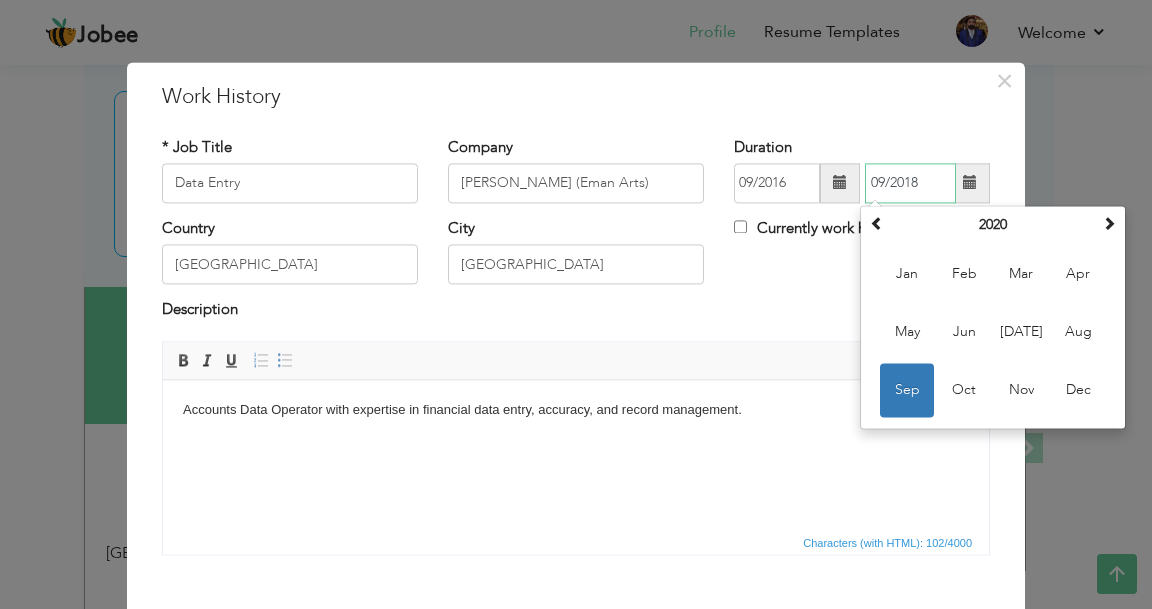 type on "09/2018" 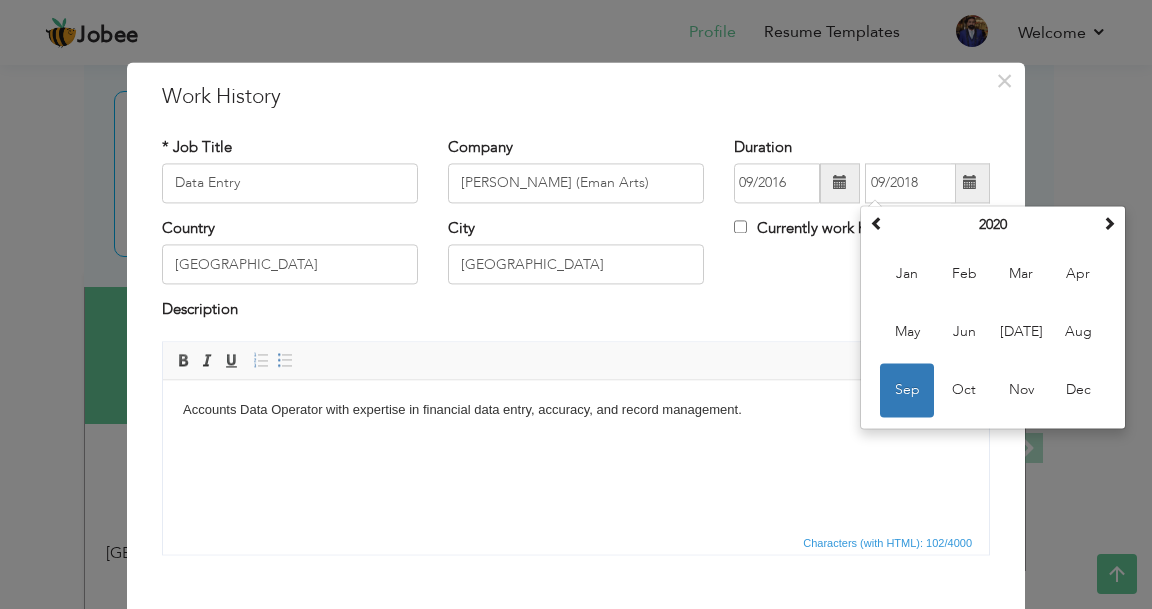 click on "Country
Pakistan
City
Lahore
Currently work here" at bounding box center (576, 258) 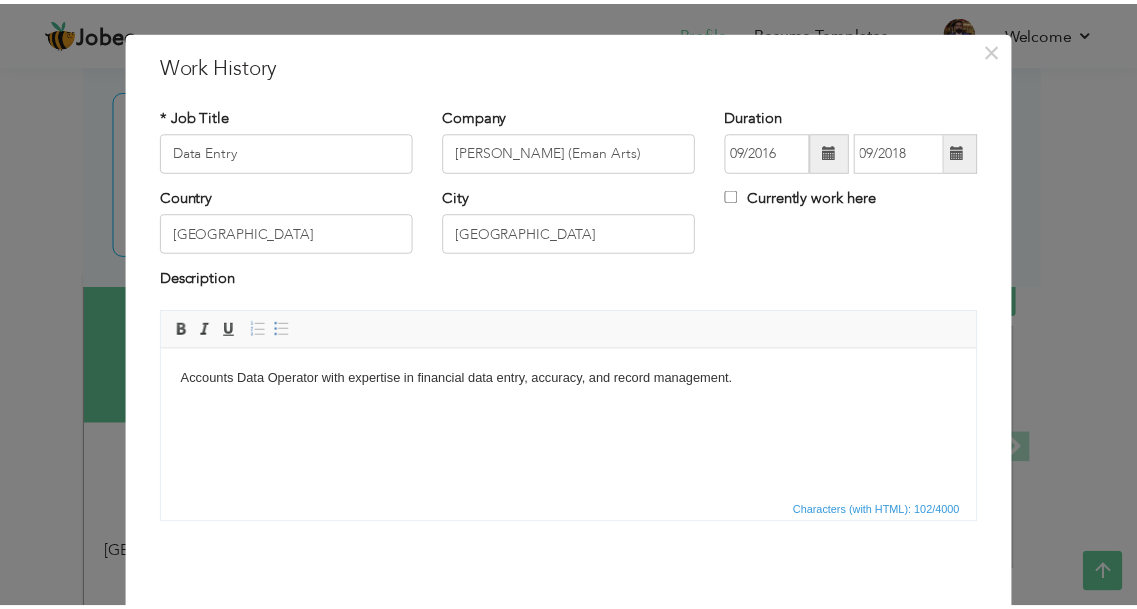 scroll, scrollTop: 107, scrollLeft: 0, axis: vertical 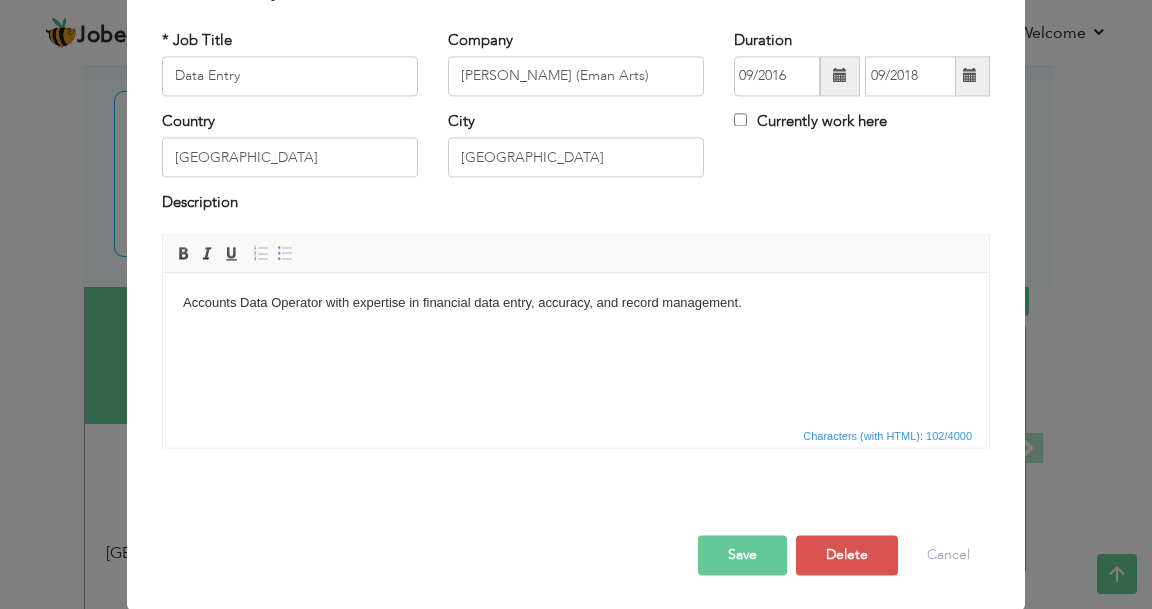 click on "Save" at bounding box center (742, 555) 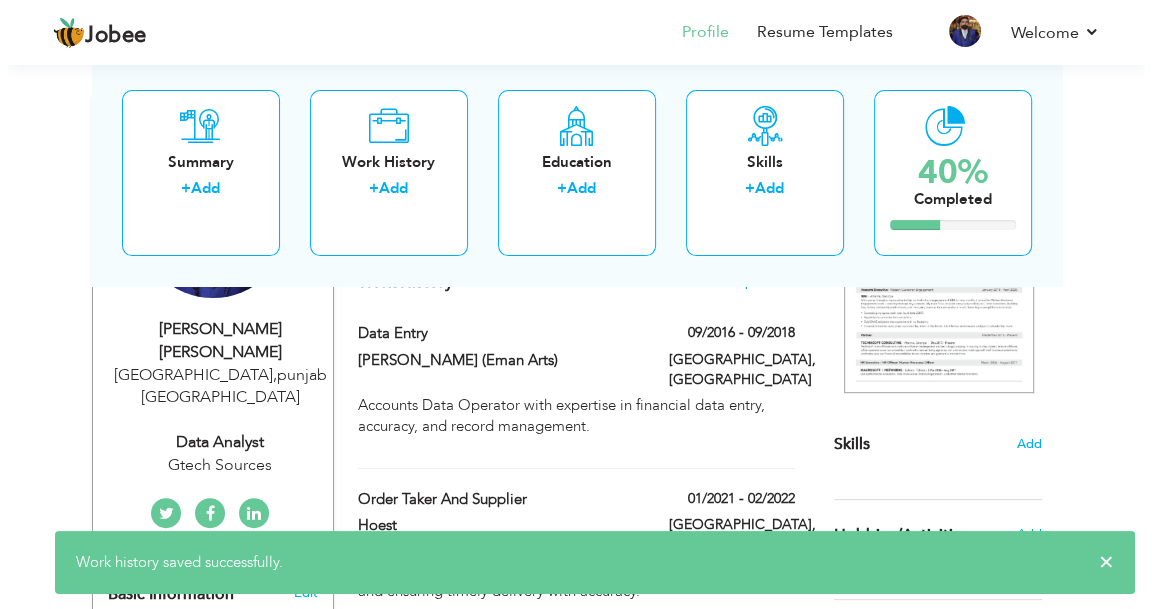scroll, scrollTop: 340, scrollLeft: 0, axis: vertical 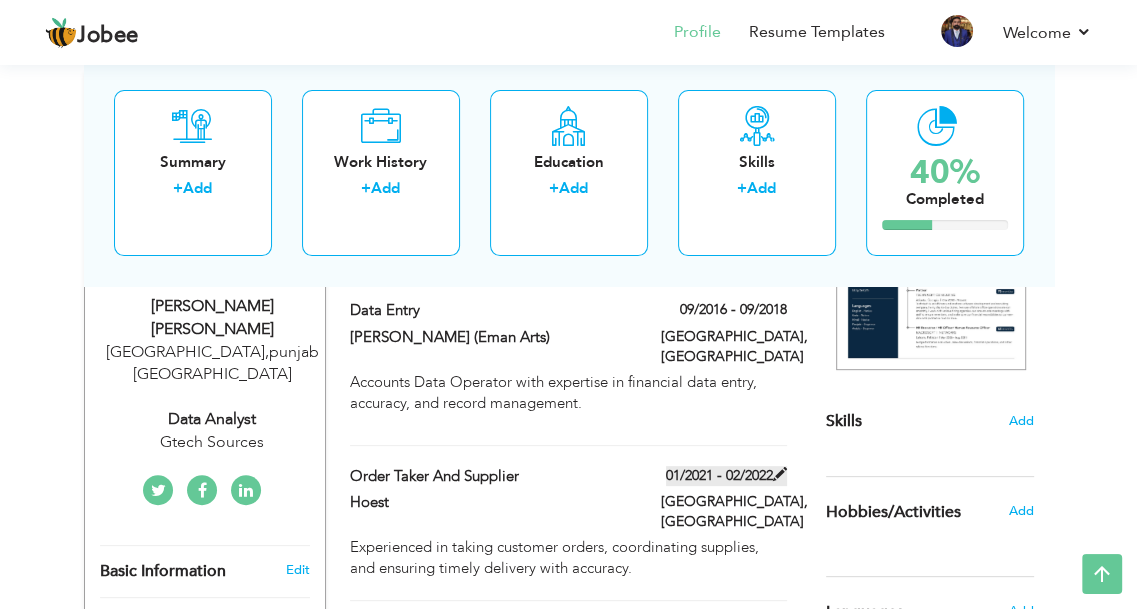 click at bounding box center [780, 474] 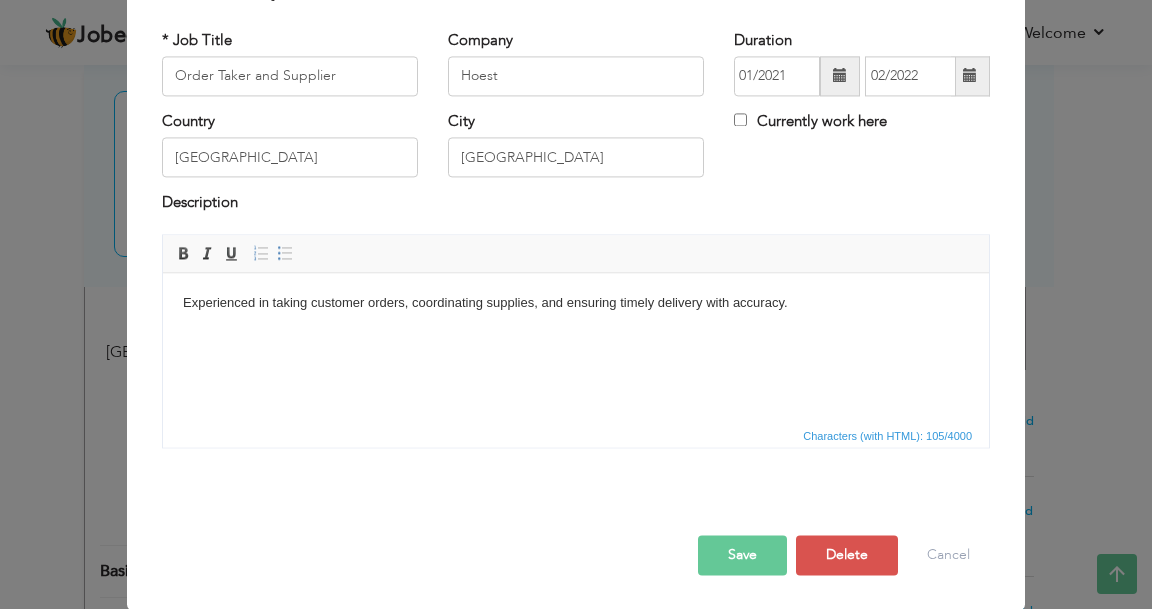 scroll, scrollTop: 0, scrollLeft: 0, axis: both 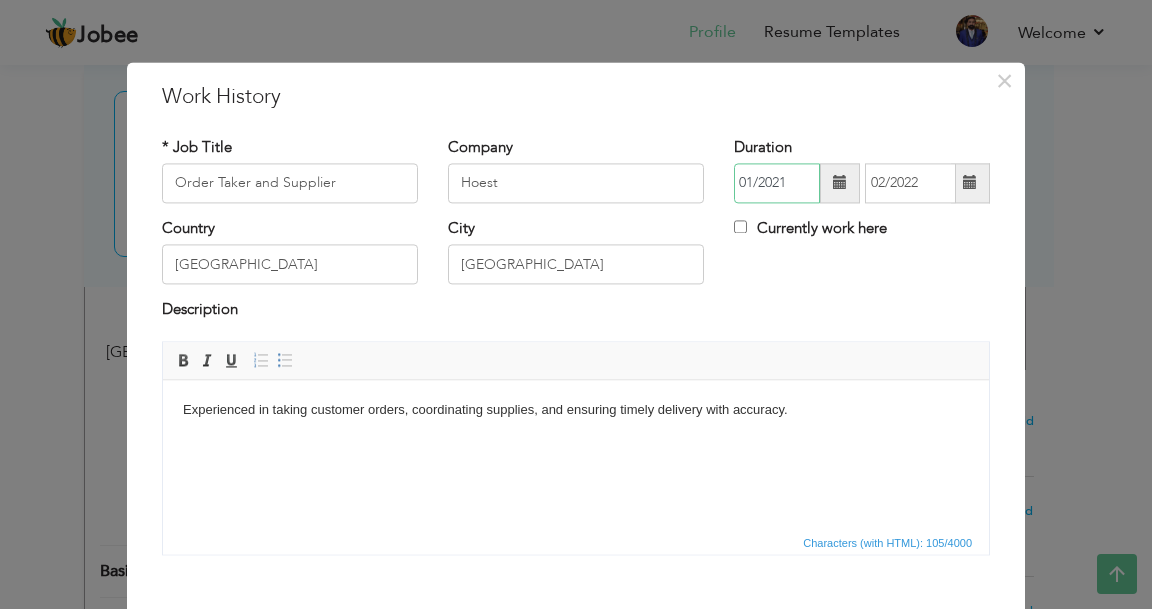 click on "01/2021" at bounding box center [777, 183] 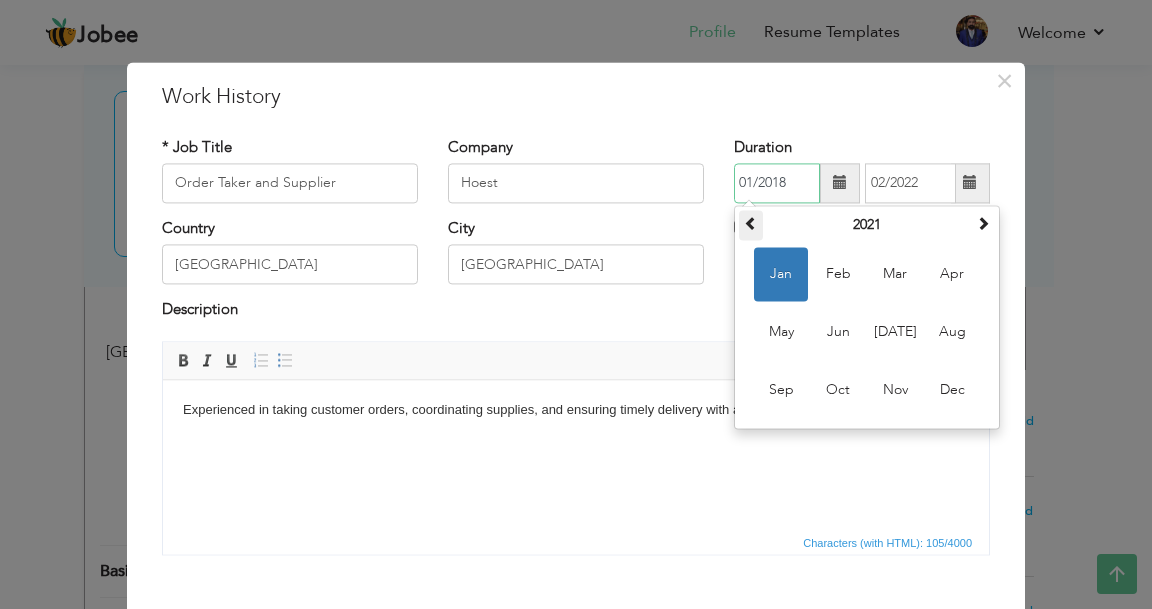 click at bounding box center (751, 223) 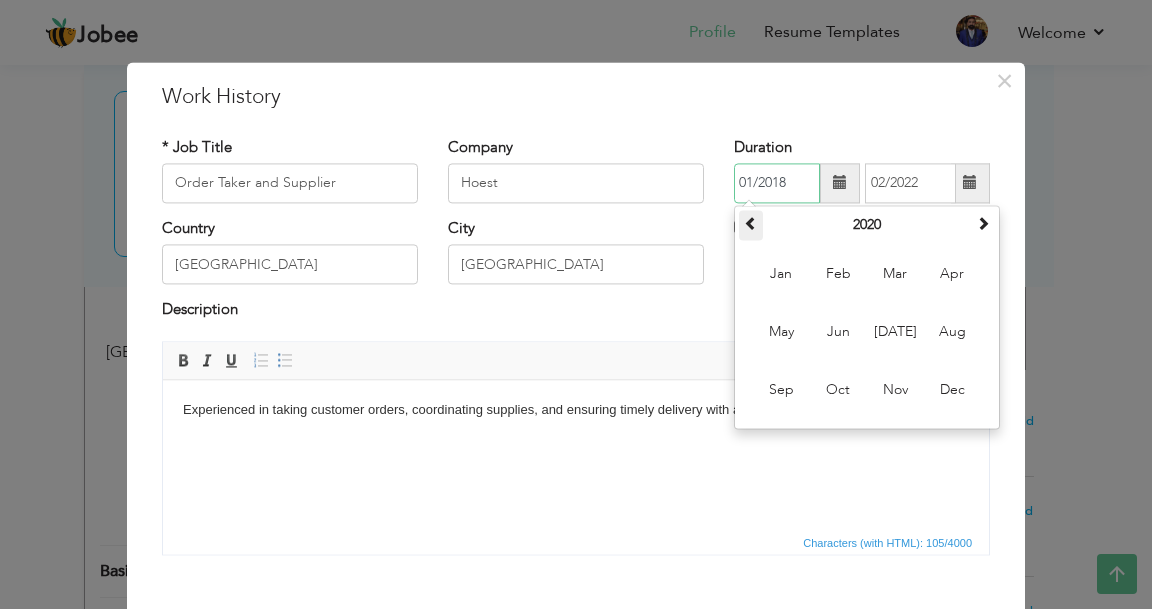 click at bounding box center (751, 223) 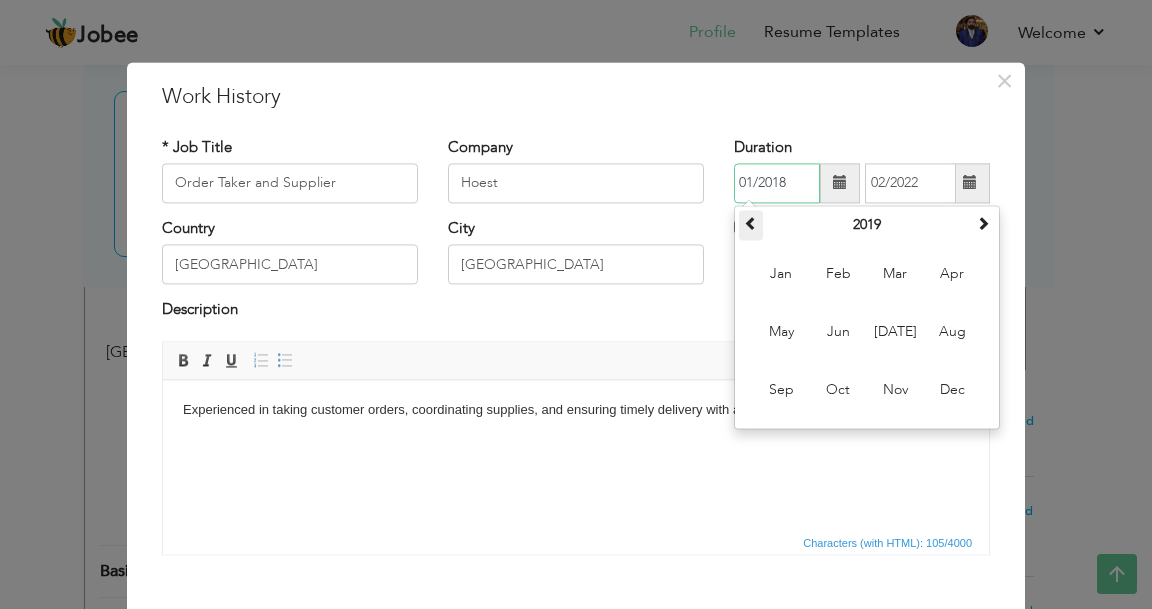click at bounding box center [751, 223] 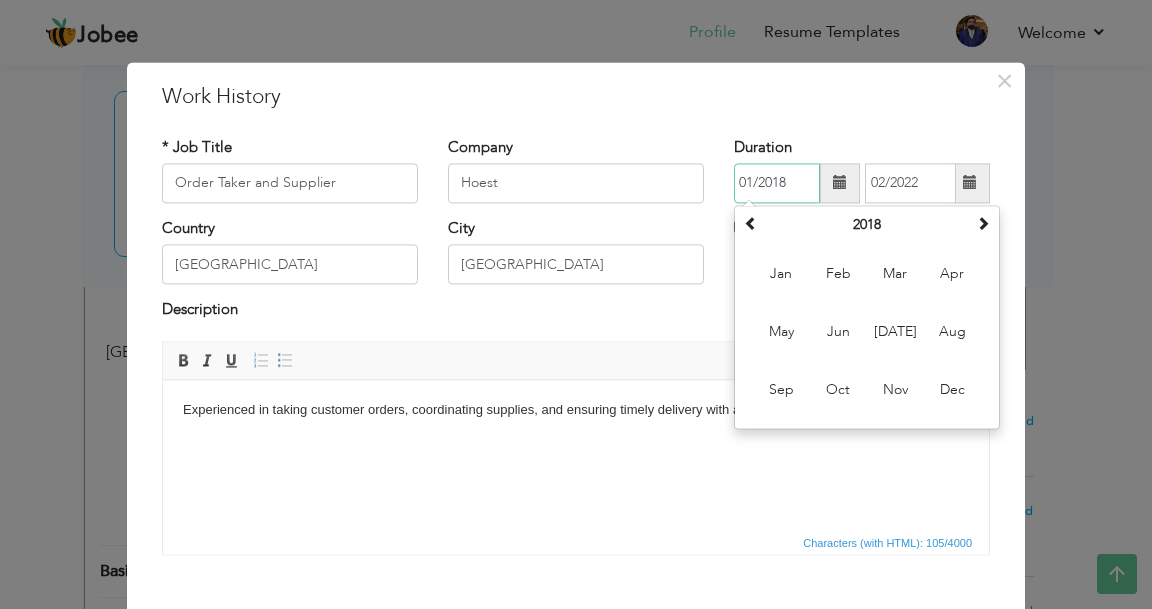 click on "Nov" at bounding box center (895, 390) 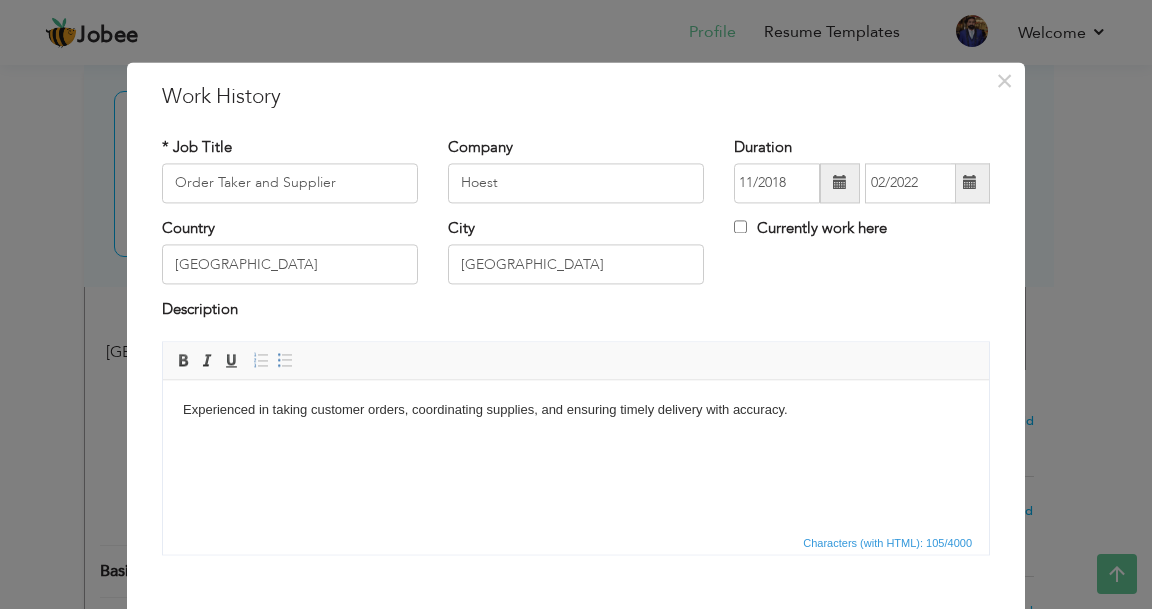 click at bounding box center (970, 183) 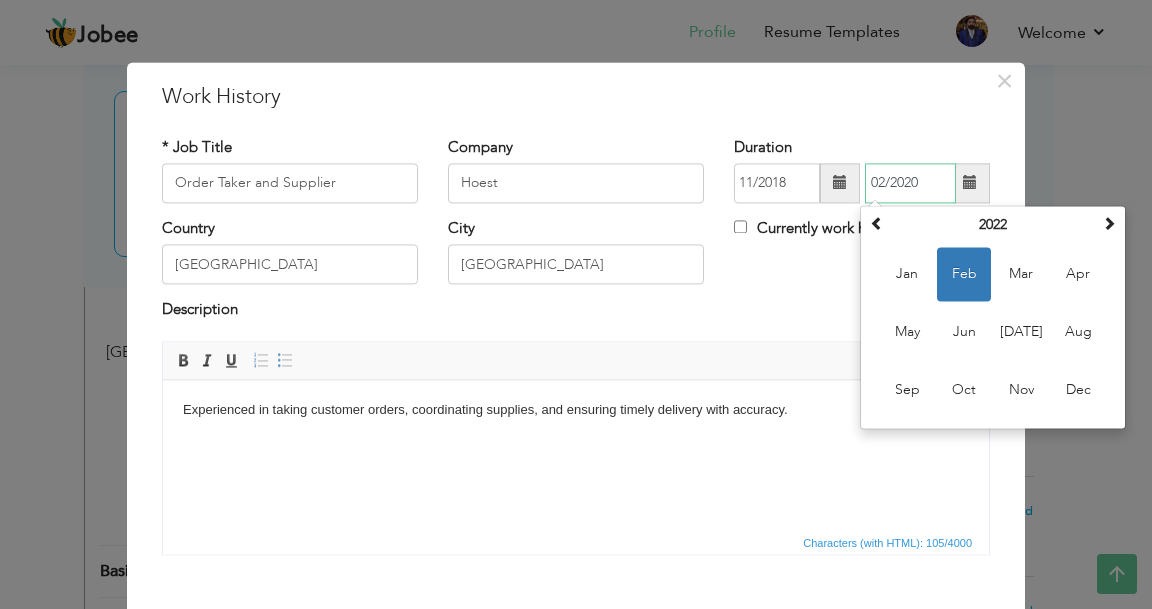 click on "Feb" at bounding box center [964, 274] 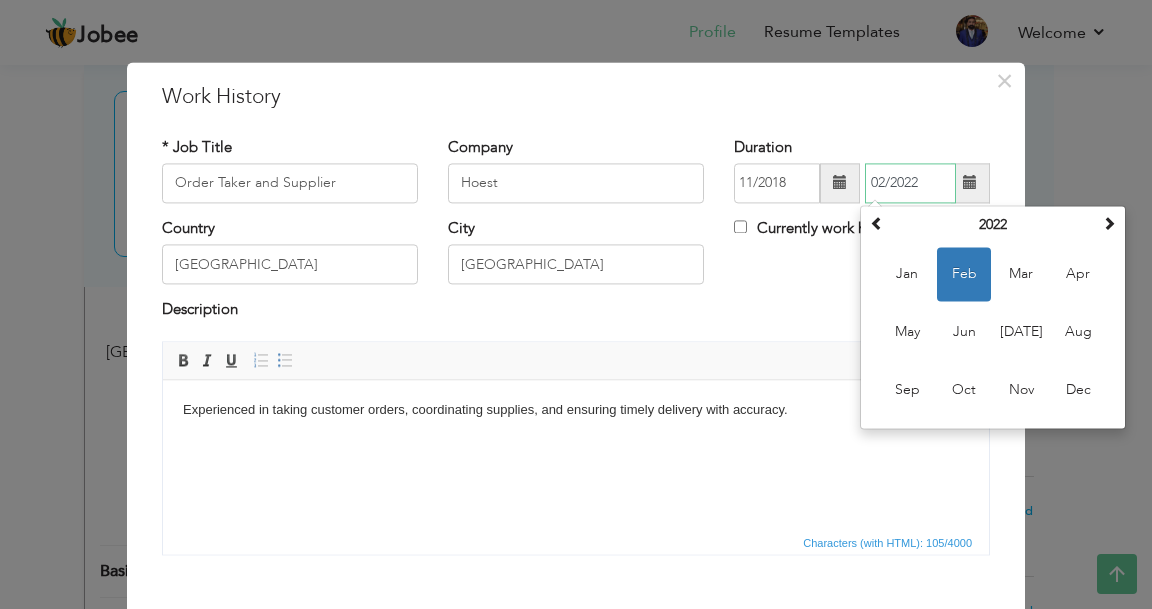 click on "02/2022" at bounding box center (910, 183) 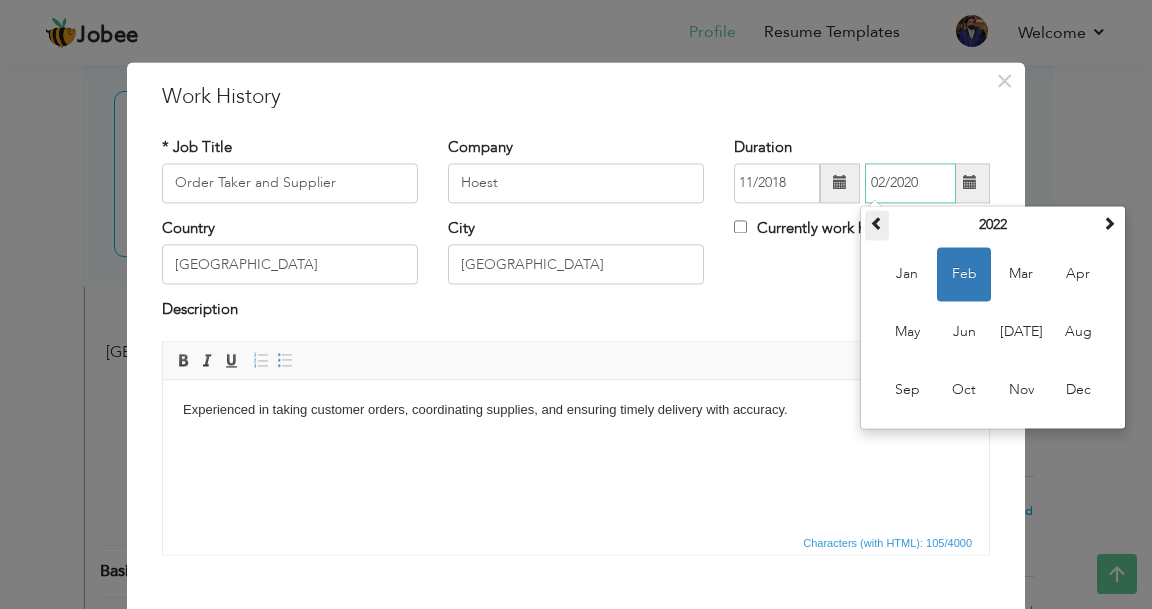 click at bounding box center (877, 225) 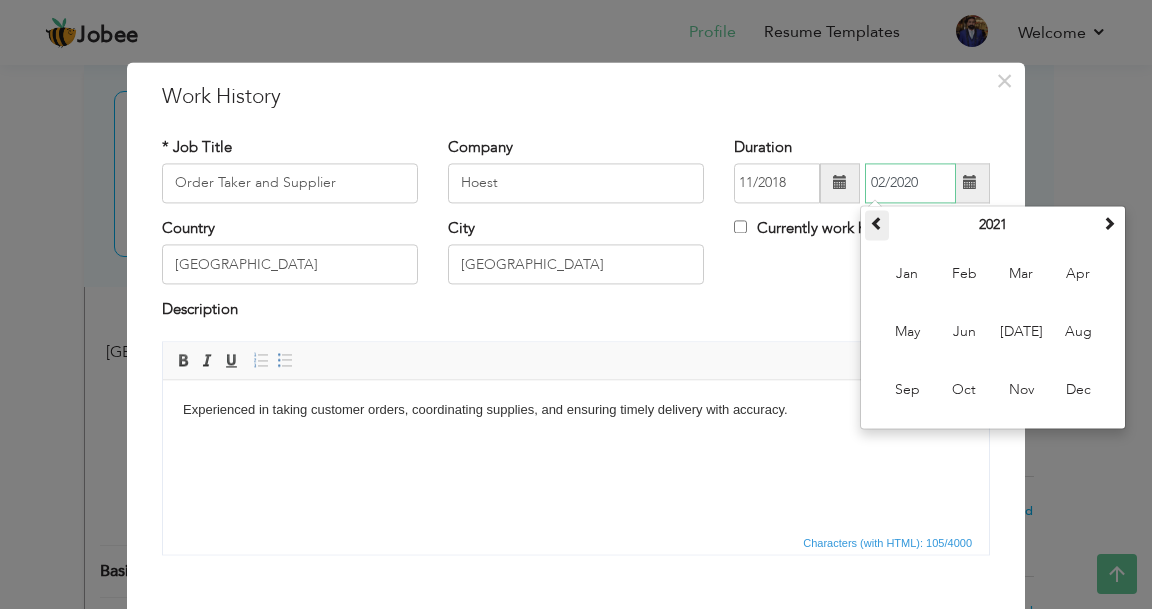 click at bounding box center [877, 225] 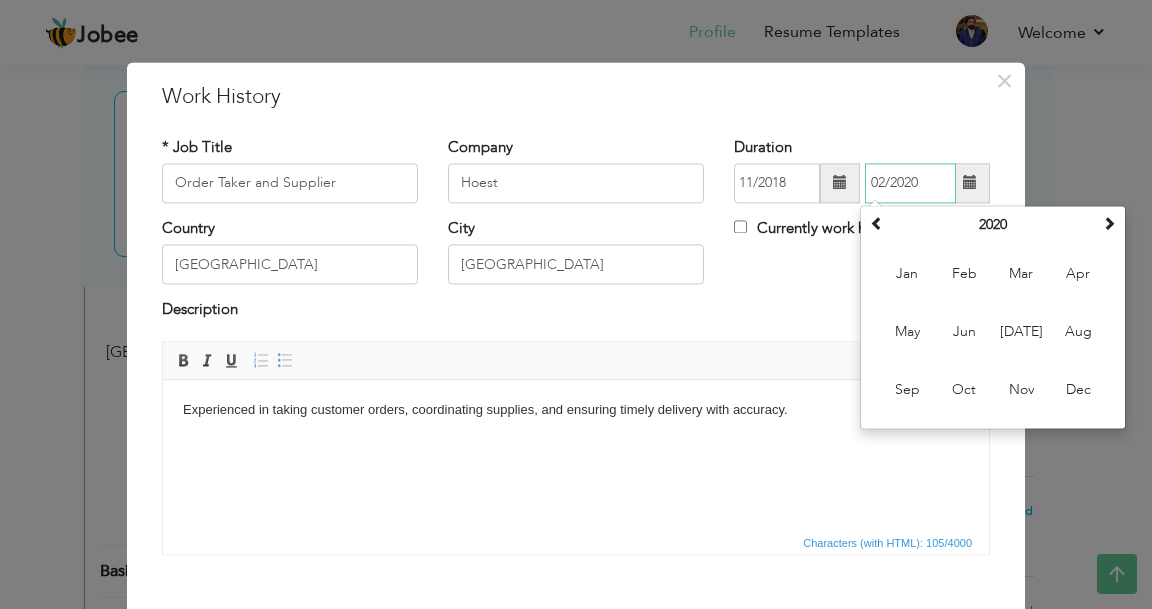 click on "Feb" at bounding box center [964, 274] 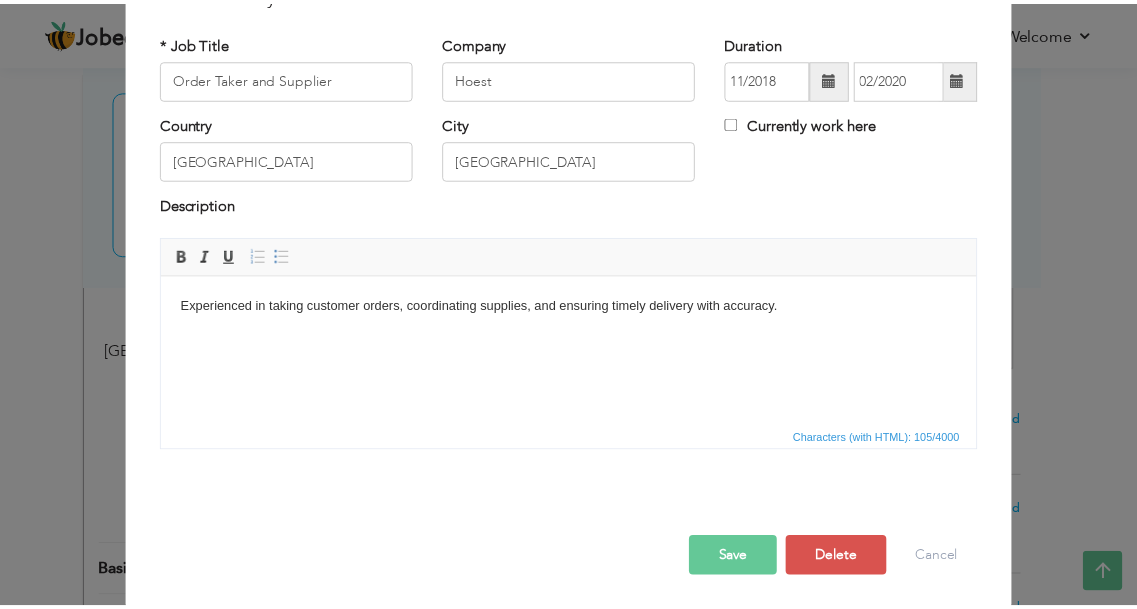 scroll, scrollTop: 107, scrollLeft: 0, axis: vertical 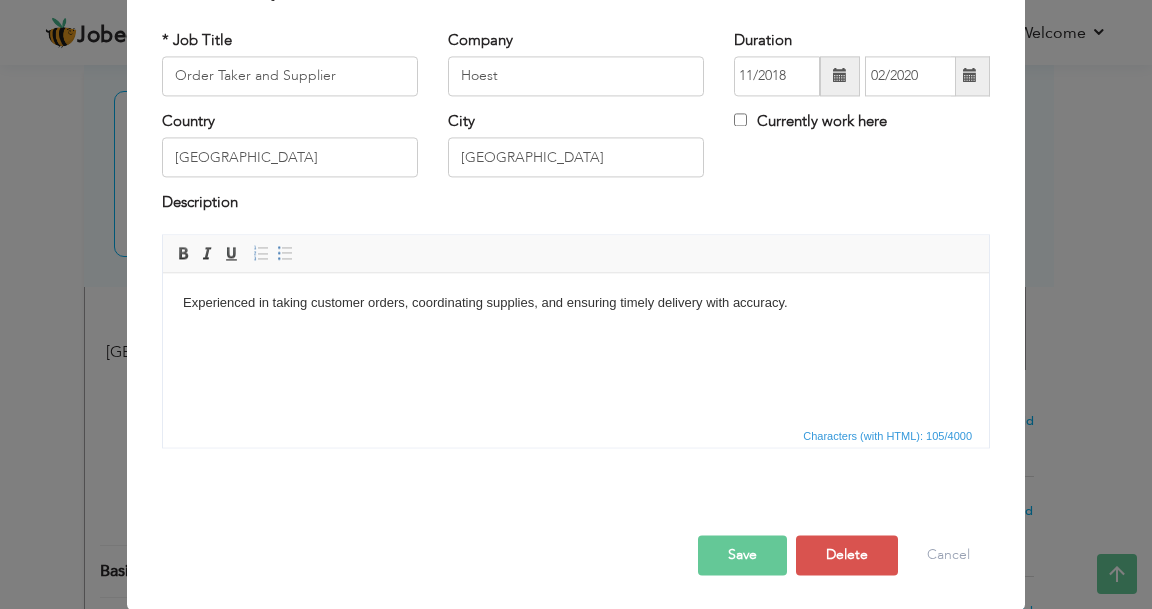 click on "Save" at bounding box center [742, 555] 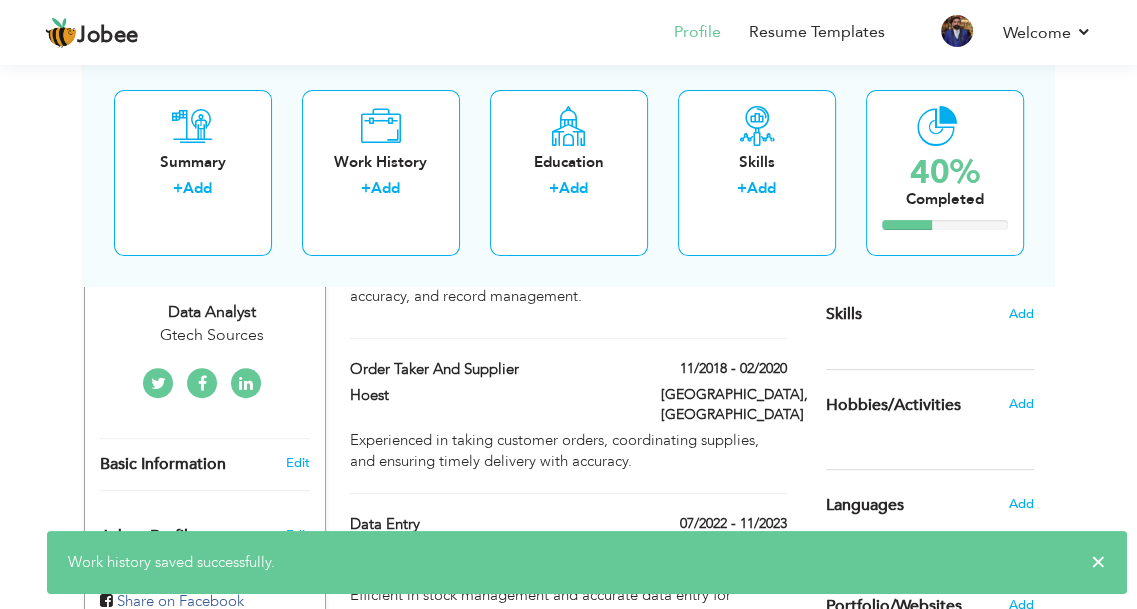 scroll, scrollTop: 446, scrollLeft: 0, axis: vertical 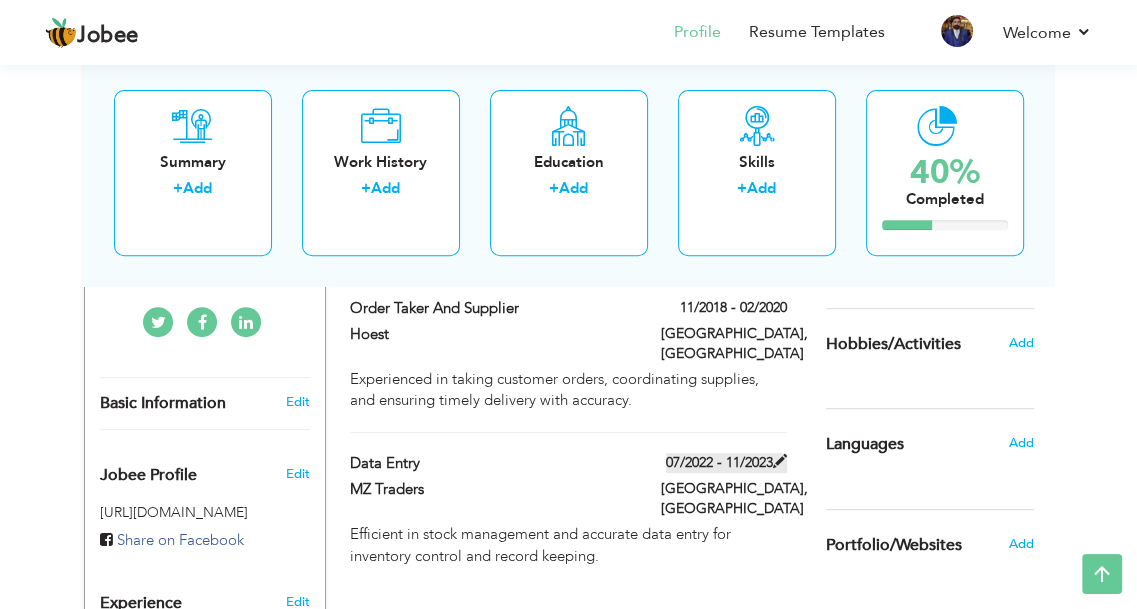 click at bounding box center (780, 461) 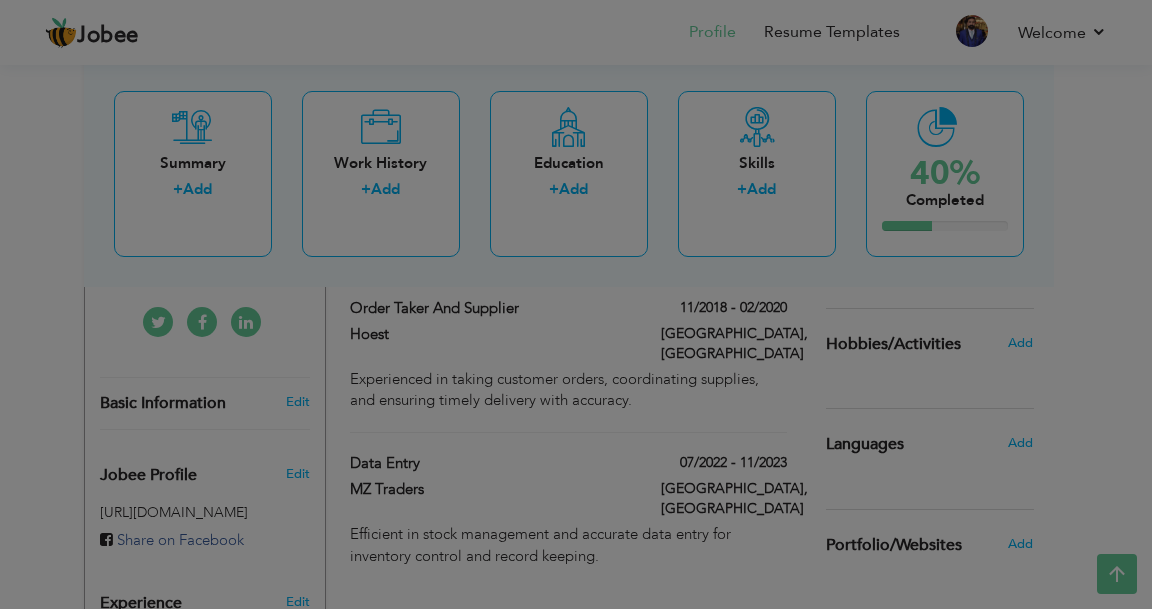 scroll, scrollTop: 0, scrollLeft: 0, axis: both 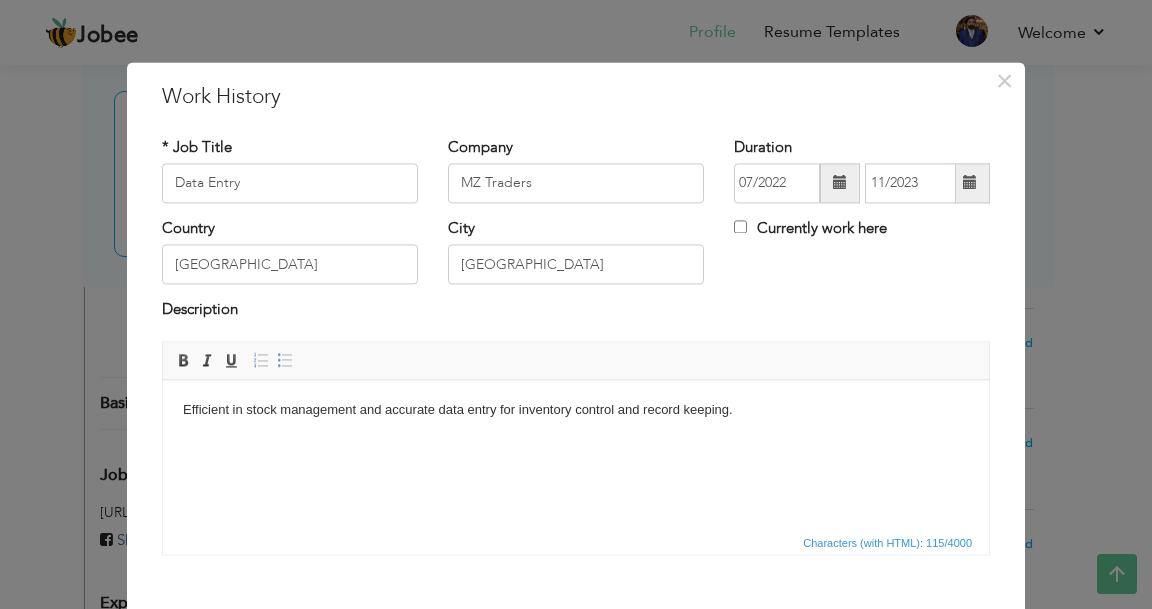 click at bounding box center (840, 183) 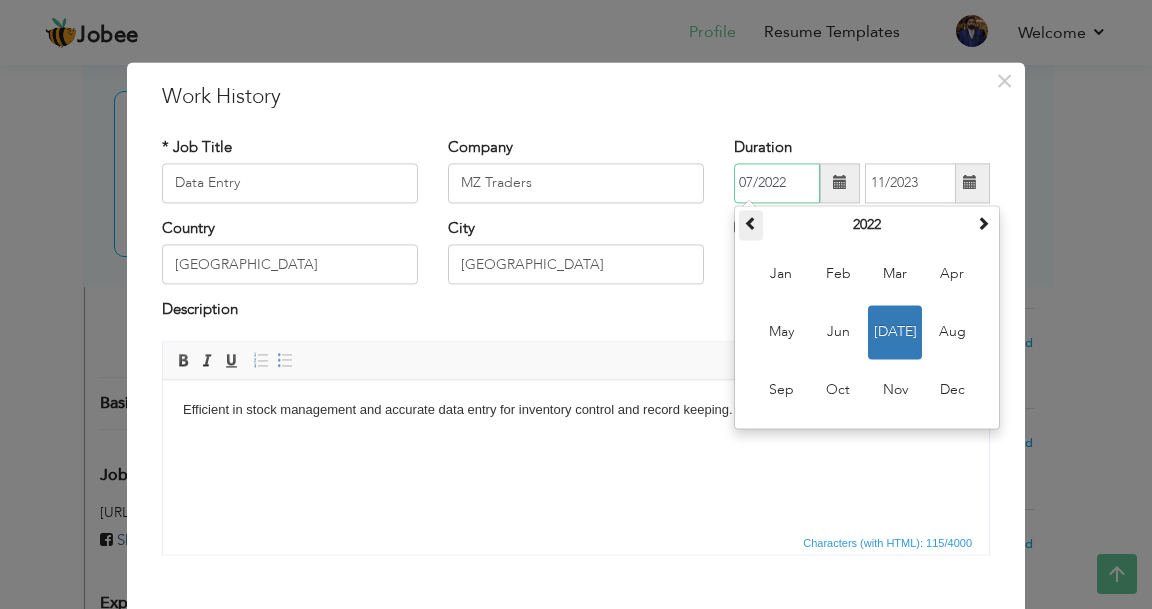click at bounding box center [751, 225] 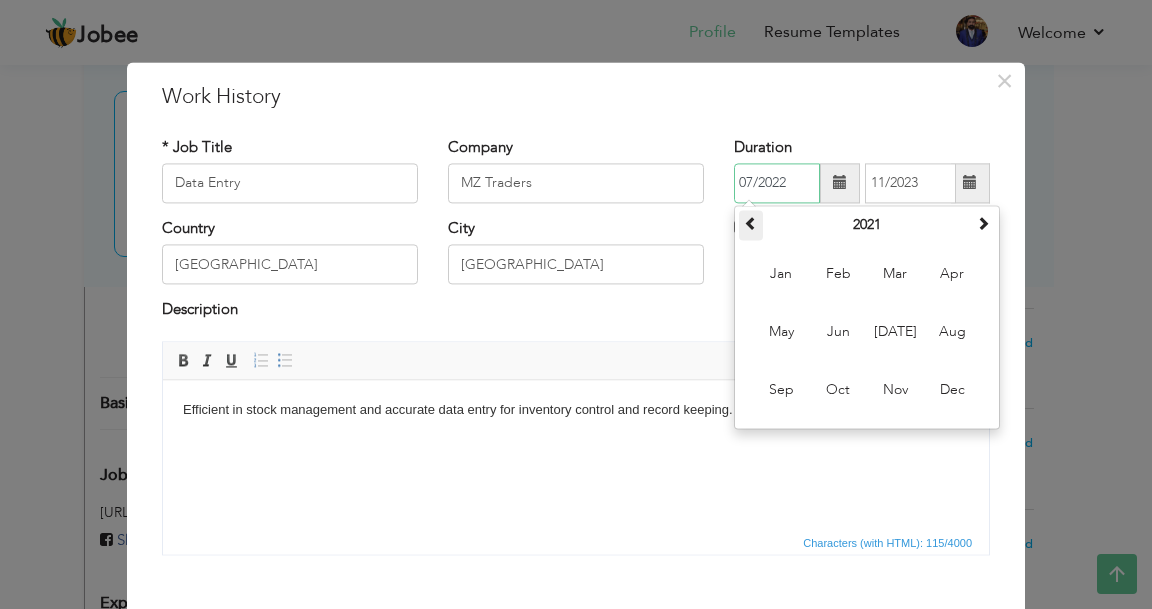 click at bounding box center [751, 225] 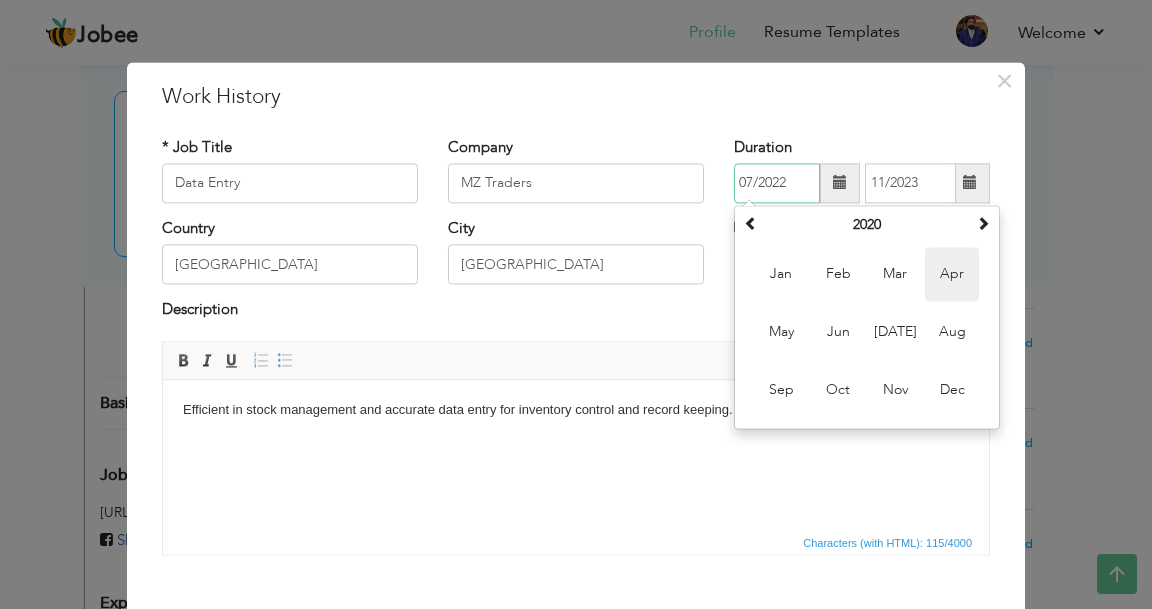 click on "Apr" at bounding box center (952, 274) 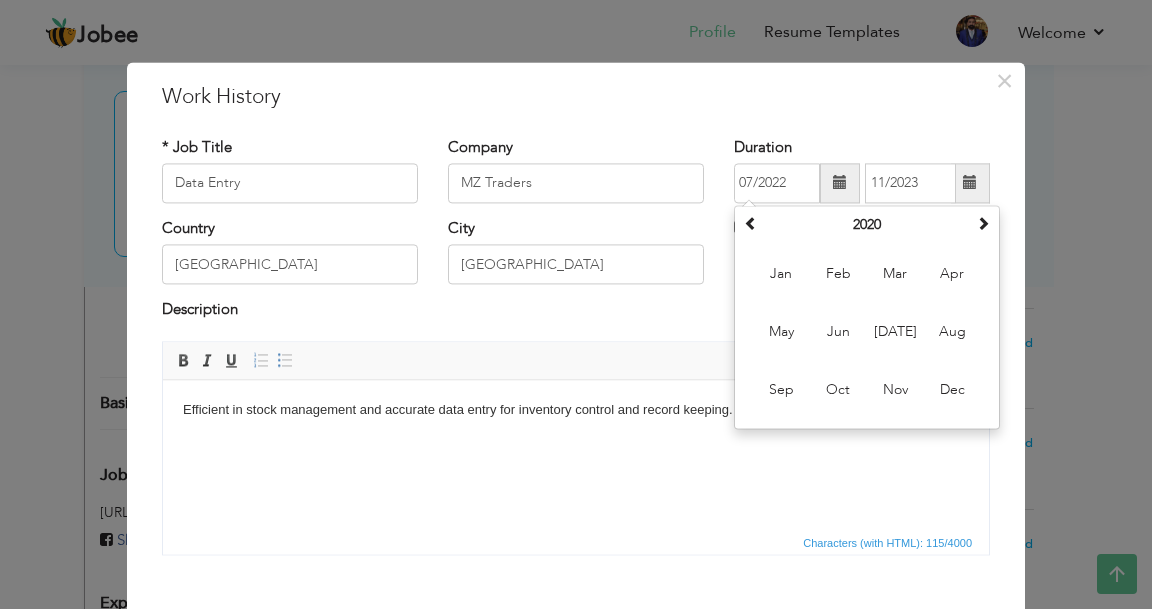 type on "04/2020" 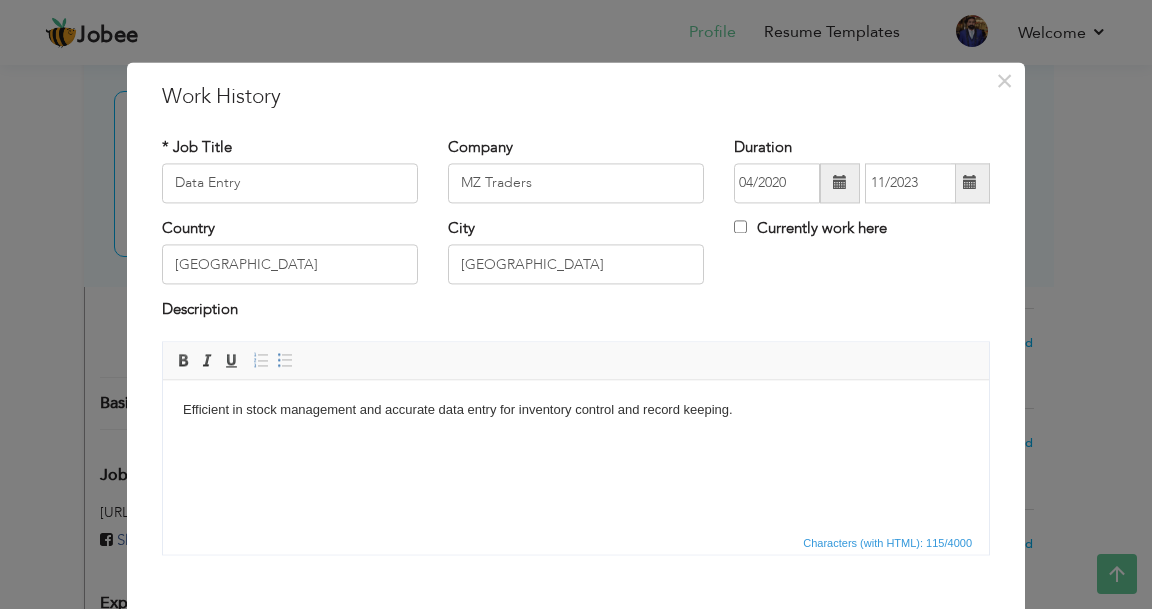 click at bounding box center [970, 183] 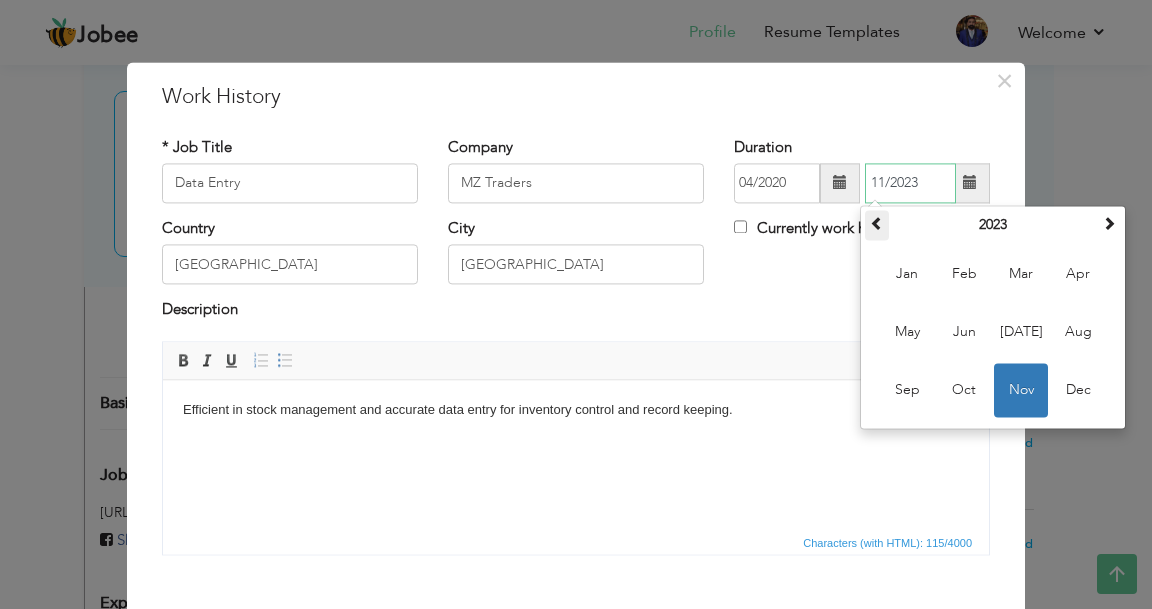 click at bounding box center [877, 223] 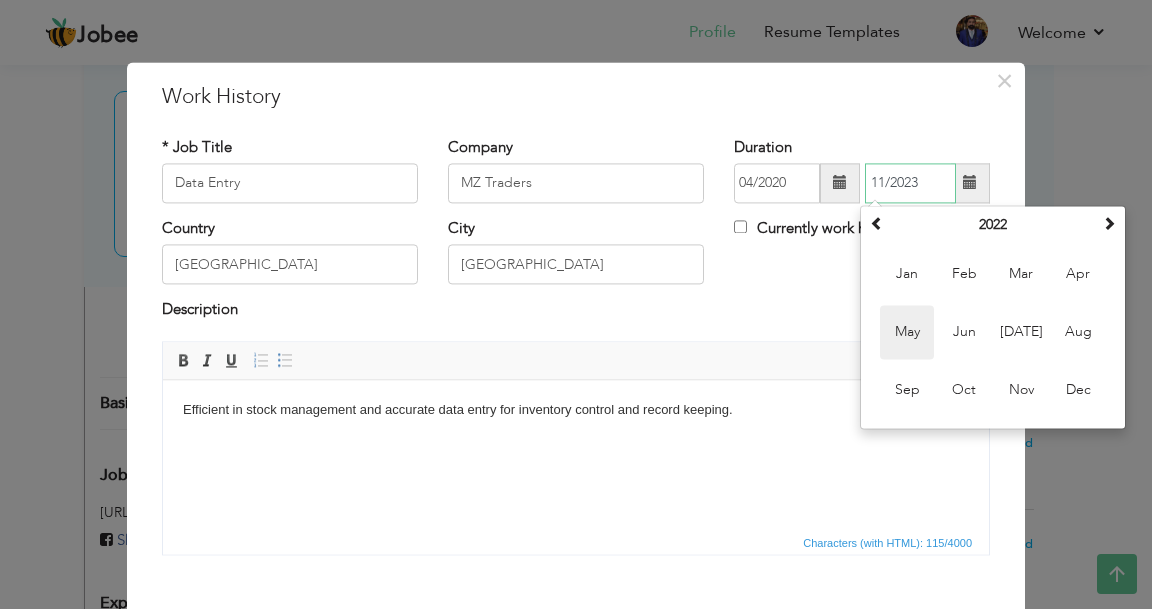 click on "May" at bounding box center (907, 332) 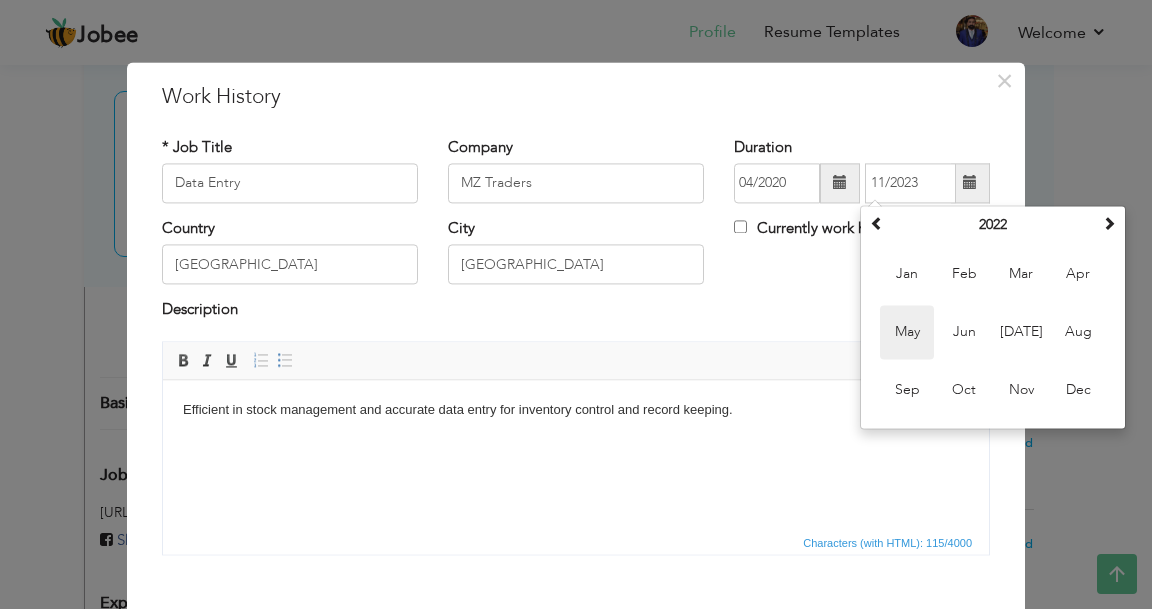 type on "05/2022" 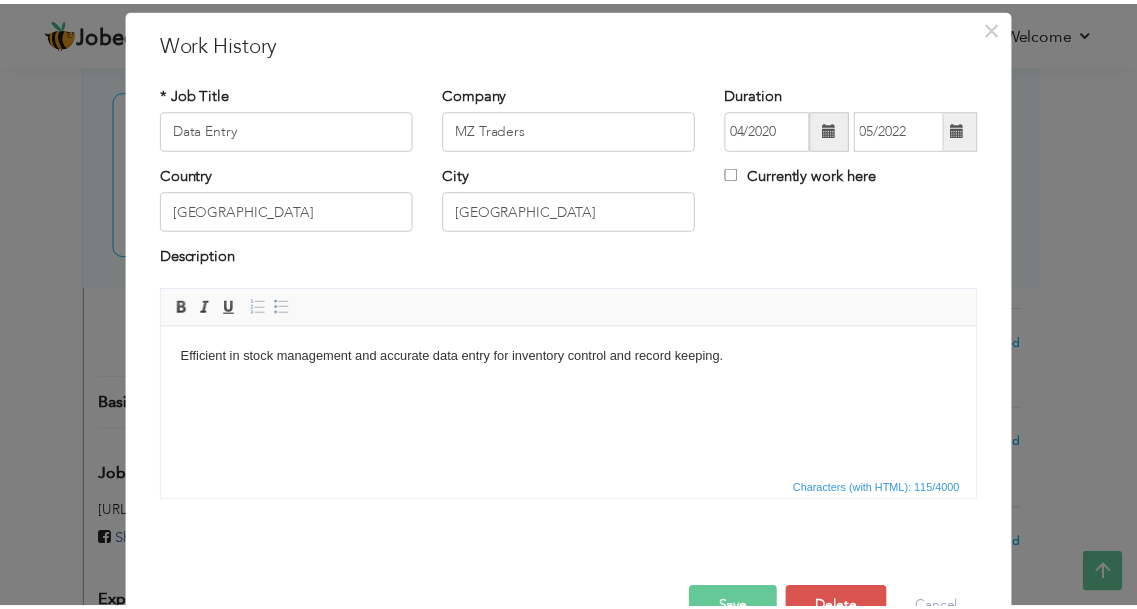 scroll, scrollTop: 55, scrollLeft: 0, axis: vertical 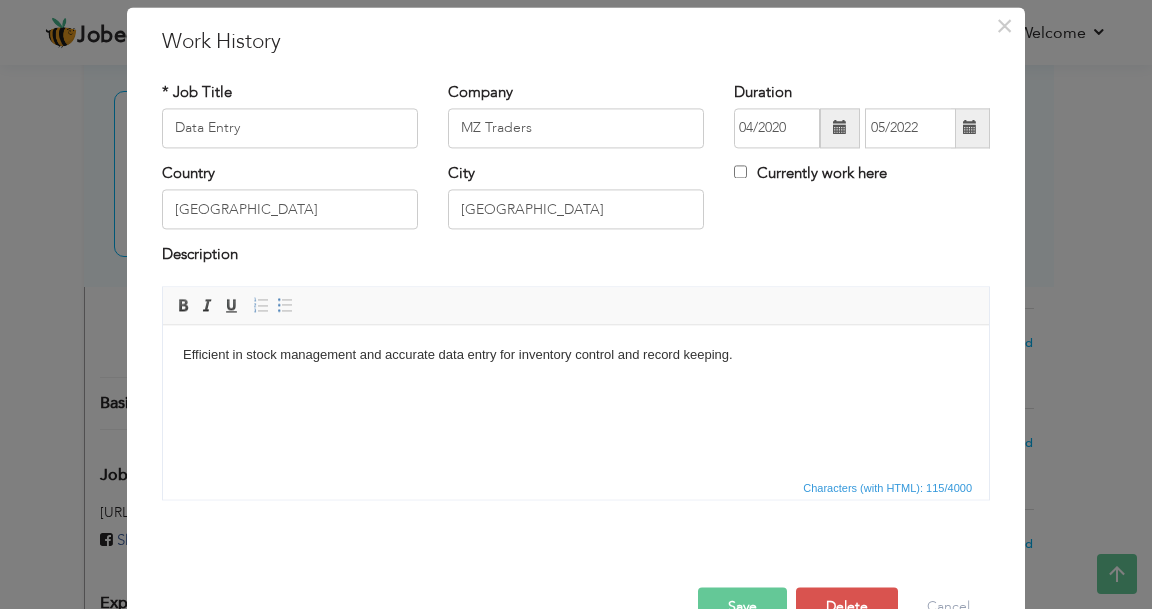 click on "Save" at bounding box center [742, 607] 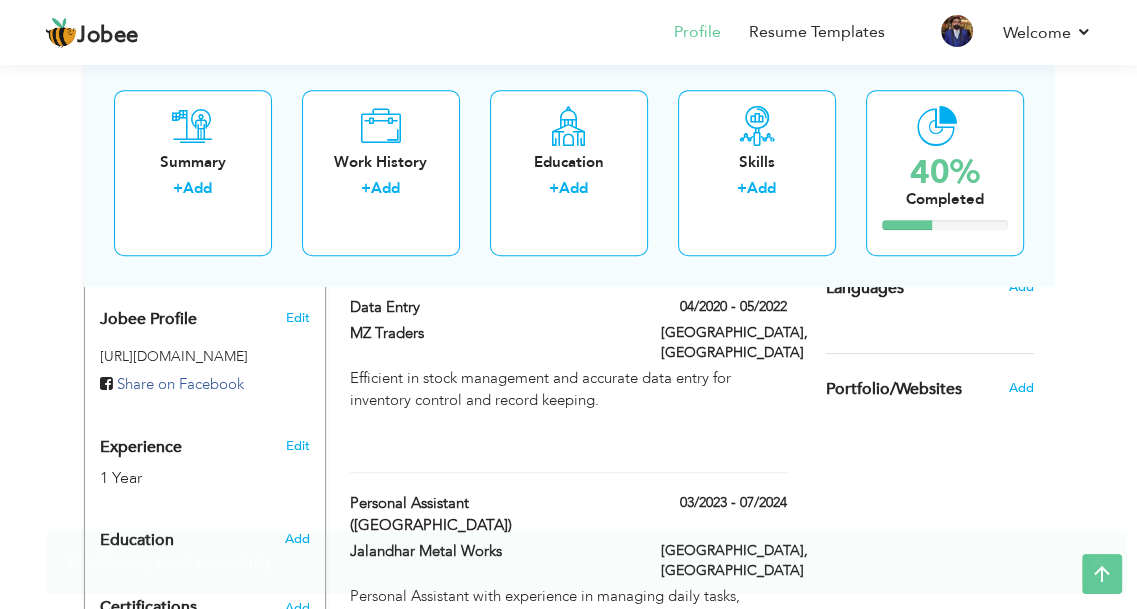 scroll, scrollTop: 681, scrollLeft: 0, axis: vertical 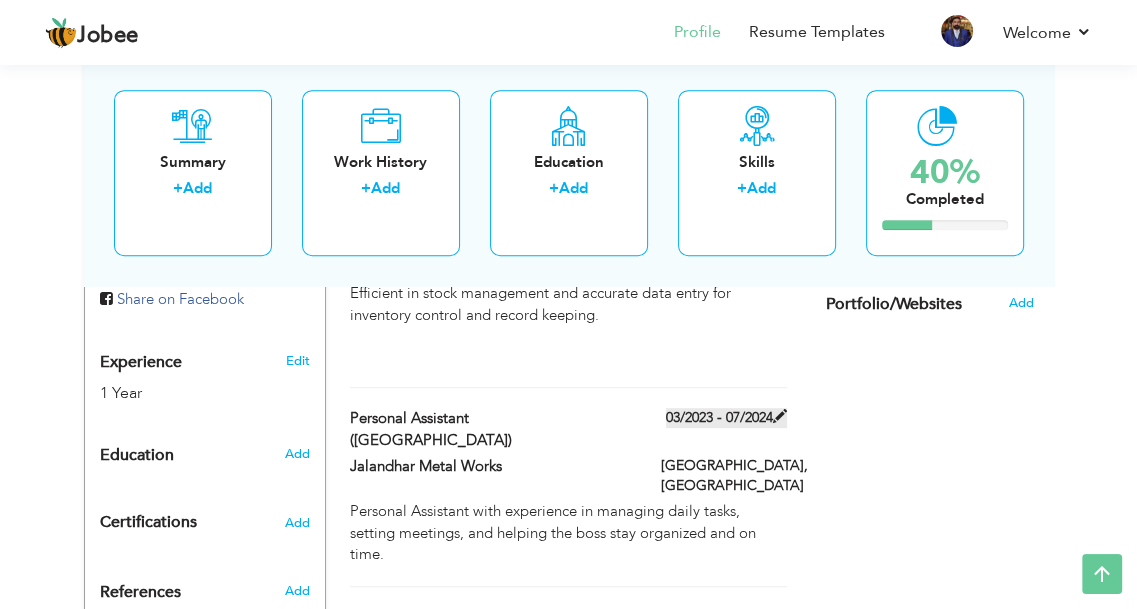 click at bounding box center [780, 416] 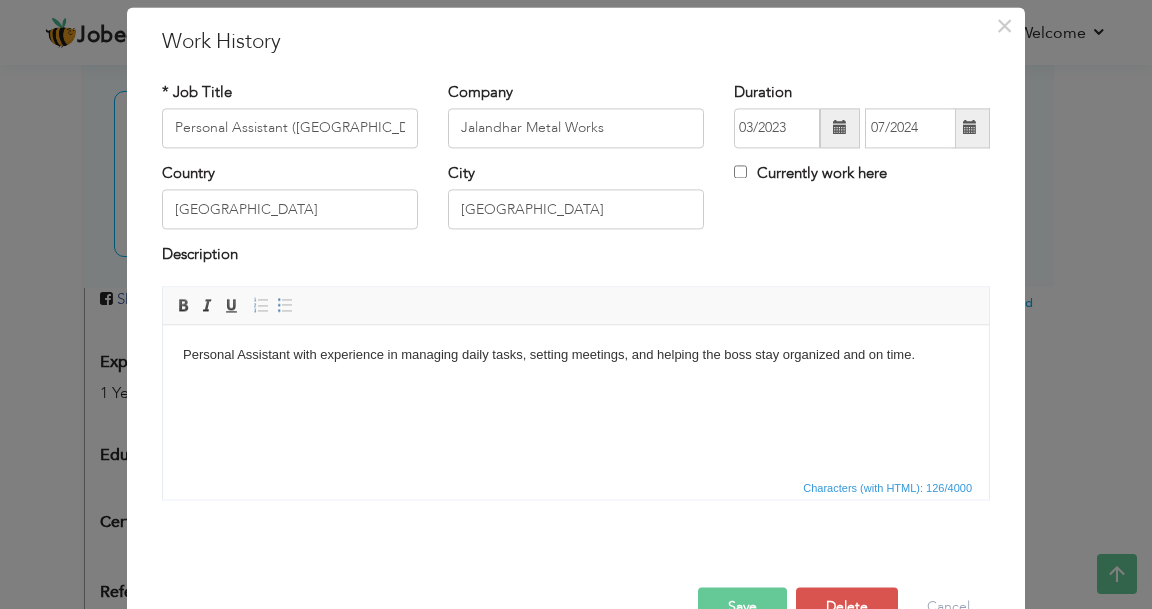 scroll, scrollTop: 0, scrollLeft: 0, axis: both 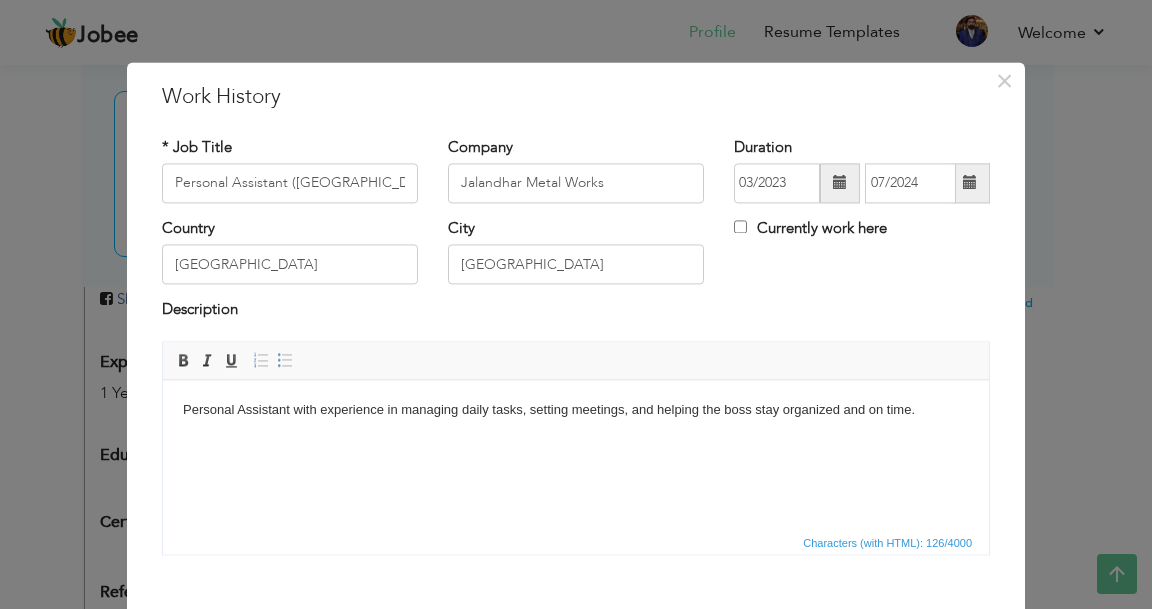 click at bounding box center (840, 183) 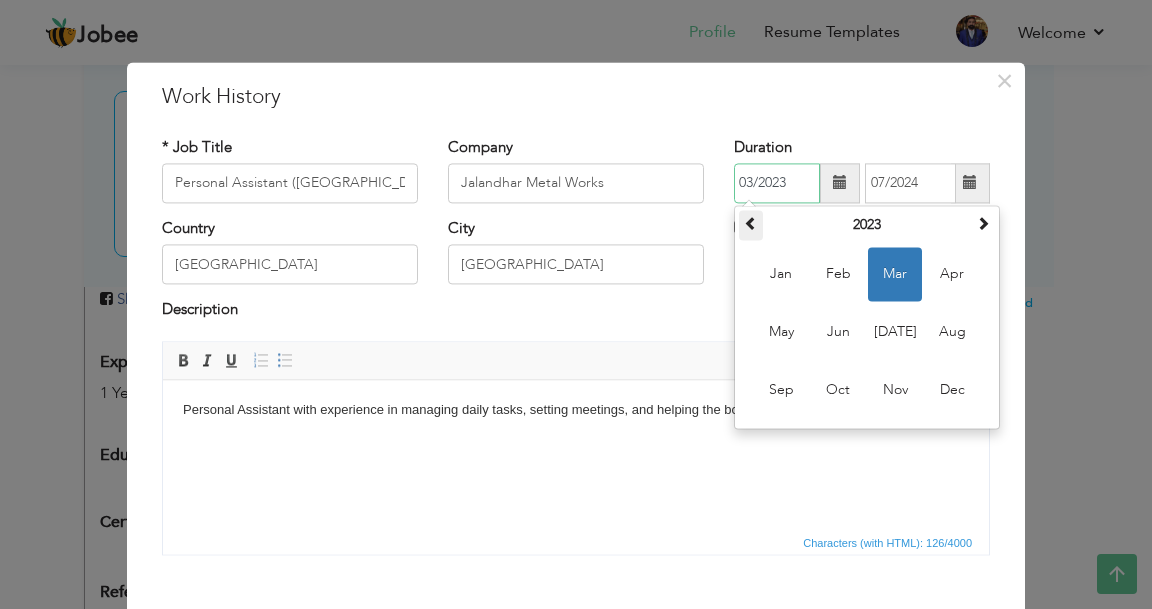 click at bounding box center (751, 223) 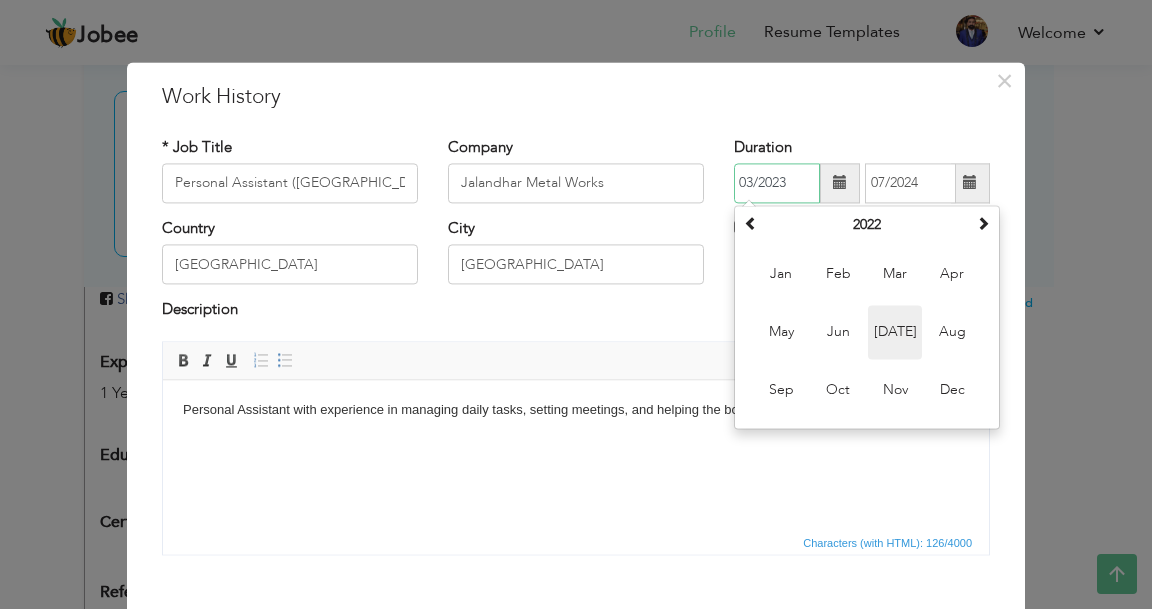 click on "Jul" at bounding box center [895, 332] 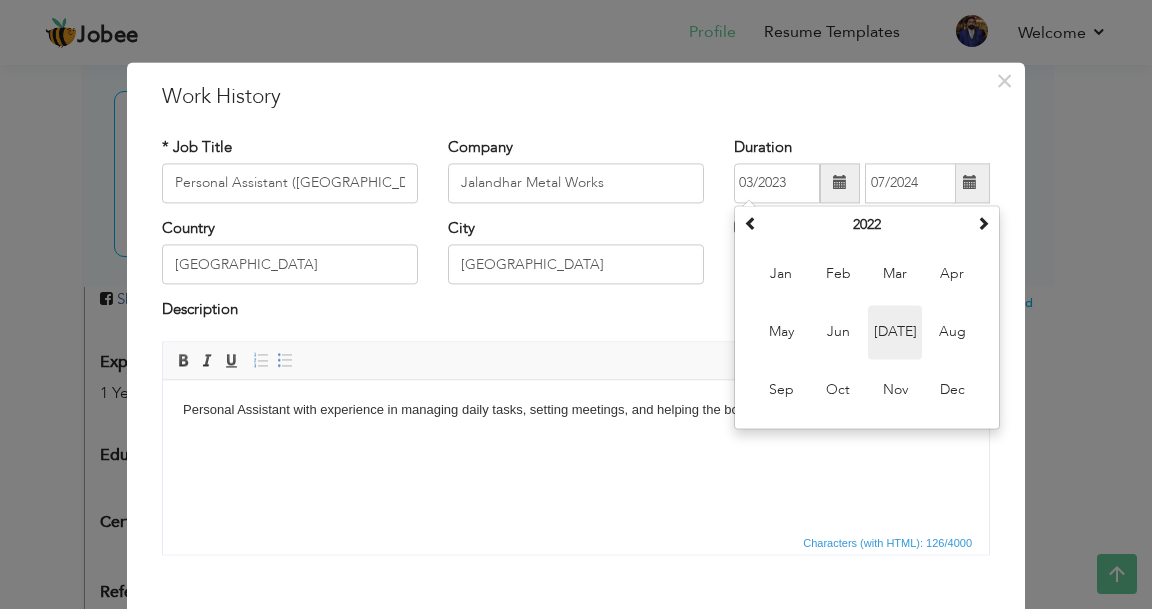 type on "07/2022" 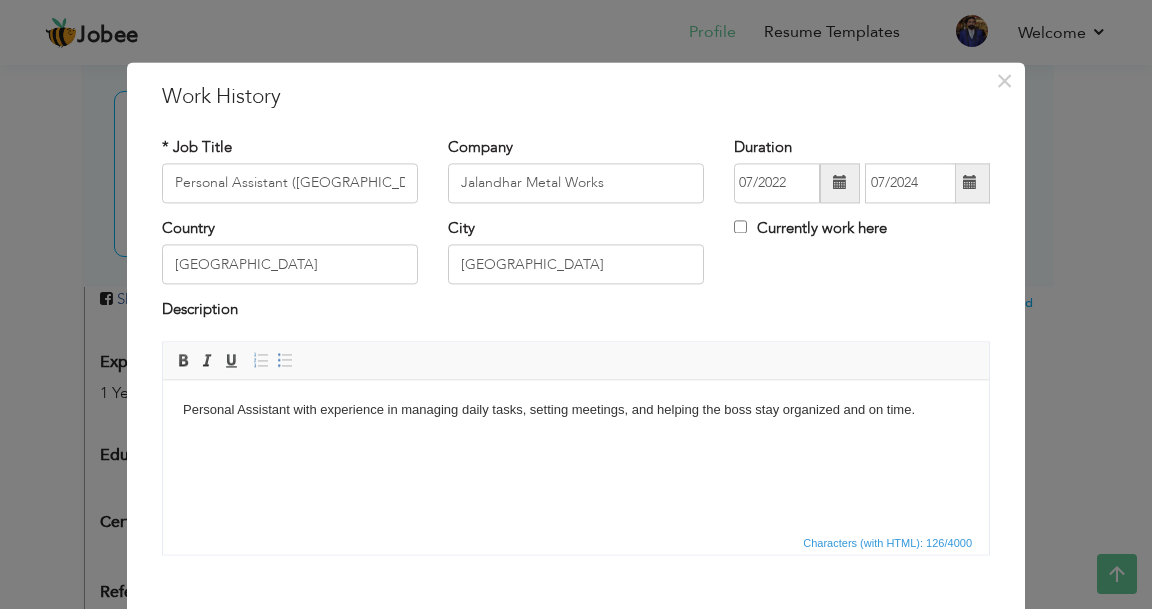click at bounding box center [970, 183] 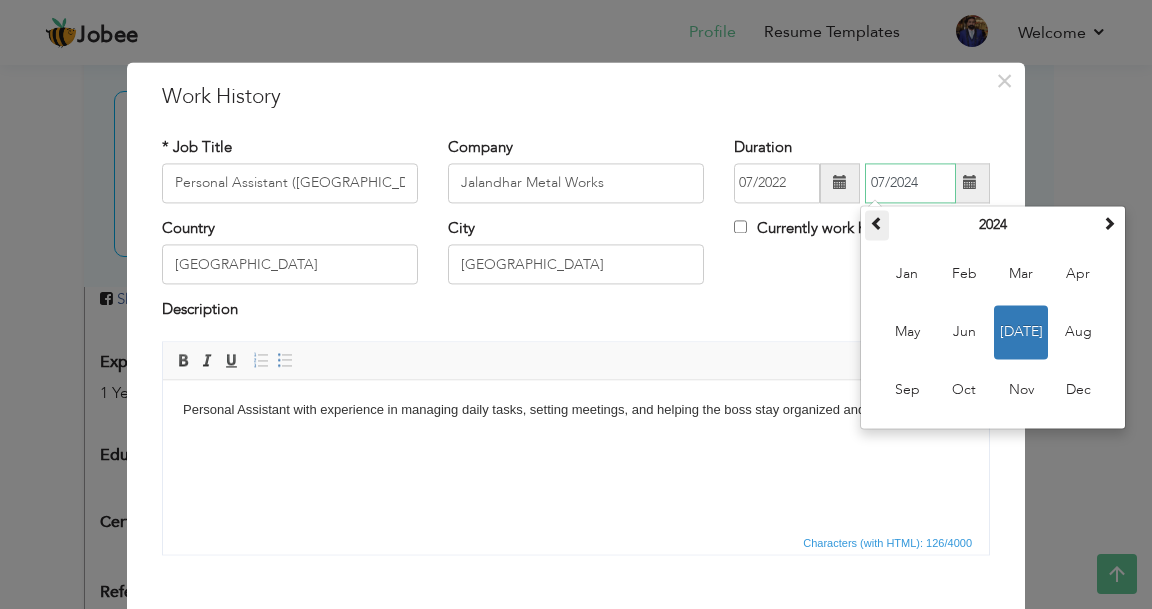 click at bounding box center (877, 223) 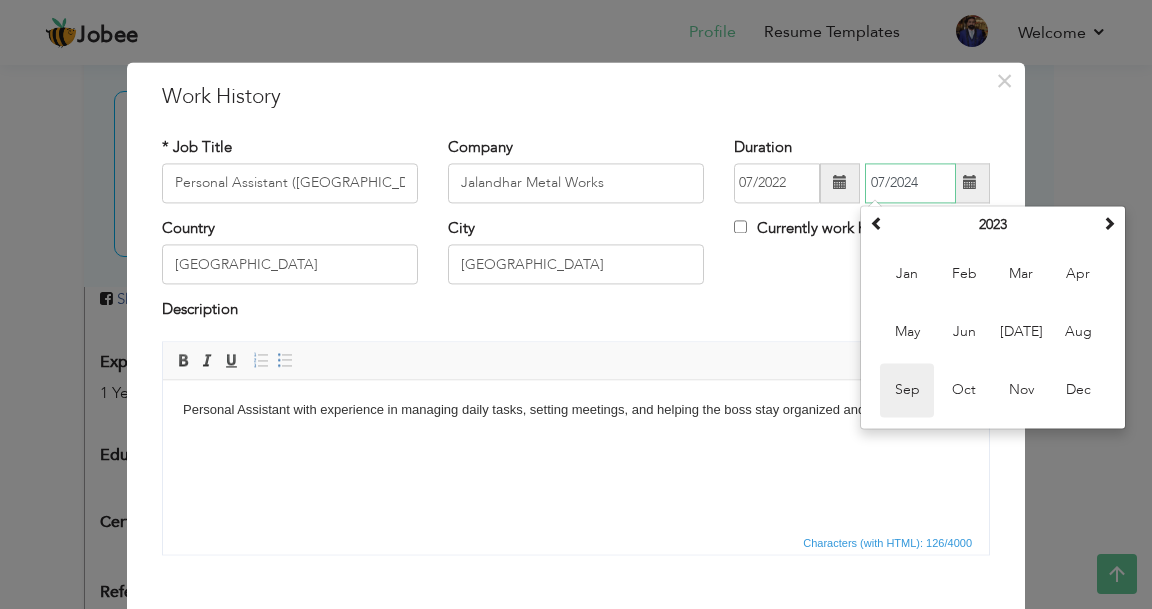 click on "Sep" at bounding box center (907, 390) 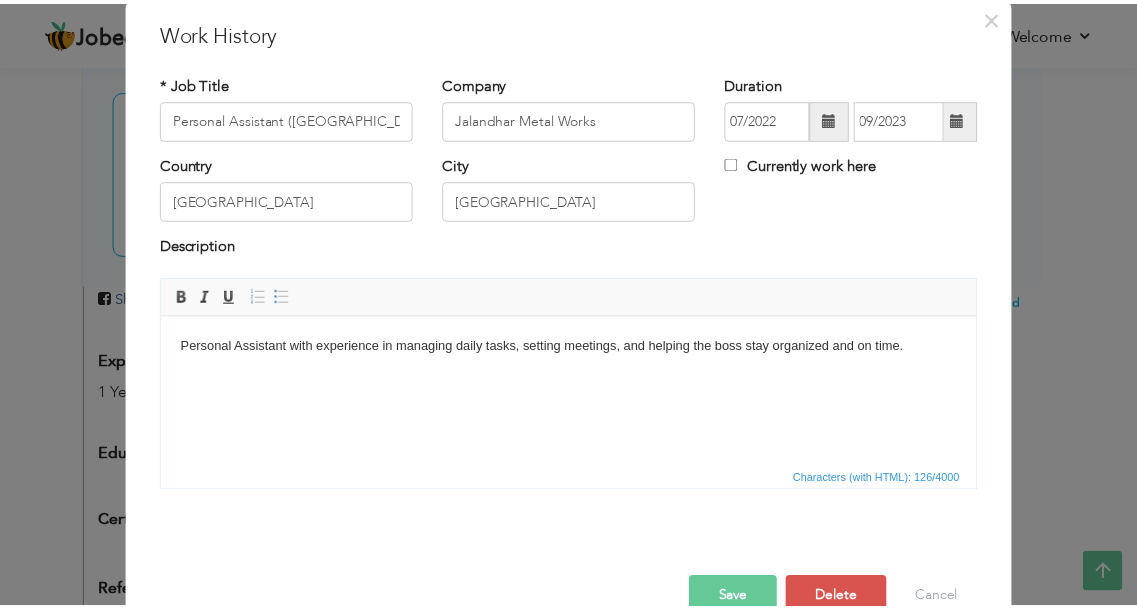 scroll, scrollTop: 107, scrollLeft: 0, axis: vertical 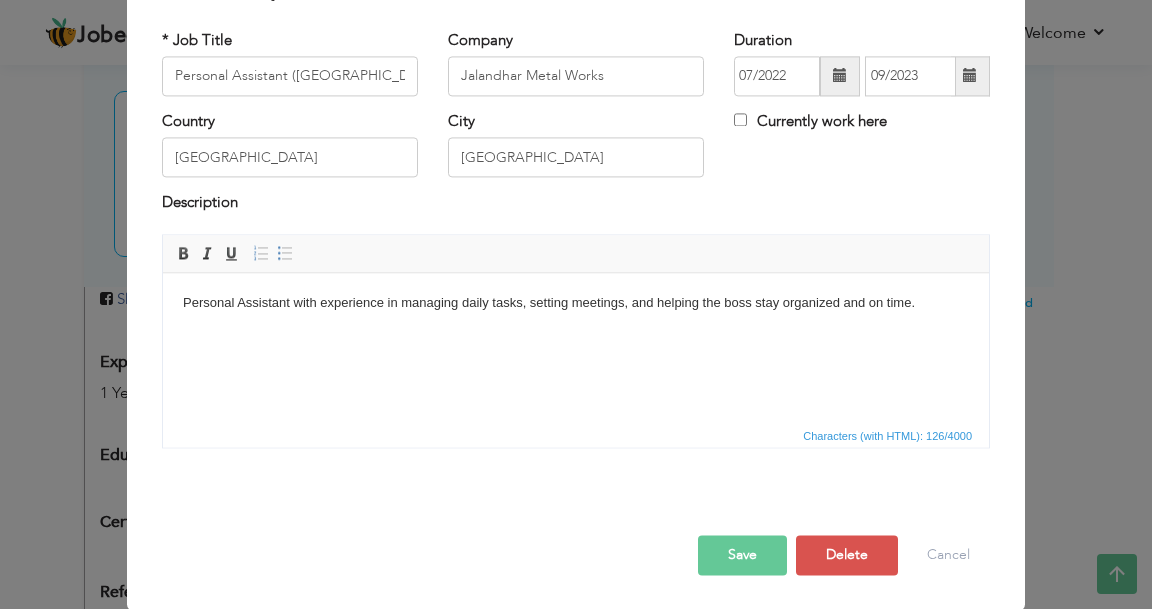 click on "Save" at bounding box center [742, 555] 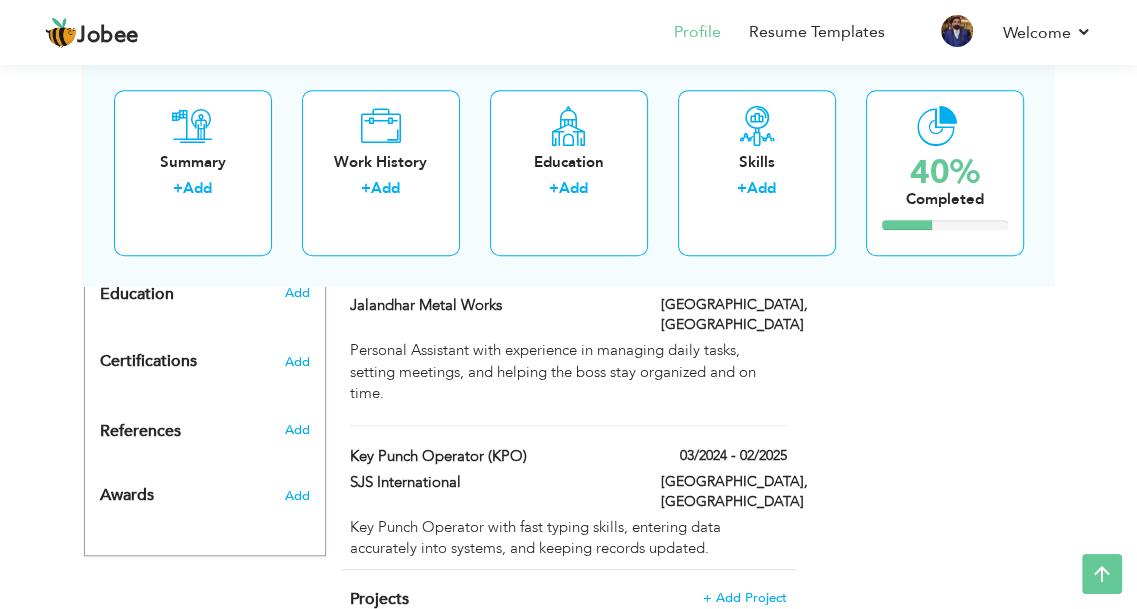 scroll, scrollTop: 908, scrollLeft: 0, axis: vertical 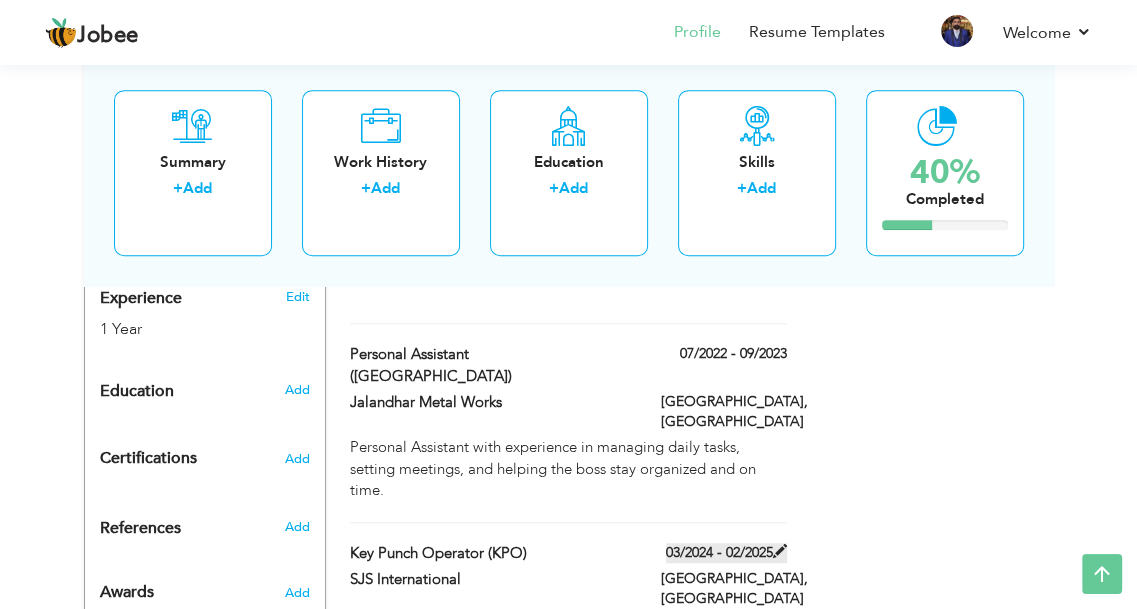 click at bounding box center [780, 551] 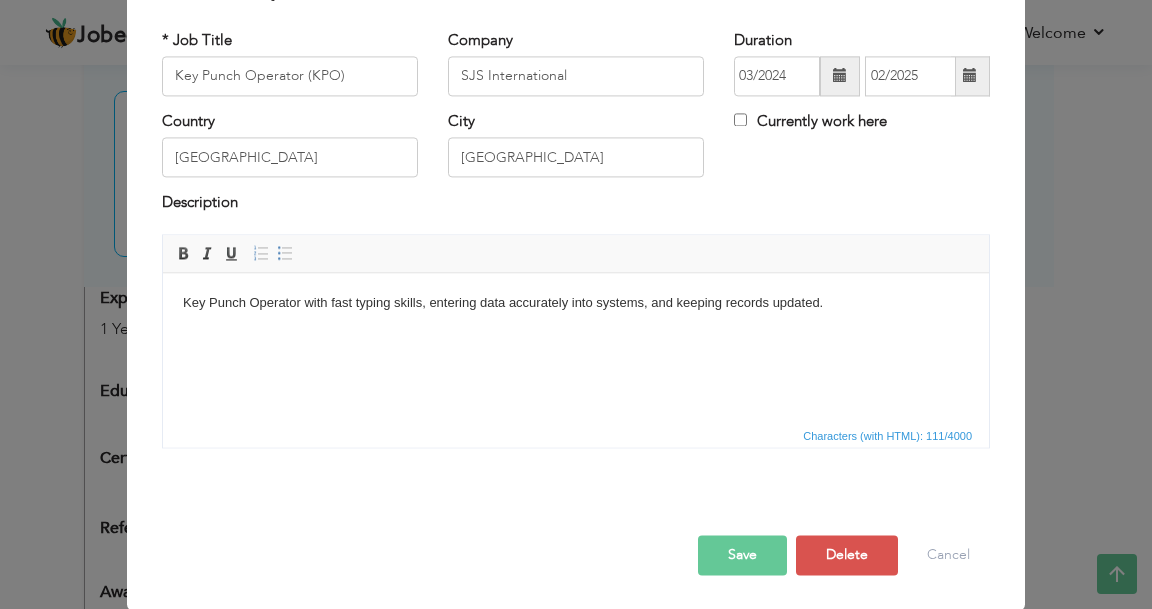 scroll, scrollTop: 0, scrollLeft: 0, axis: both 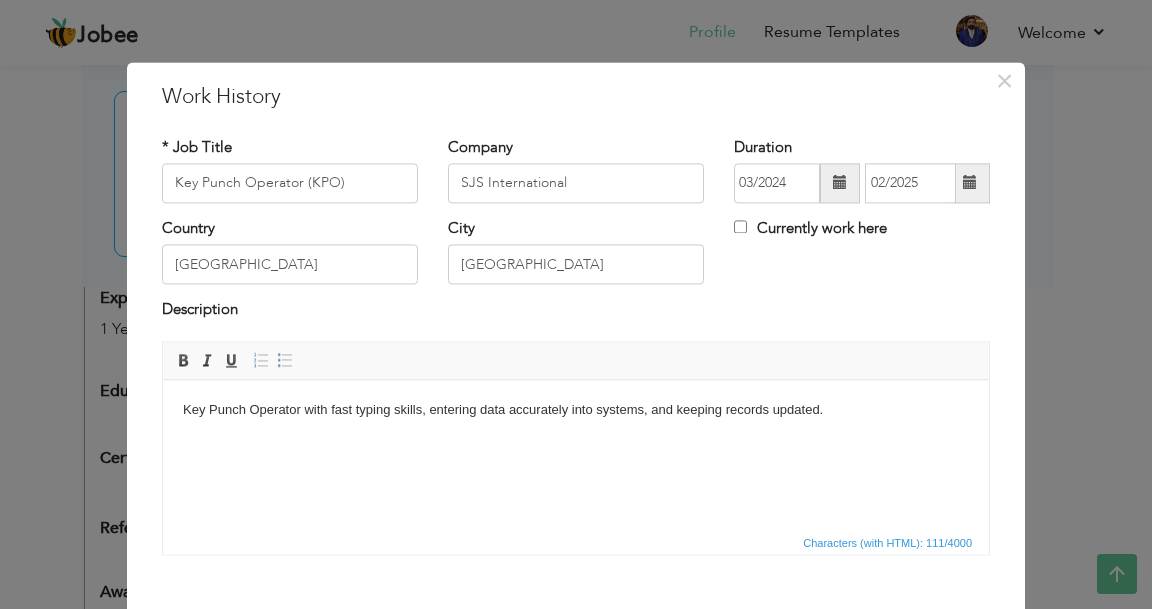 click on "×
Work History
* Job Title
Key Punch Operator (KPO)
Company
SJS International
Duration 03/2024 02/2025 Country Pakistan" at bounding box center (576, 304) 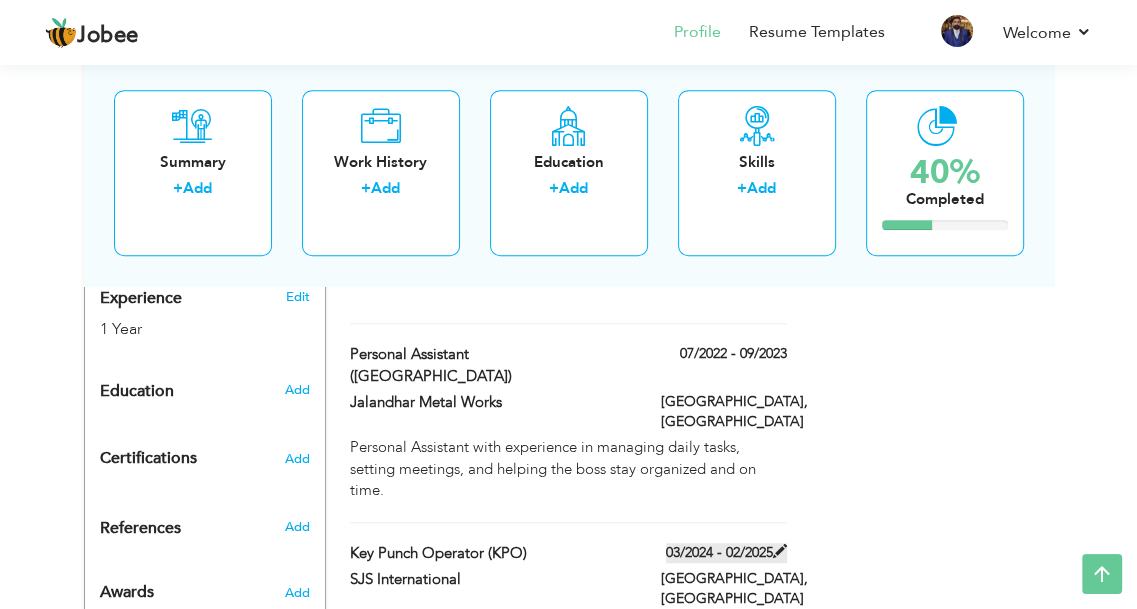 click at bounding box center [780, 551] 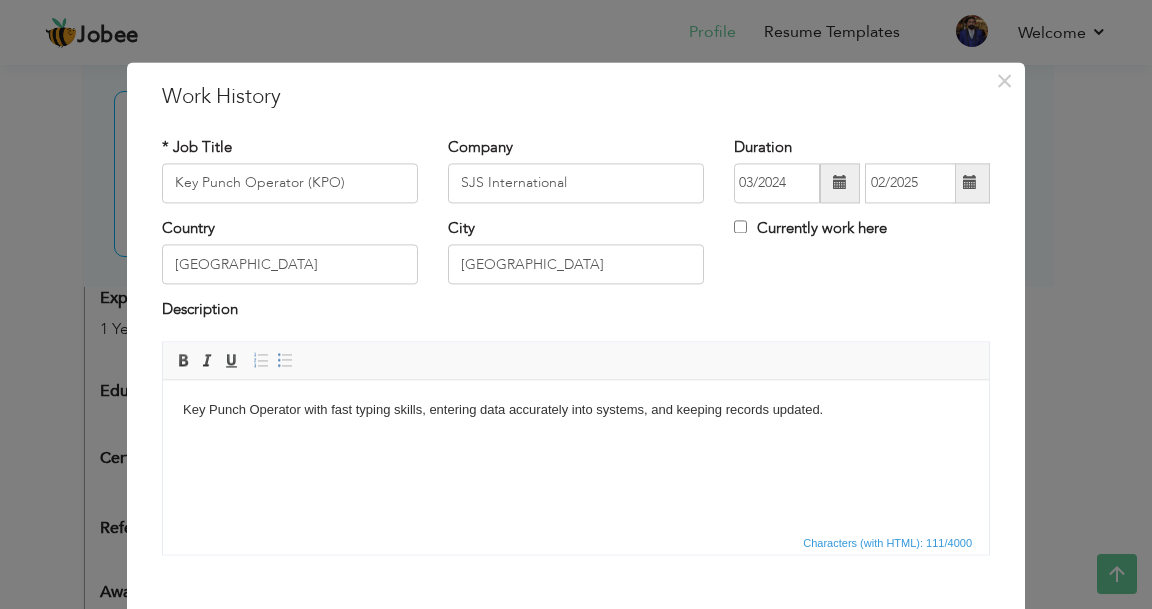 click at bounding box center (970, 183) 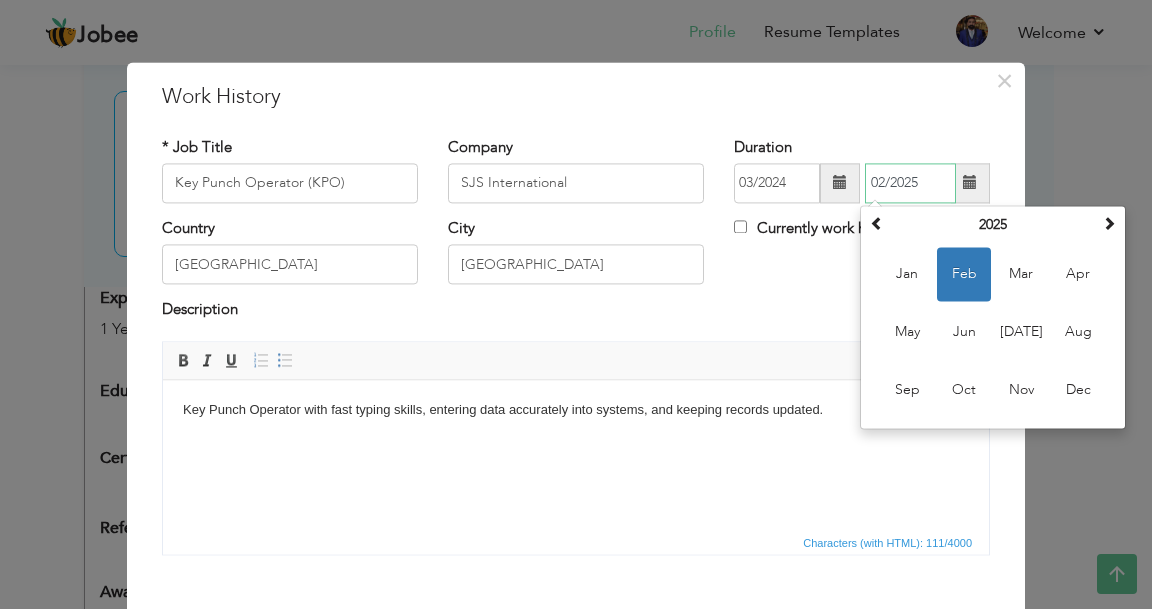 click on "May" at bounding box center [907, 332] 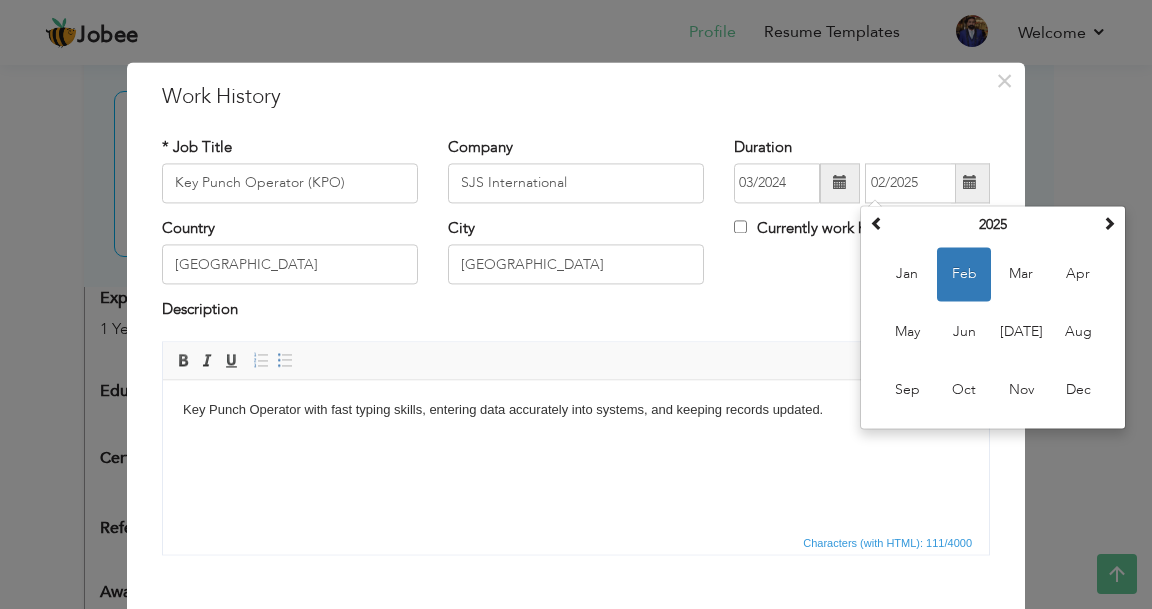 type on "05/2025" 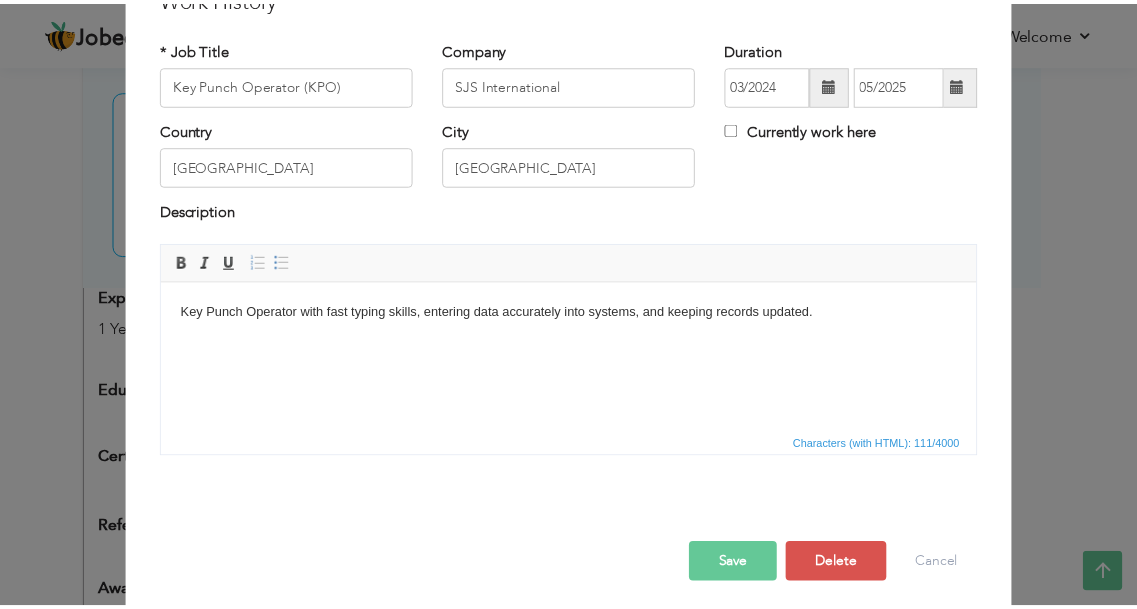scroll, scrollTop: 107, scrollLeft: 0, axis: vertical 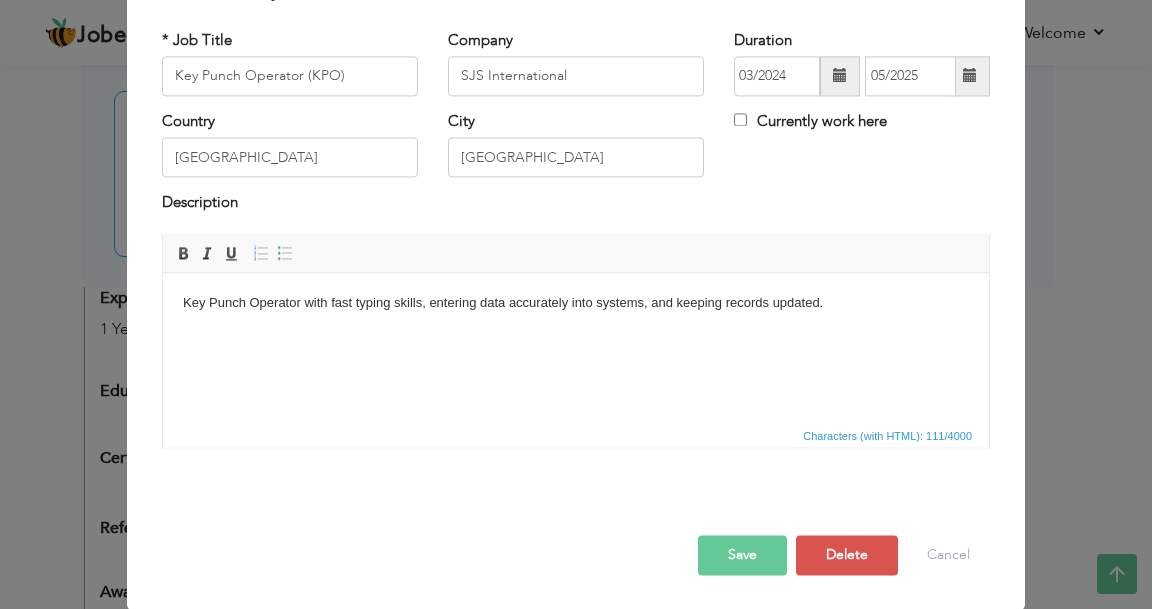 click on "Save" at bounding box center (742, 555) 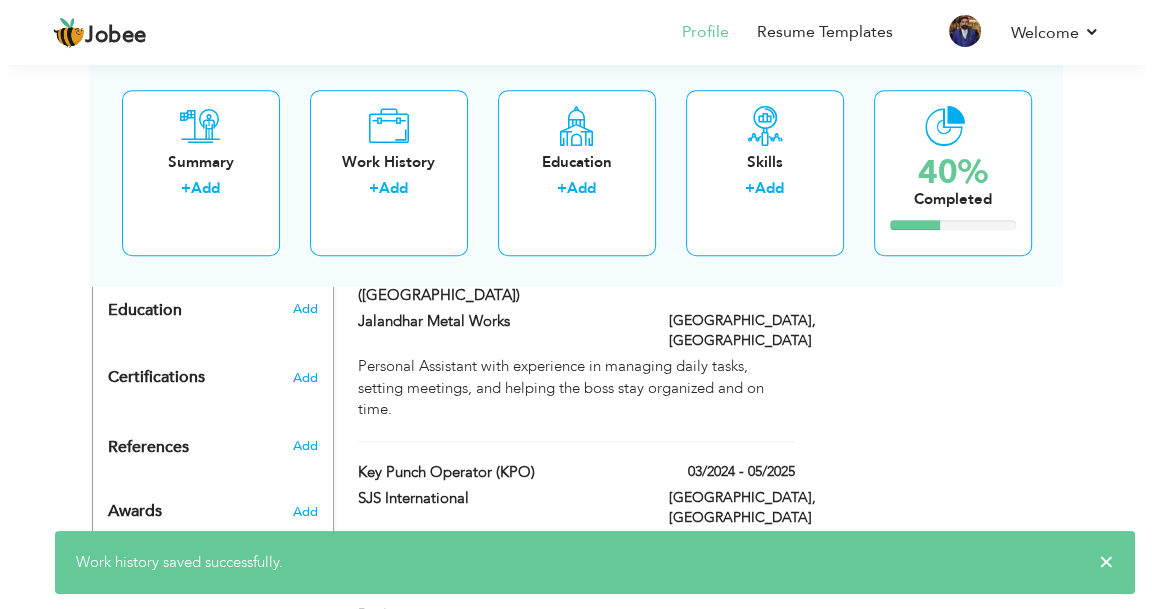 scroll, scrollTop: 911, scrollLeft: 0, axis: vertical 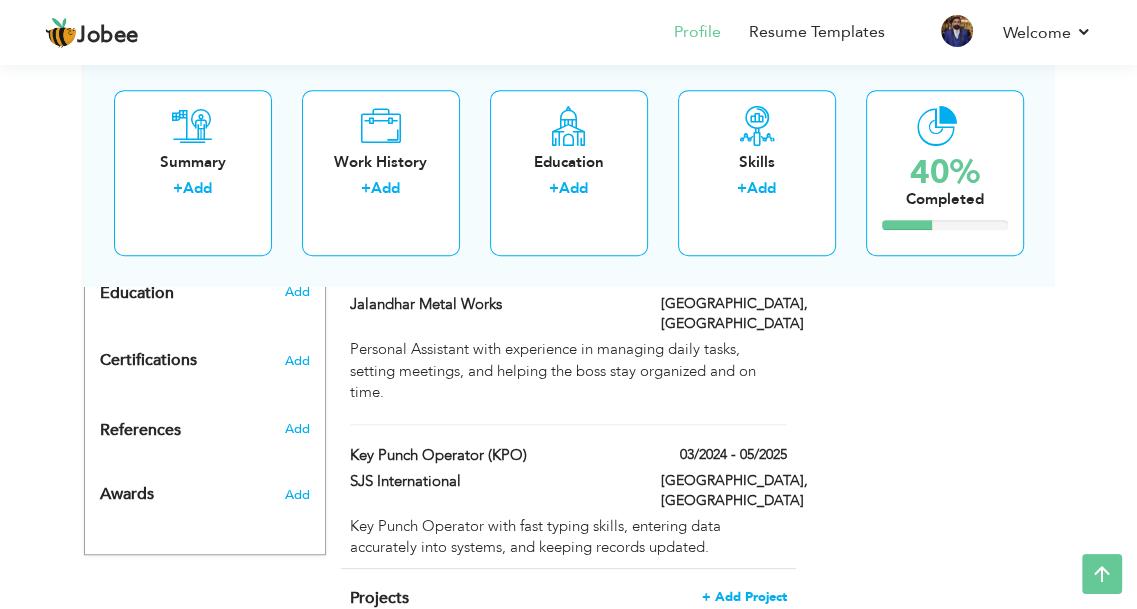 click on "+ Add Project" at bounding box center (744, 597) 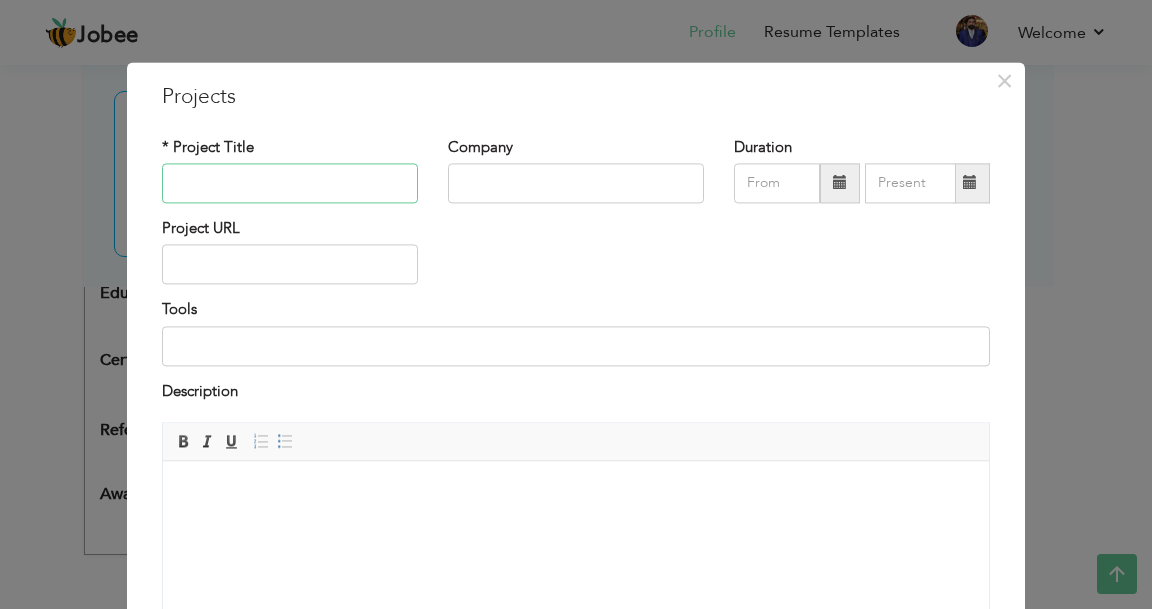 click at bounding box center [290, 183] 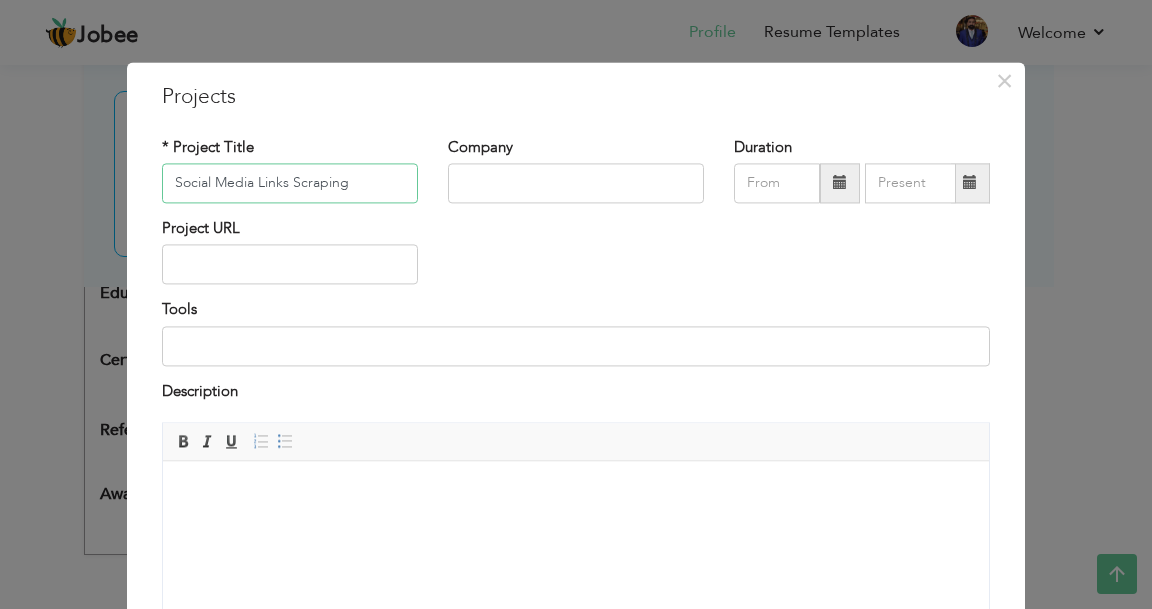 type on "Social Media Links Scraping" 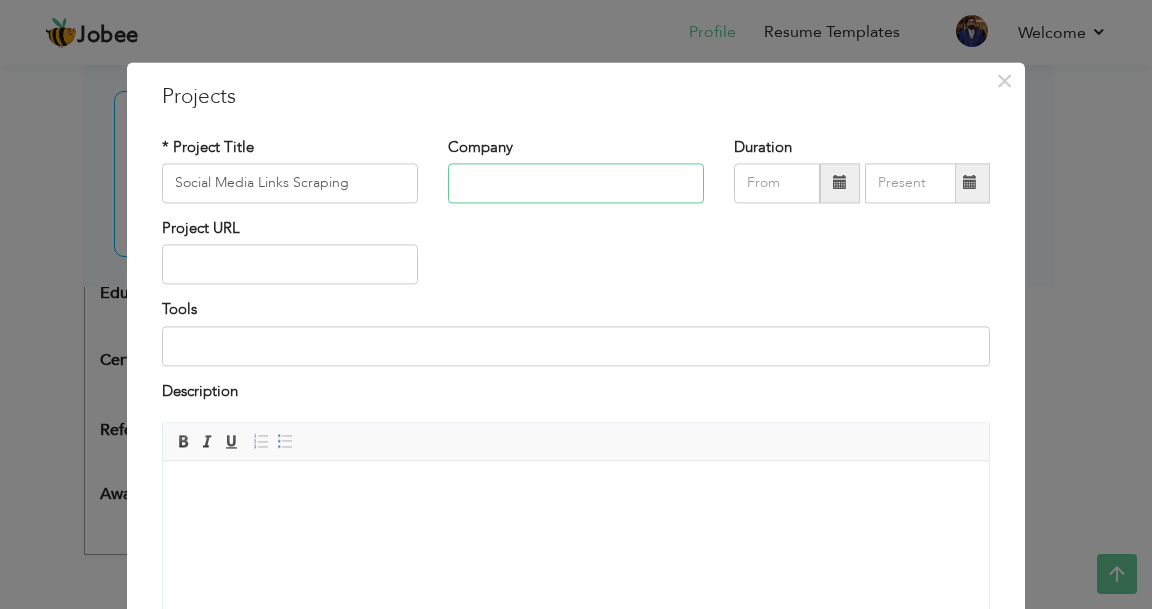 click at bounding box center [576, 183] 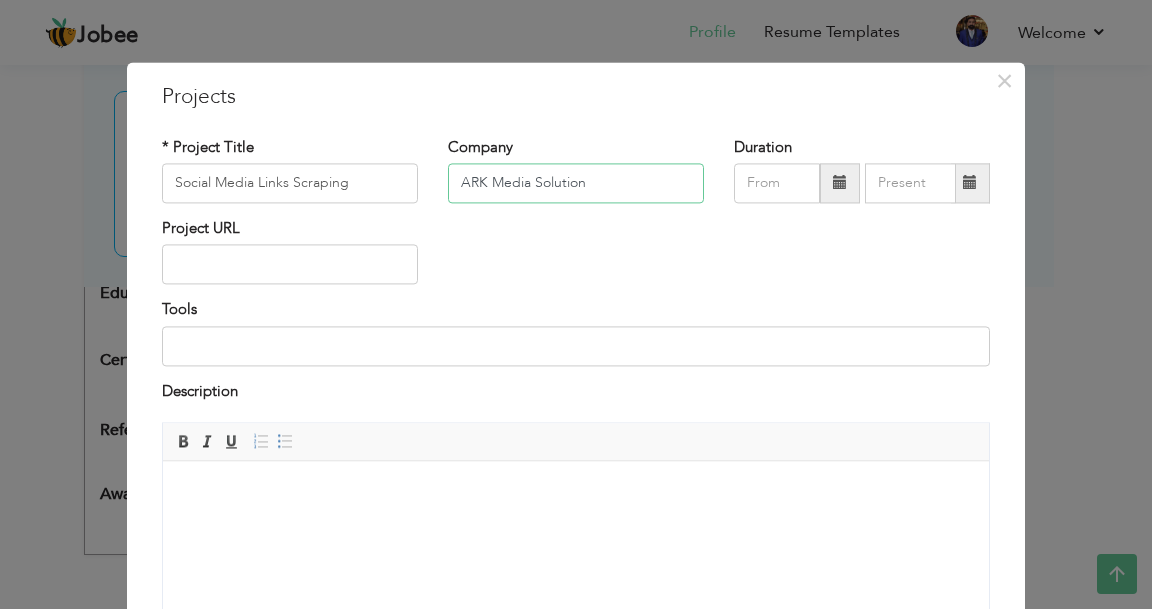 click on "ARK Media Solution" at bounding box center [576, 183] 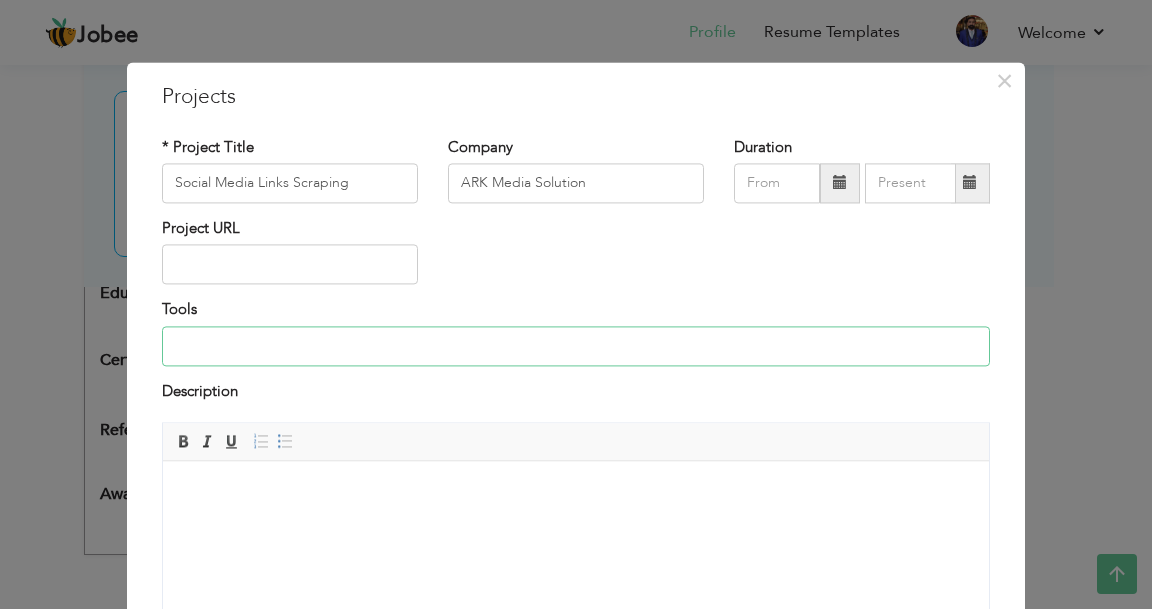 click at bounding box center (576, 346) 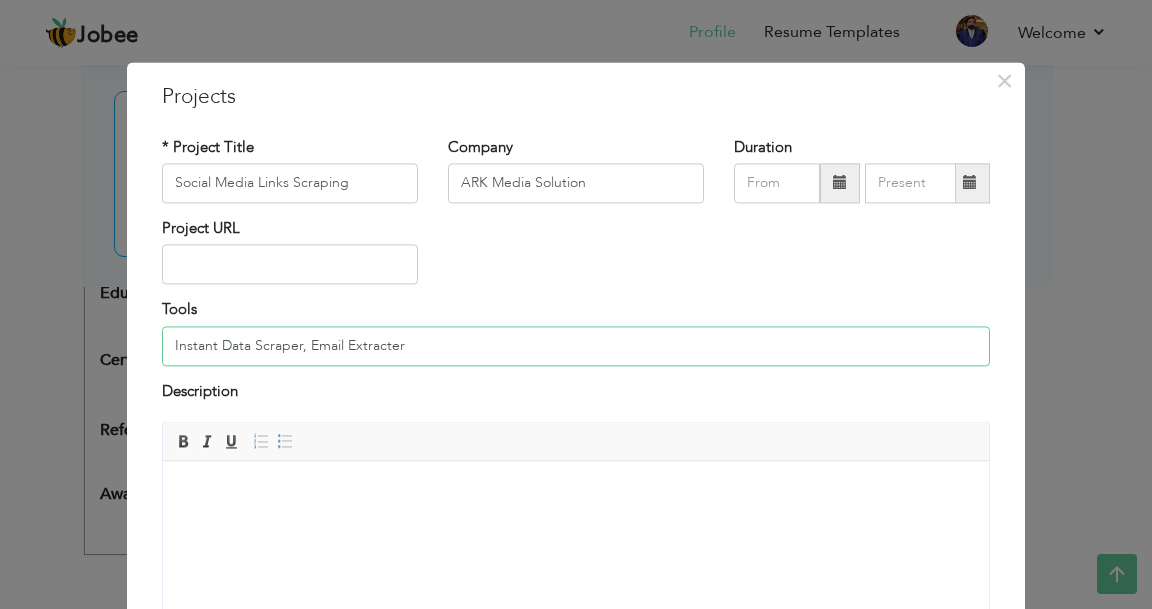 type on "Instant Data Scraper, Email Extracter" 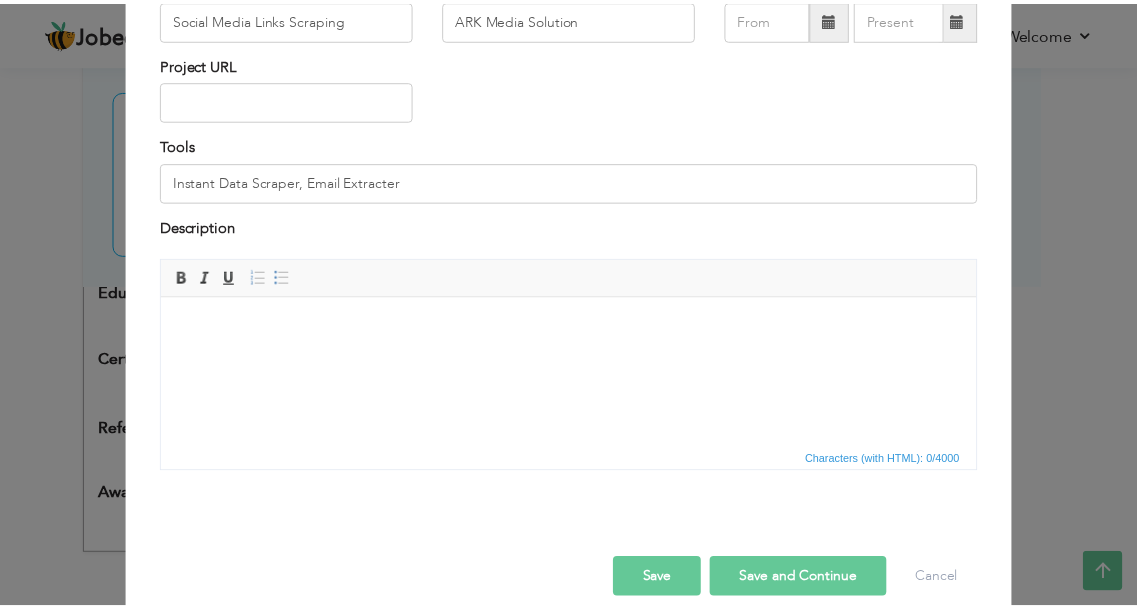 scroll, scrollTop: 166, scrollLeft: 0, axis: vertical 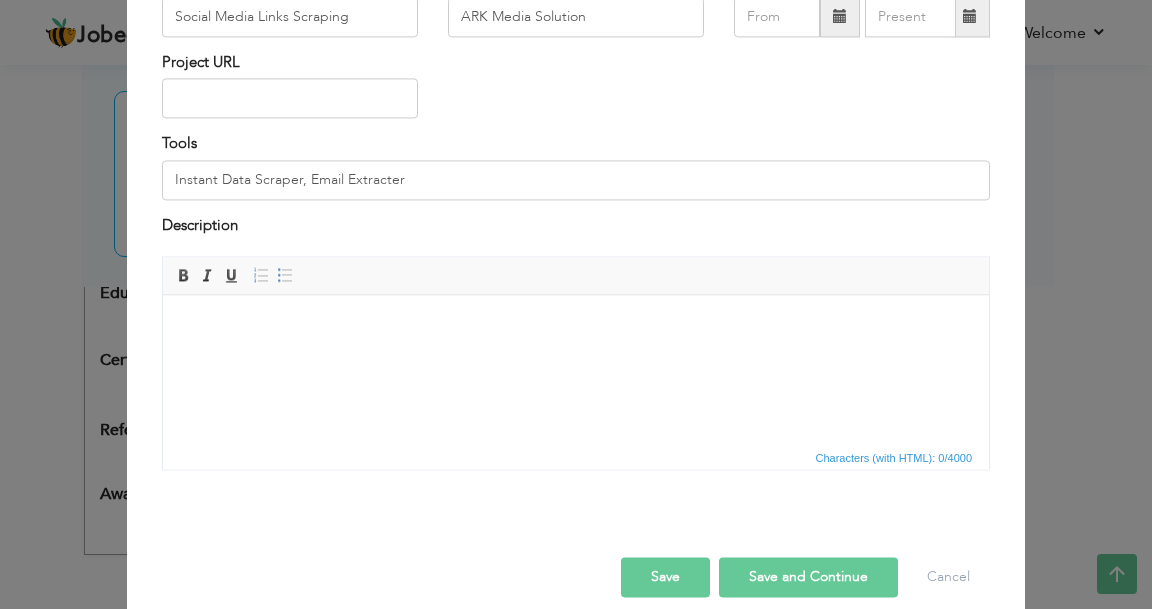 click on "Save" at bounding box center [665, 578] 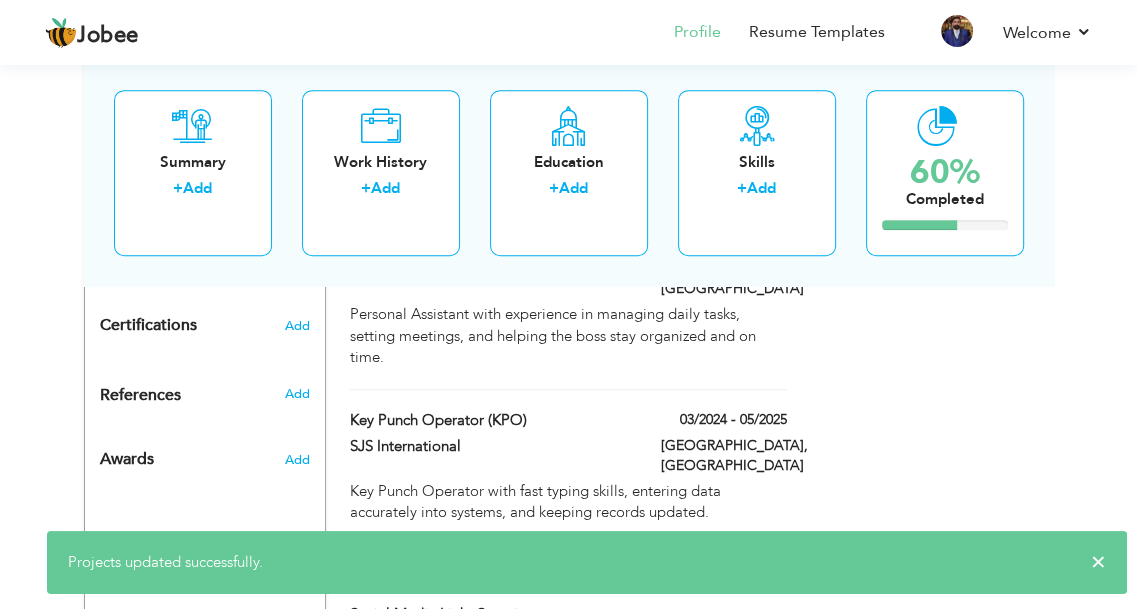 scroll, scrollTop: 1002, scrollLeft: 0, axis: vertical 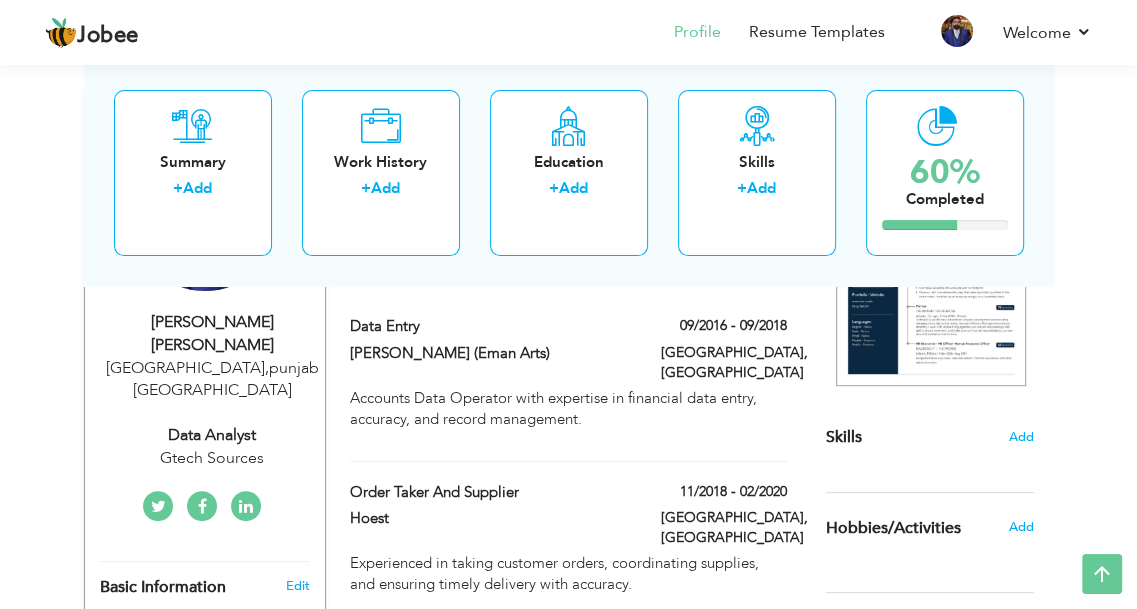 click on "Gtech Sources" at bounding box center (213, 458) 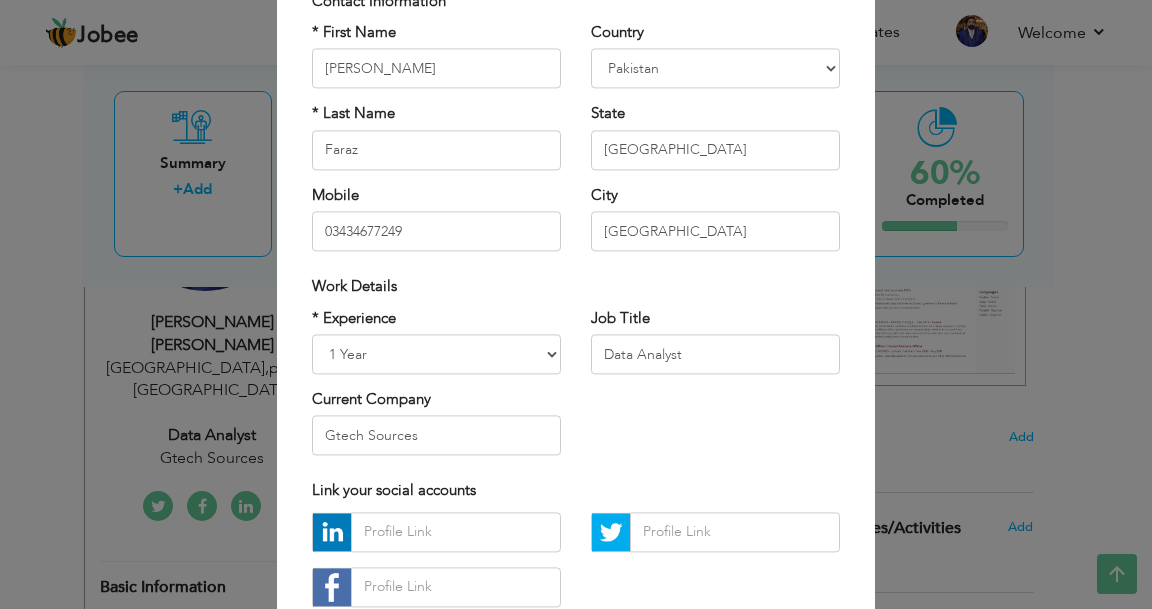 scroll, scrollTop: 199, scrollLeft: 0, axis: vertical 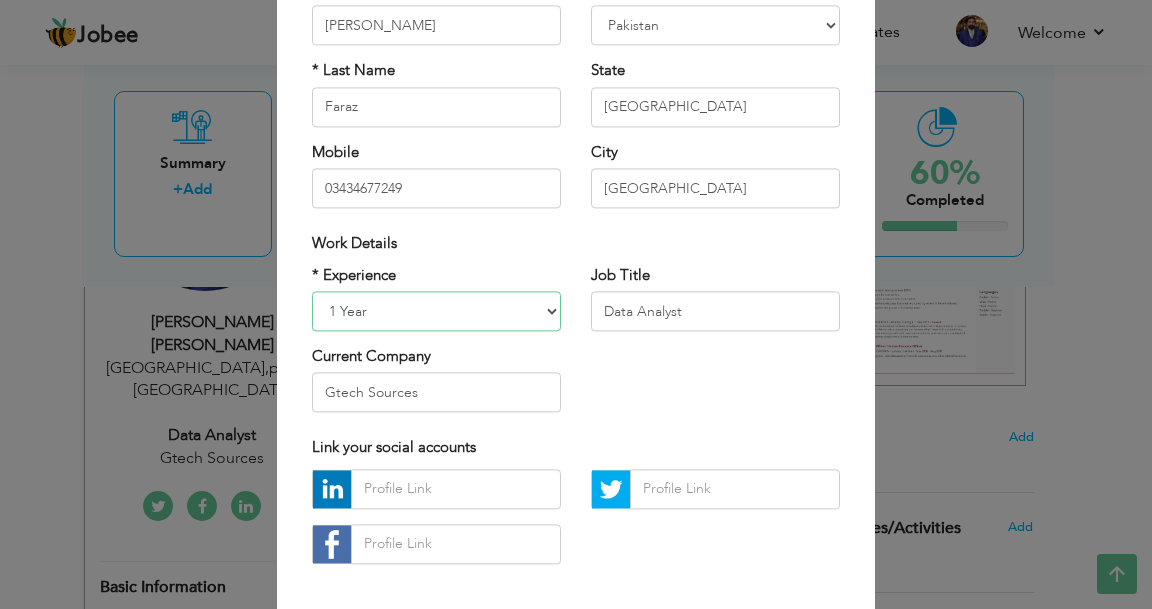 click on "Entry Level Less than 1 Year 1 Year 2 Years 3 Years 4 Years 5 Years 6 Years 7 Years 8 Years 9 Years 10 Years 11 Years 12 Years 13 Years 14 Years 15 Years 16 Years 17 Years 18 Years 19 Years 20 Years 21 Years 22 Years 23 Years 24 Years 25 Years 26 Years 27 Years 28 Years 29 Years 30 Years 31 Years 32 Years 33 Years 34 Years 35 Years More than 35 Years" at bounding box center [436, 311] 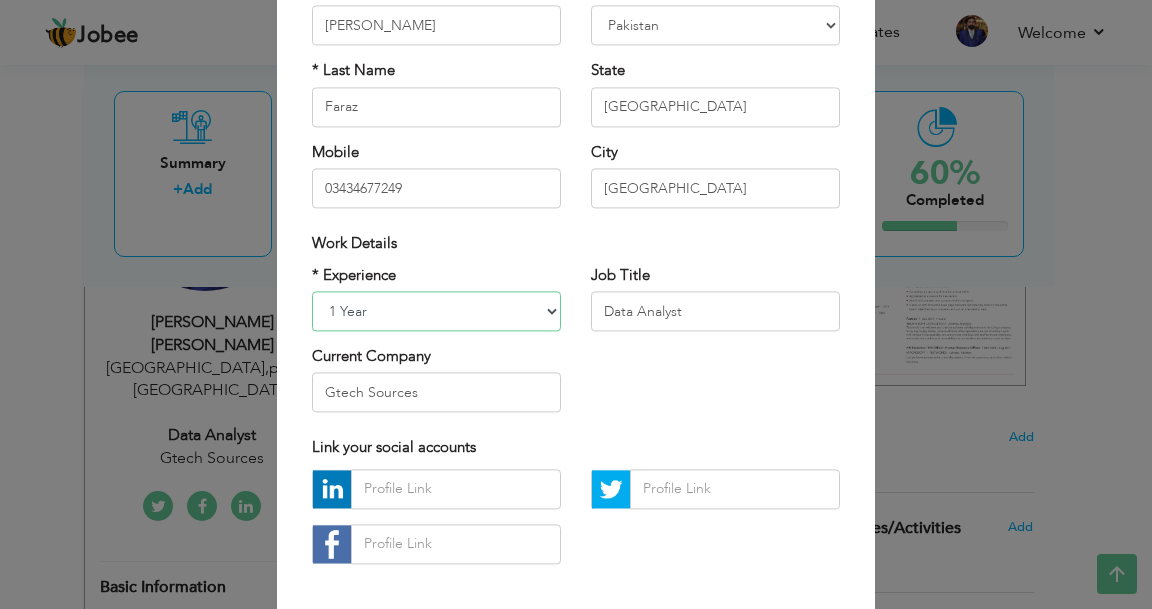 select on "number:11" 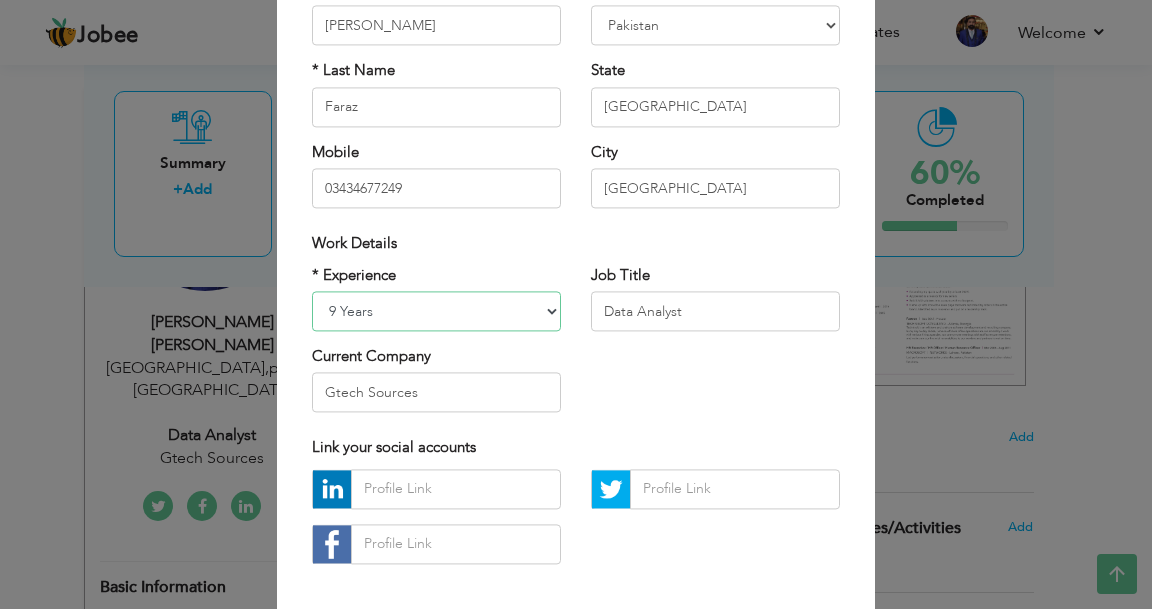 click on "Entry Level Less than 1 Year 1 Year 2 Years 3 Years 4 Years 5 Years 6 Years 7 Years 8 Years 9 Years 10 Years 11 Years 12 Years 13 Years 14 Years 15 Years 16 Years 17 Years 18 Years 19 Years 20 Years 21 Years 22 Years 23 Years 24 Years 25 Years 26 Years 27 Years 28 Years 29 Years 30 Years 31 Years 32 Years 33 Years 34 Years 35 Years More than 35 Years" at bounding box center [436, 311] 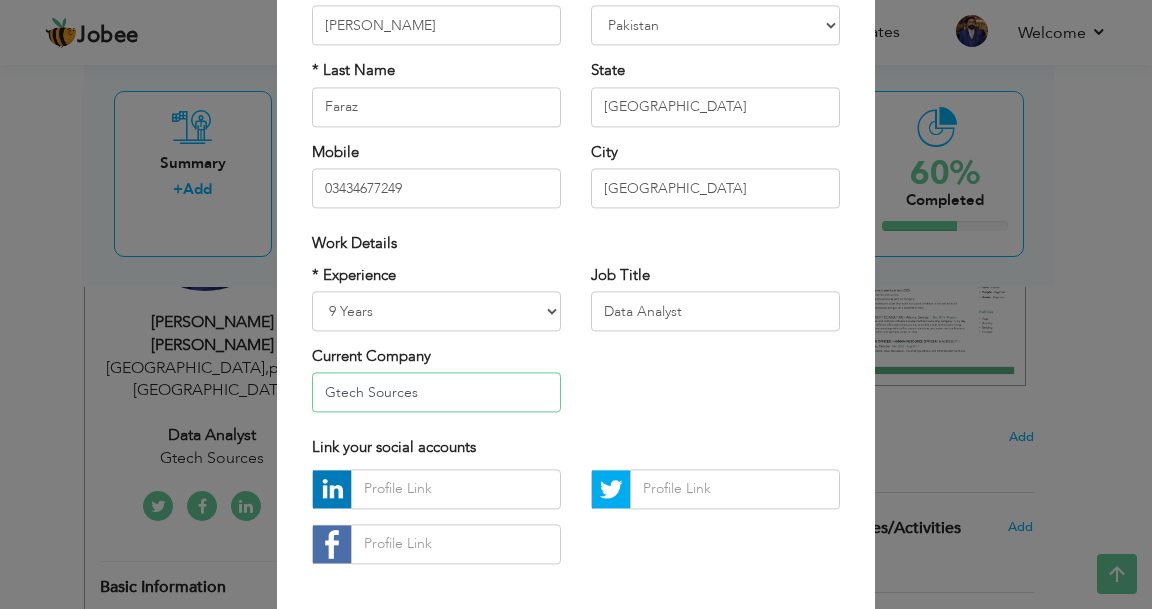 click on "Gtech Sources" at bounding box center (436, 393) 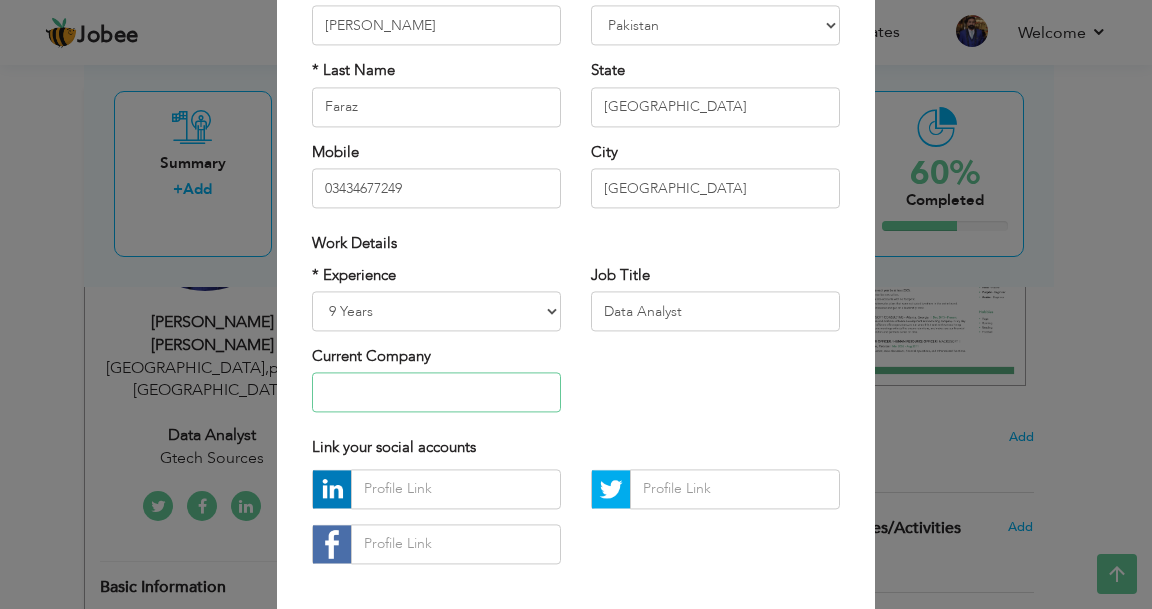 type 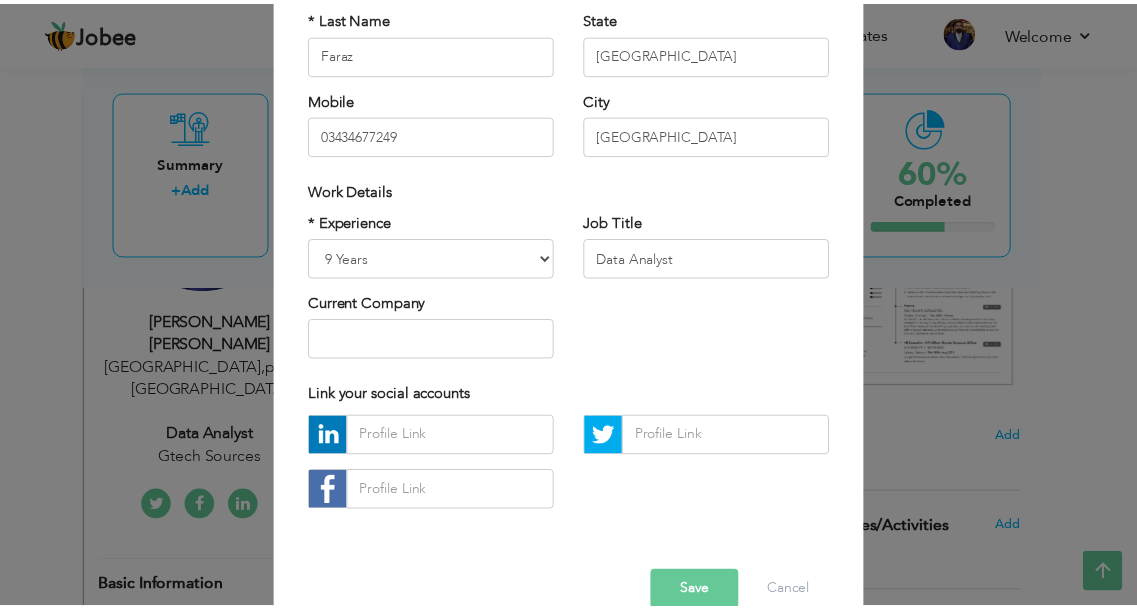 scroll, scrollTop: 290, scrollLeft: 0, axis: vertical 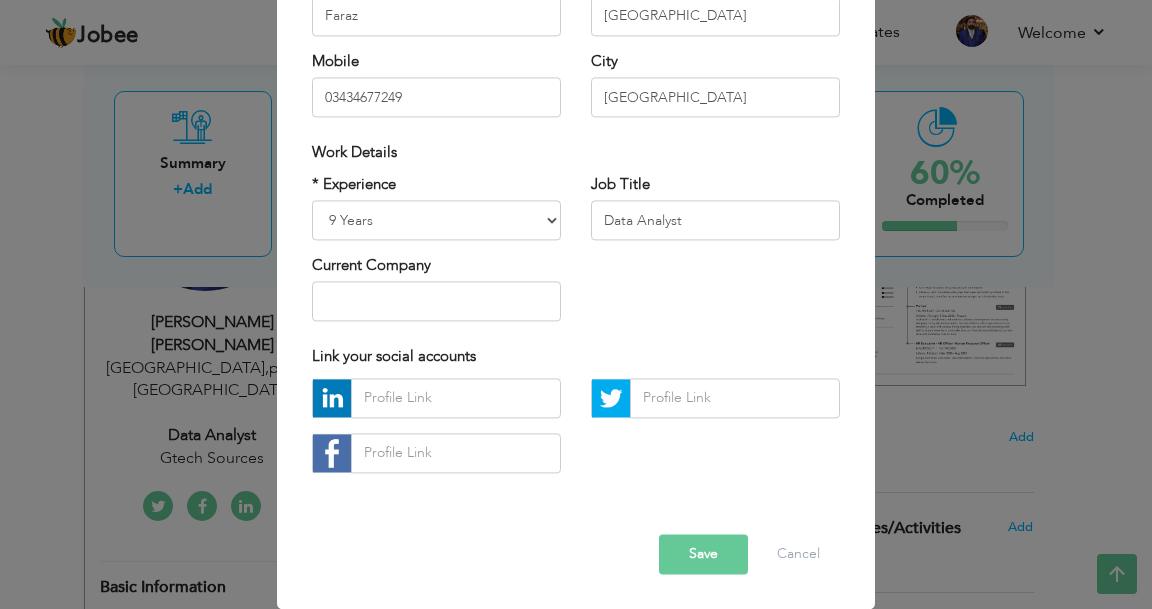 click on "Save" at bounding box center (703, 554) 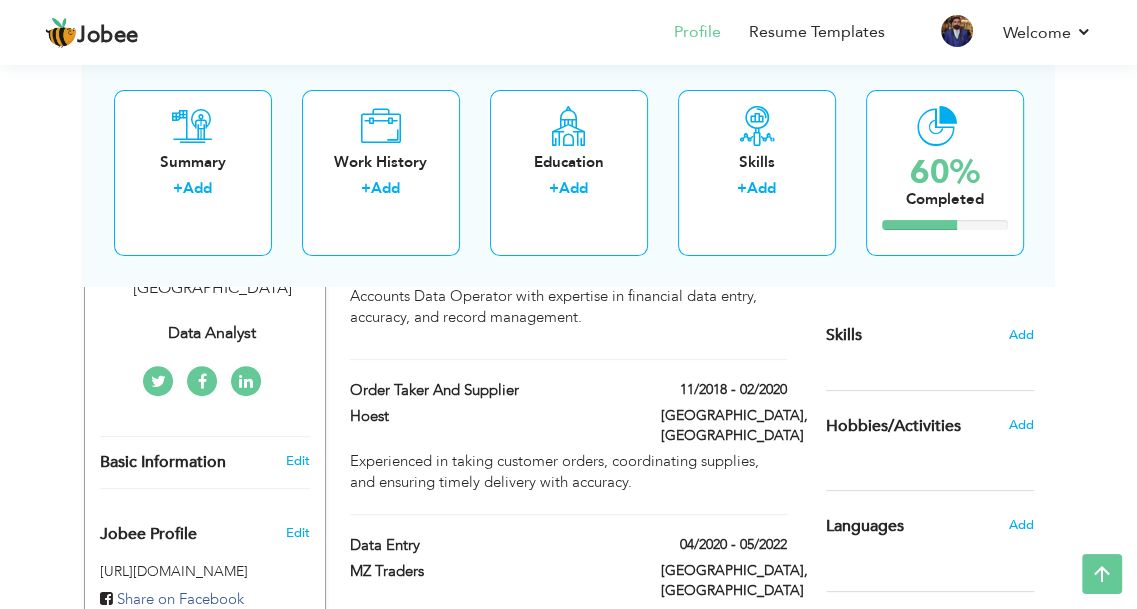 scroll, scrollTop: 426, scrollLeft: 0, axis: vertical 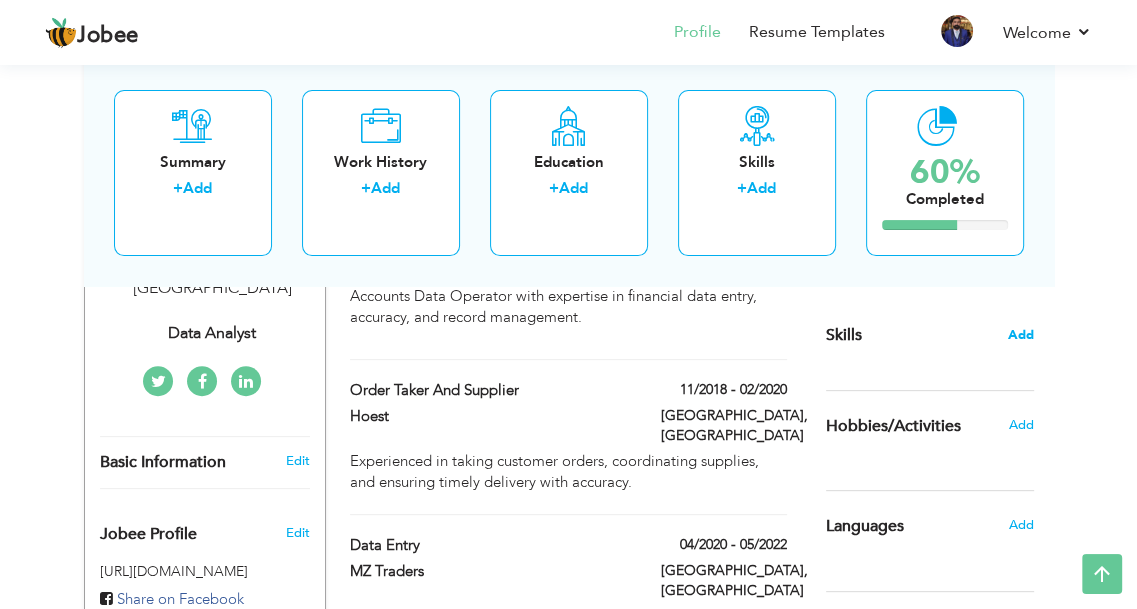 click on "Add" at bounding box center (1021, 335) 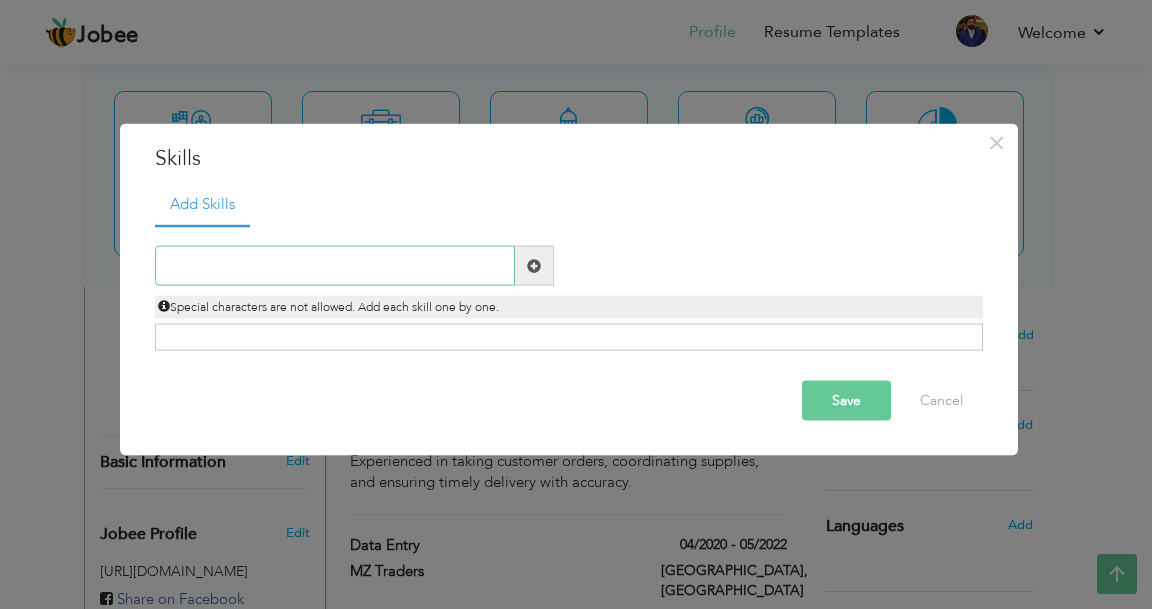 paste on "MS Excel and Google Sheets" 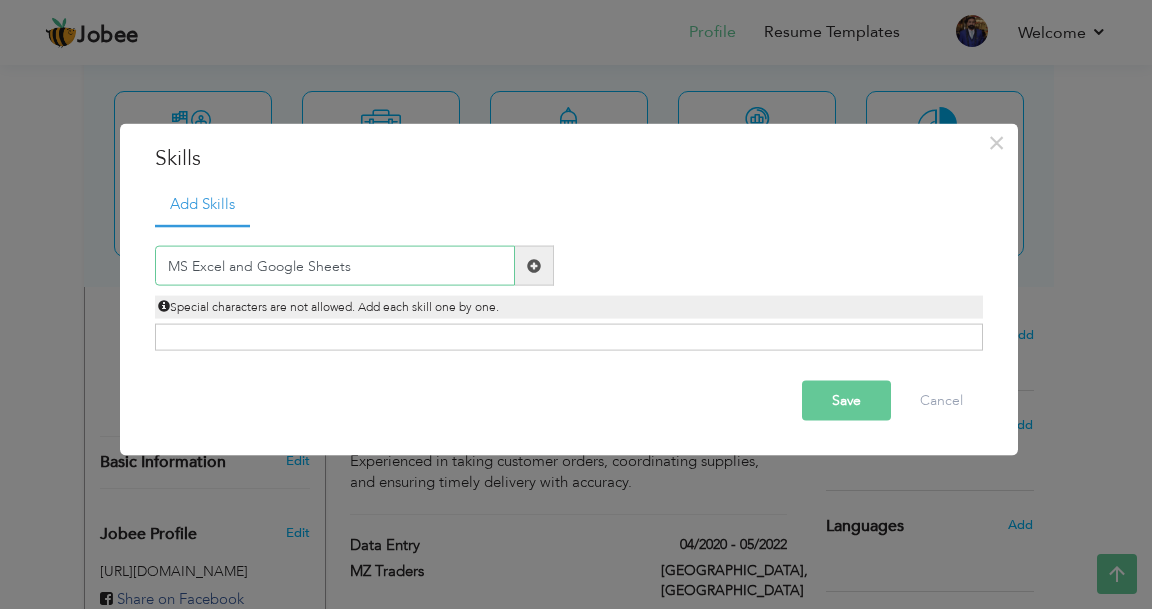 type on "MS Excel and Google Sheets" 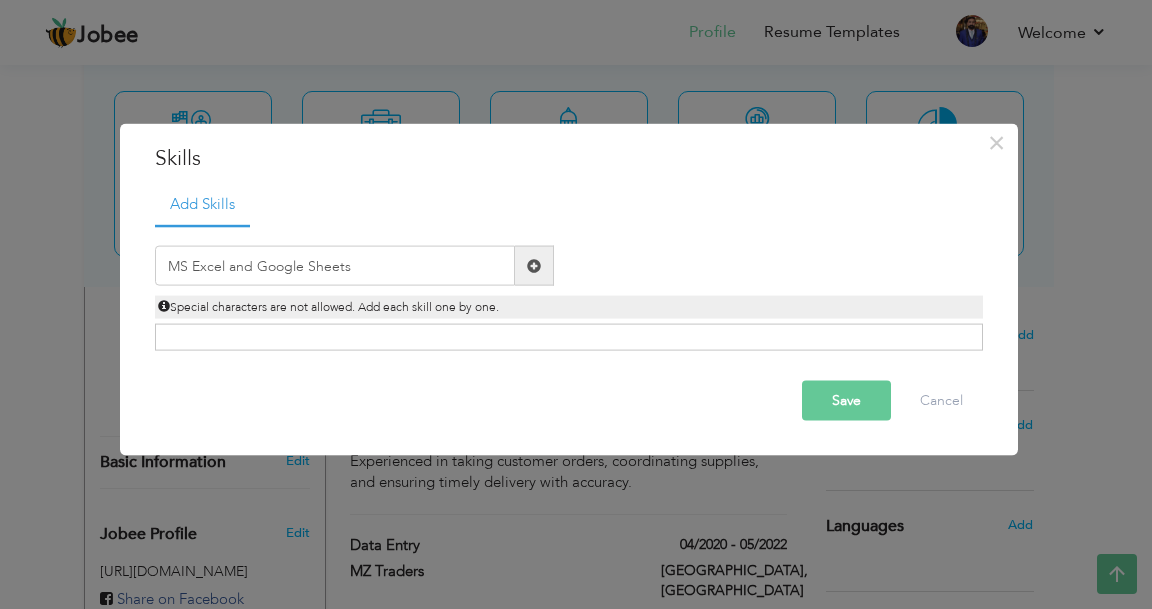 click at bounding box center [534, 265] 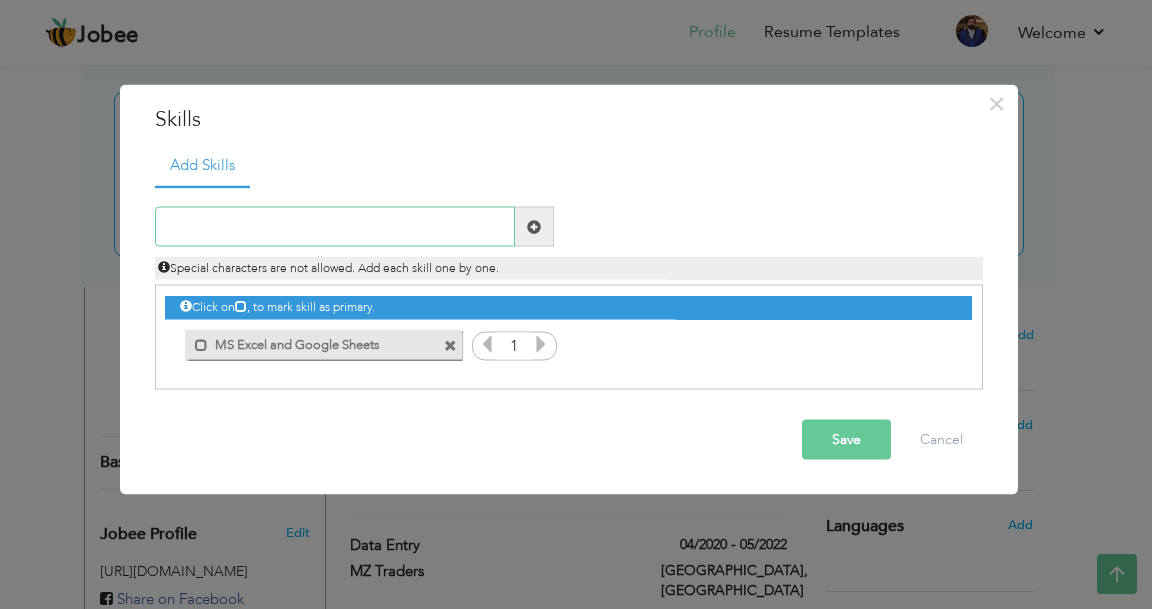 click at bounding box center [335, 227] 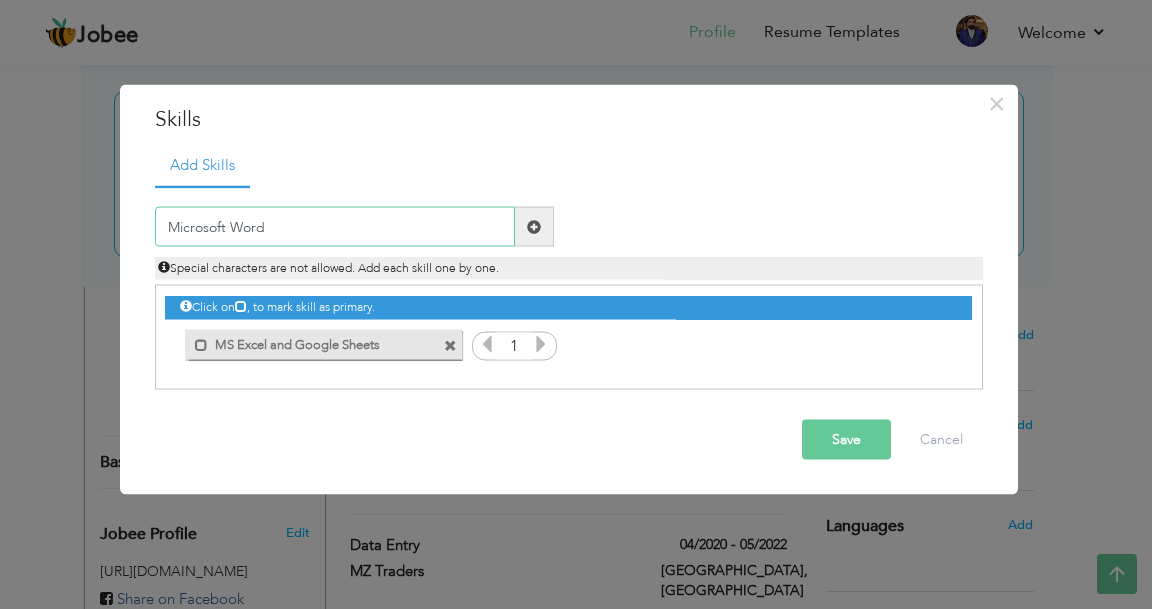 type on "Microsoft Word" 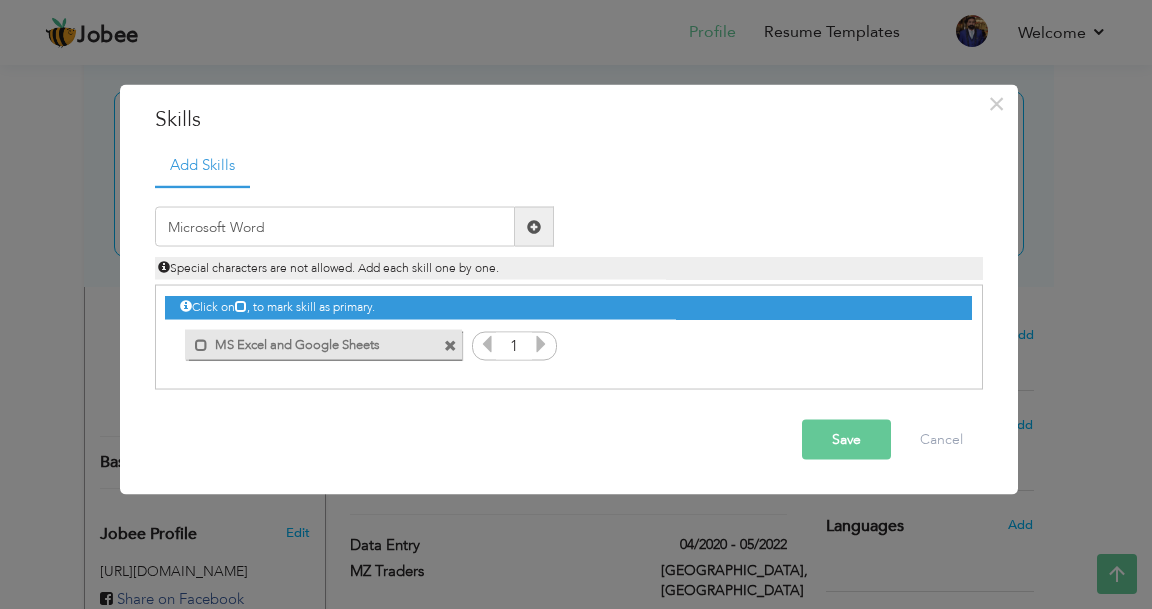 click at bounding box center (534, 227) 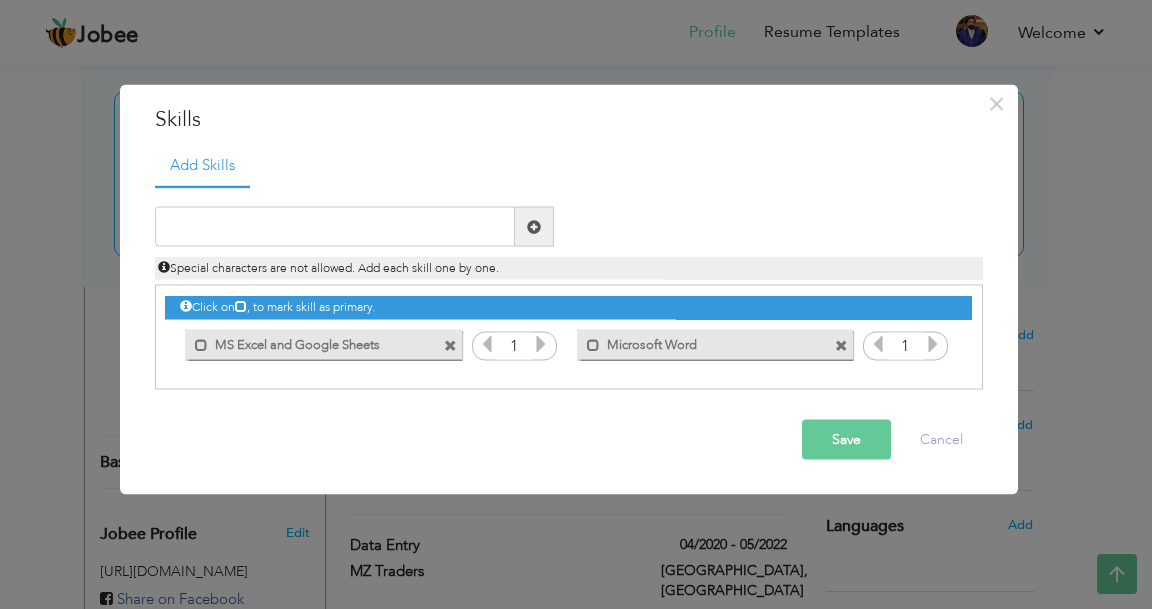 click at bounding box center (933, 344) 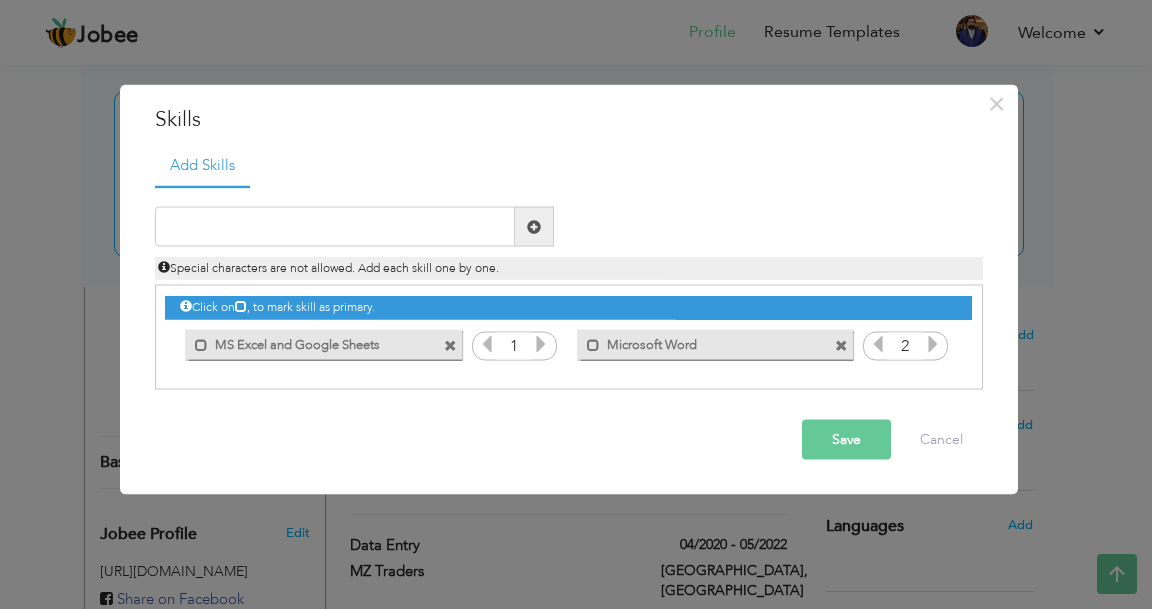 click at bounding box center (878, 344) 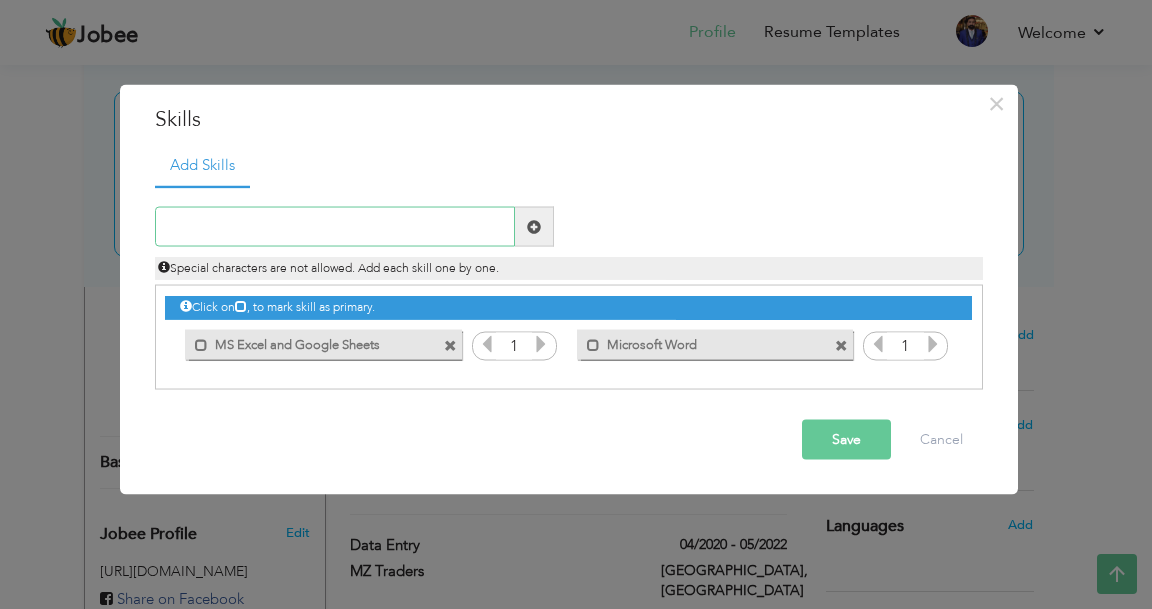 click at bounding box center [335, 227] 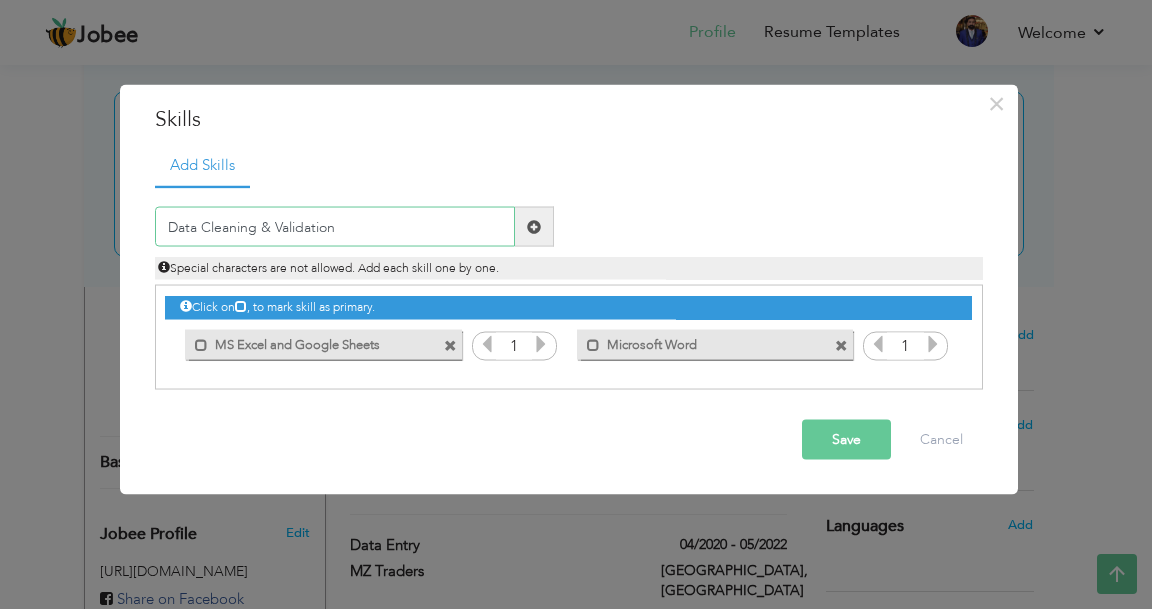 type on "Data Cleaning & Validation" 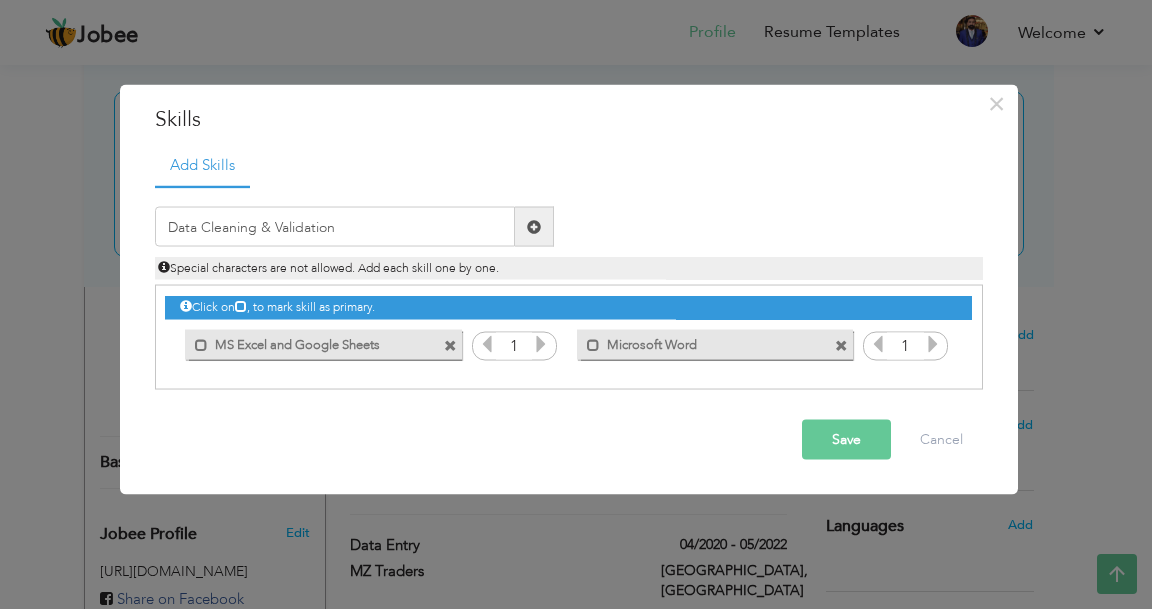 click at bounding box center [534, 226] 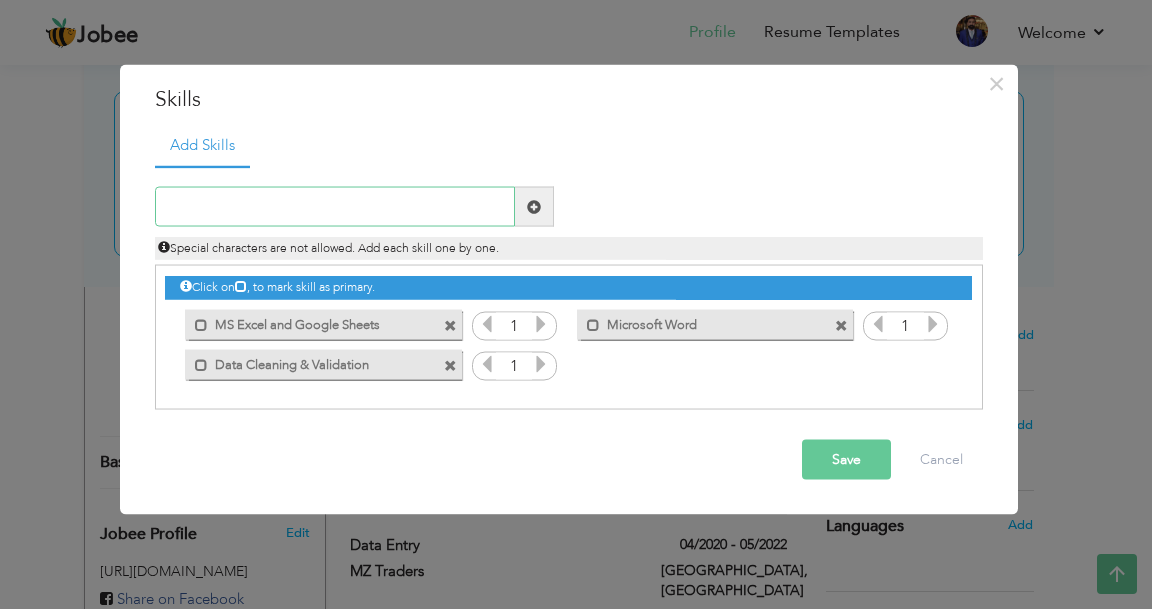 click at bounding box center (335, 207) 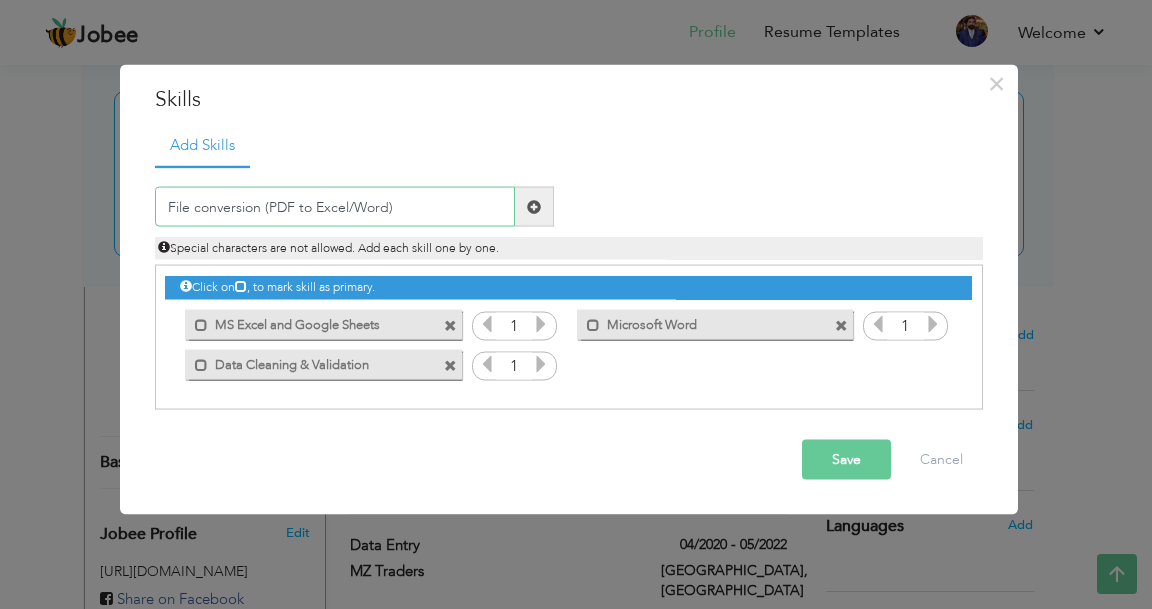 type on "File conversion (PDF to Excel/Word)" 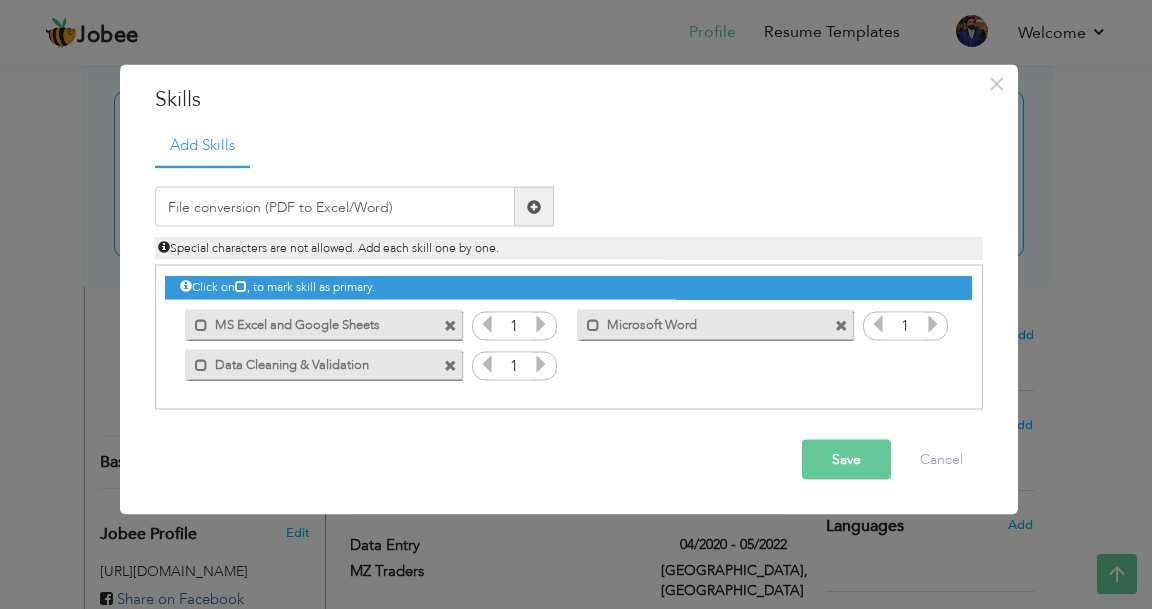 click at bounding box center (534, 206) 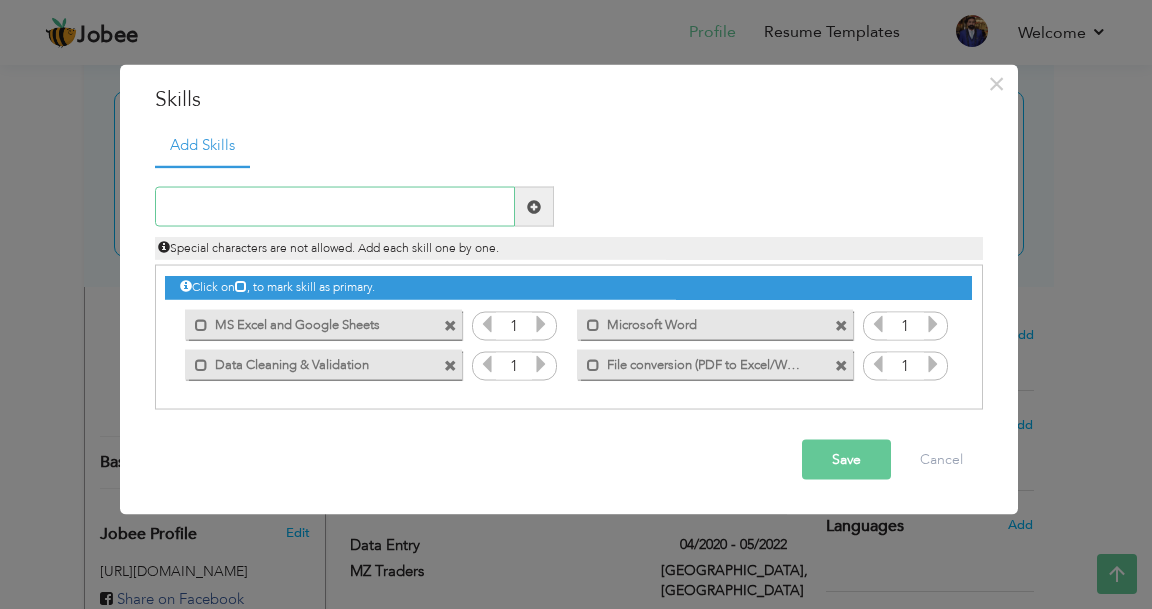 click at bounding box center (335, 207) 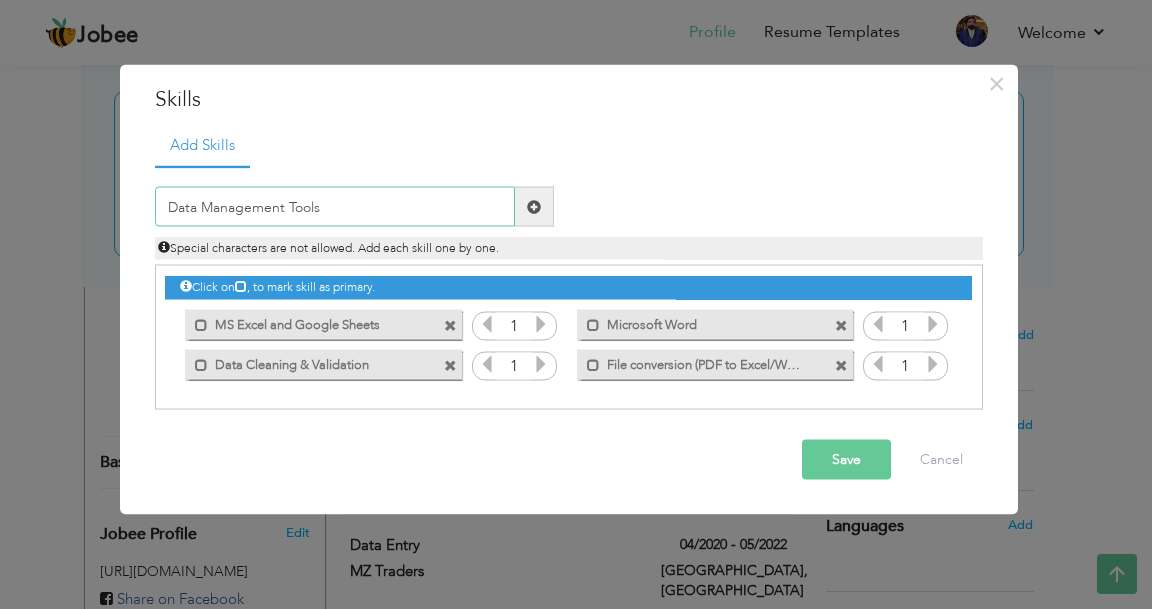 type on "Data Management Tools" 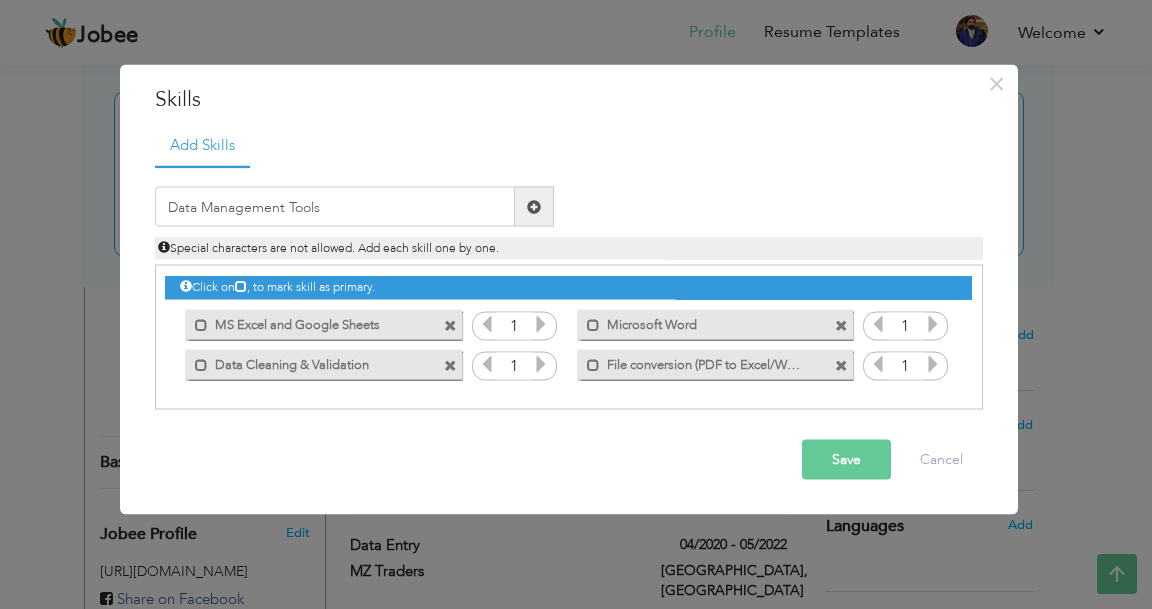 click on "Save" at bounding box center (846, 460) 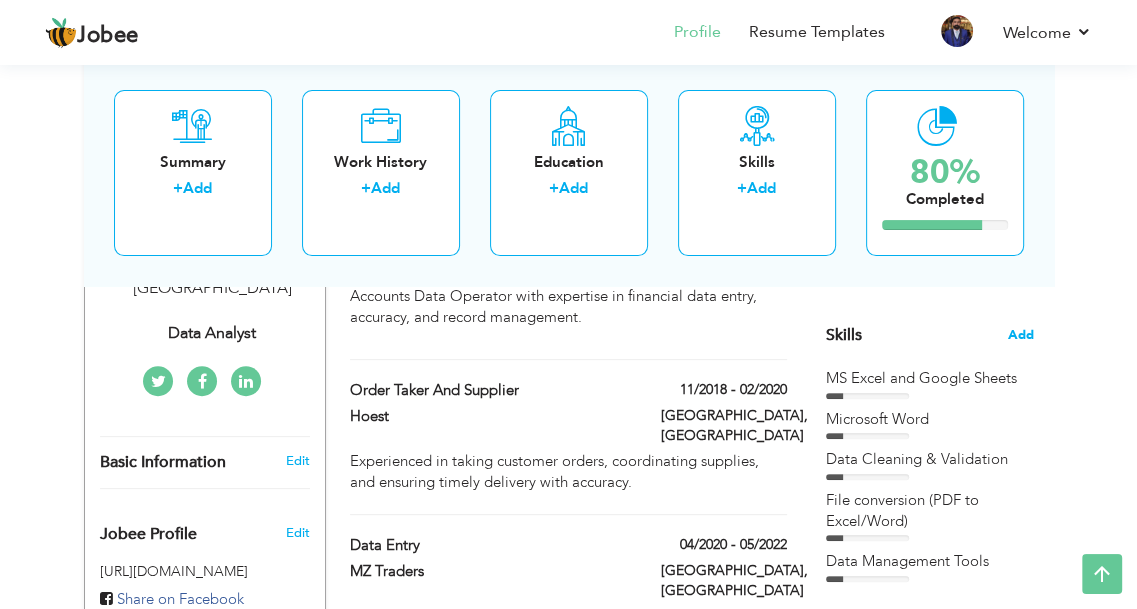 click on "Add" at bounding box center (1021, 335) 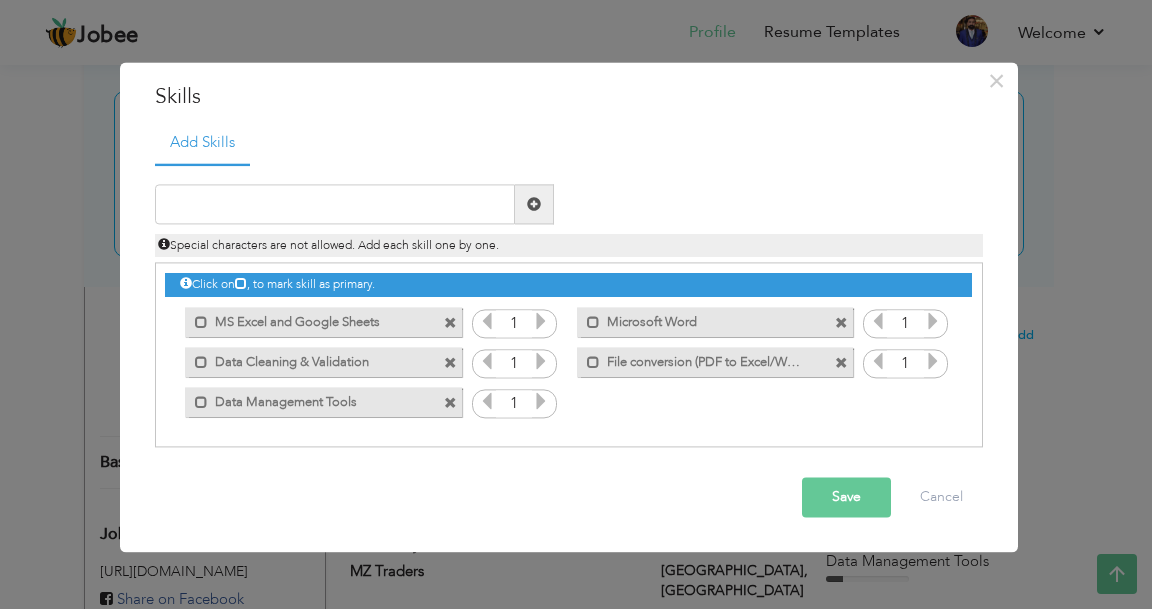 click at bounding box center [541, 322] 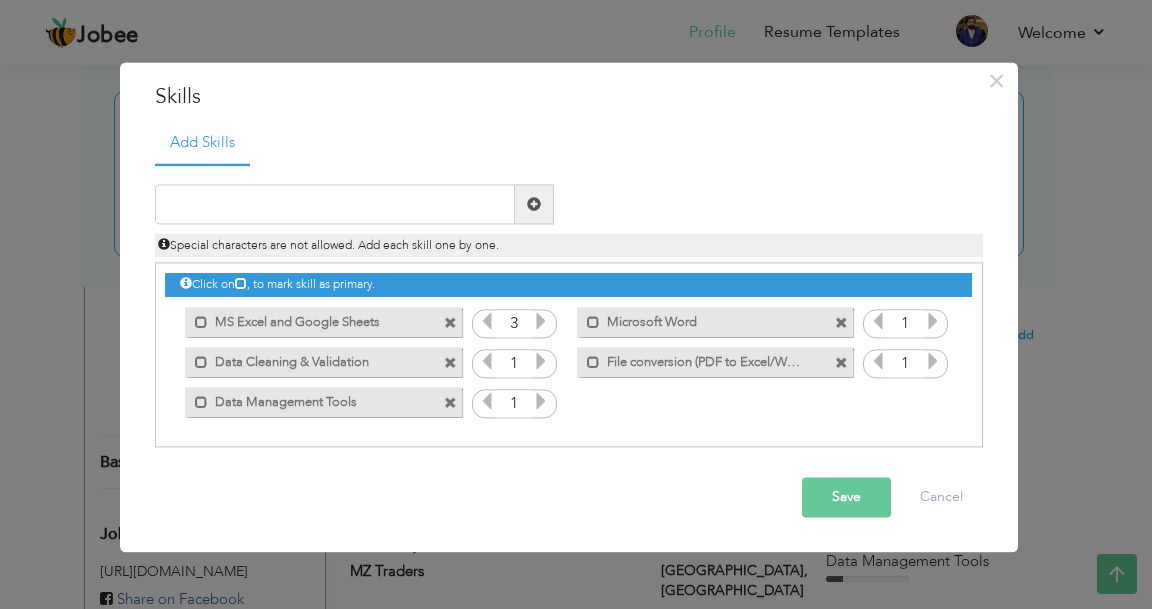 click at bounding box center [541, 322] 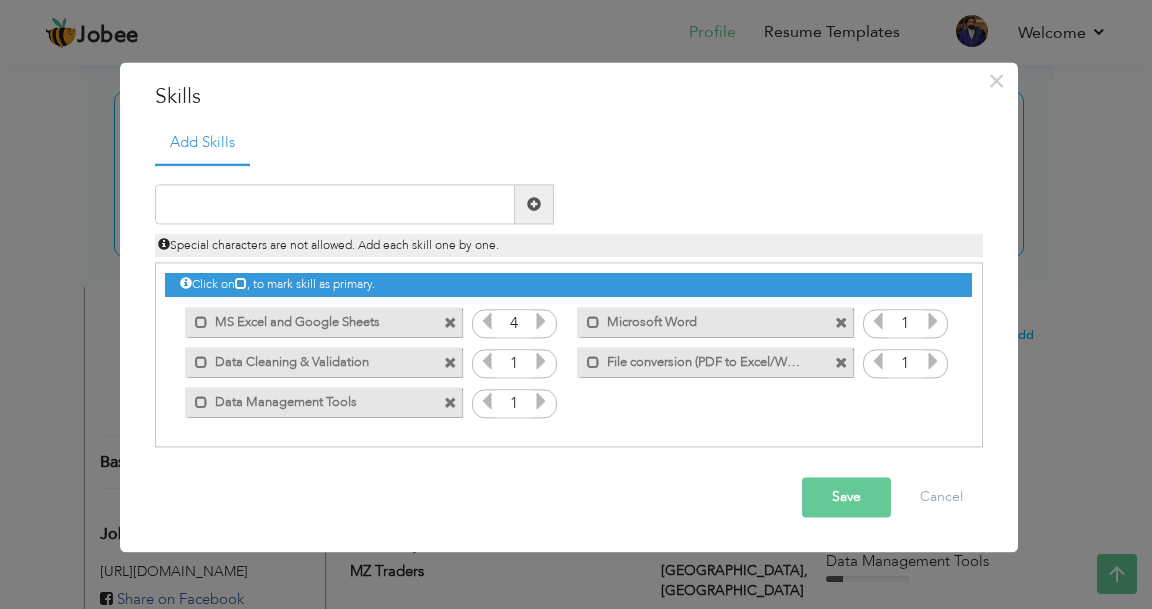 click at bounding box center [933, 322] 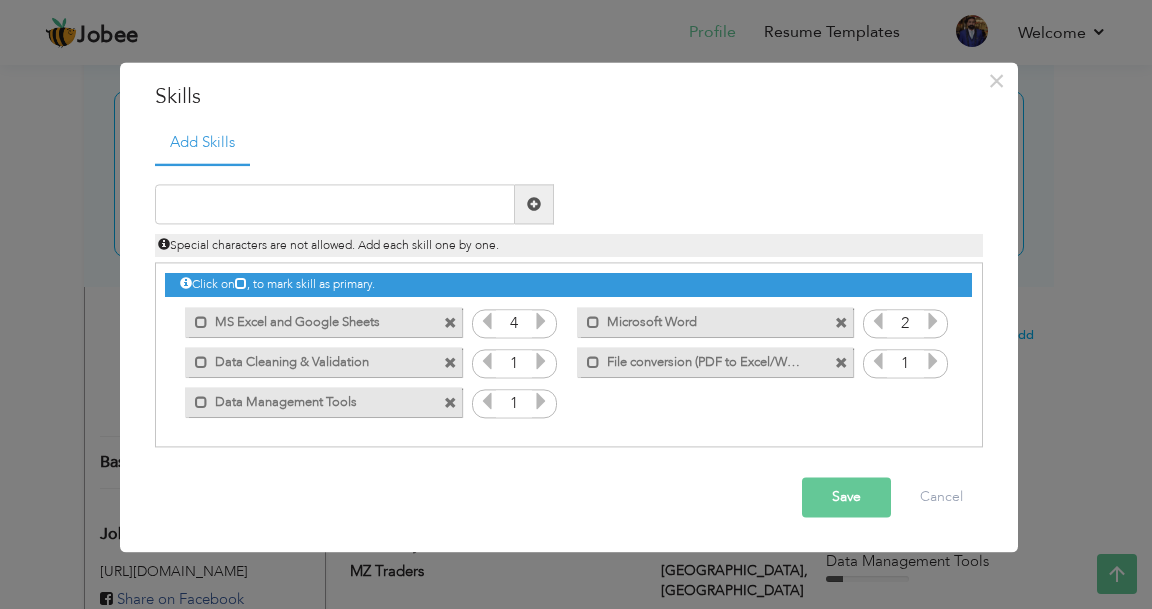 click at bounding box center [933, 322] 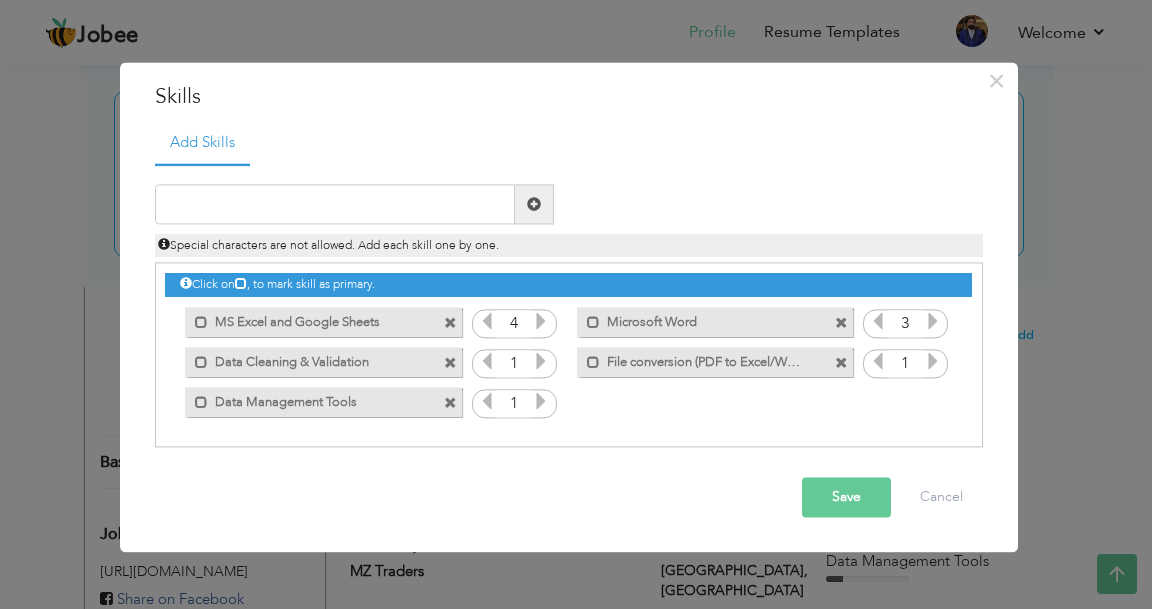 click at bounding box center [933, 322] 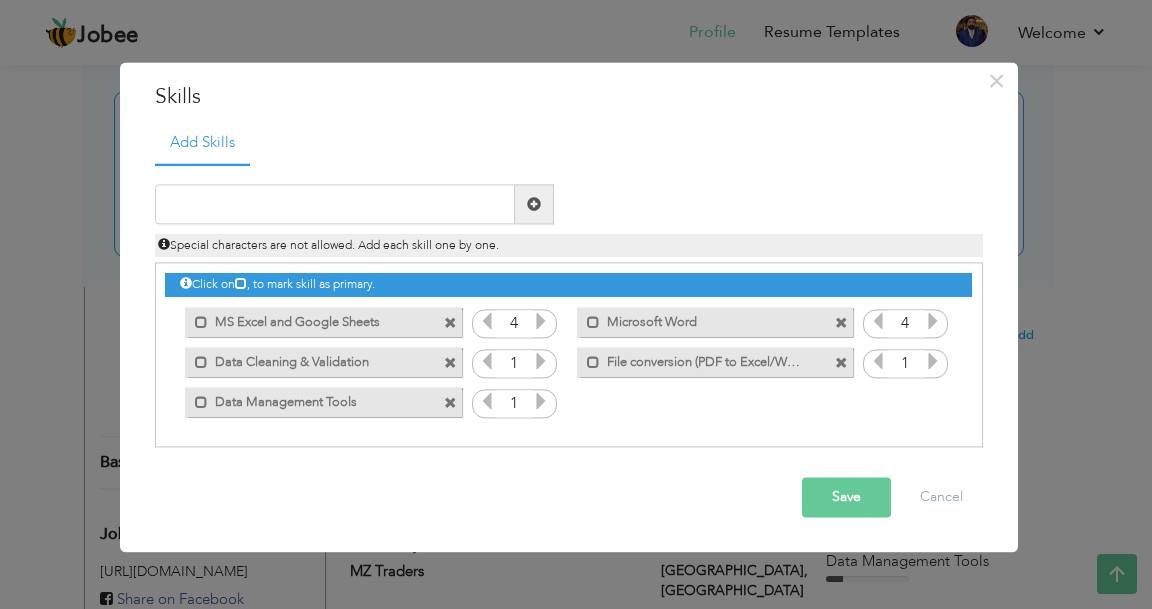 click at bounding box center (933, 322) 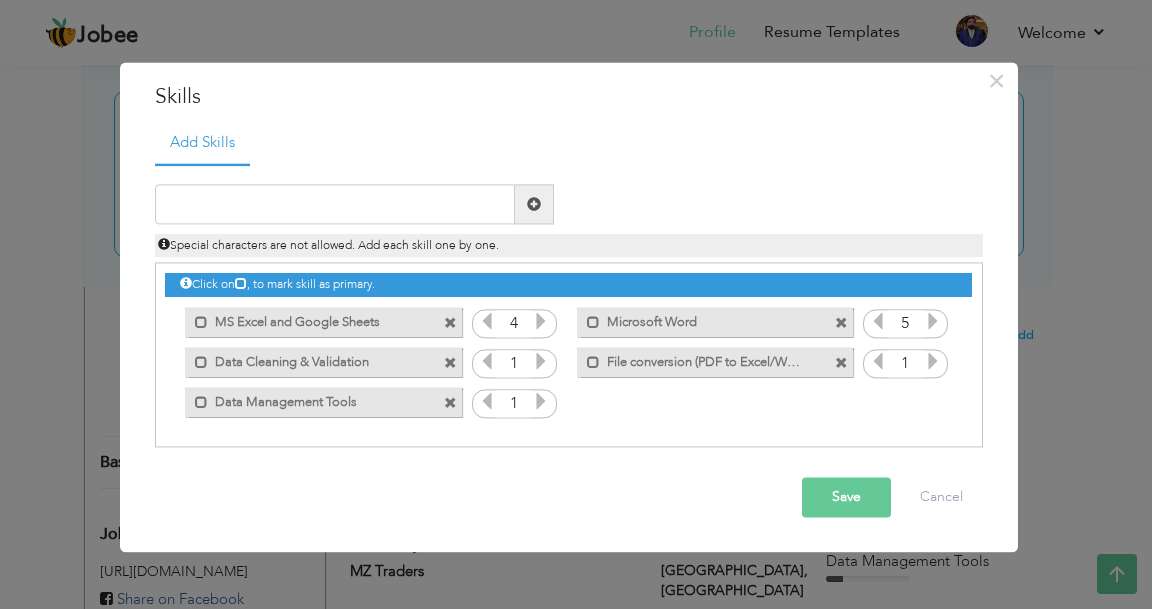 click at bounding box center (541, 362) 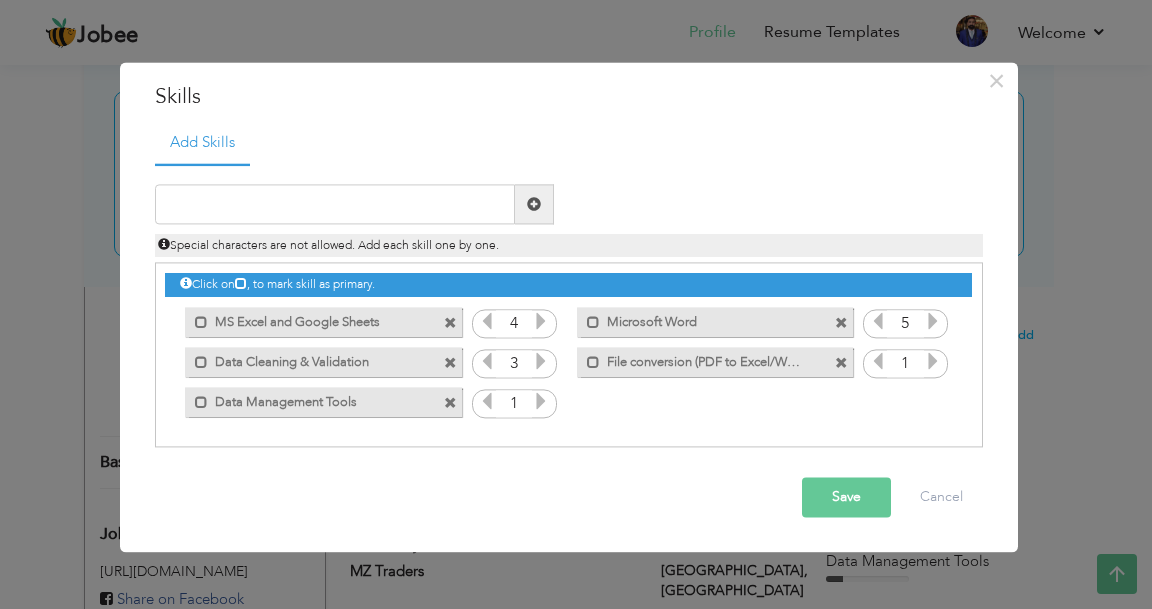 click at bounding box center [541, 362] 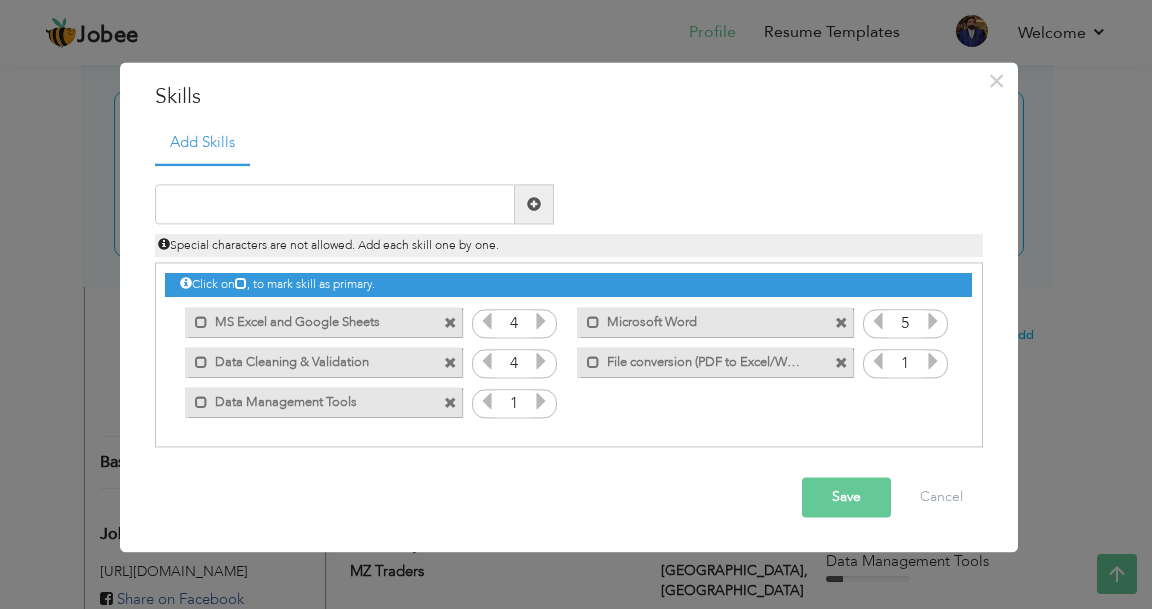 click at bounding box center (541, 362) 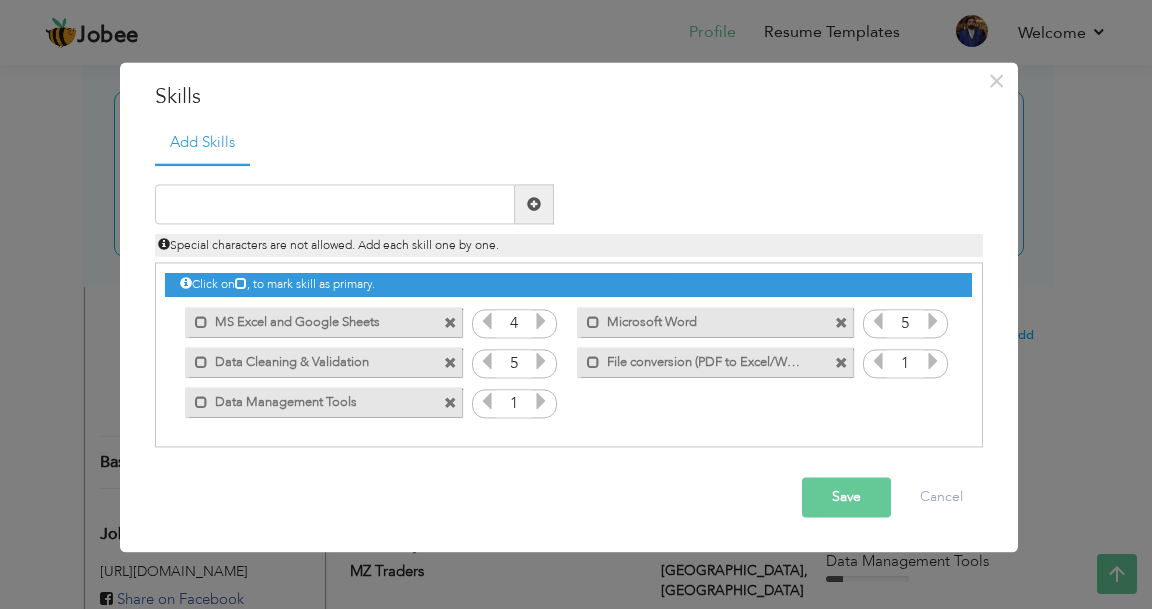 click at bounding box center (933, 362) 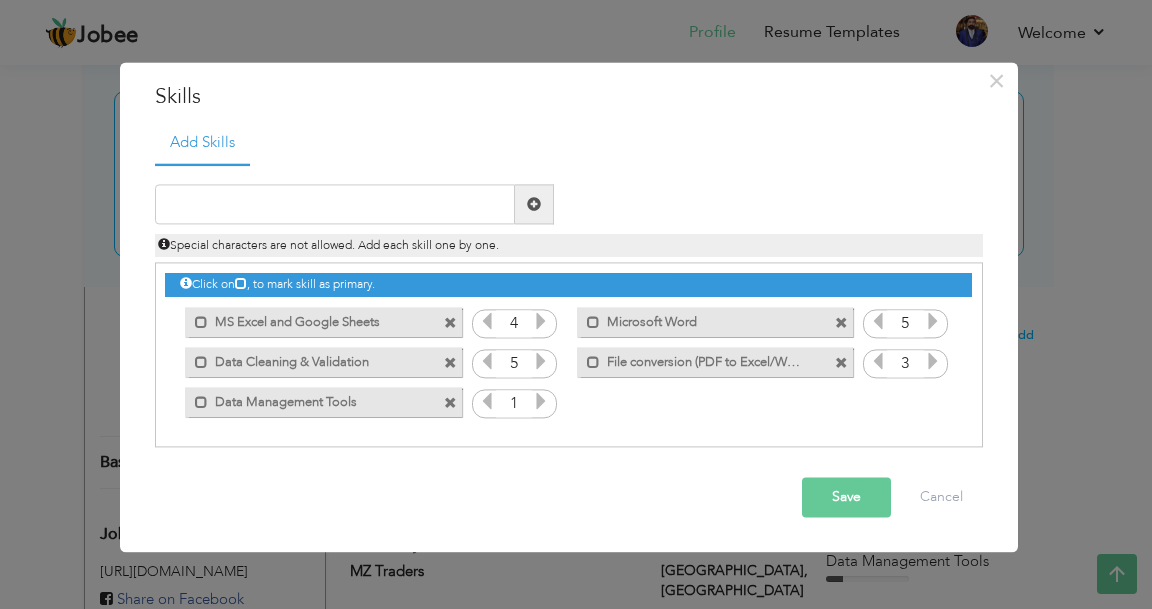 click at bounding box center [933, 362] 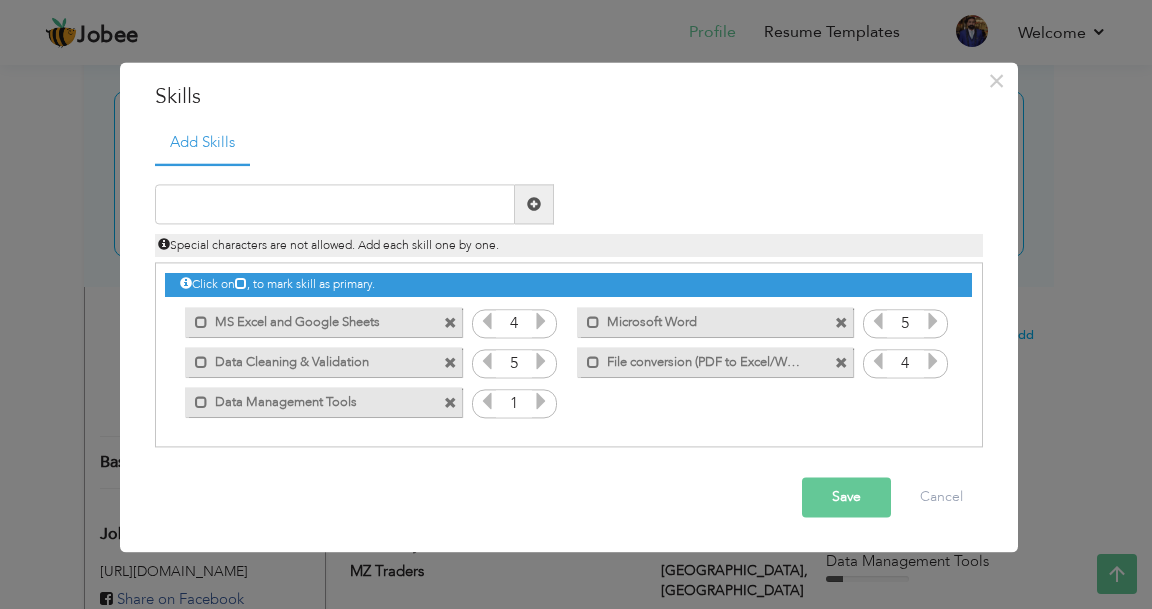 click at bounding box center [933, 362] 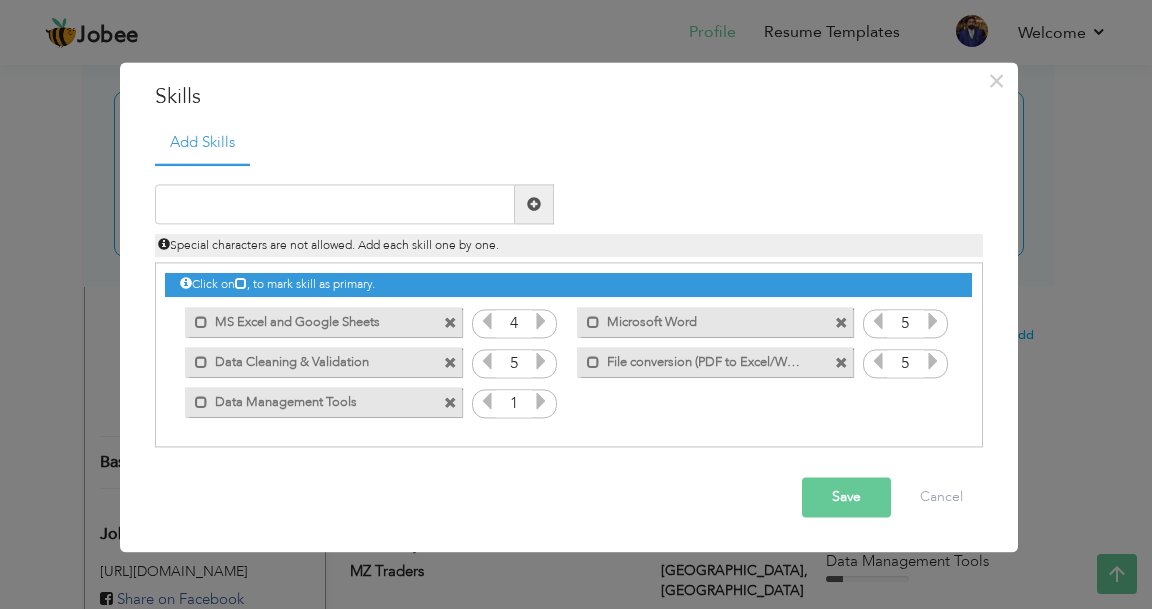 click at bounding box center [933, 362] 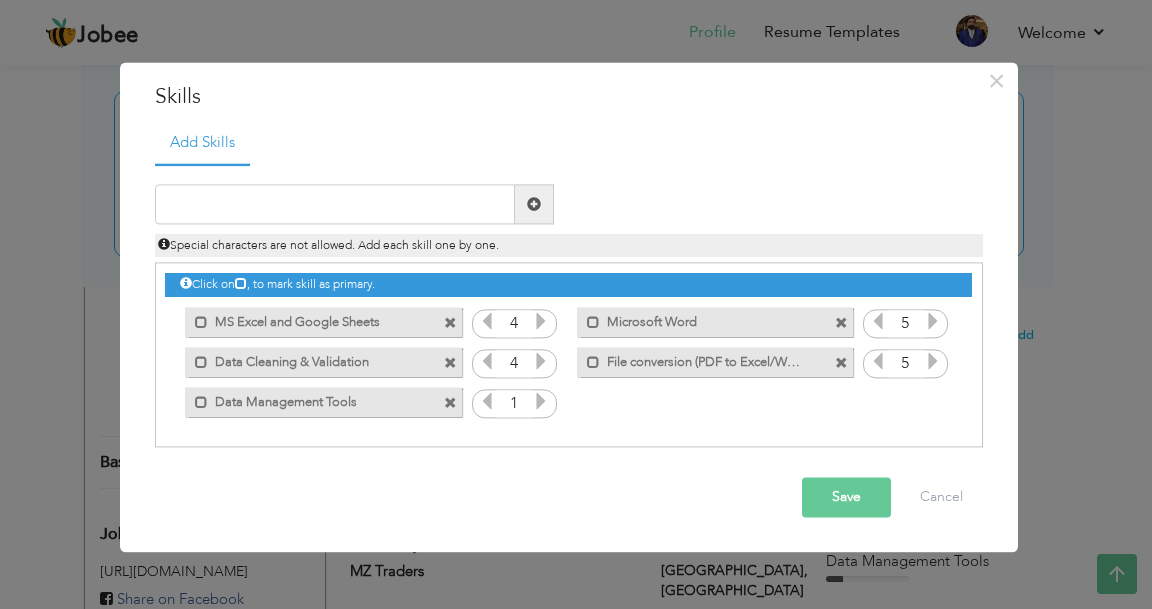 click at bounding box center [487, 362] 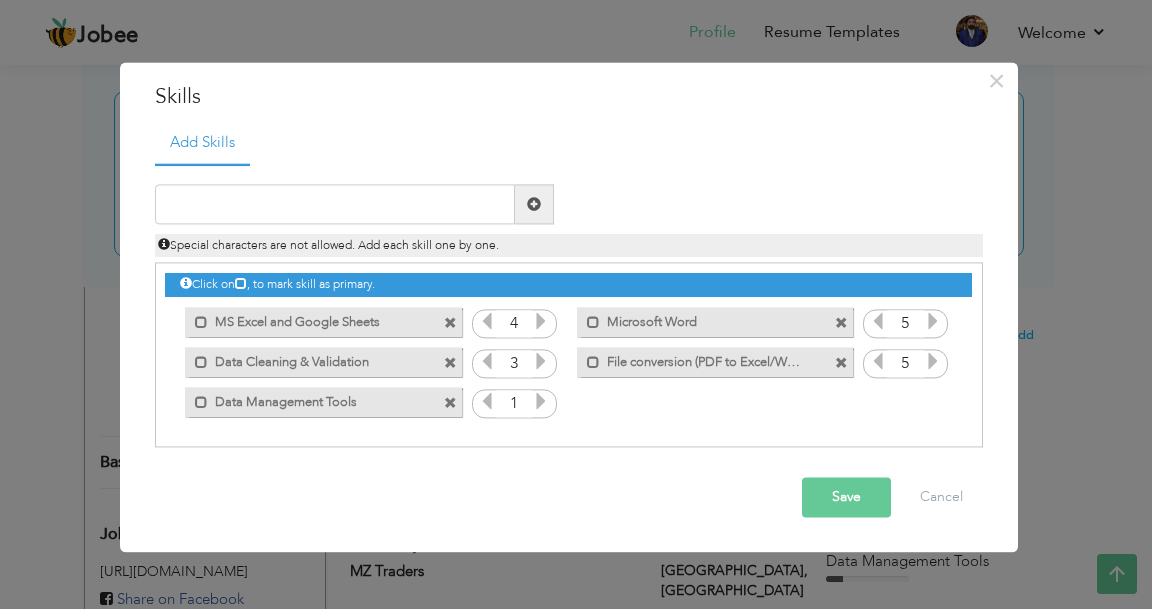 click at bounding box center (541, 362) 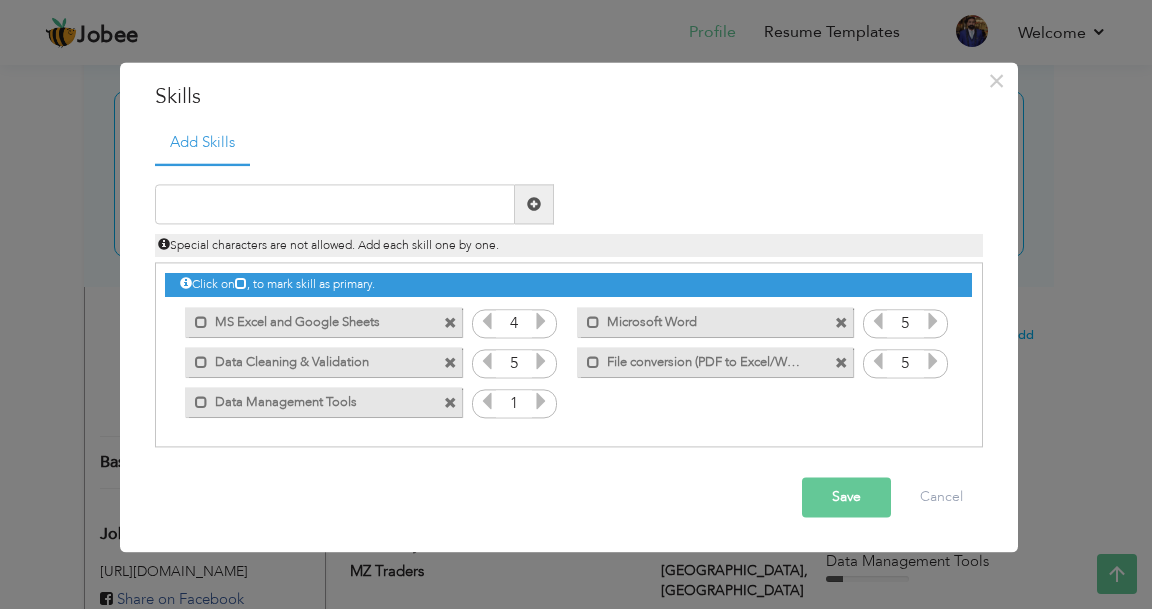 click at bounding box center (541, 362) 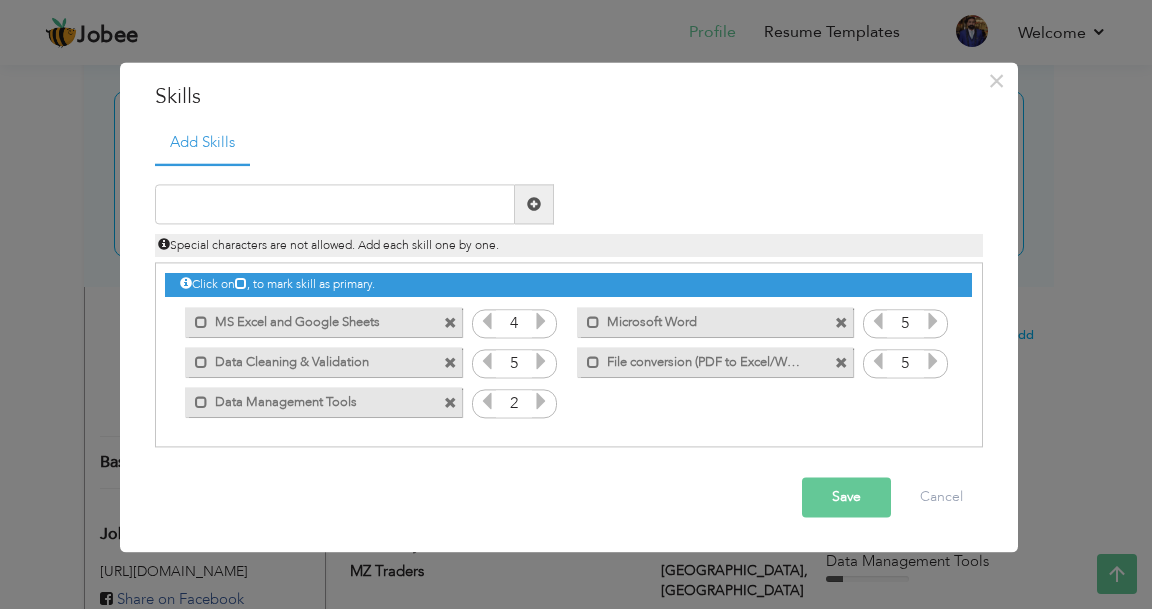 click at bounding box center (541, 402) 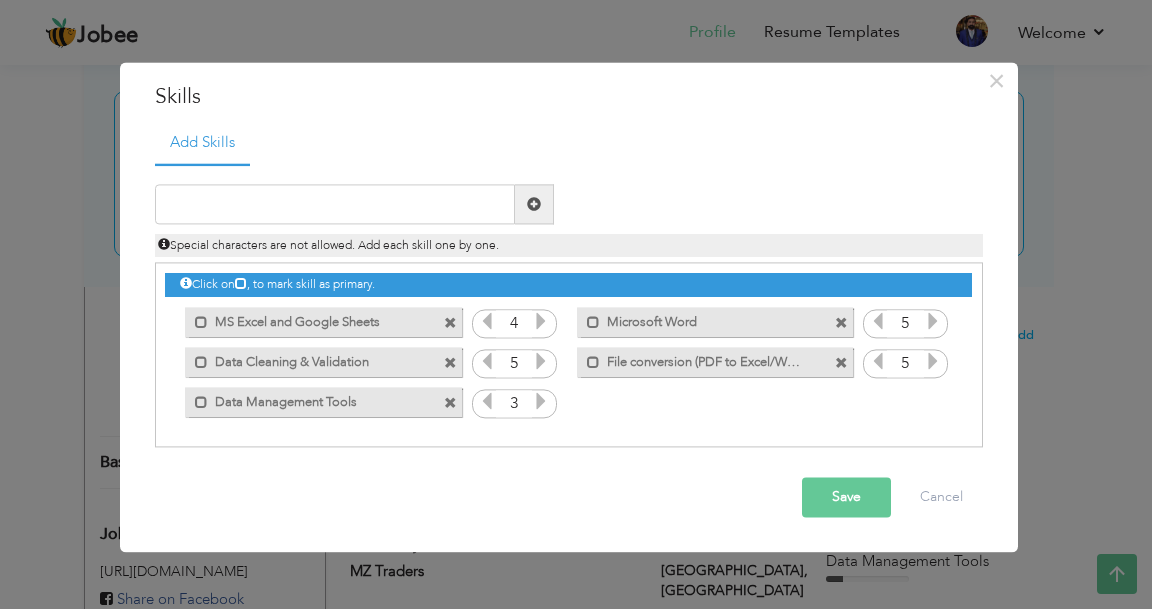 click on "Save" at bounding box center (846, 498) 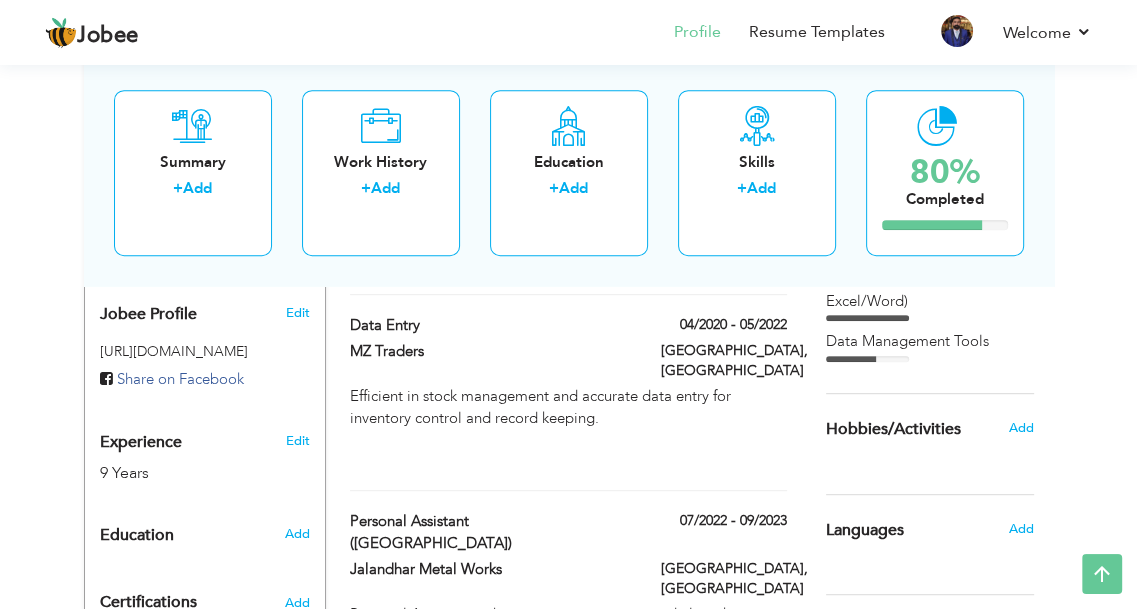 scroll, scrollTop: 669, scrollLeft: 0, axis: vertical 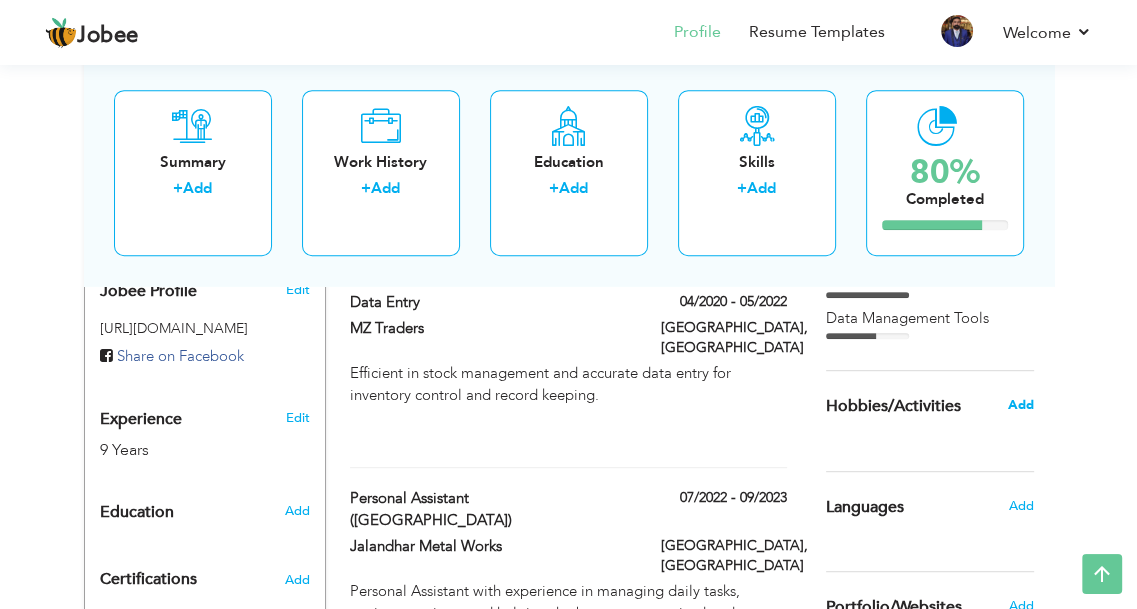click on "Add" at bounding box center (1020, 405) 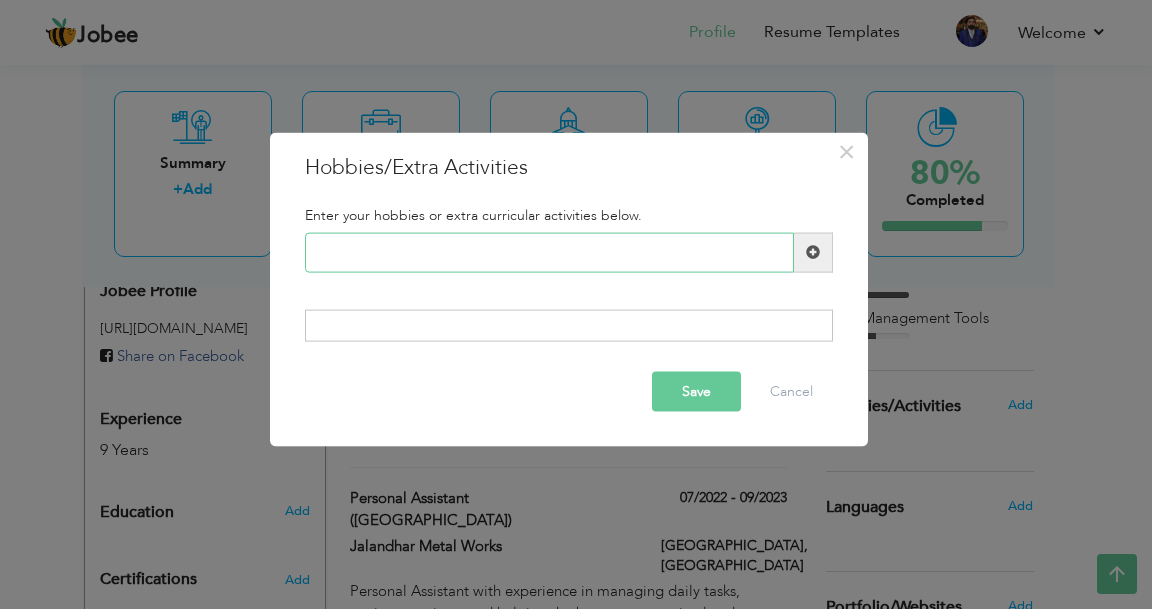 click at bounding box center [549, 252] 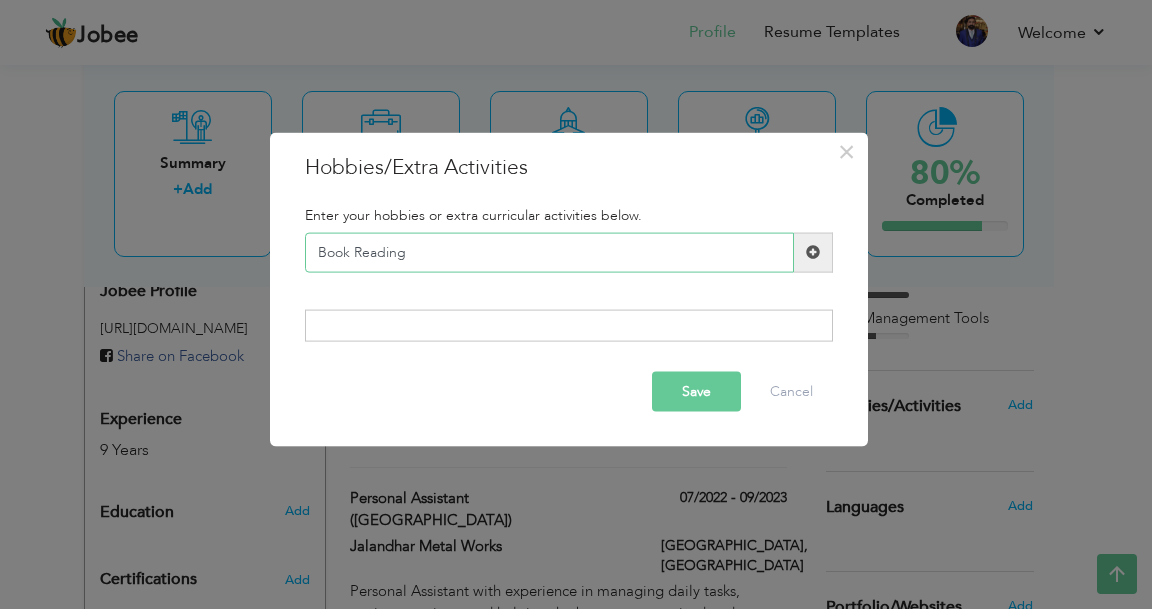 type on "Book Reading" 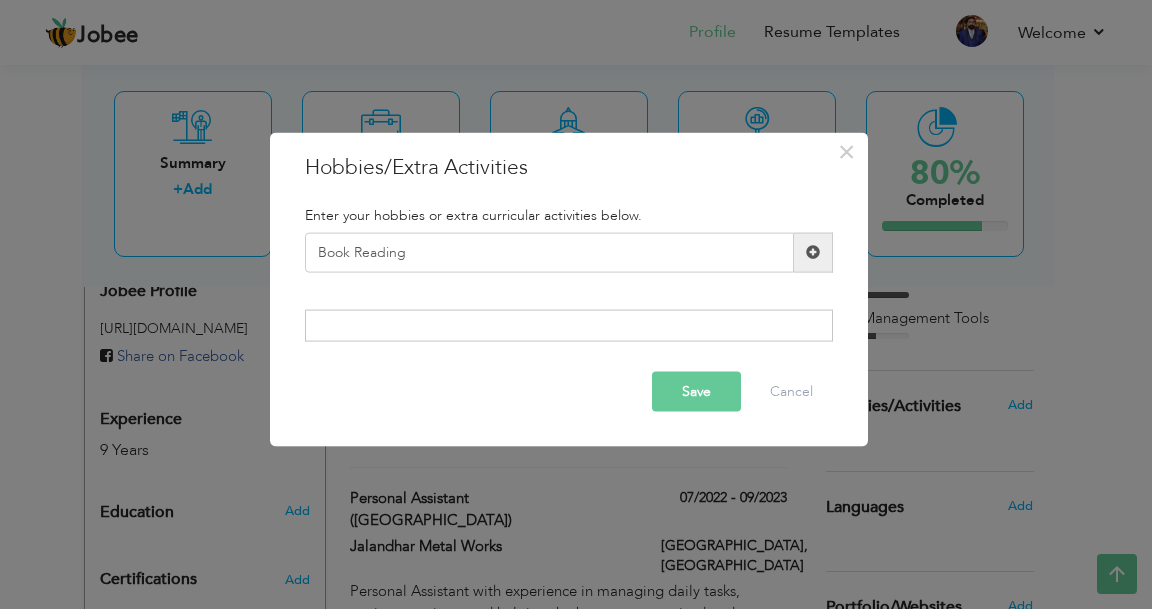 click at bounding box center (813, 252) 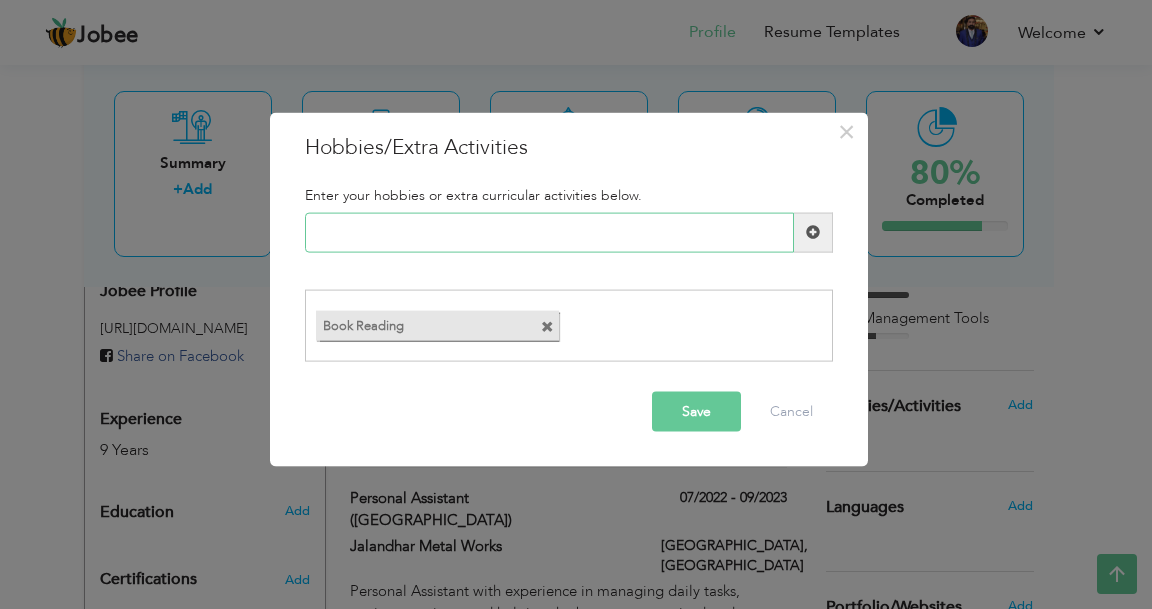 click at bounding box center [549, 232] 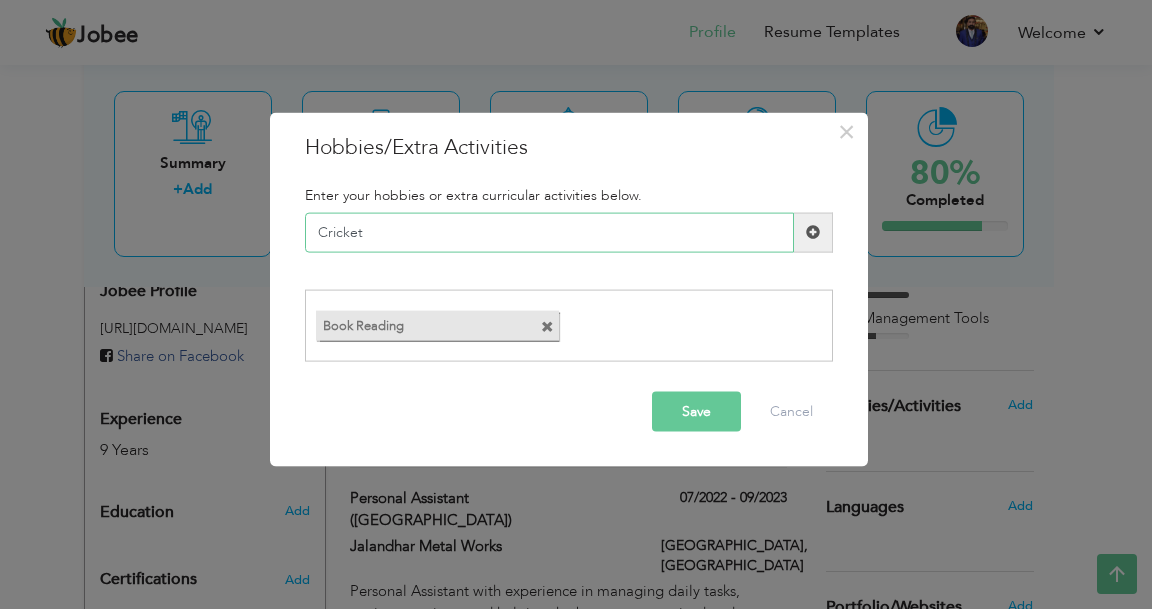 type on "Cricket" 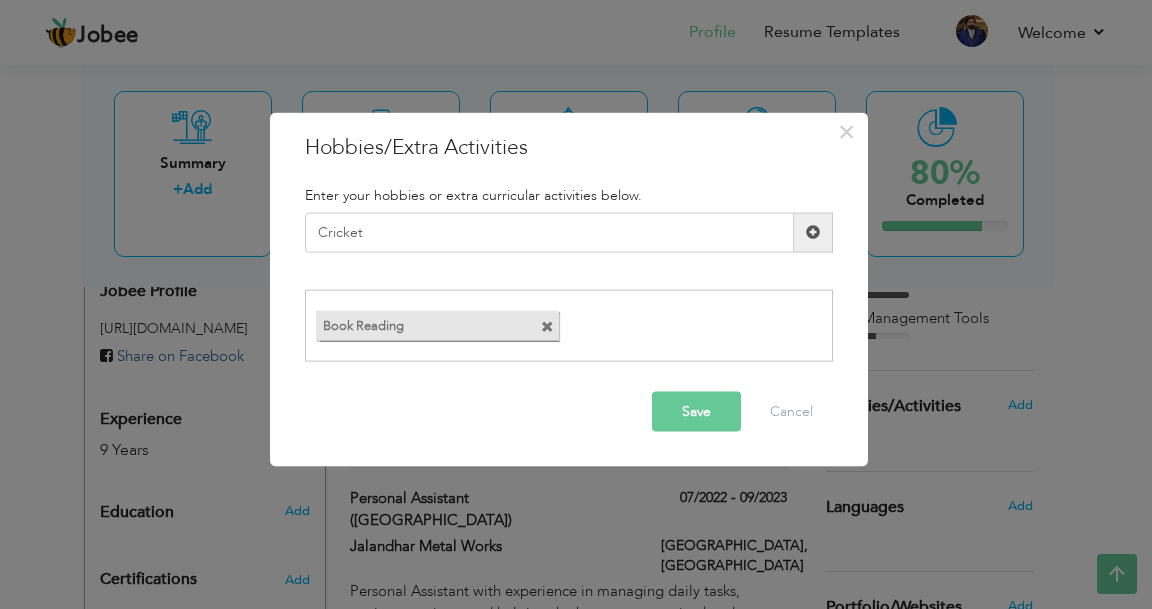 click at bounding box center (813, 232) 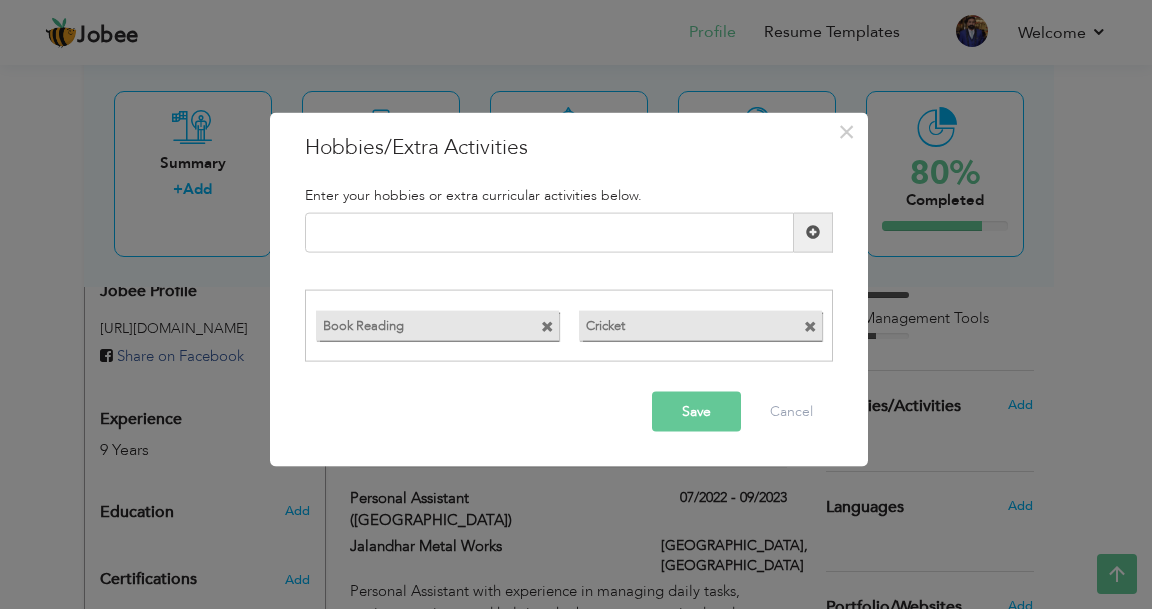 click on "Save" at bounding box center (696, 412) 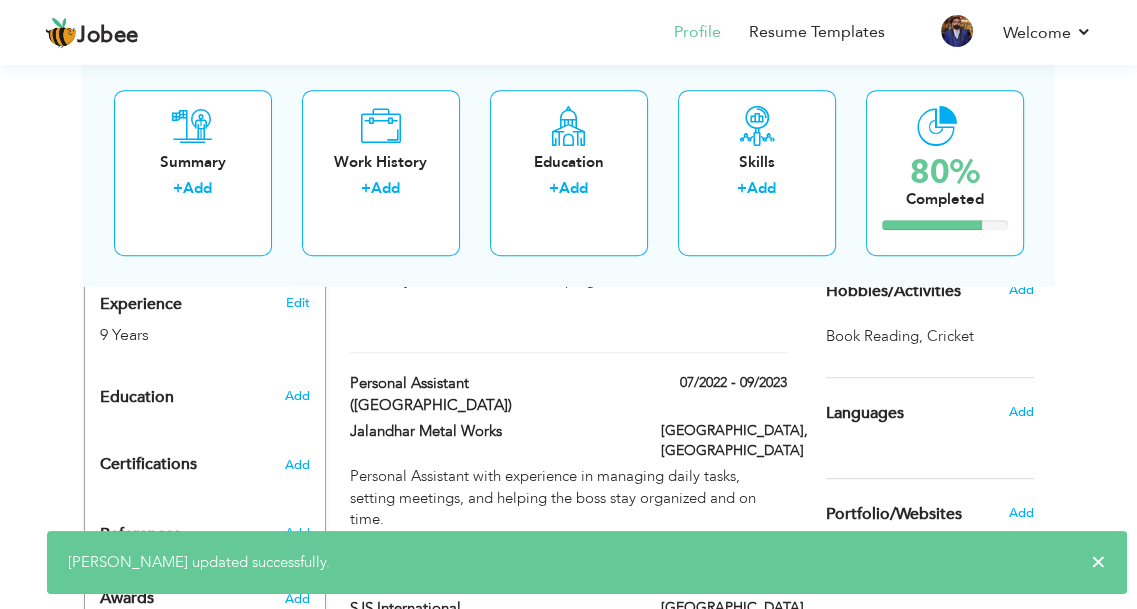 scroll, scrollTop: 852, scrollLeft: 0, axis: vertical 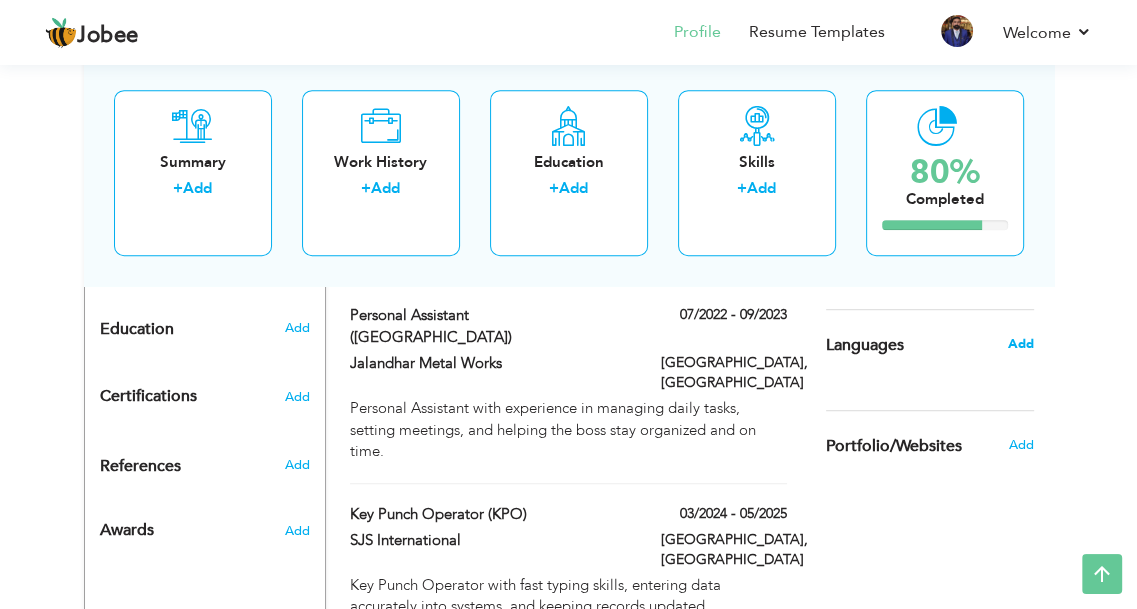 click on "Add" at bounding box center [1020, 344] 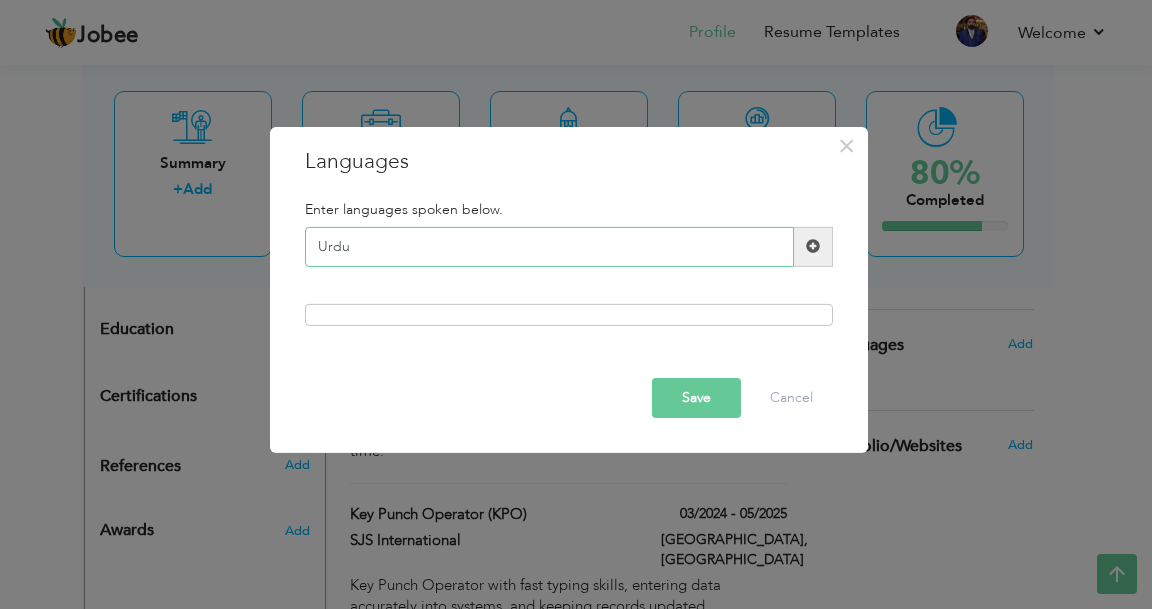 type on "Urdu" 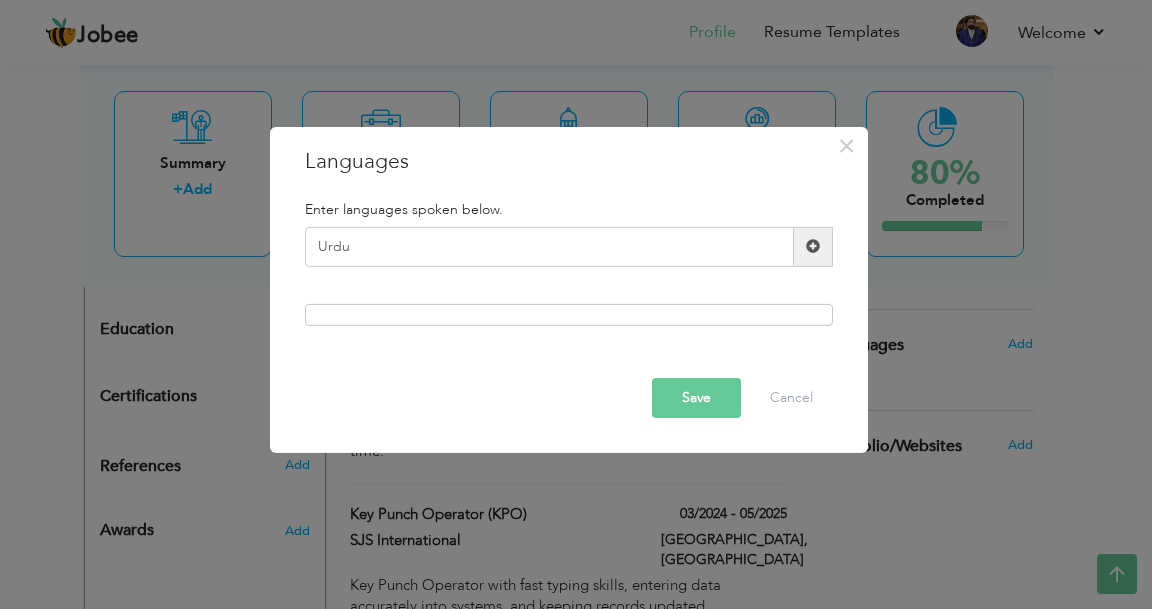 click at bounding box center [813, 247] 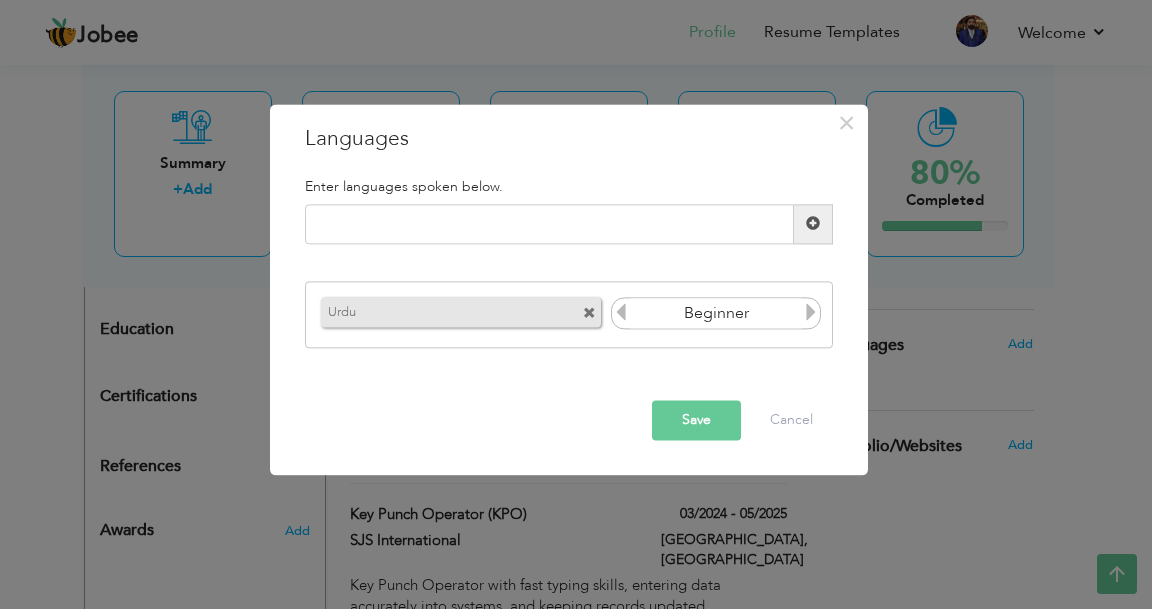 click at bounding box center (811, 313) 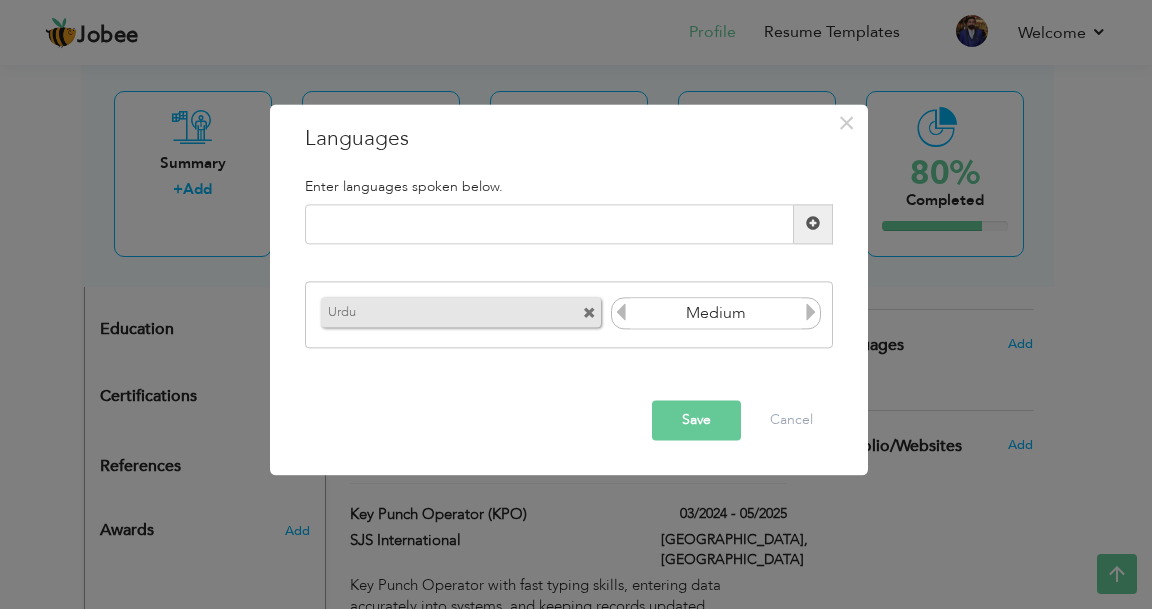 click at bounding box center [811, 313] 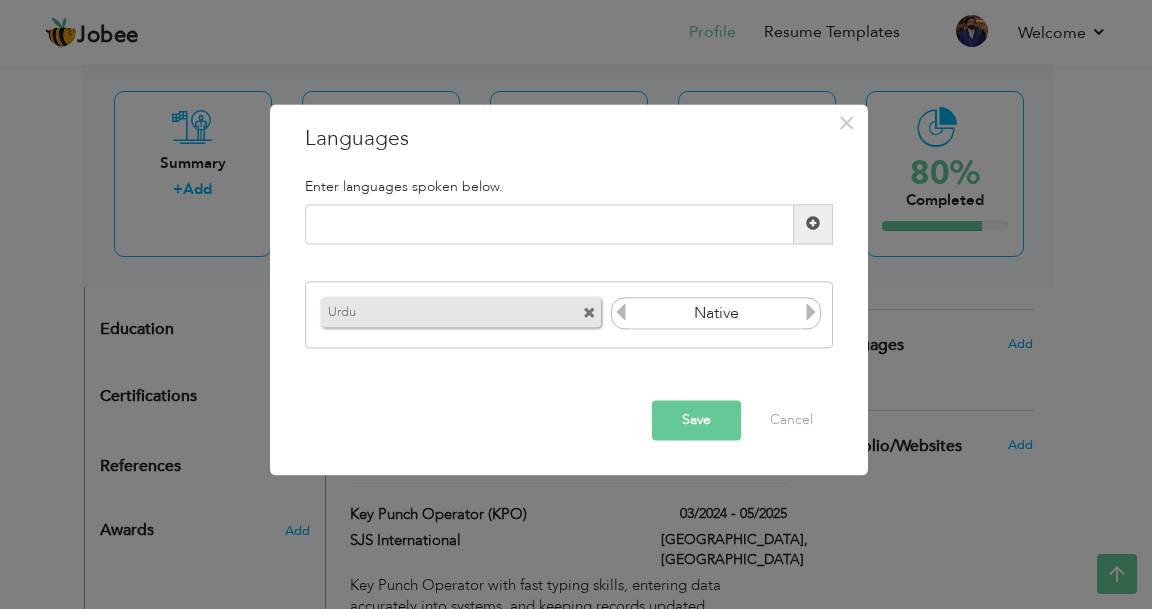 click at bounding box center (811, 313) 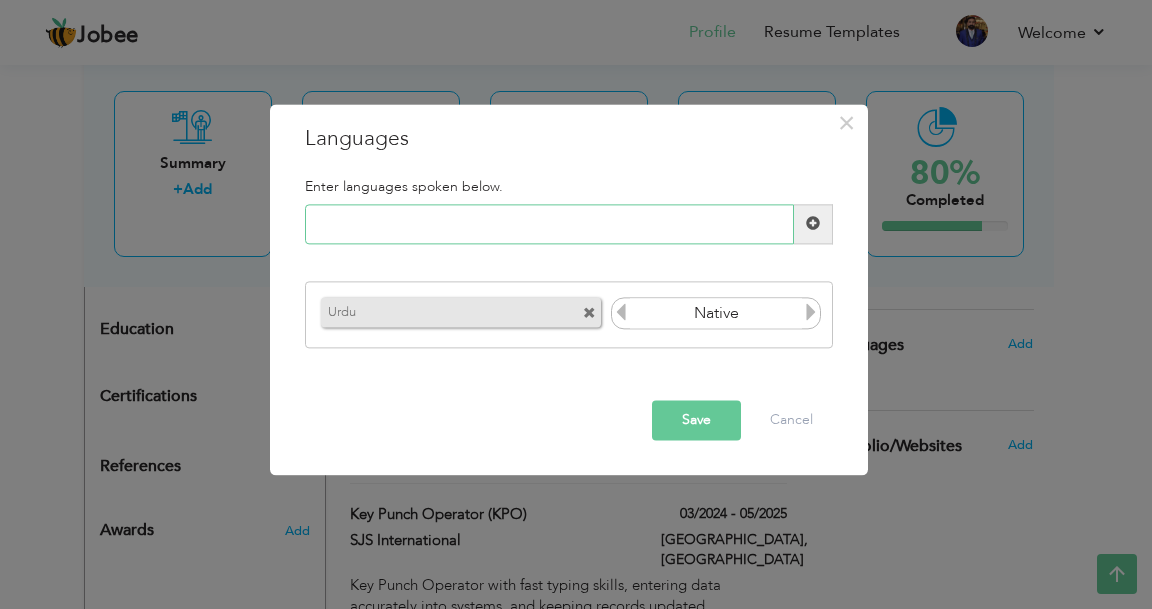 click at bounding box center [549, 224] 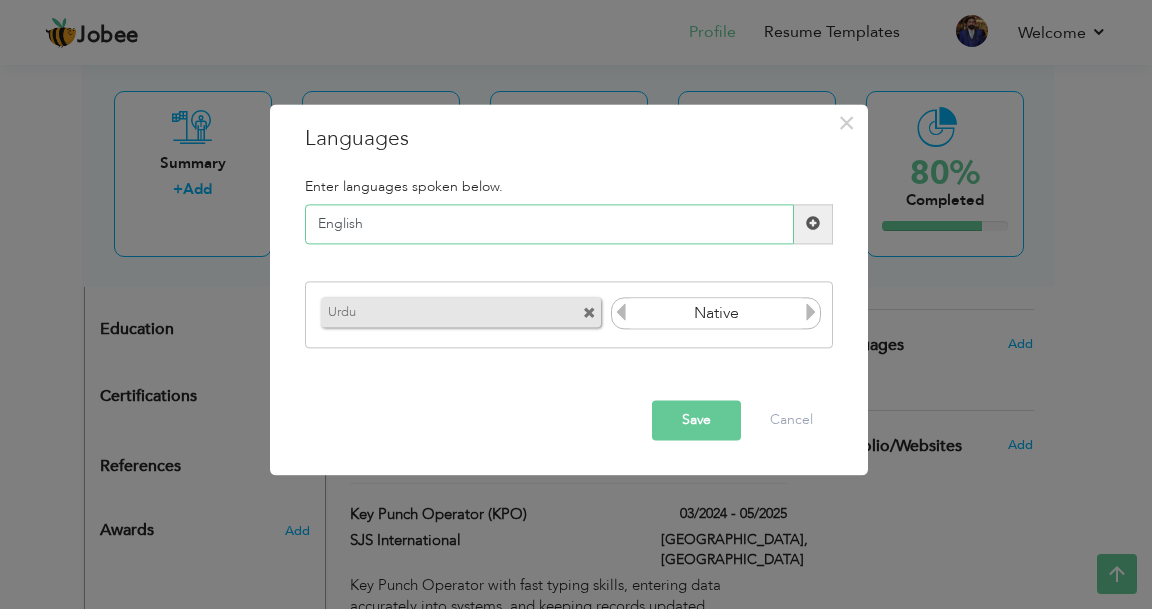 type on "English" 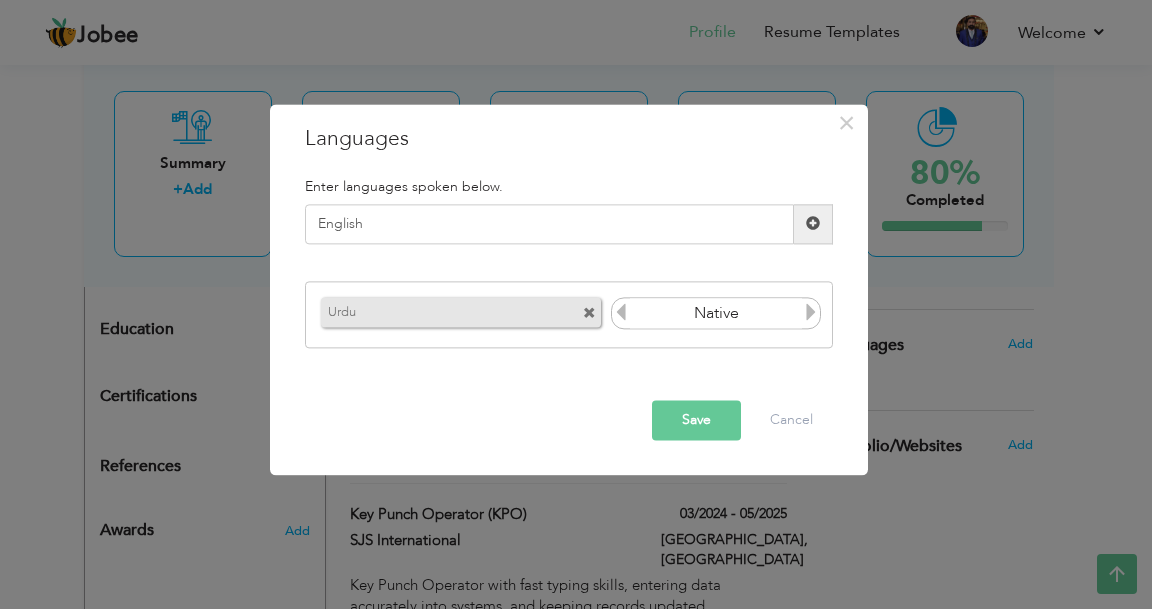 click at bounding box center (813, 224) 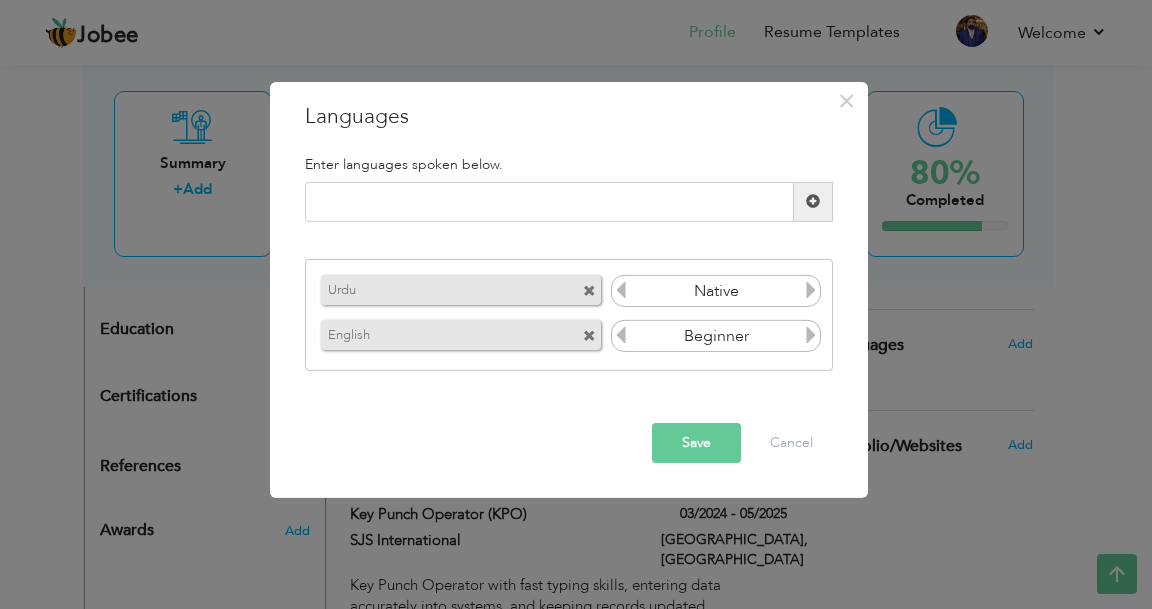 click at bounding box center [811, 338] 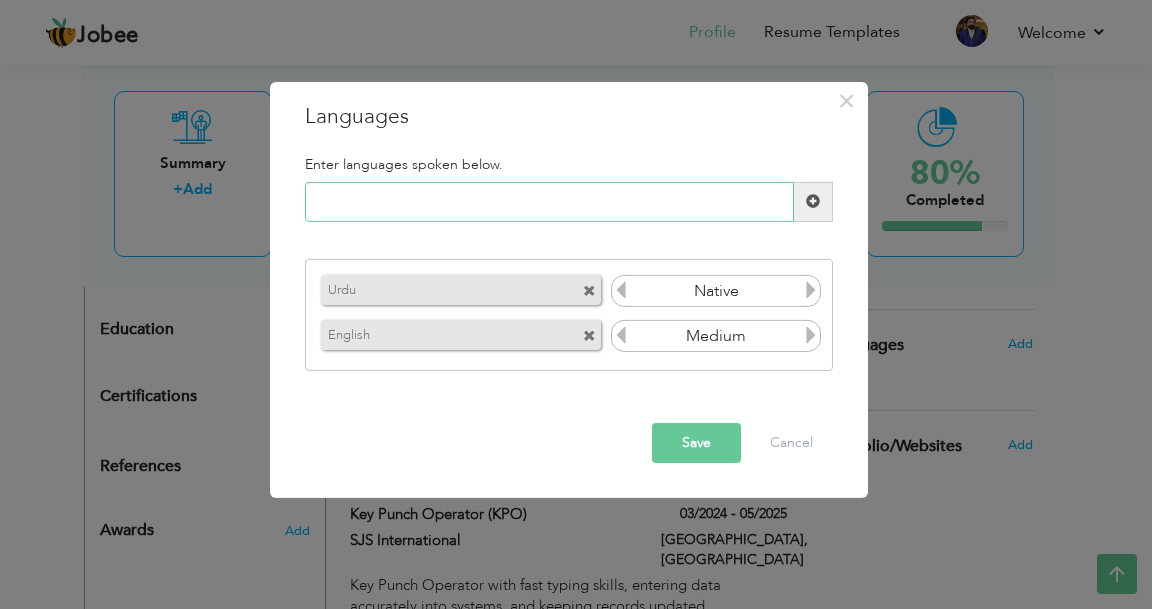 click at bounding box center [549, 202] 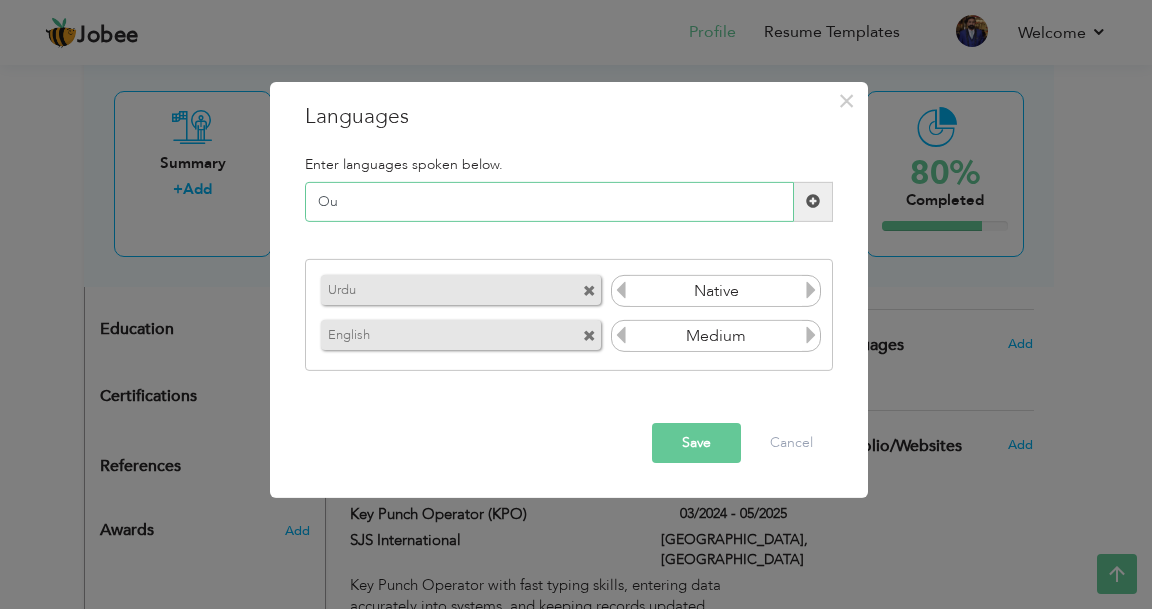 type on "O" 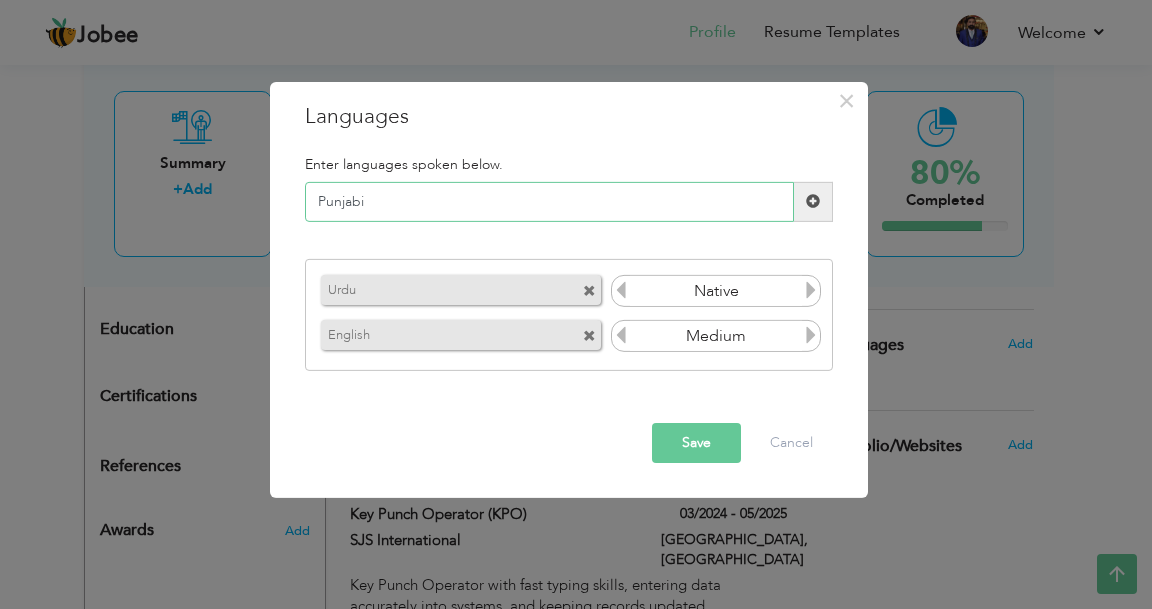 type on "Punjabi" 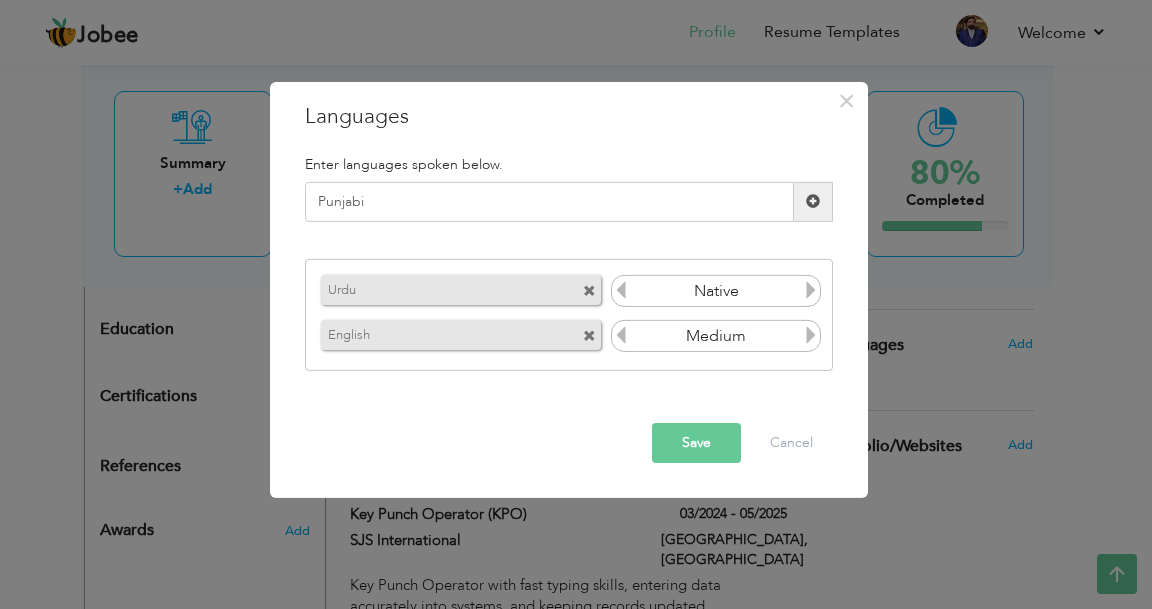 click at bounding box center [813, 202] 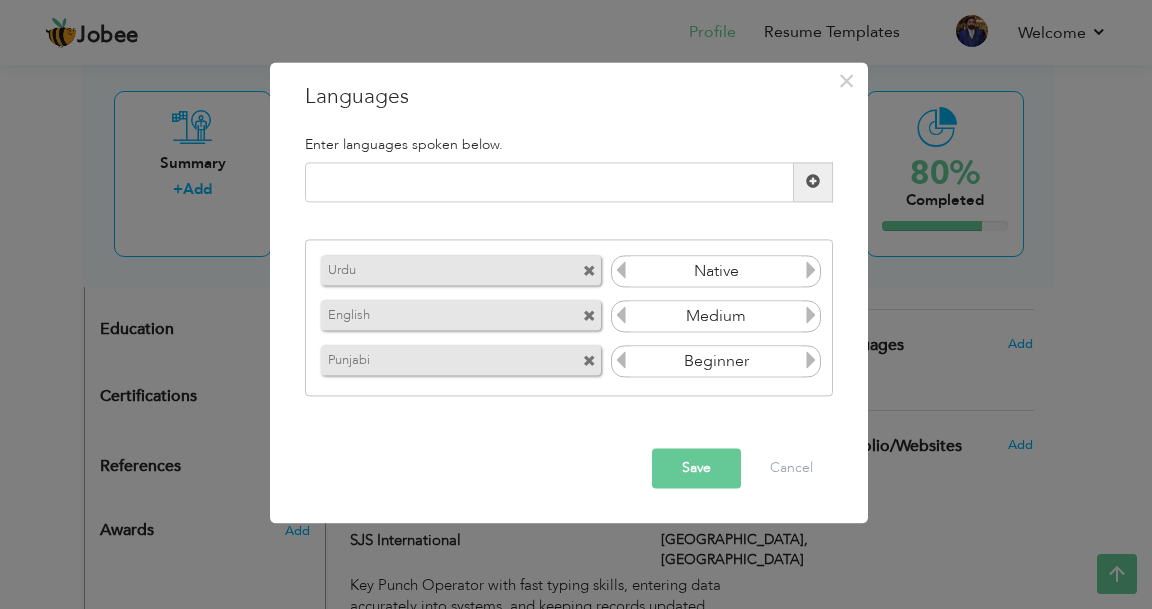 click at bounding box center (811, 361) 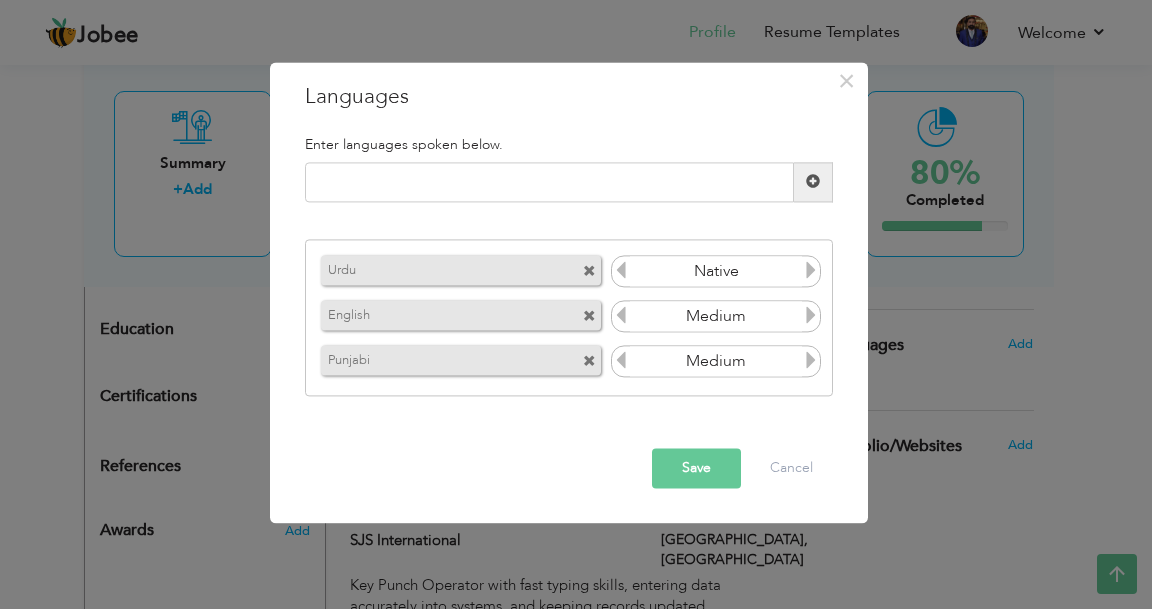click at bounding box center [811, 361] 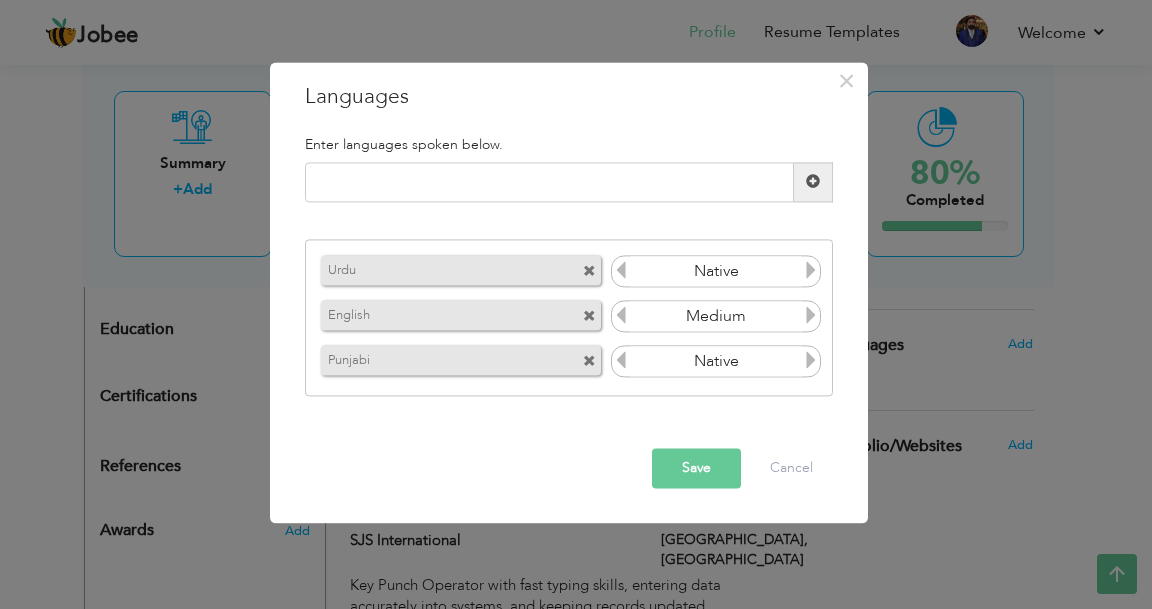 click at bounding box center (811, 361) 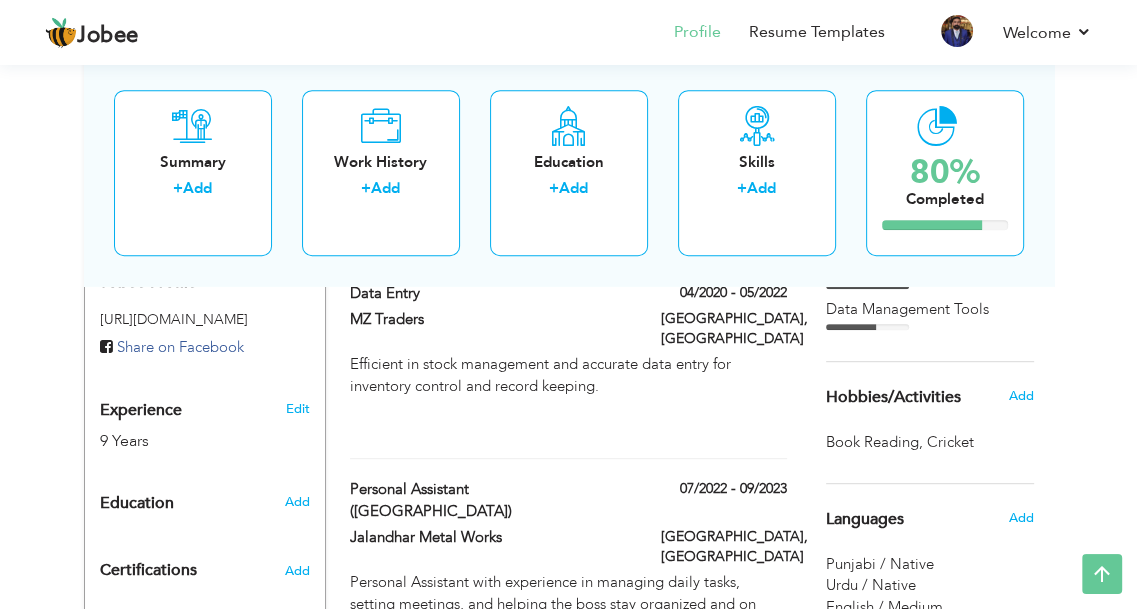 scroll, scrollTop: 678, scrollLeft: 0, axis: vertical 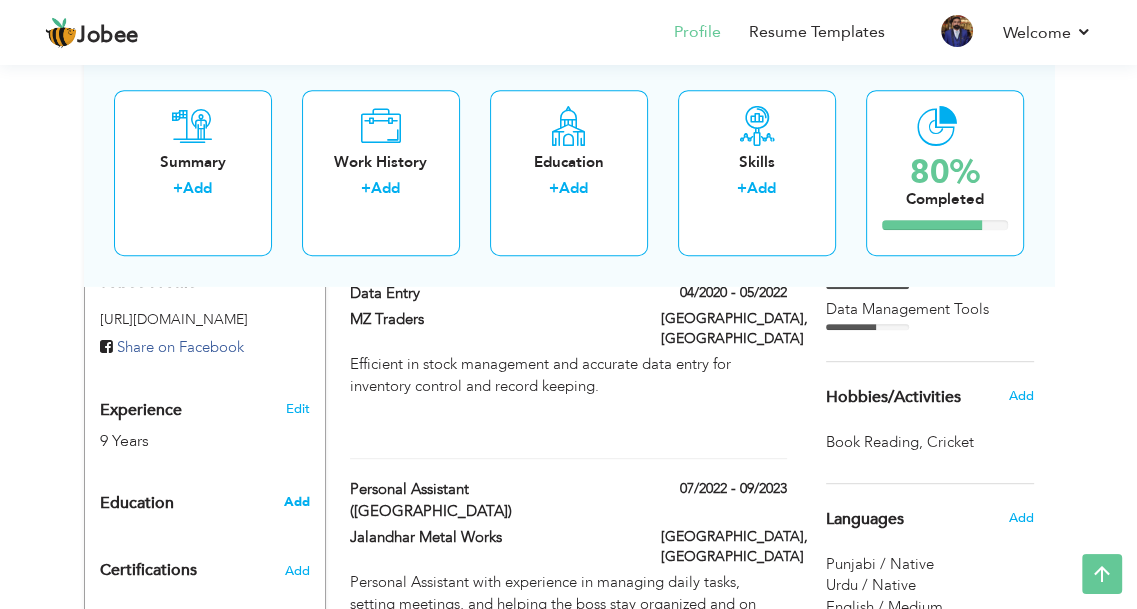 click on "Add" at bounding box center [297, 502] 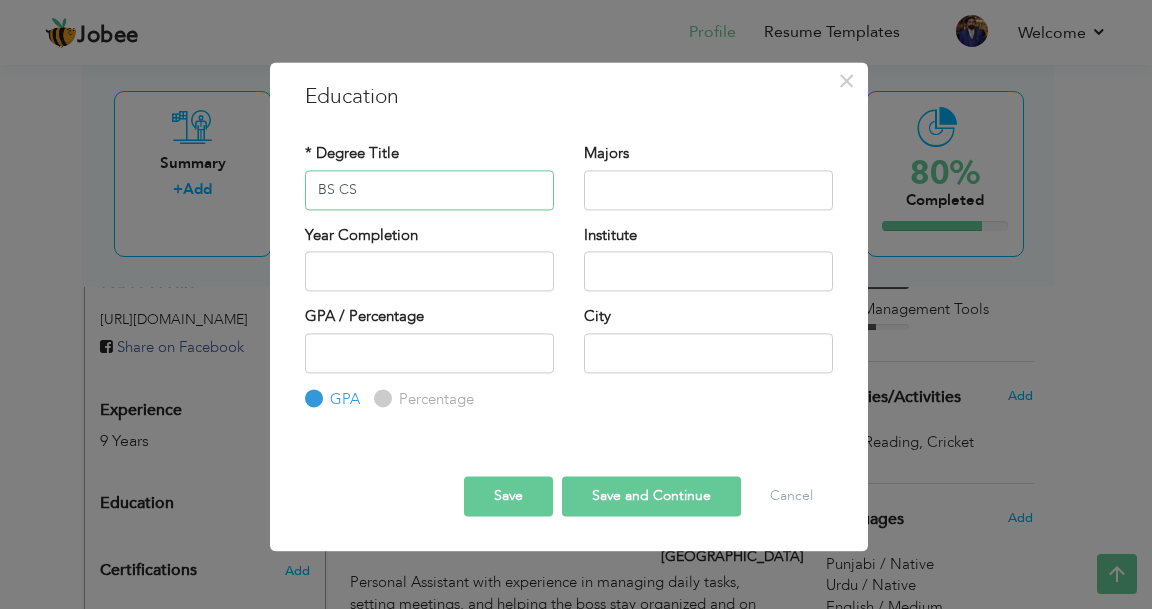 click on "BS CS" at bounding box center [429, 190] 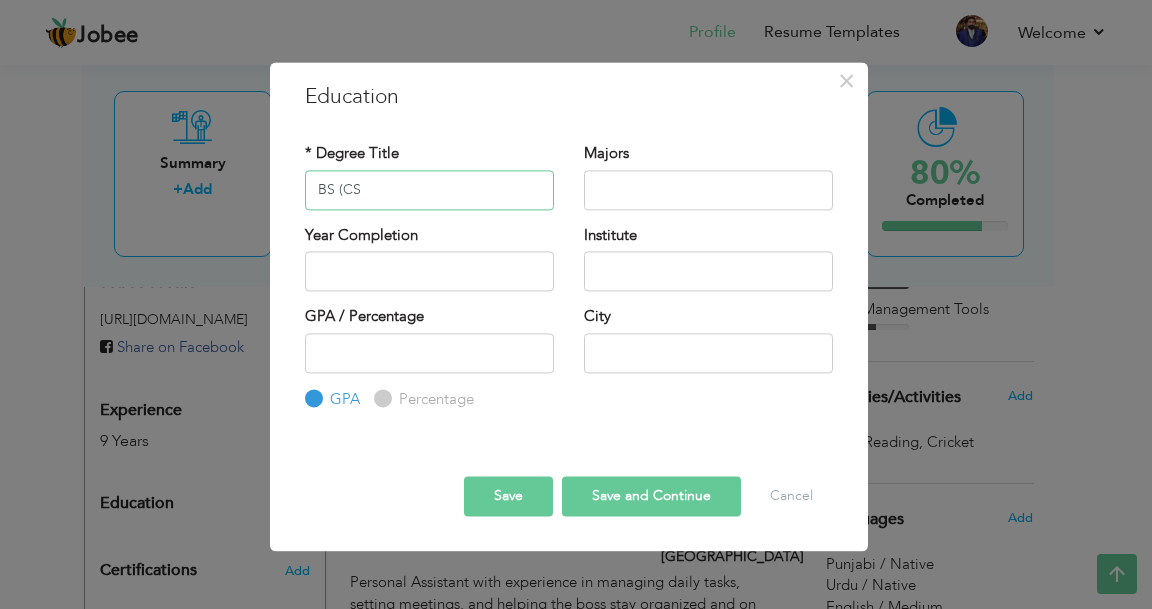 click on "BS (CS" at bounding box center [429, 190] 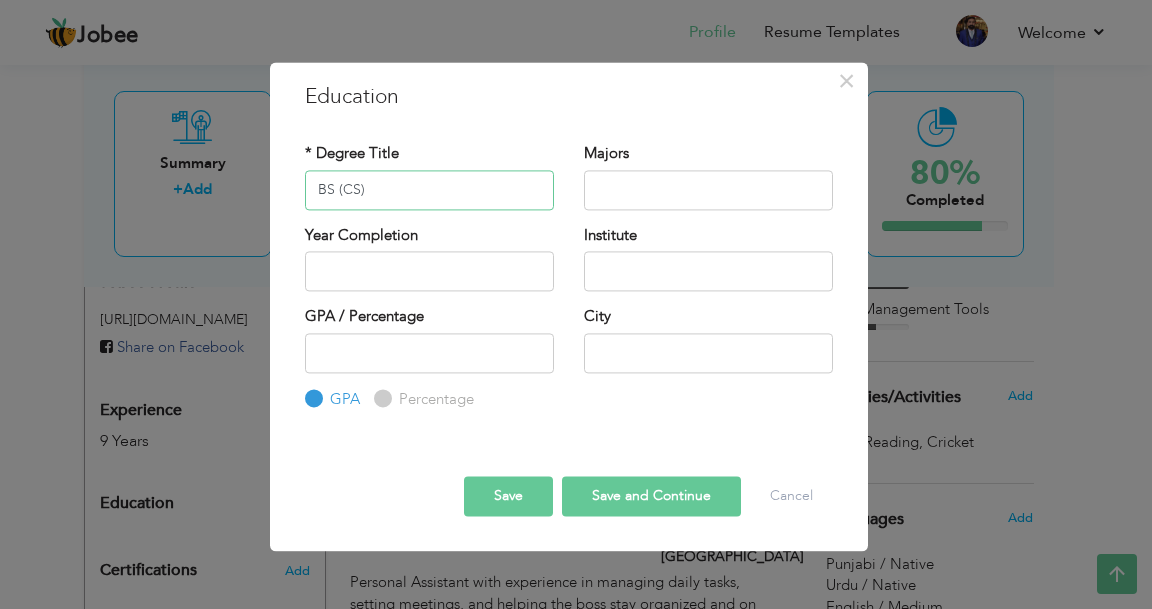 type on "BS (CS)" 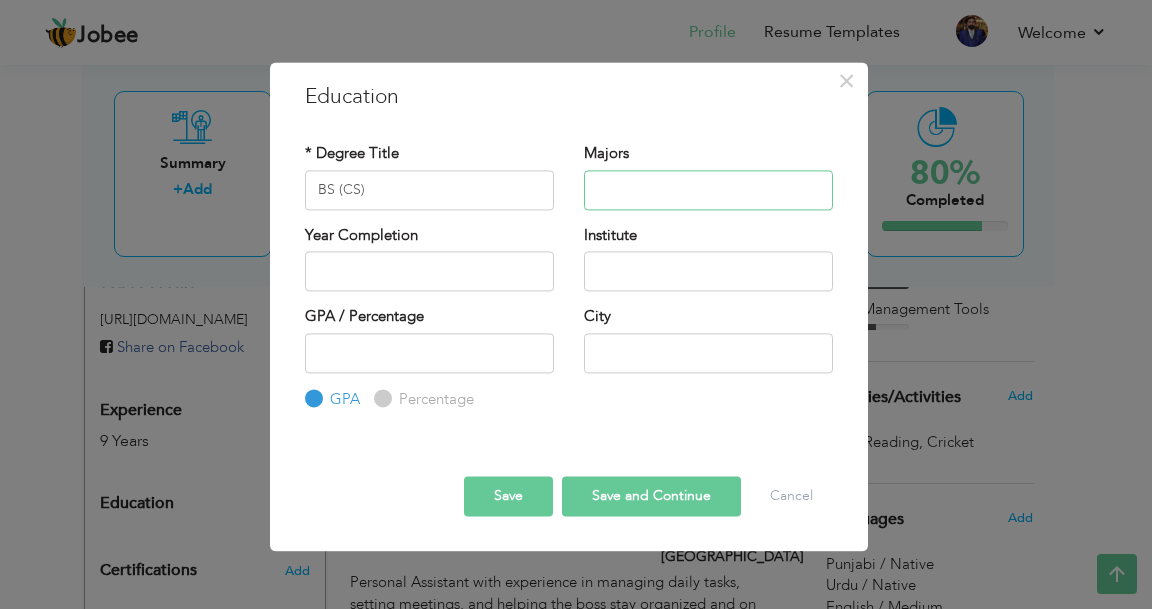 click at bounding box center [708, 190] 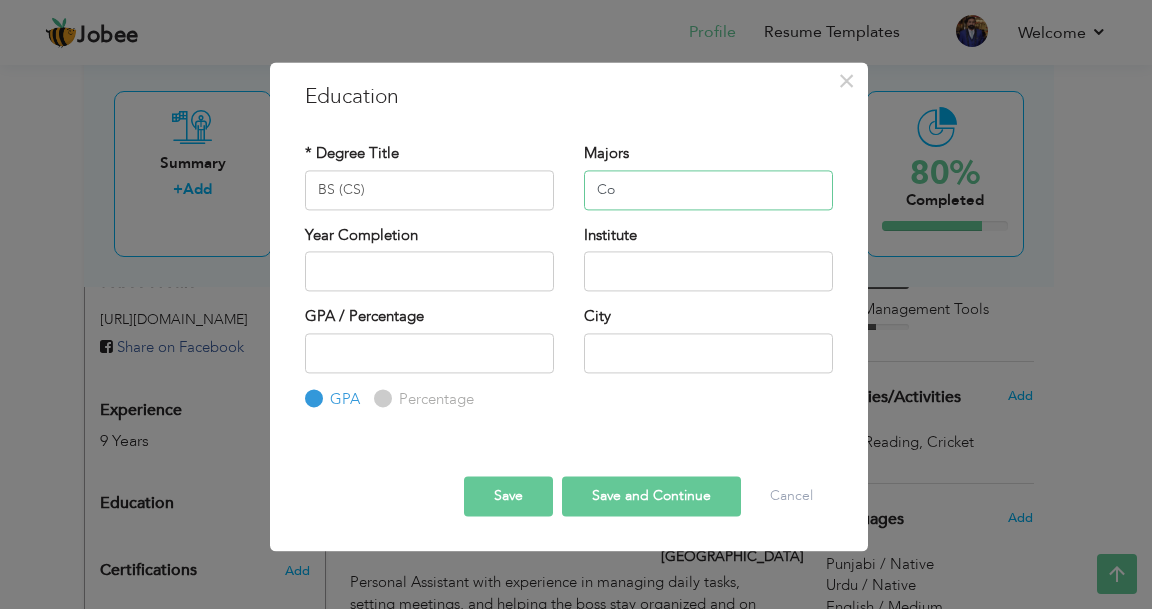 type on "C" 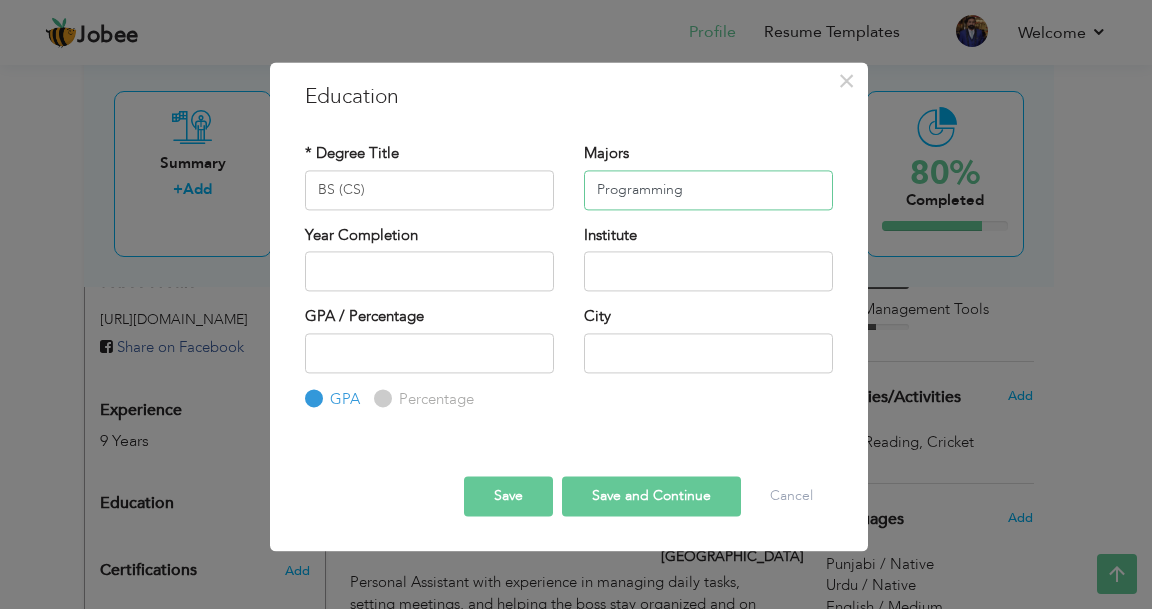 type on "Programming" 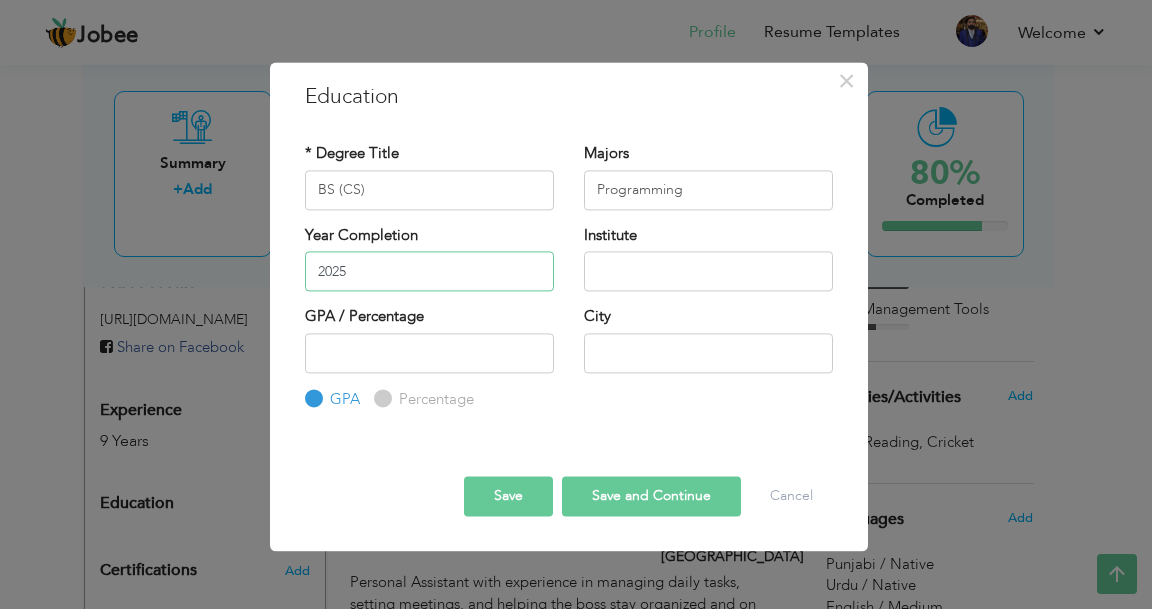 click on "2025" at bounding box center [429, 271] 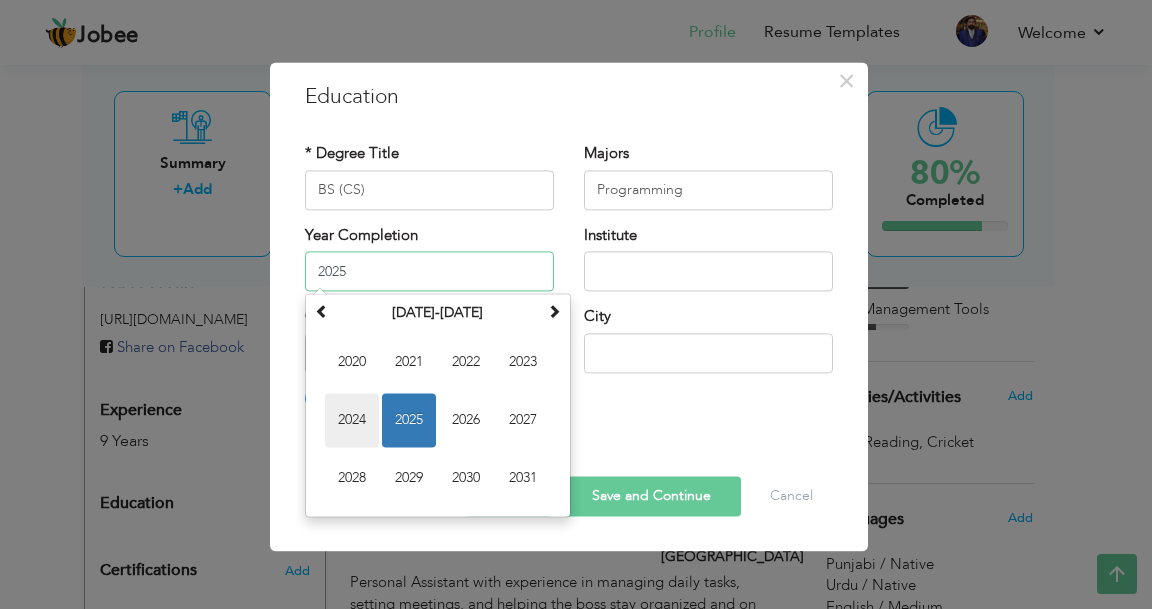 click on "2024" at bounding box center (352, 420) 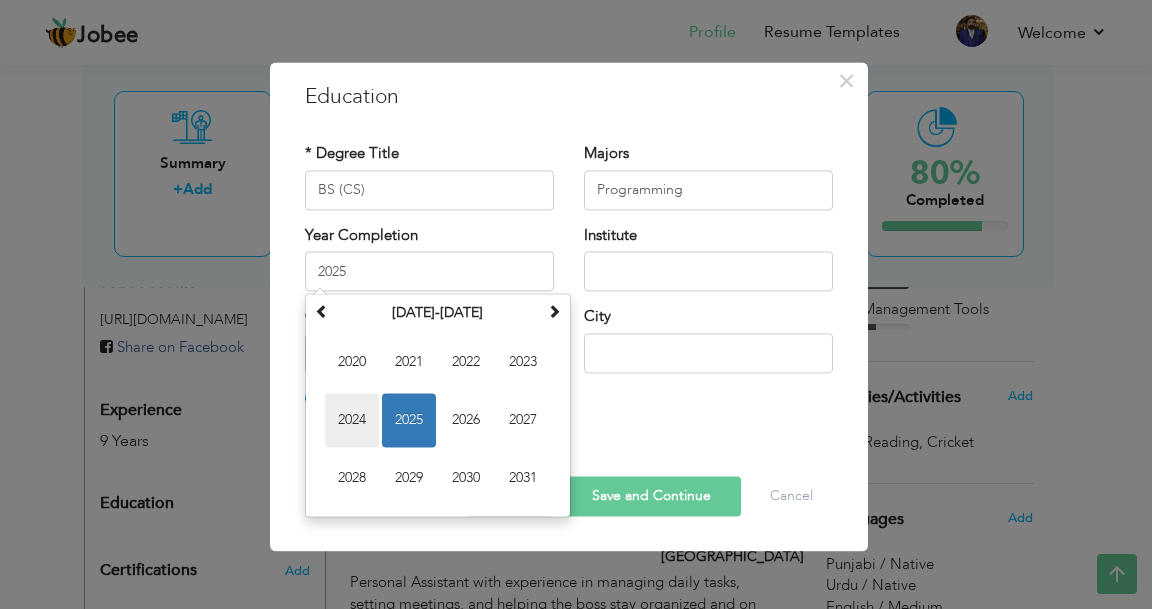 type on "2024" 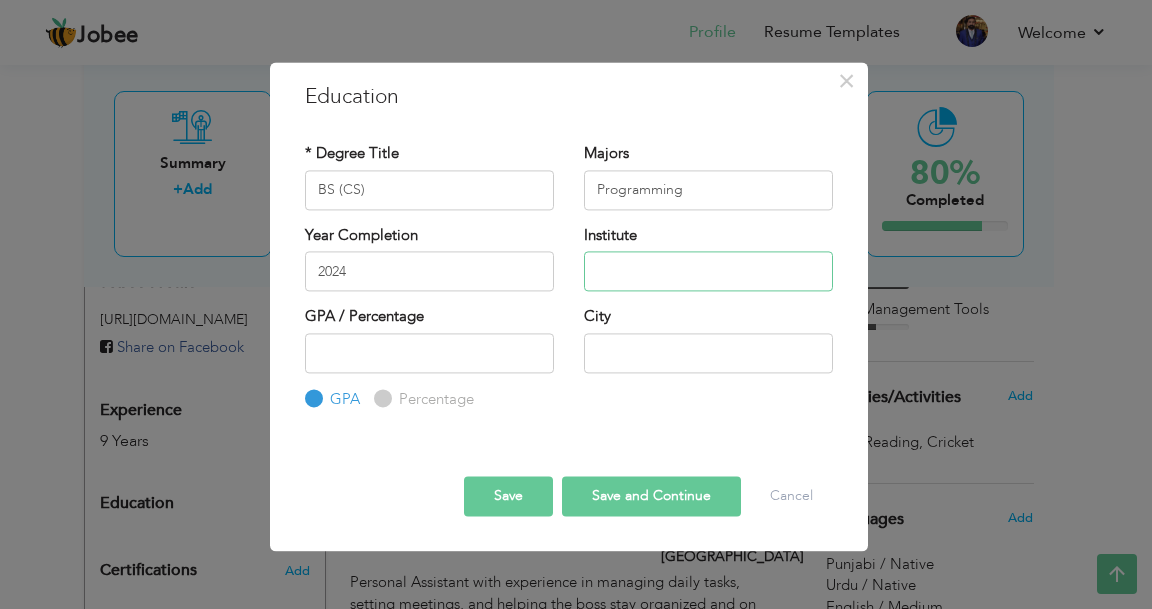 click at bounding box center (708, 271) 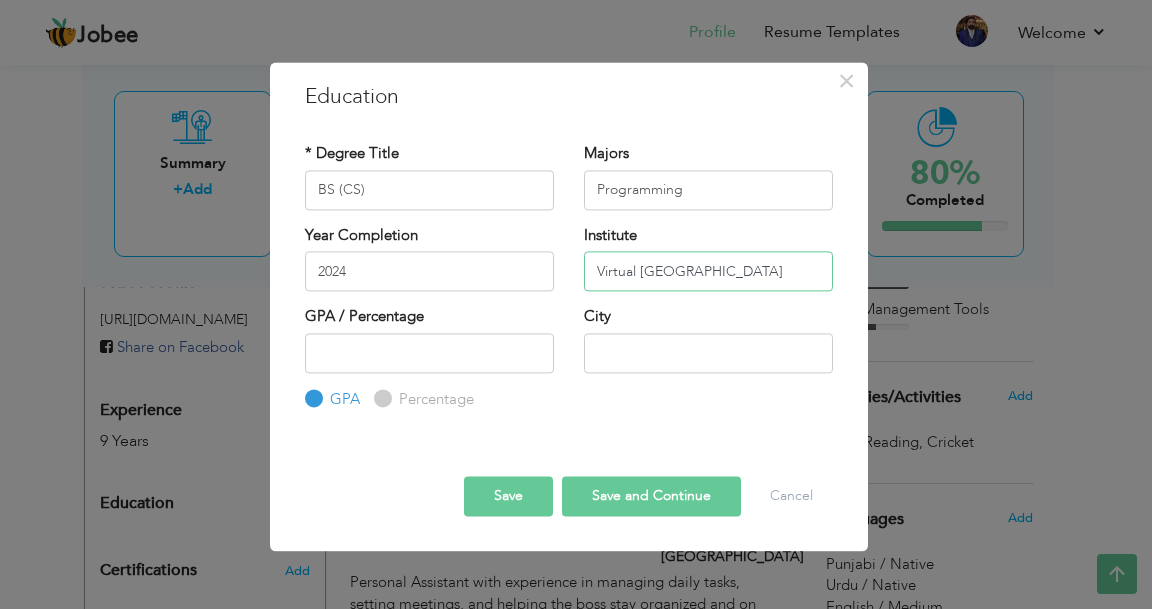 type on "Virtual [GEOGRAPHIC_DATA]" 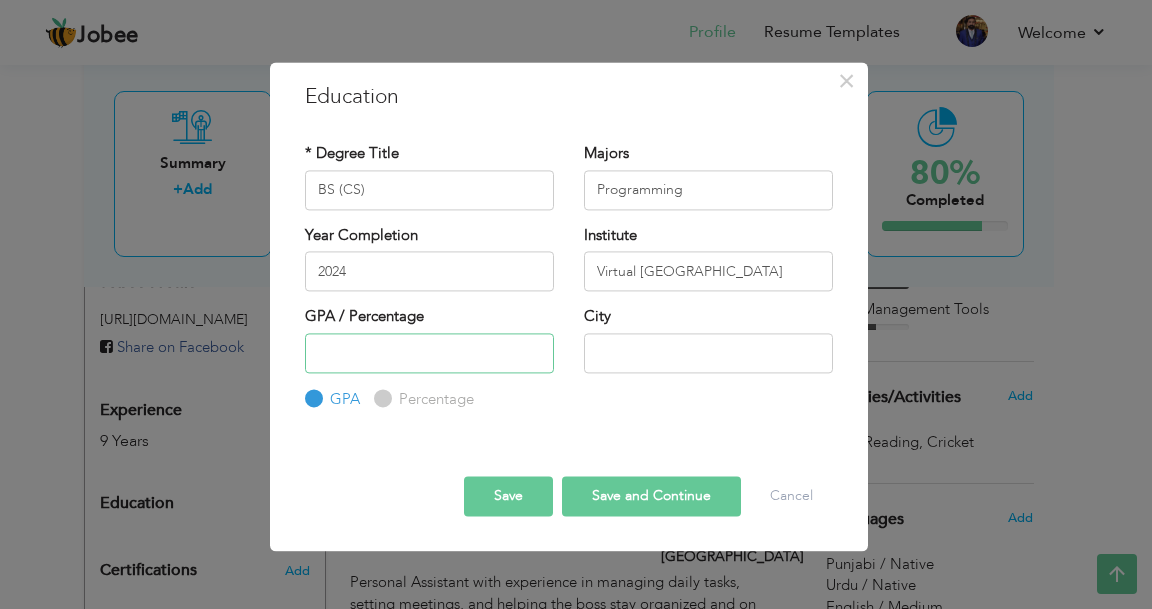 click at bounding box center (429, 353) 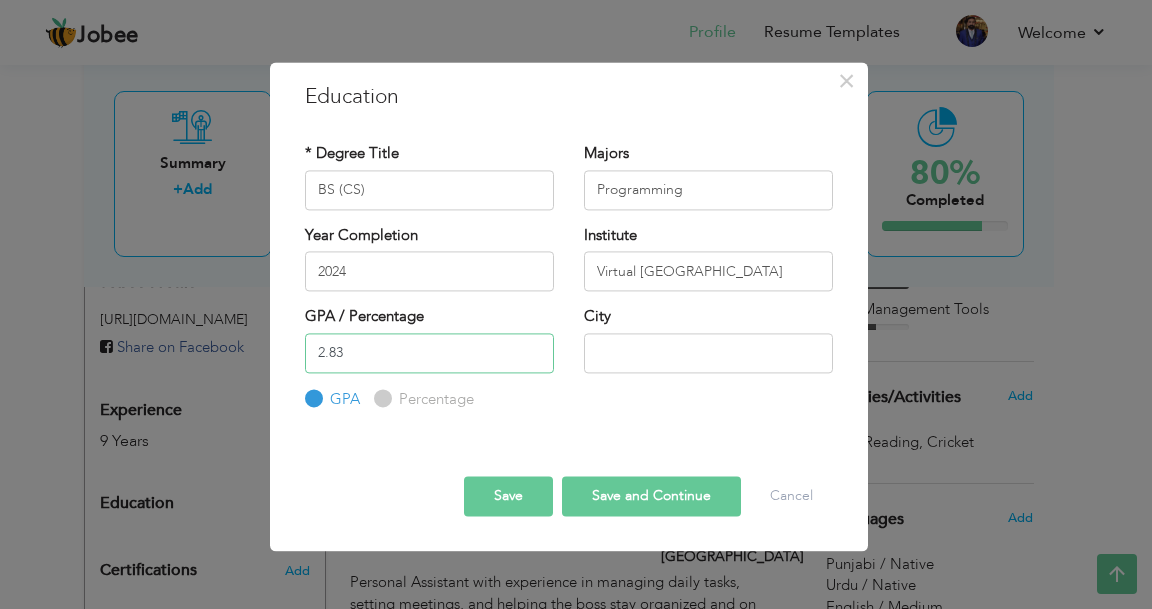 type on "2.83" 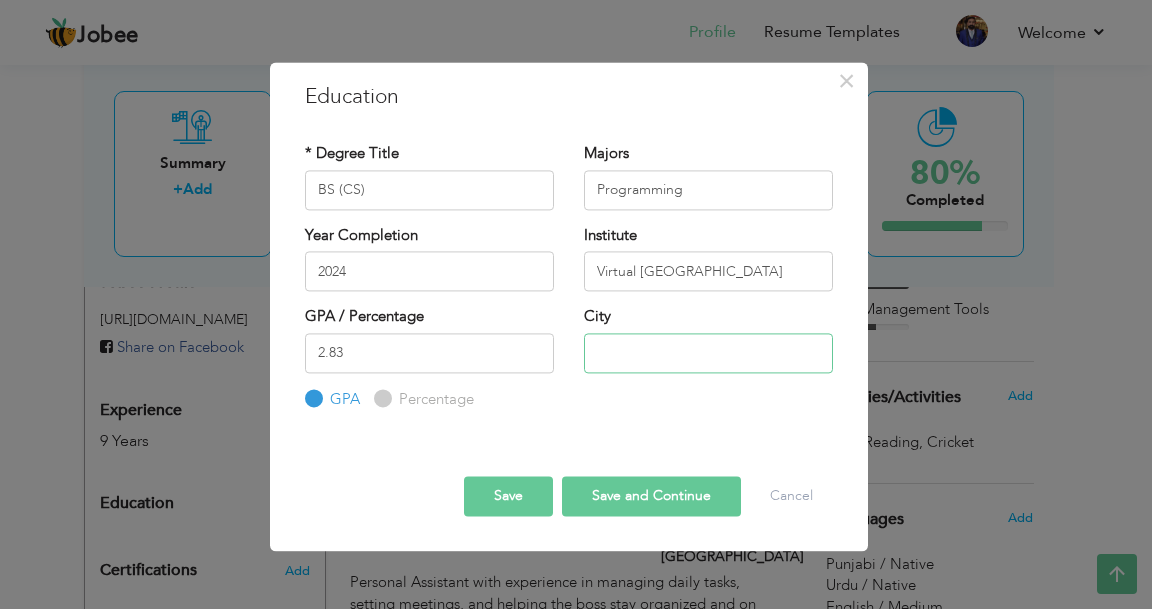 click at bounding box center [708, 353] 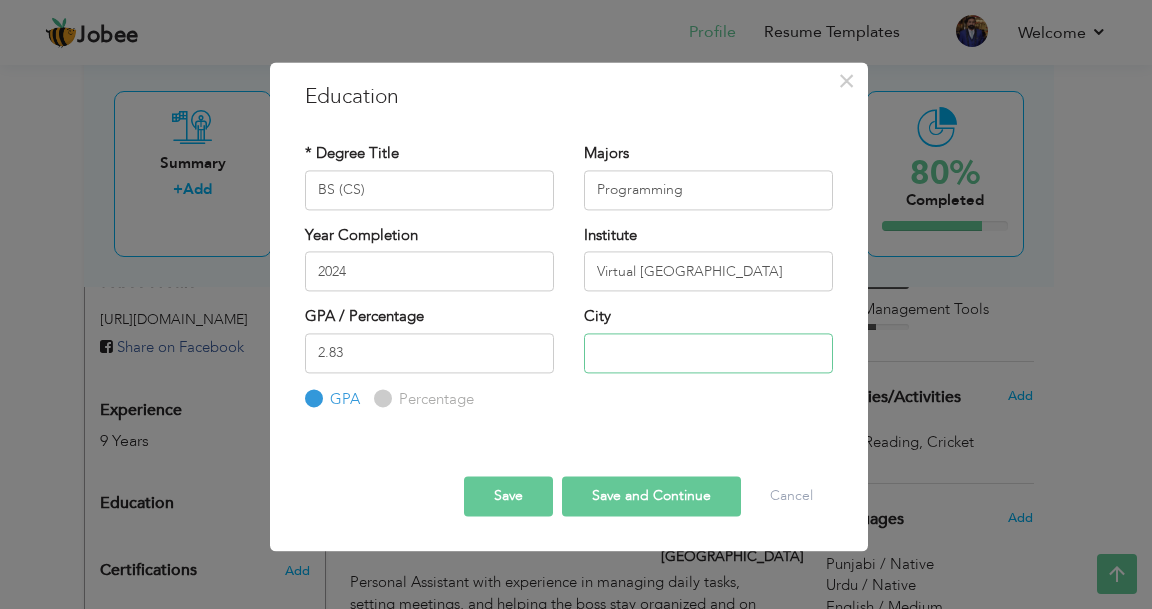 type on "[GEOGRAPHIC_DATA]" 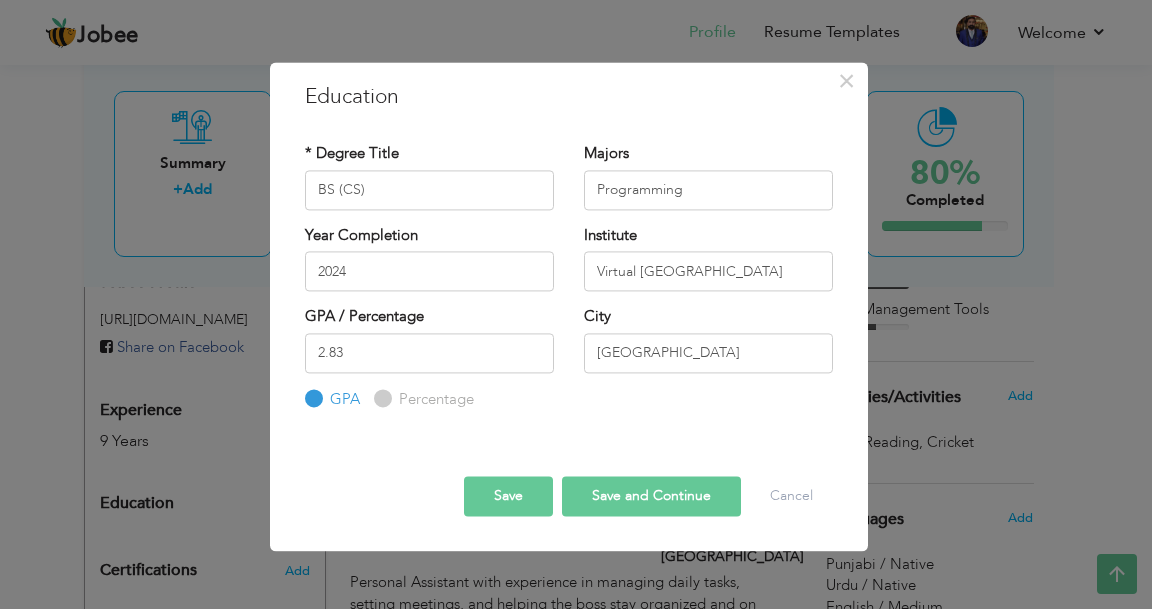 click on "Save" at bounding box center (508, 497) 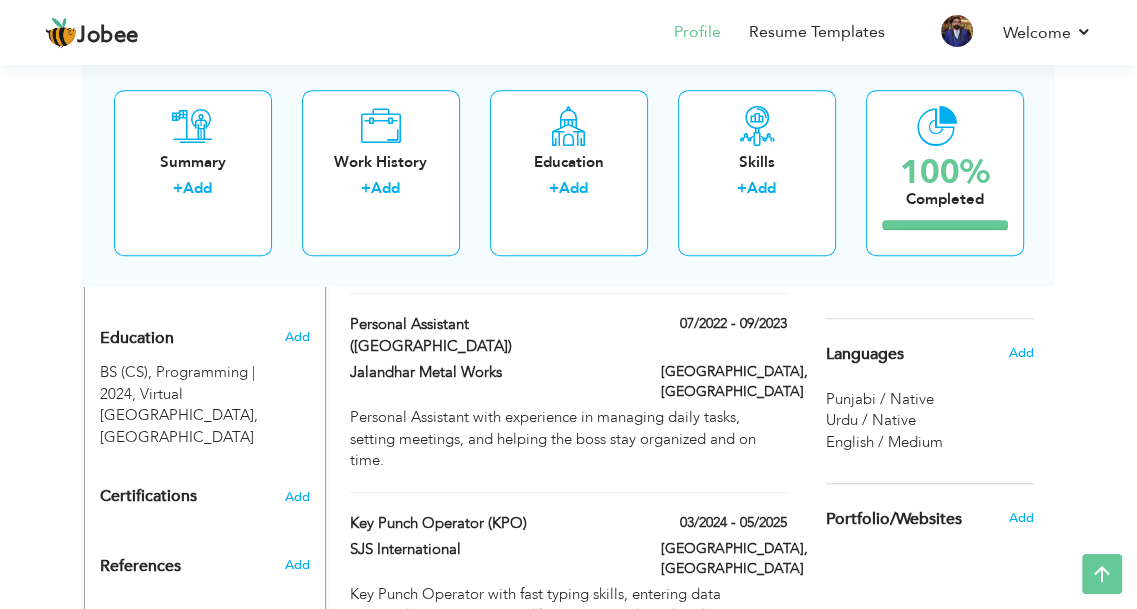 scroll, scrollTop: 854, scrollLeft: 0, axis: vertical 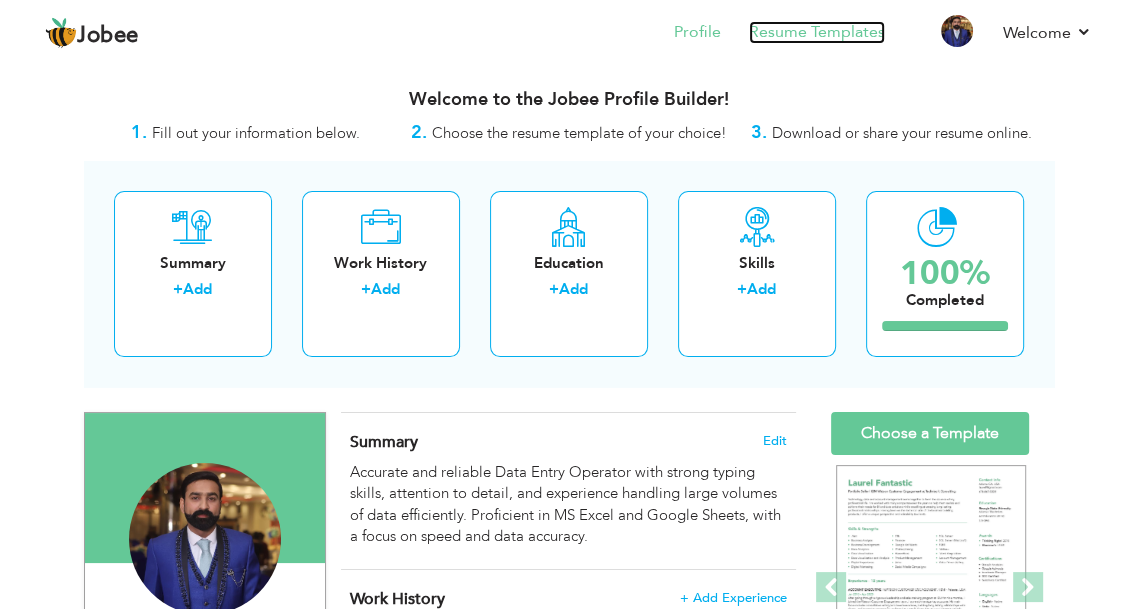 click on "Resume Templates" at bounding box center [817, 32] 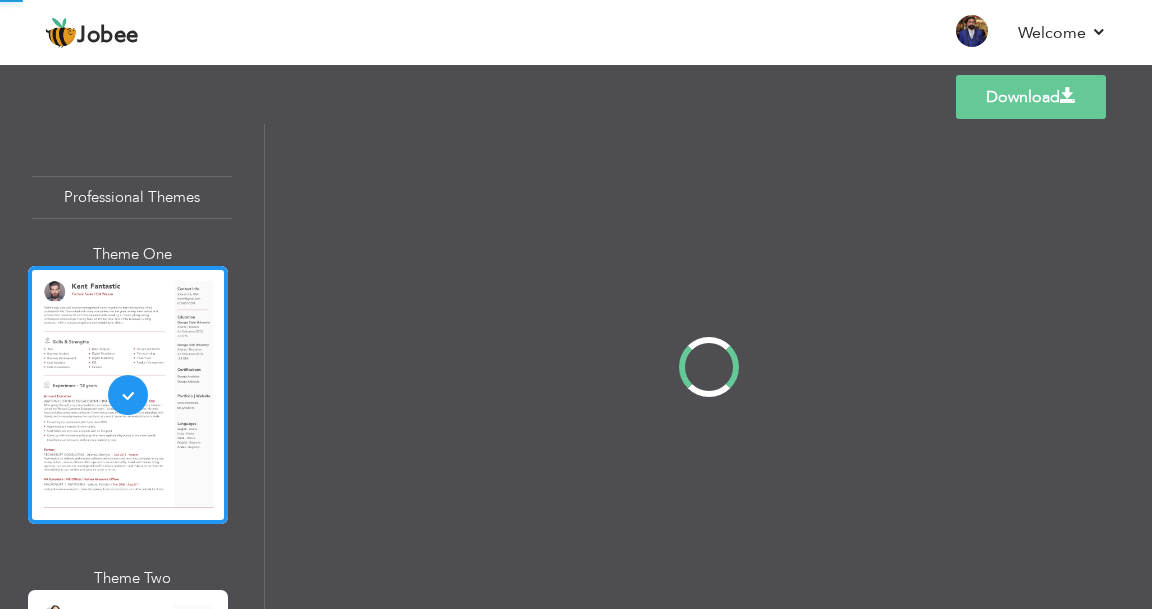 scroll, scrollTop: 0, scrollLeft: 0, axis: both 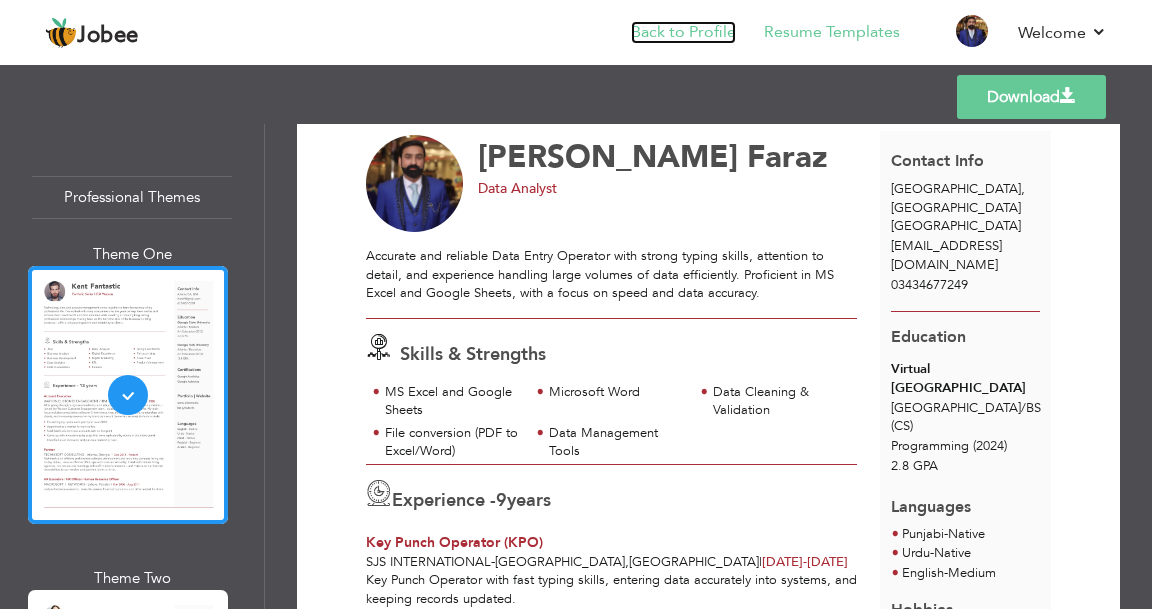 click on "Back to Profile" at bounding box center (683, 32) 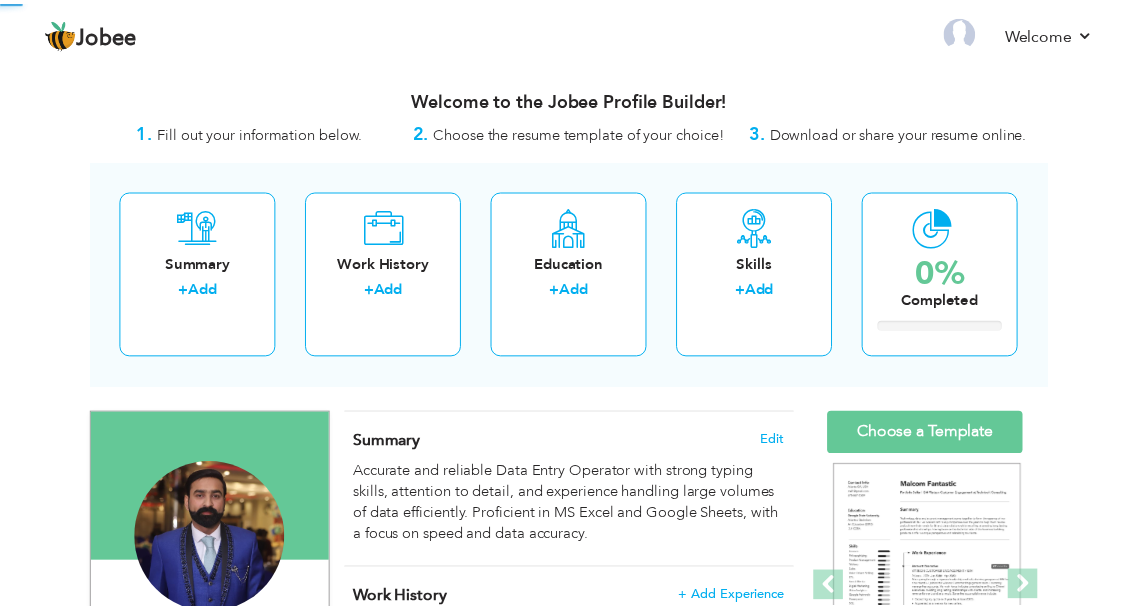 scroll, scrollTop: 0, scrollLeft: 0, axis: both 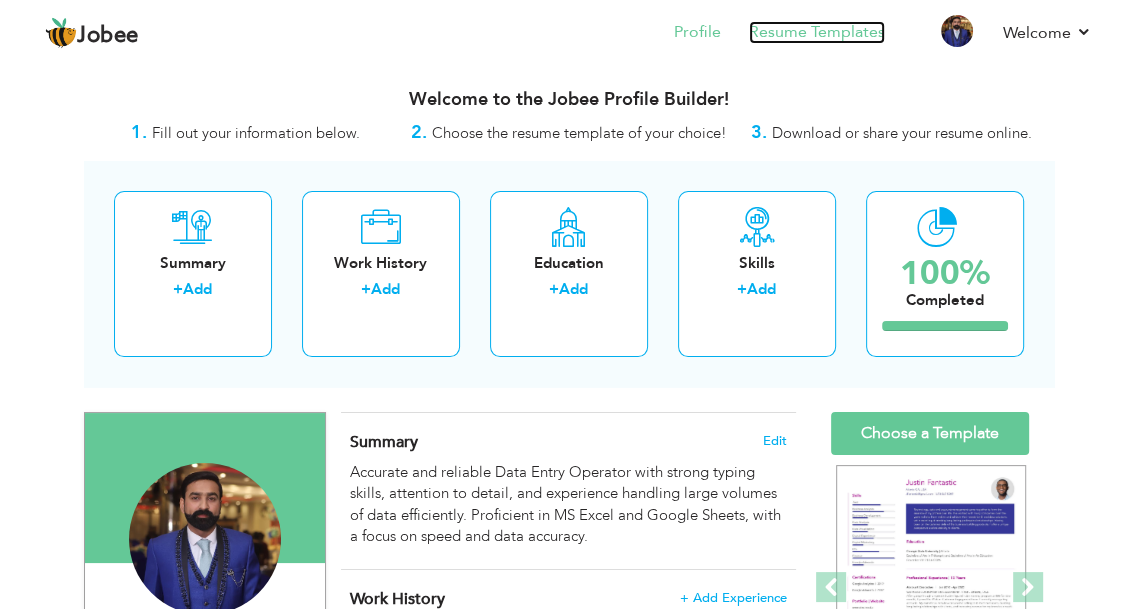 click on "Resume Templates" at bounding box center [817, 32] 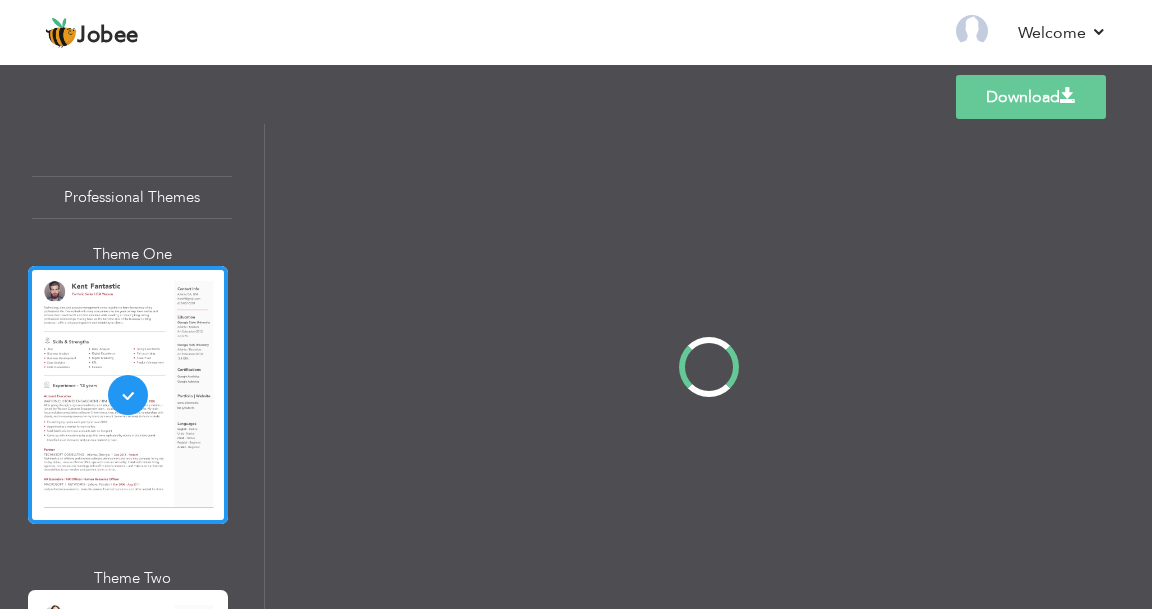 scroll, scrollTop: 0, scrollLeft: 0, axis: both 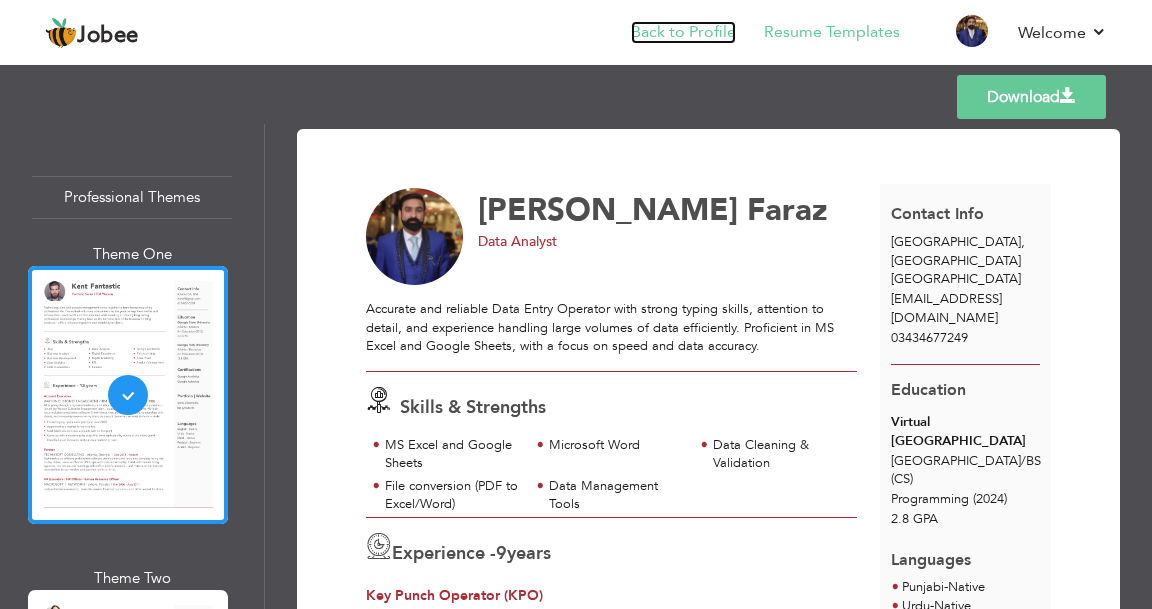 click on "Back to Profile" at bounding box center [683, 32] 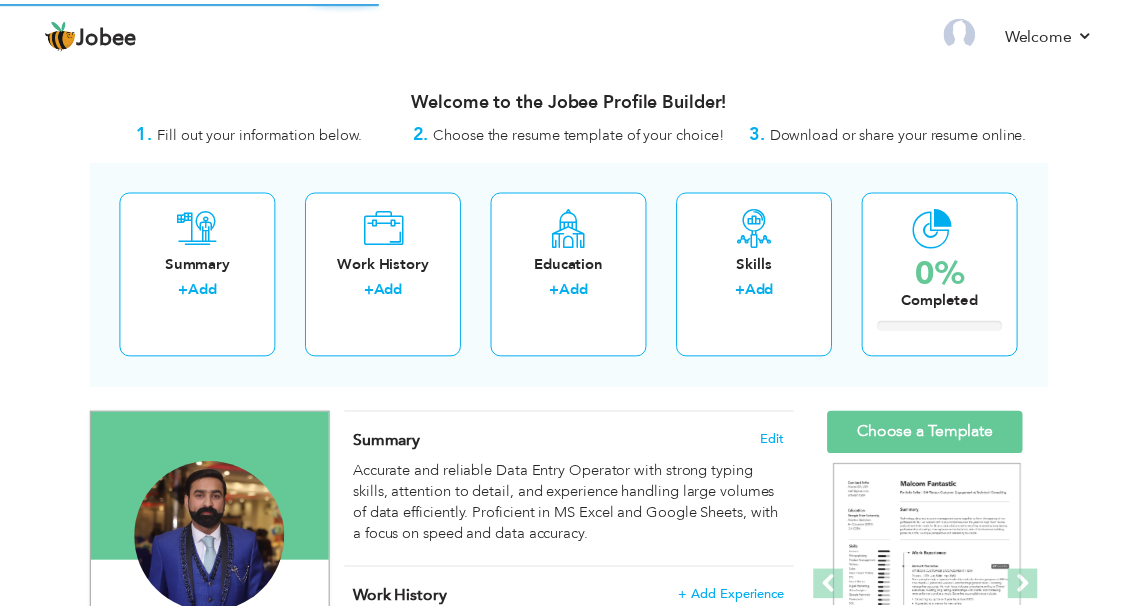 scroll, scrollTop: 0, scrollLeft: 0, axis: both 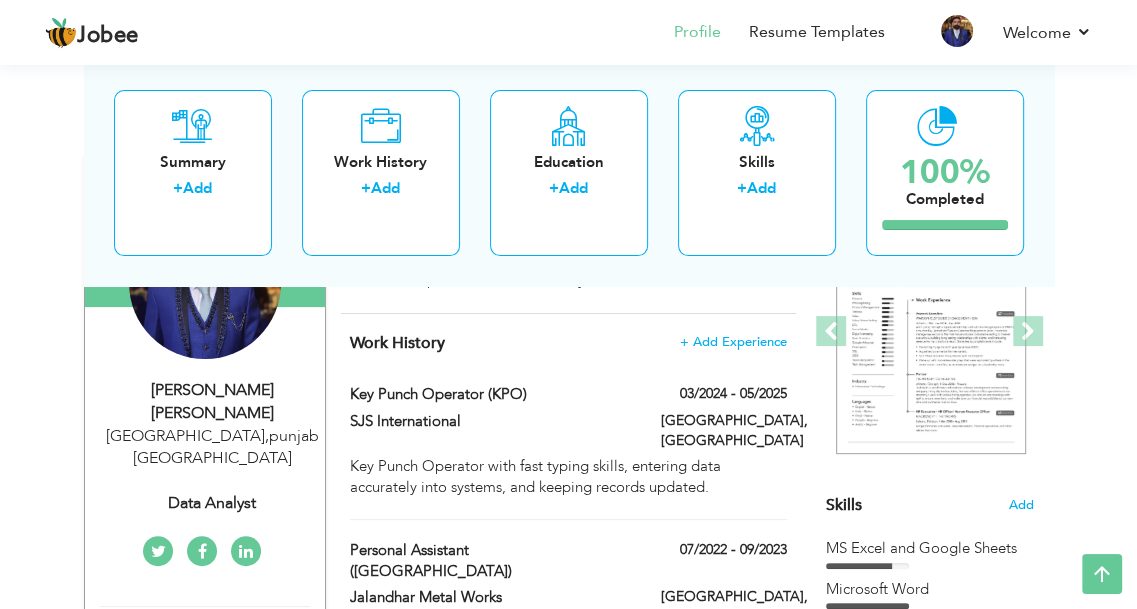 click on "Data Analyst" at bounding box center (213, 503) 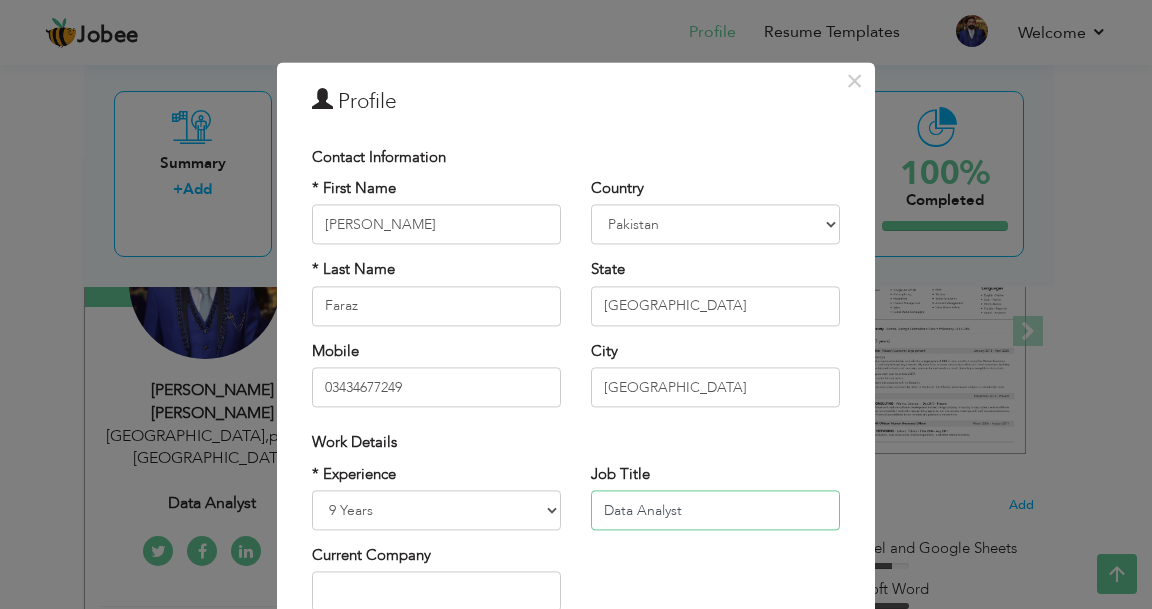 click on "Data Analyst" at bounding box center (715, 510) 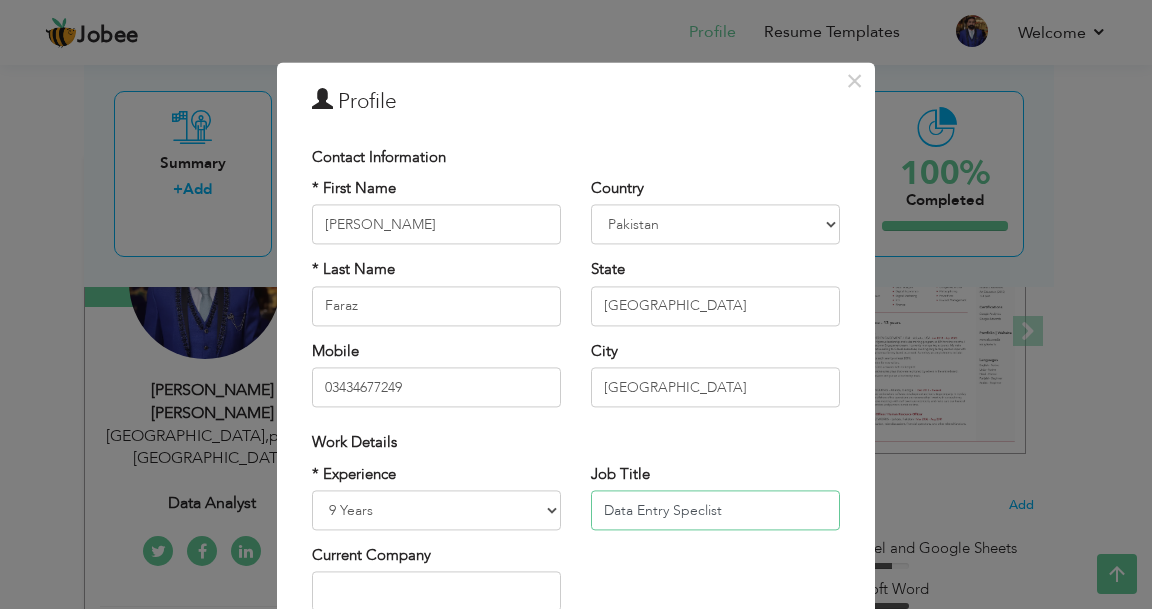 click on "Data Entry Speclist" at bounding box center (715, 510) 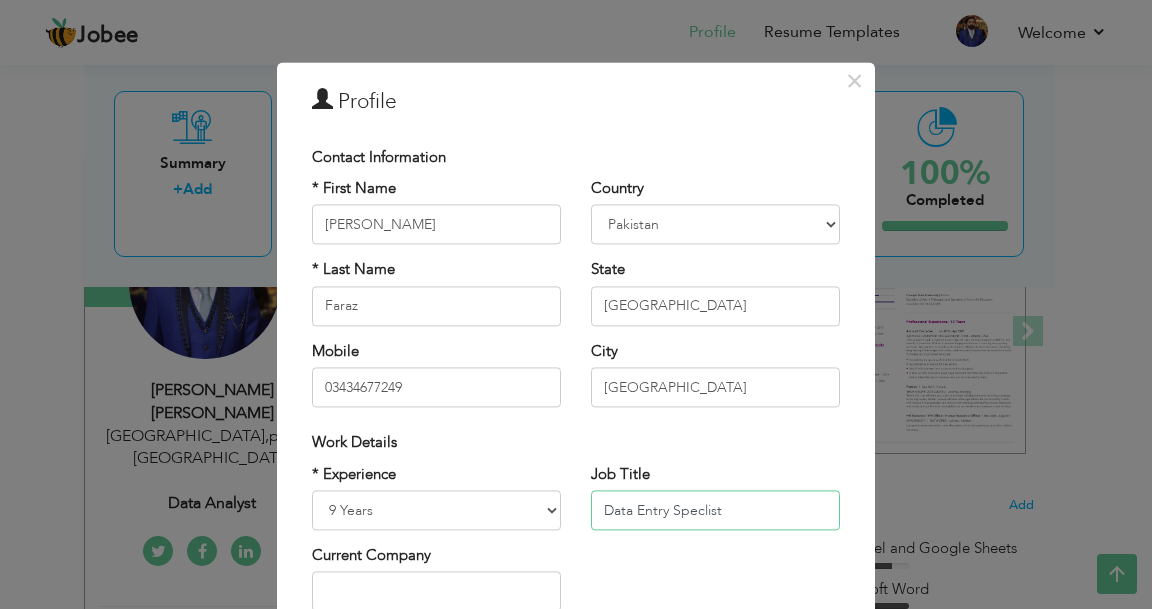 paste on "ia" 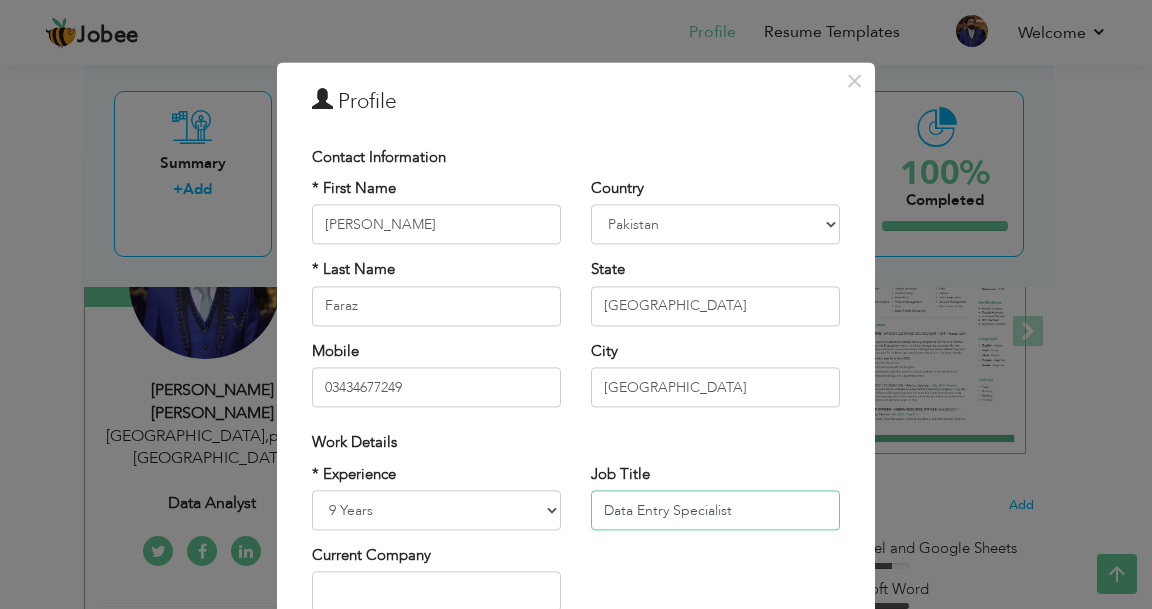 type on "Data Entry Specialist" 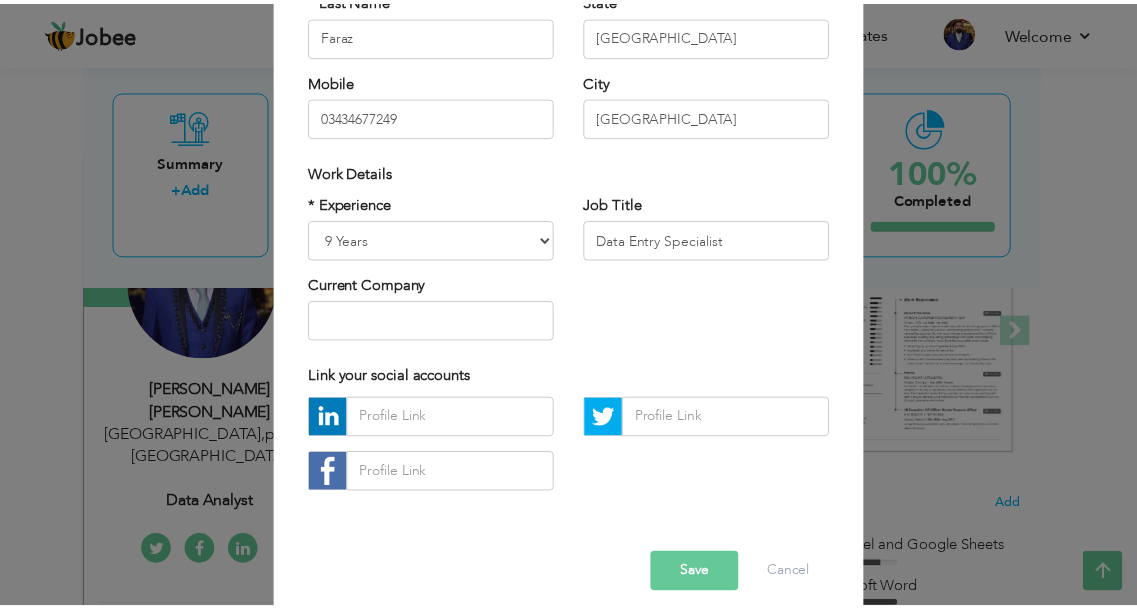 scroll, scrollTop: 284, scrollLeft: 0, axis: vertical 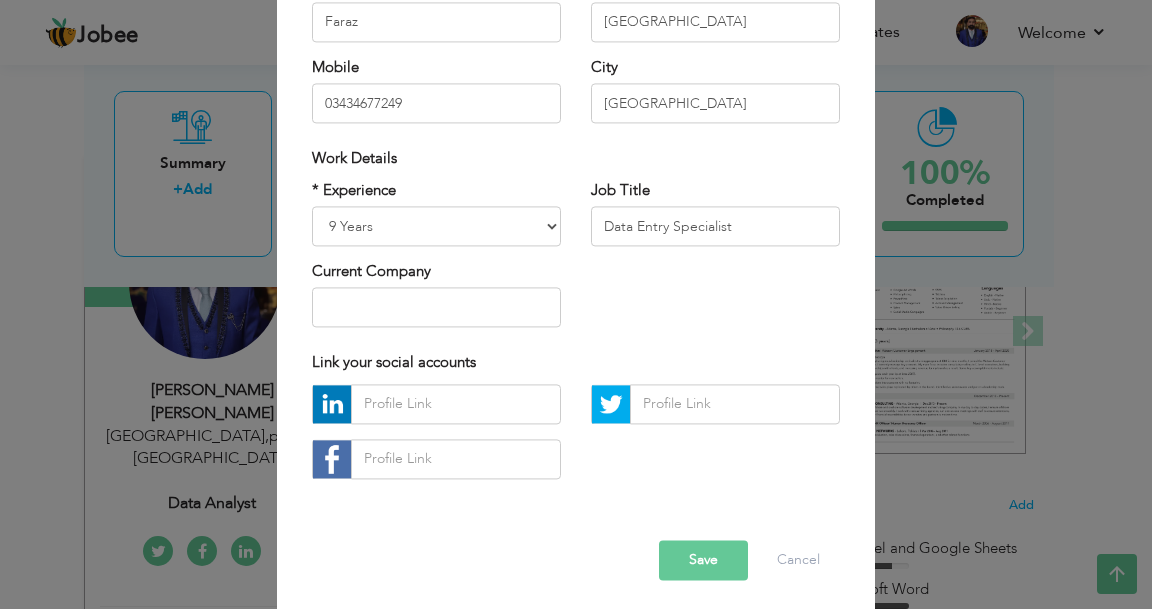 click on "Save" at bounding box center (703, 560) 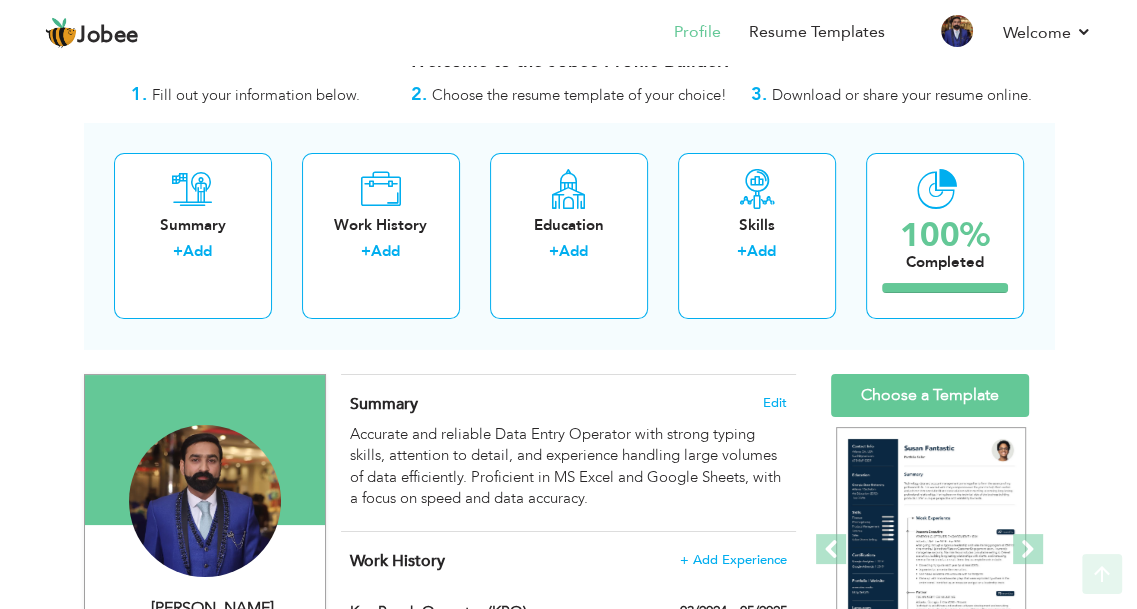 scroll, scrollTop: 34, scrollLeft: 0, axis: vertical 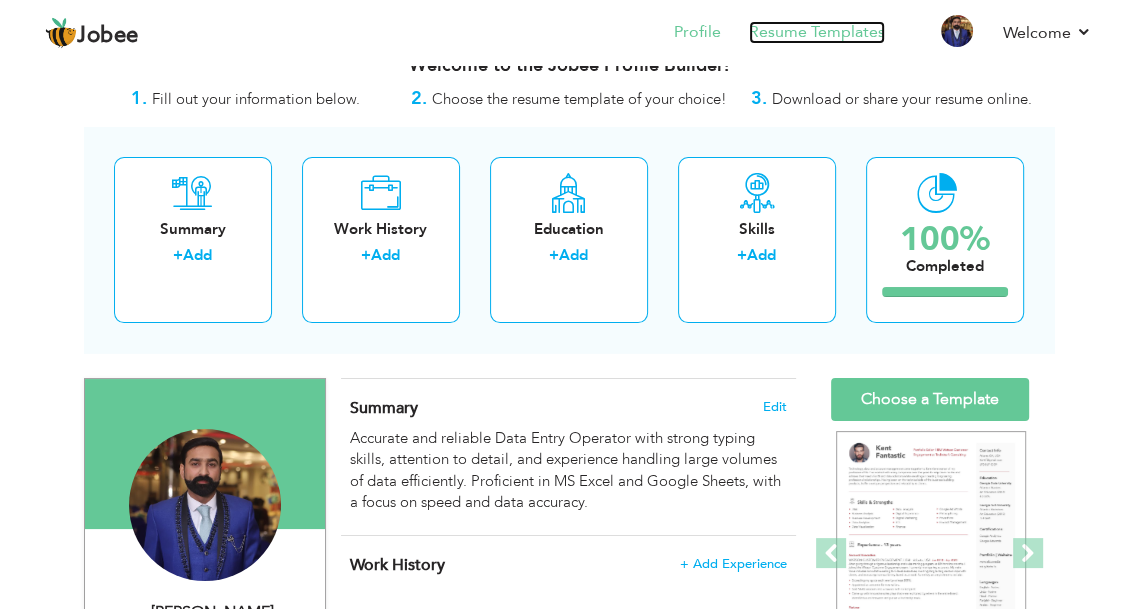 click on "Resume Templates" at bounding box center [817, 32] 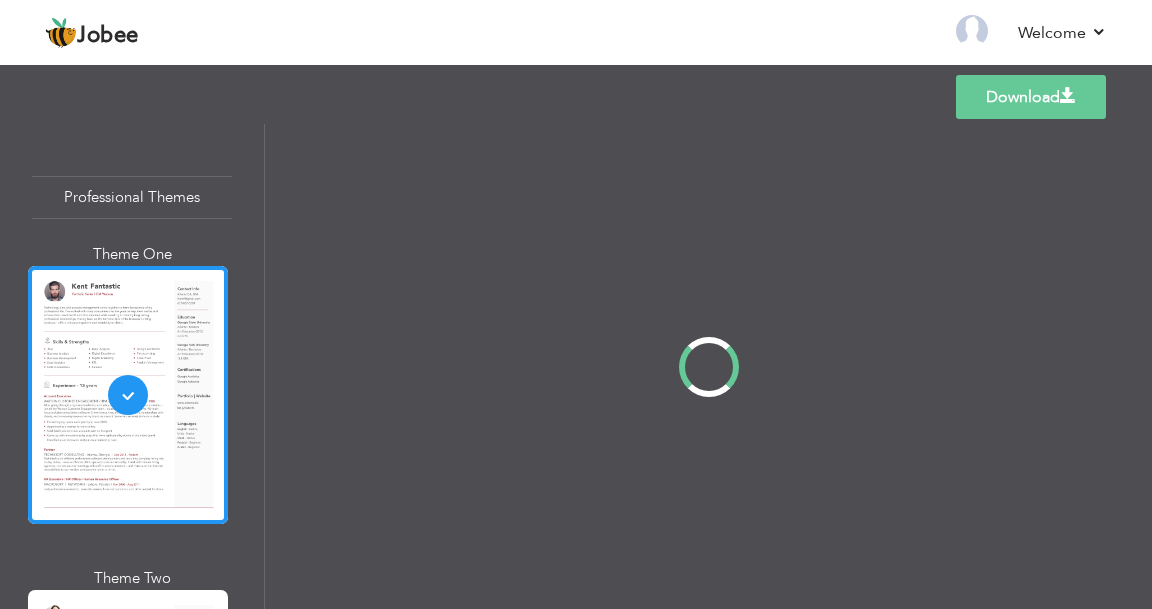 scroll, scrollTop: 0, scrollLeft: 0, axis: both 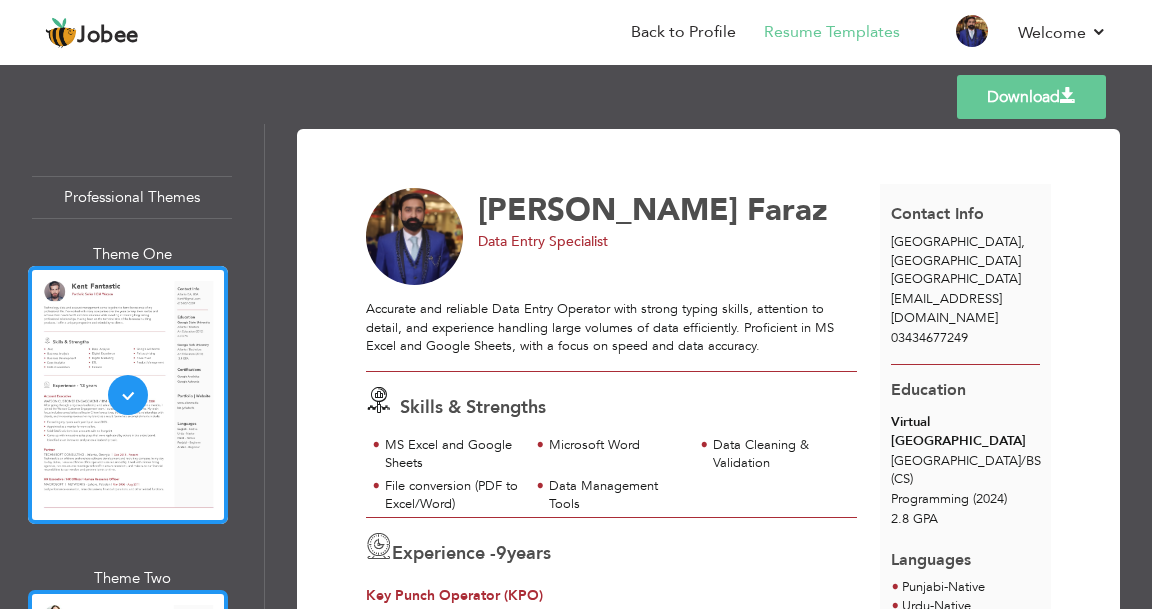 click at bounding box center (128, 719) 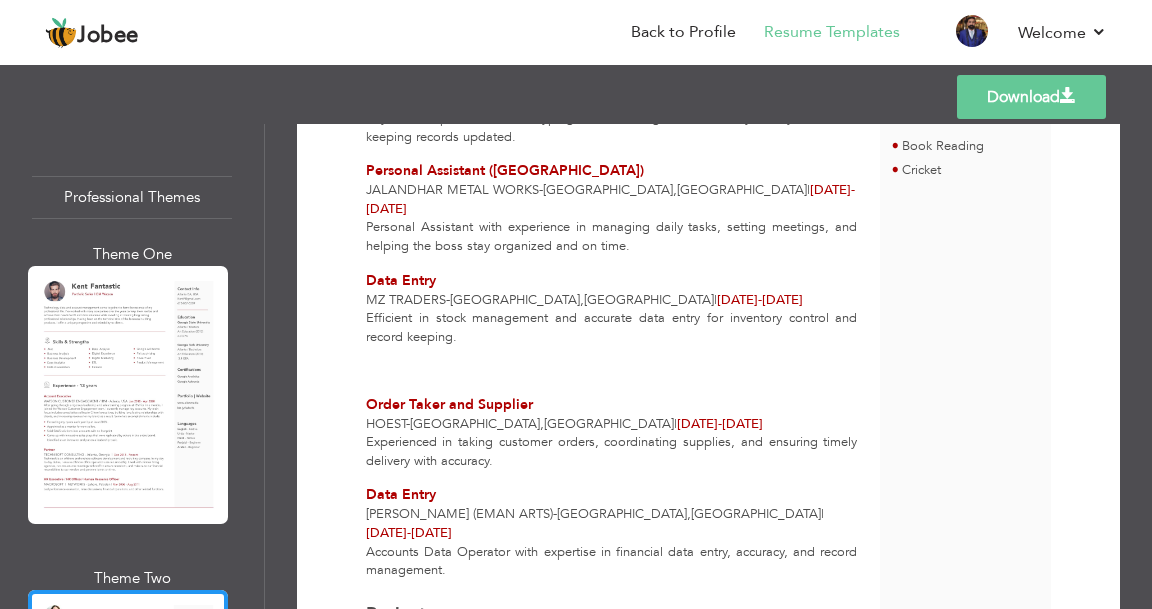 scroll, scrollTop: 535, scrollLeft: 0, axis: vertical 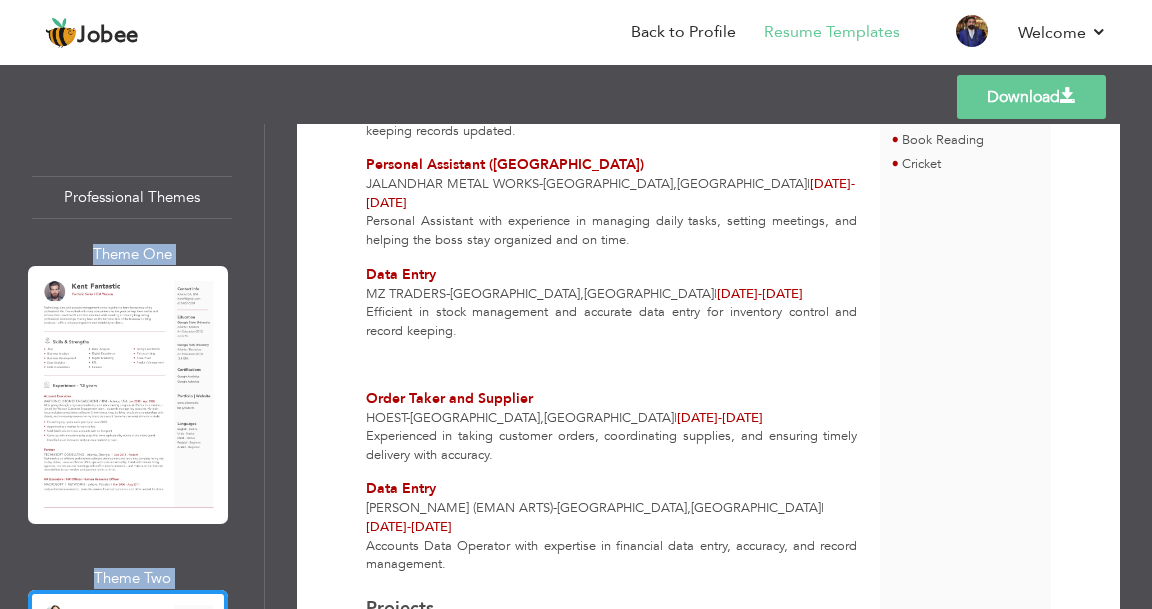 drag, startPoint x: 256, startPoint y: 132, endPoint x: 267, endPoint y: 162, distance: 31.95309 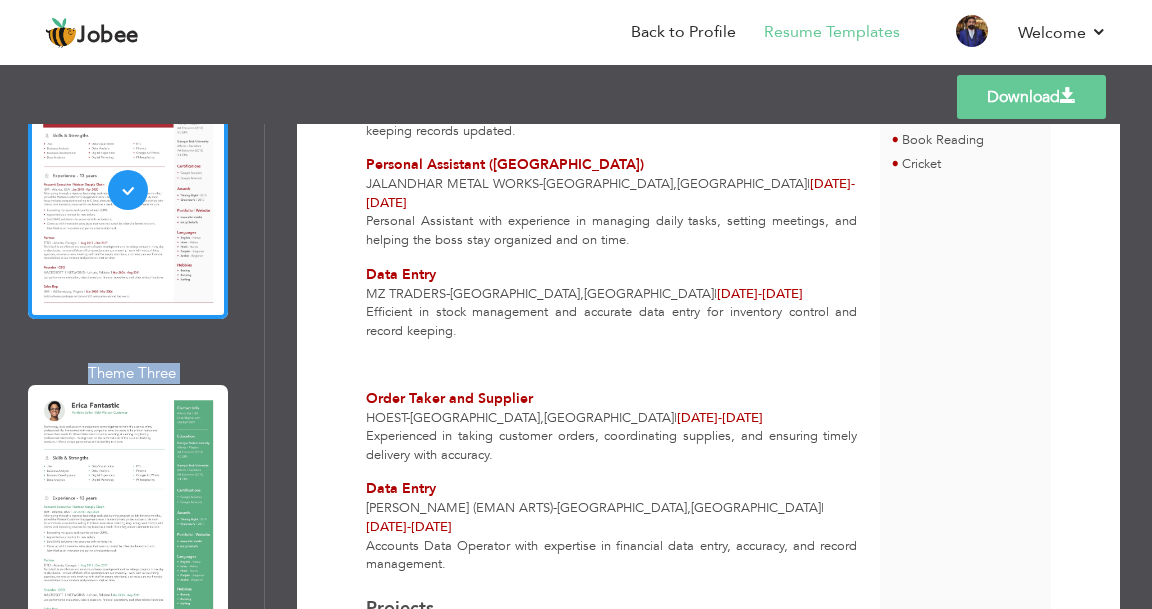 scroll, scrollTop: 600, scrollLeft: 0, axis: vertical 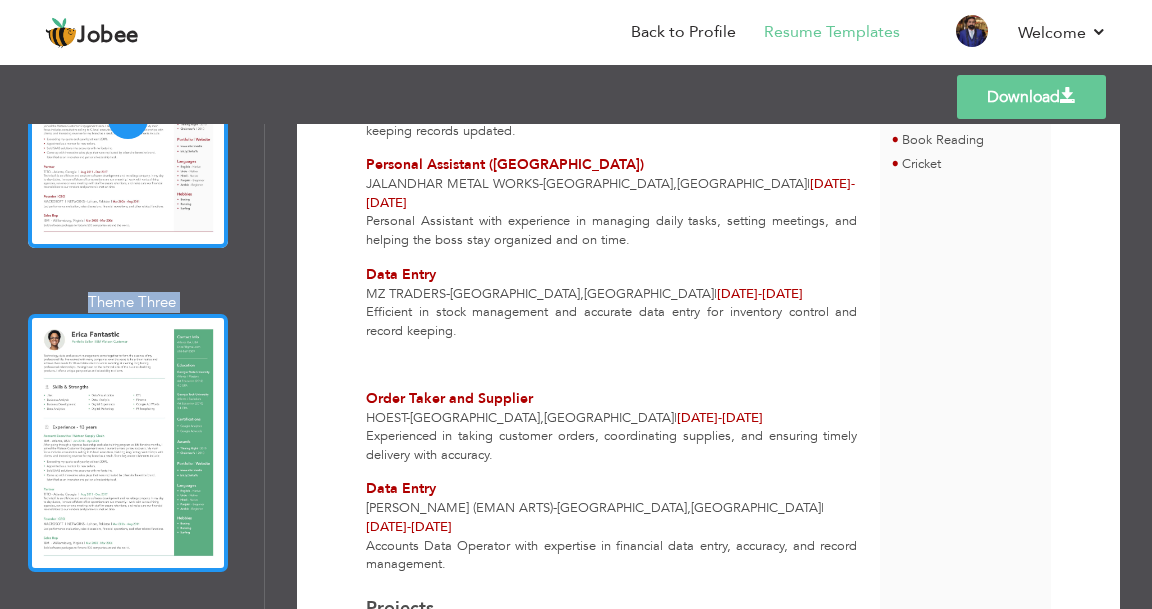 click at bounding box center (128, 443) 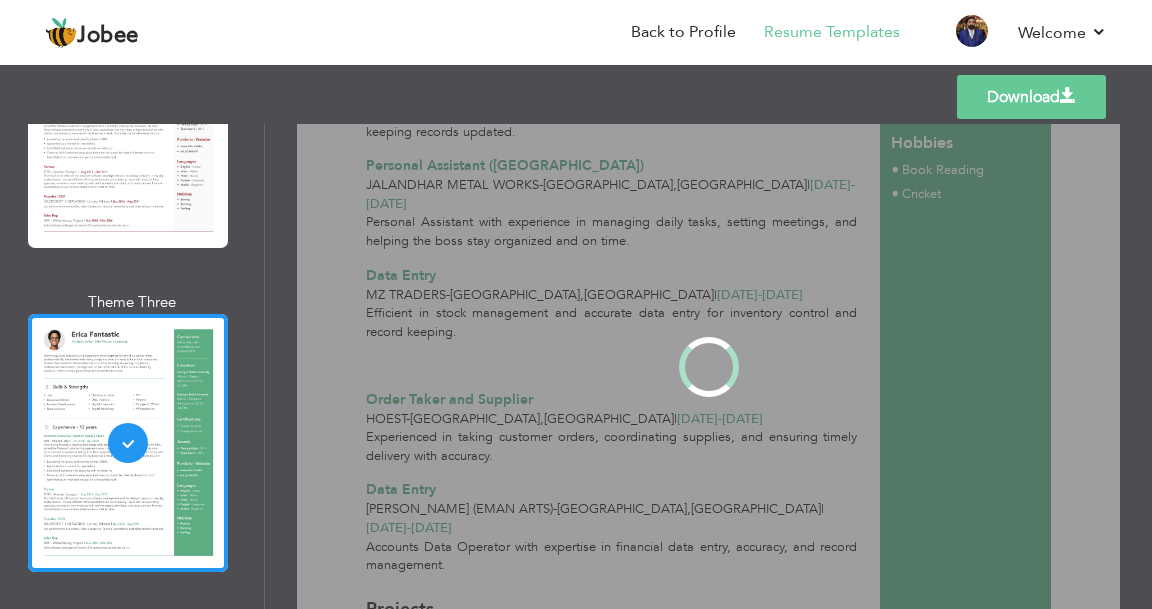scroll, scrollTop: 0, scrollLeft: 0, axis: both 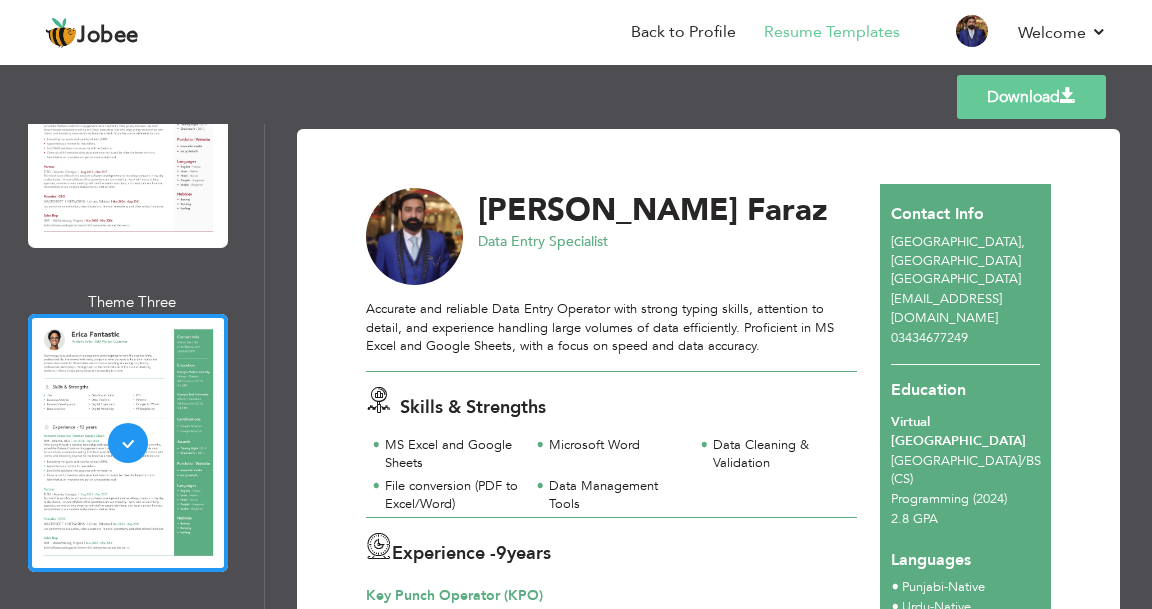 drag, startPoint x: 1151, startPoint y: 254, endPoint x: 1151, endPoint y: 306, distance: 52 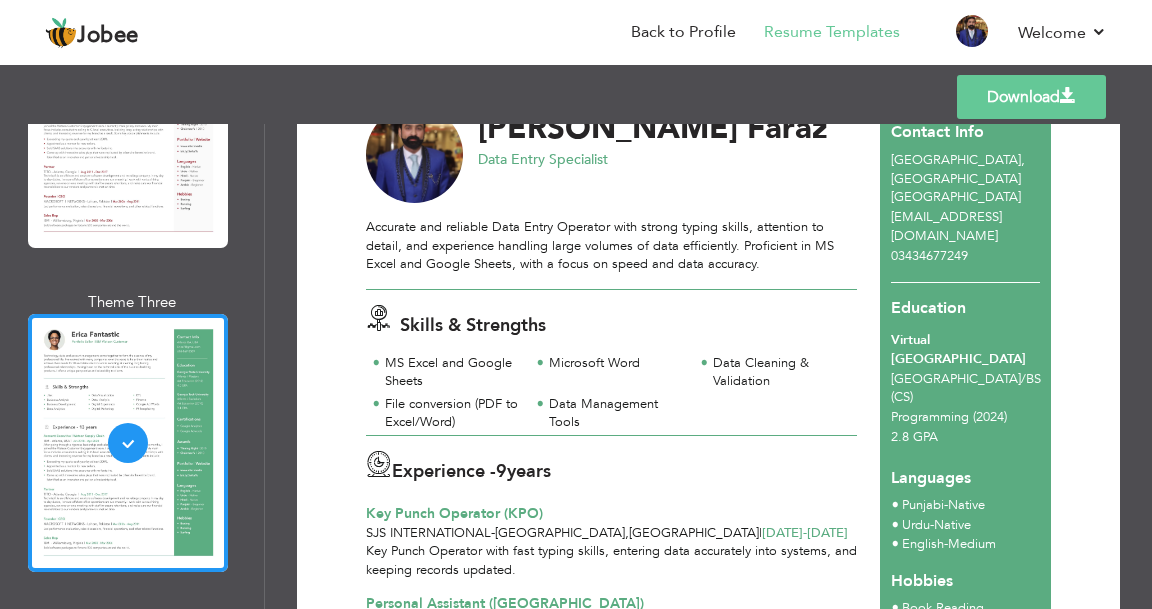 scroll, scrollTop: 0, scrollLeft: 0, axis: both 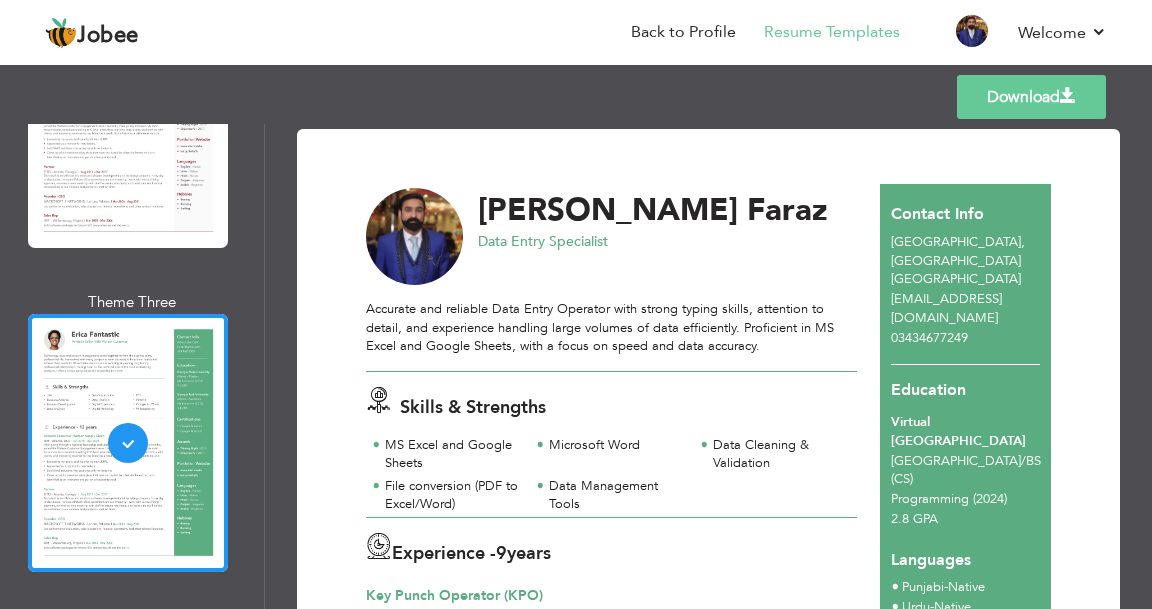 click on "Download" at bounding box center (1031, 97) 